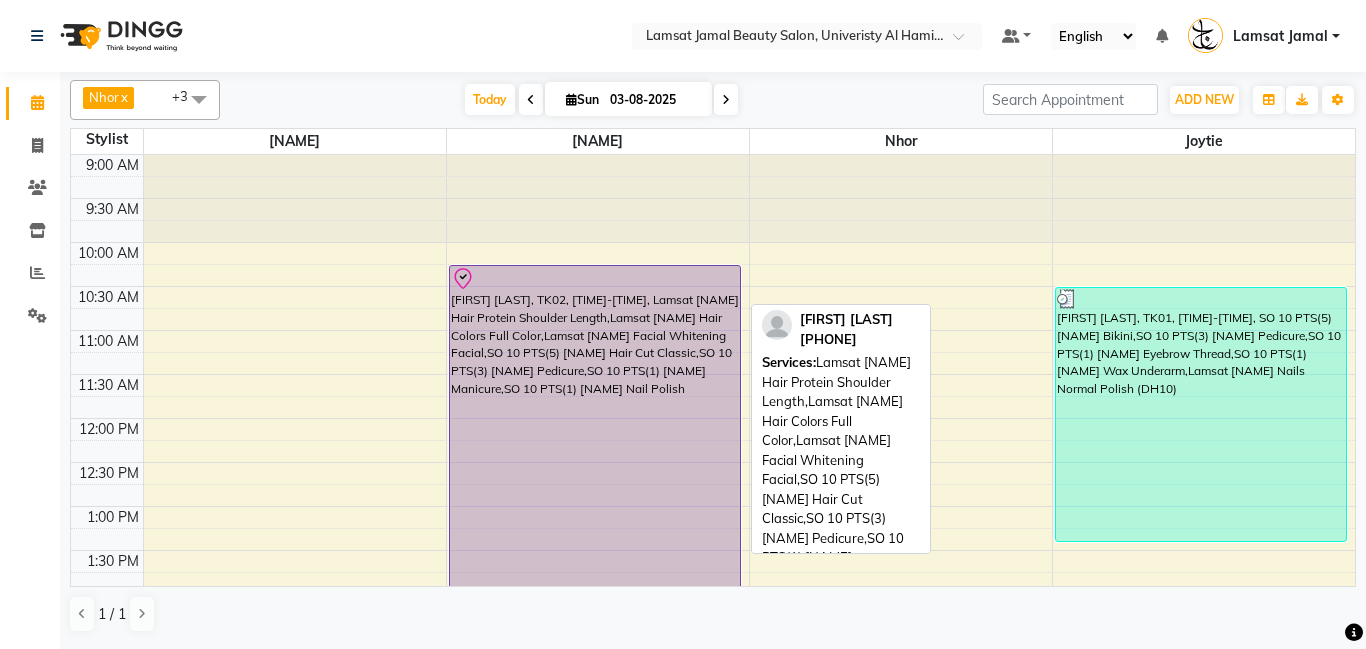 scroll, scrollTop: 0, scrollLeft: 0, axis: both 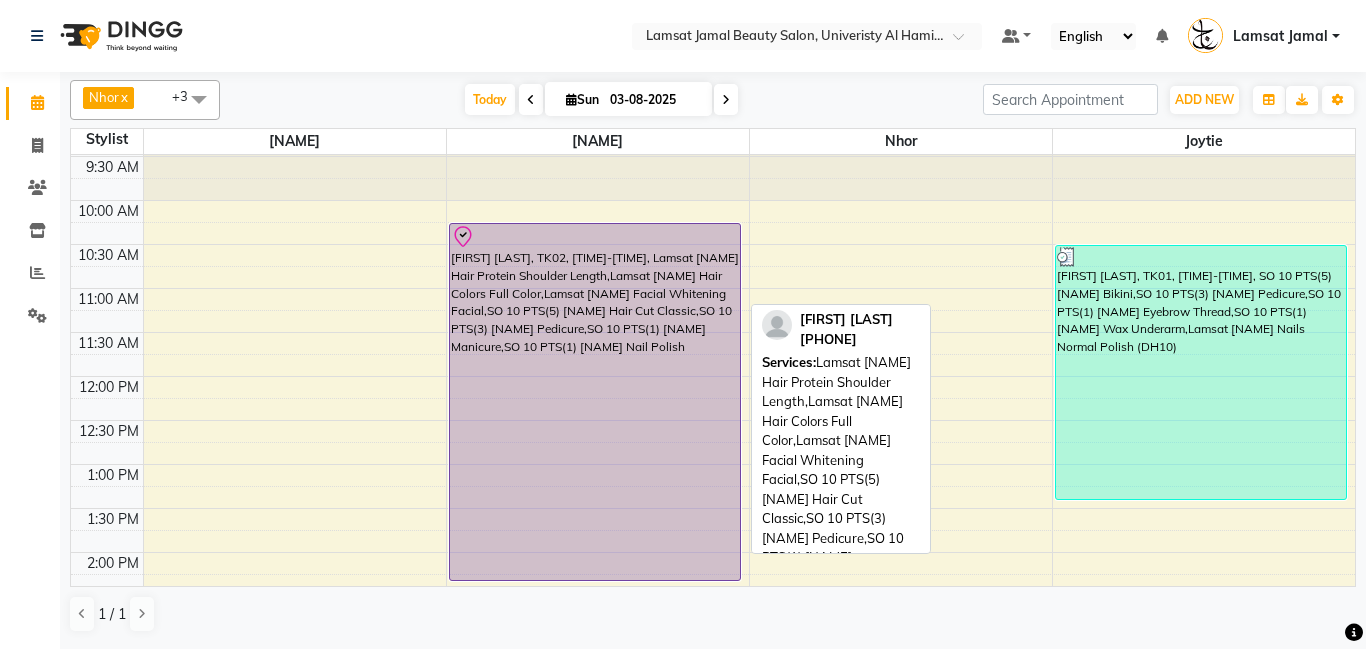 click on "[FIRST] [LAST], TK02, [TIME]-[TIME], Lamsat [NAME] Hair Protein Shoulder Length,Lamsat [NAME] Hair Colors Full Color,Lamsat [NAME] Facial Whitening Facial,SO 10 PTS(5) [NAME] Hair Cut Classic,SO 10 PTS(3) [NAME] Pedicure,SO 10 PTS(1) [NAME] Manicure,SO 10 PTS(1) [NAME] Nail Polish" at bounding box center (595, 402) 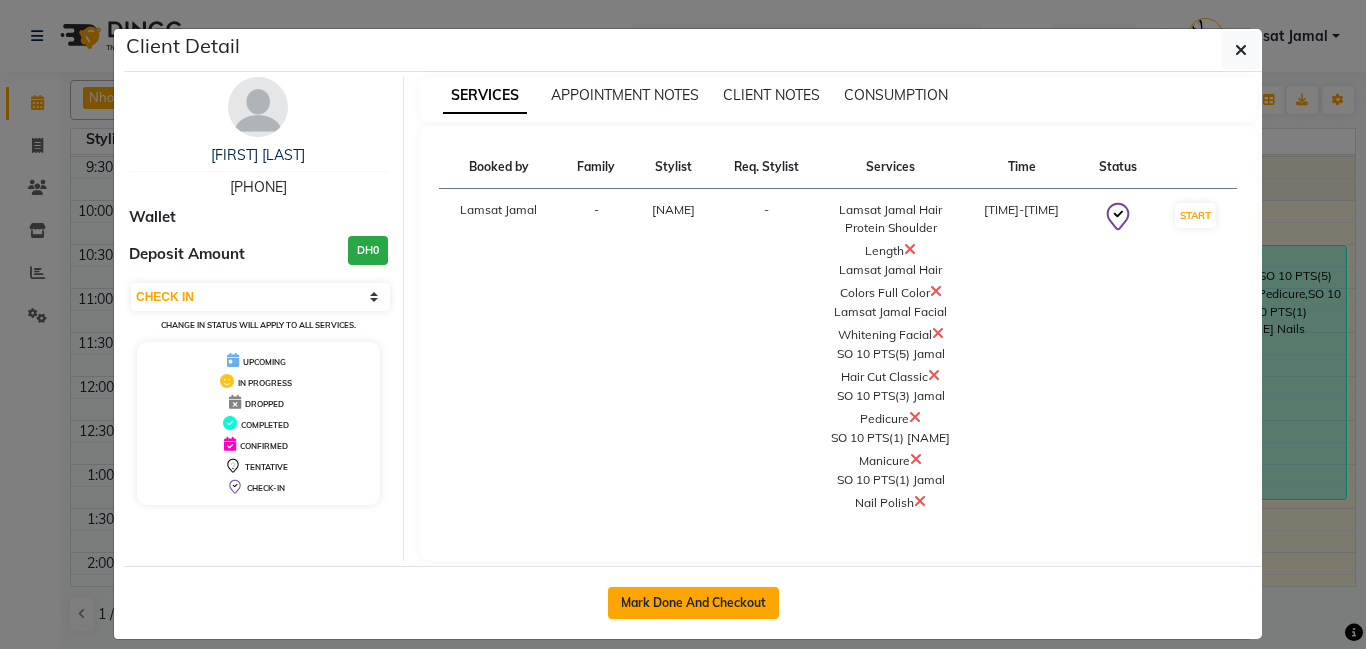 click on "Mark Done And Checkout" 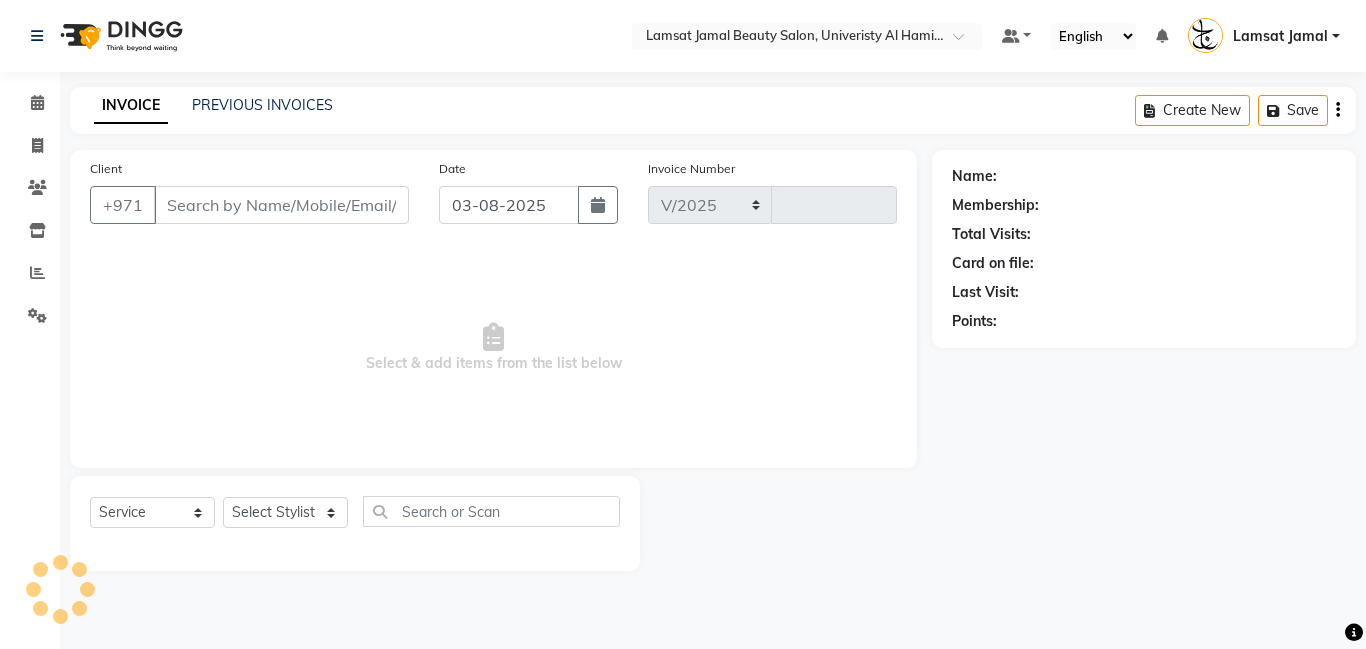 select on "8294" 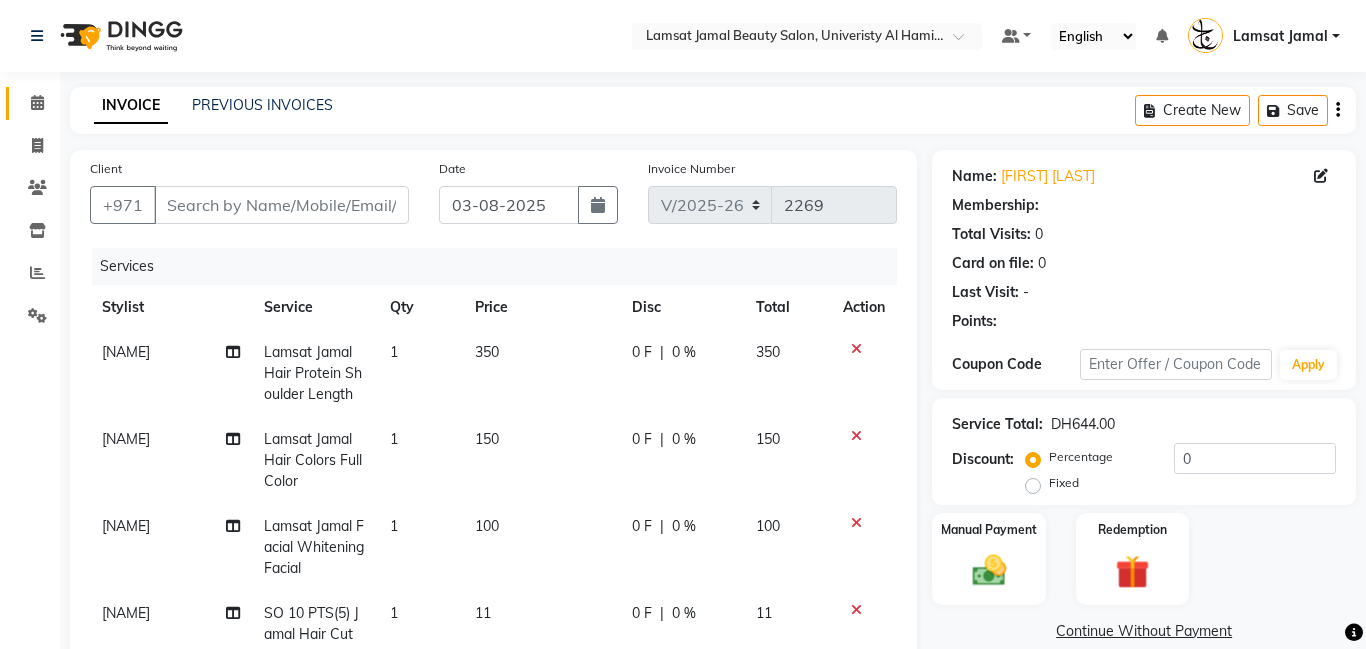type on "56*****73" 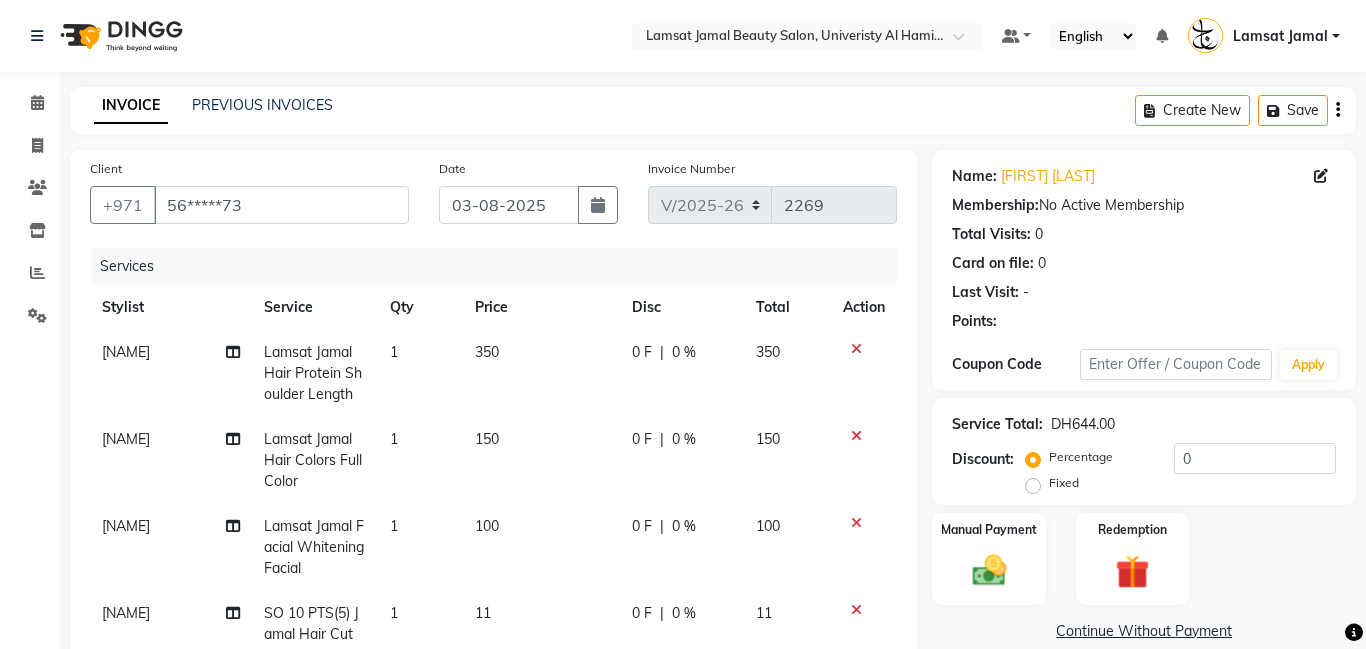 click on "350" 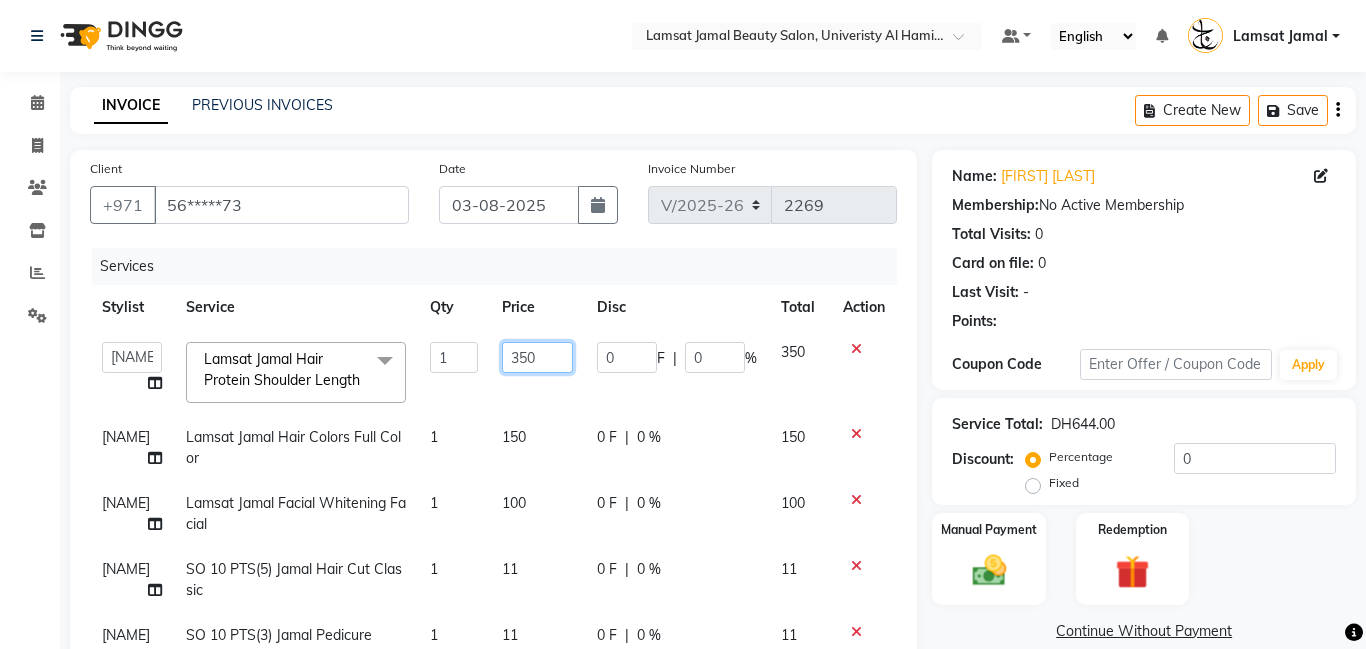 click on "350" 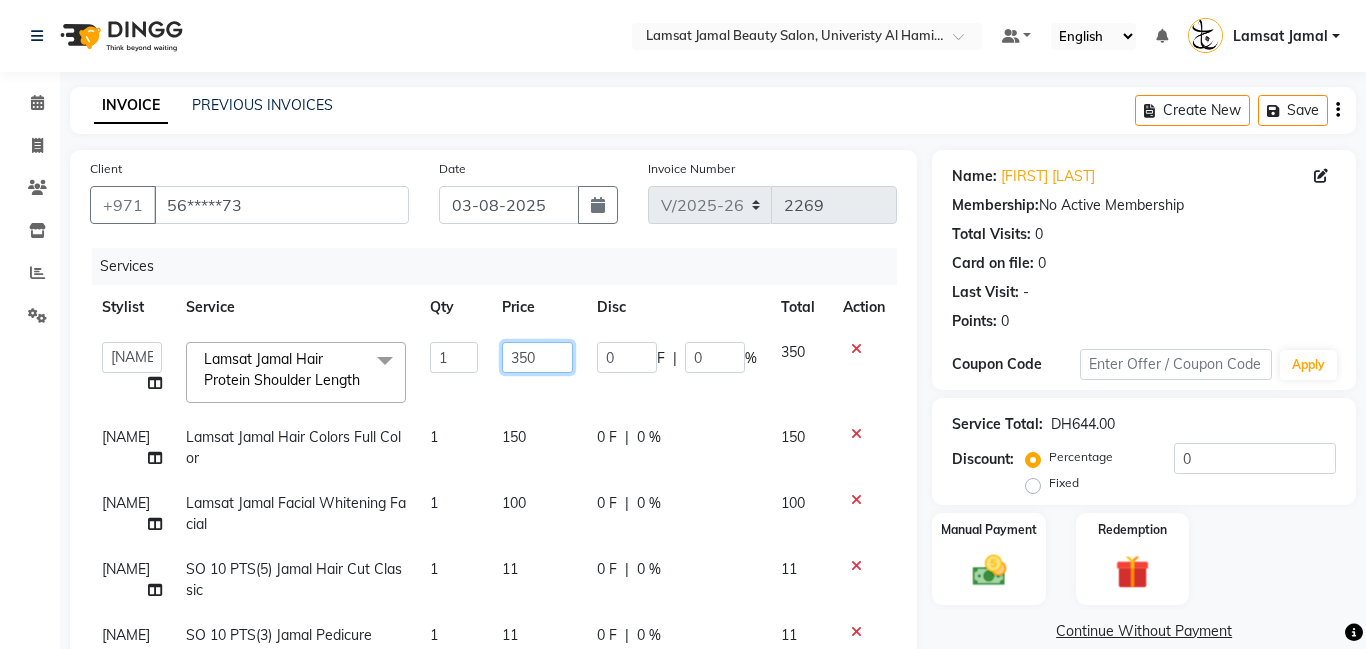 click on "350" 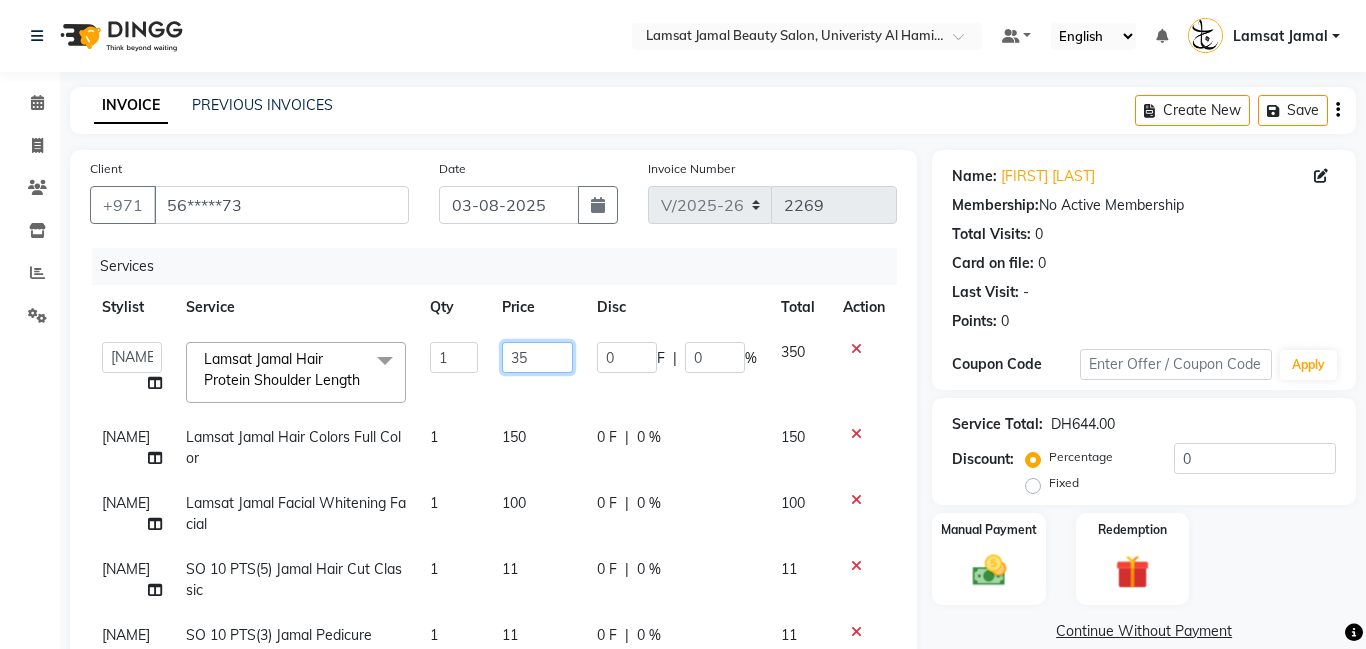 type on "3" 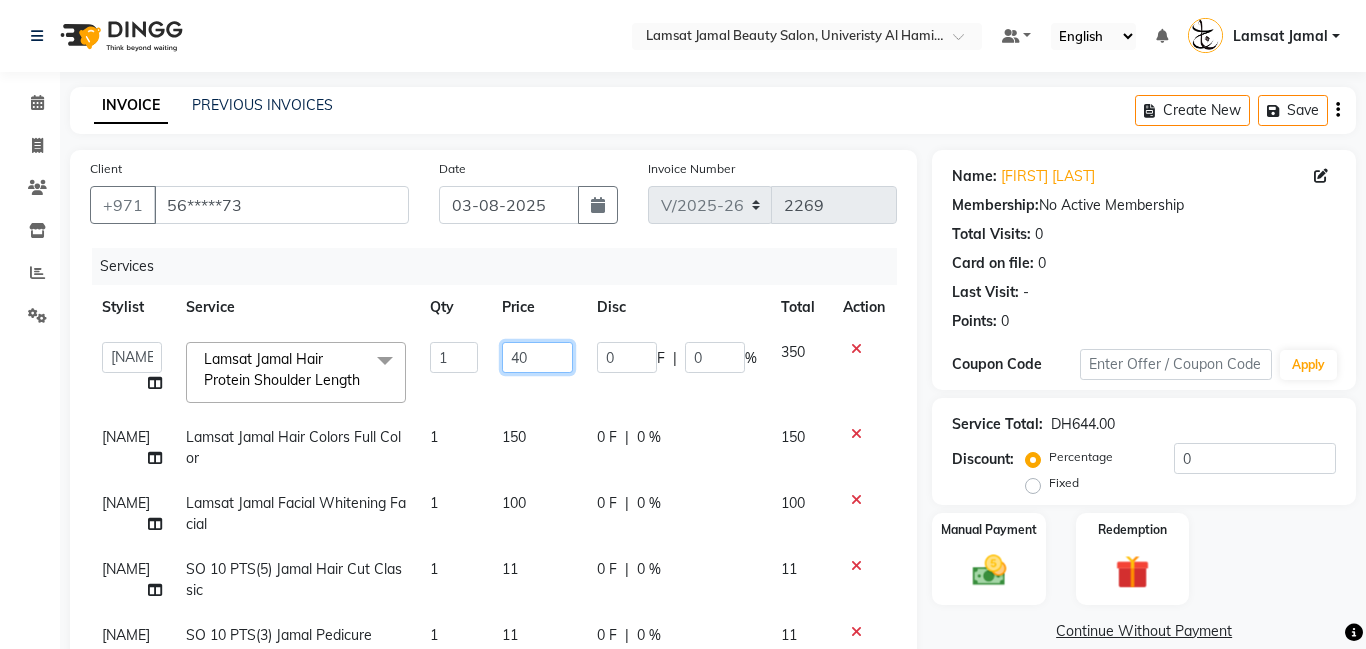 type on "400" 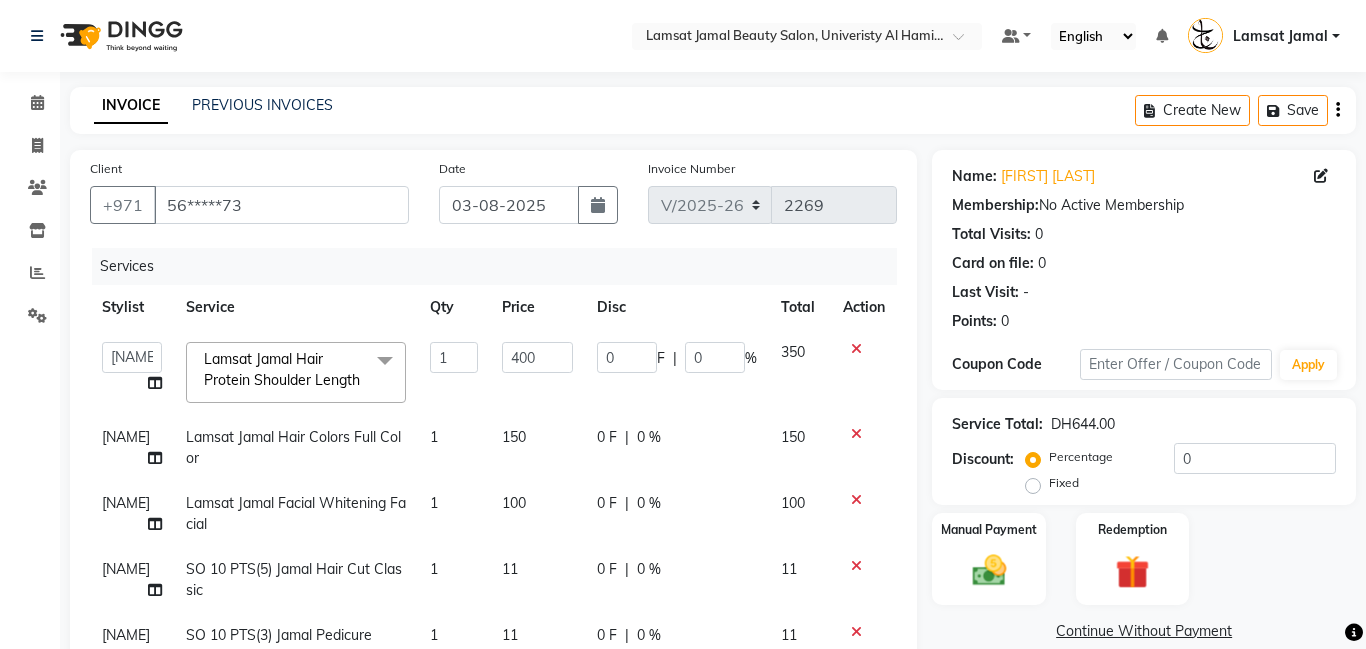 click on "150" 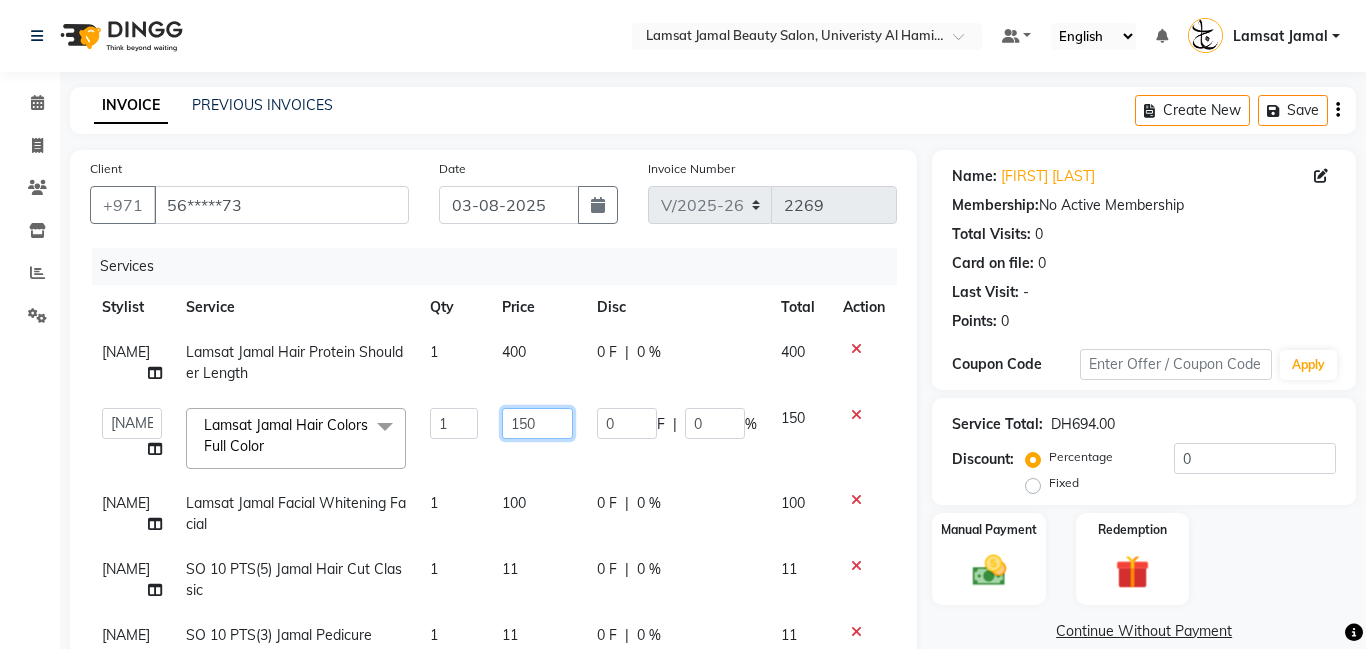 click on "150" 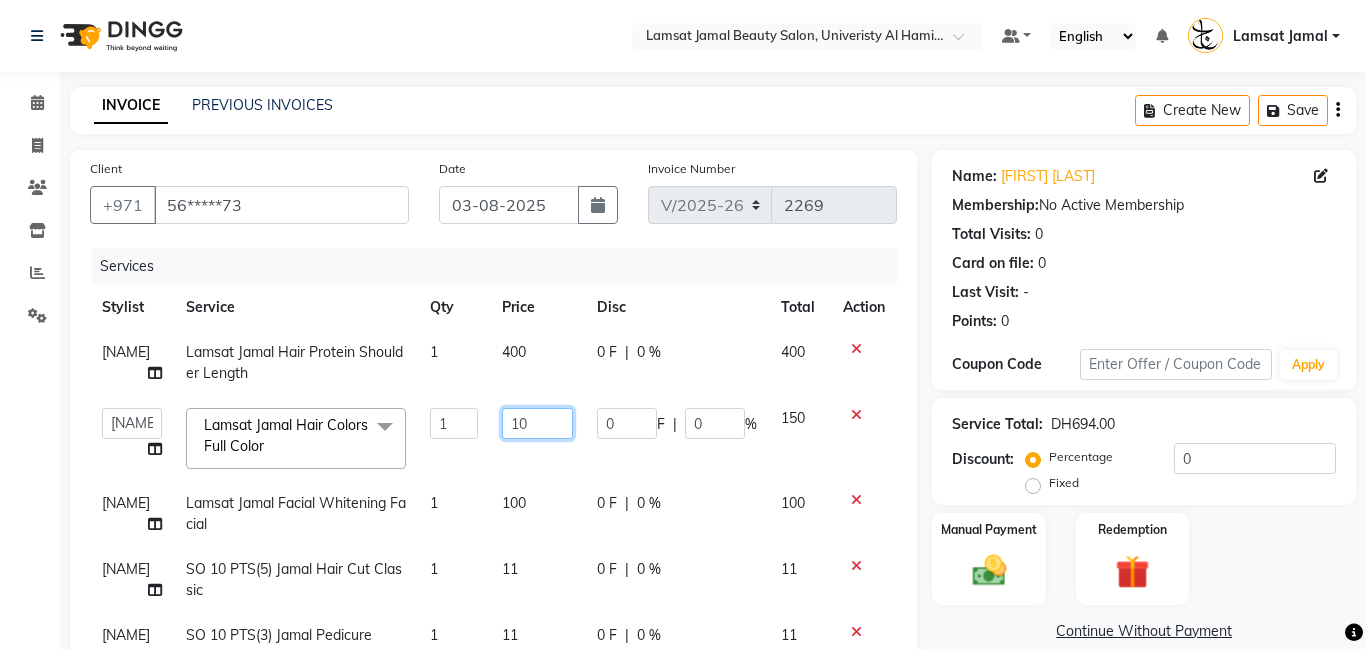 type on "100" 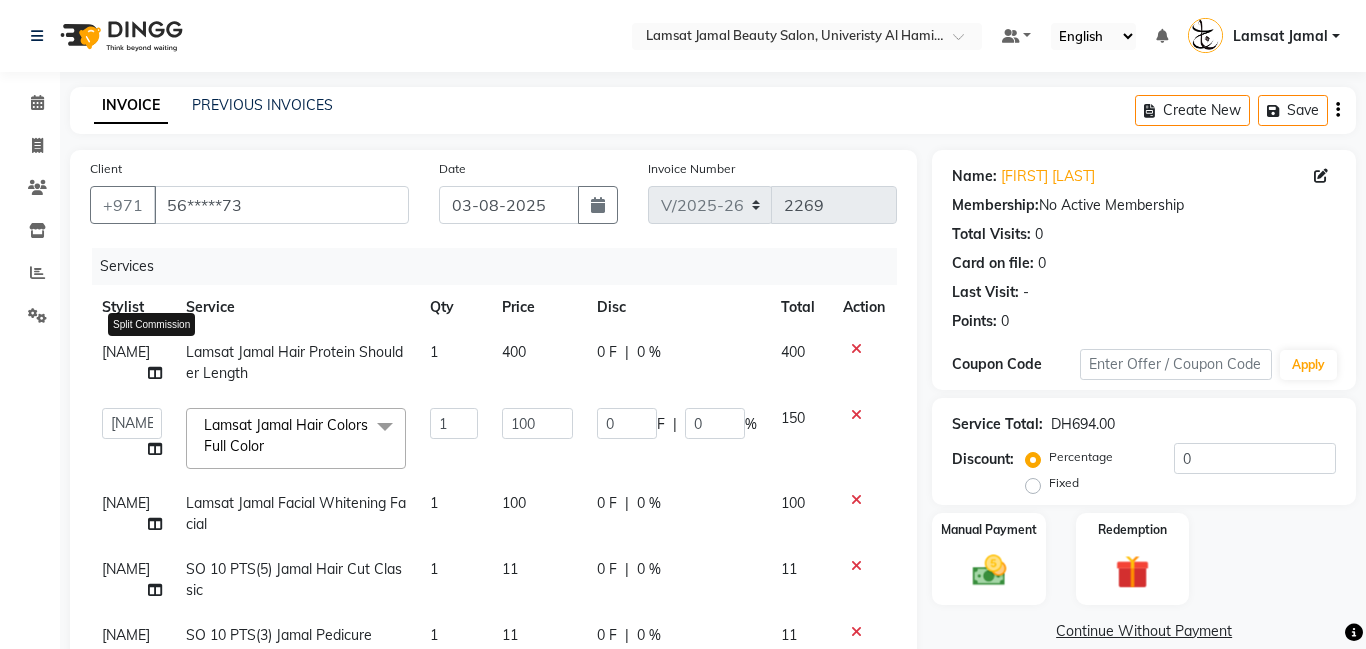 click on "[NAME] Split Commission" 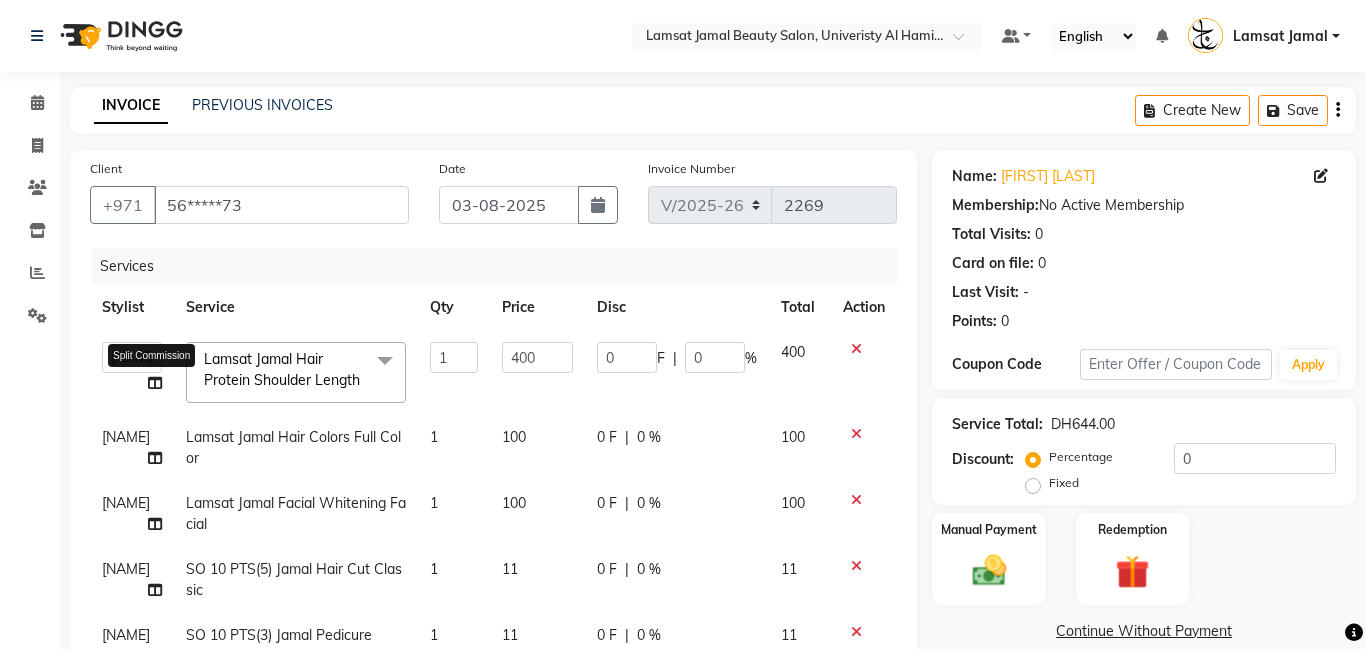 click 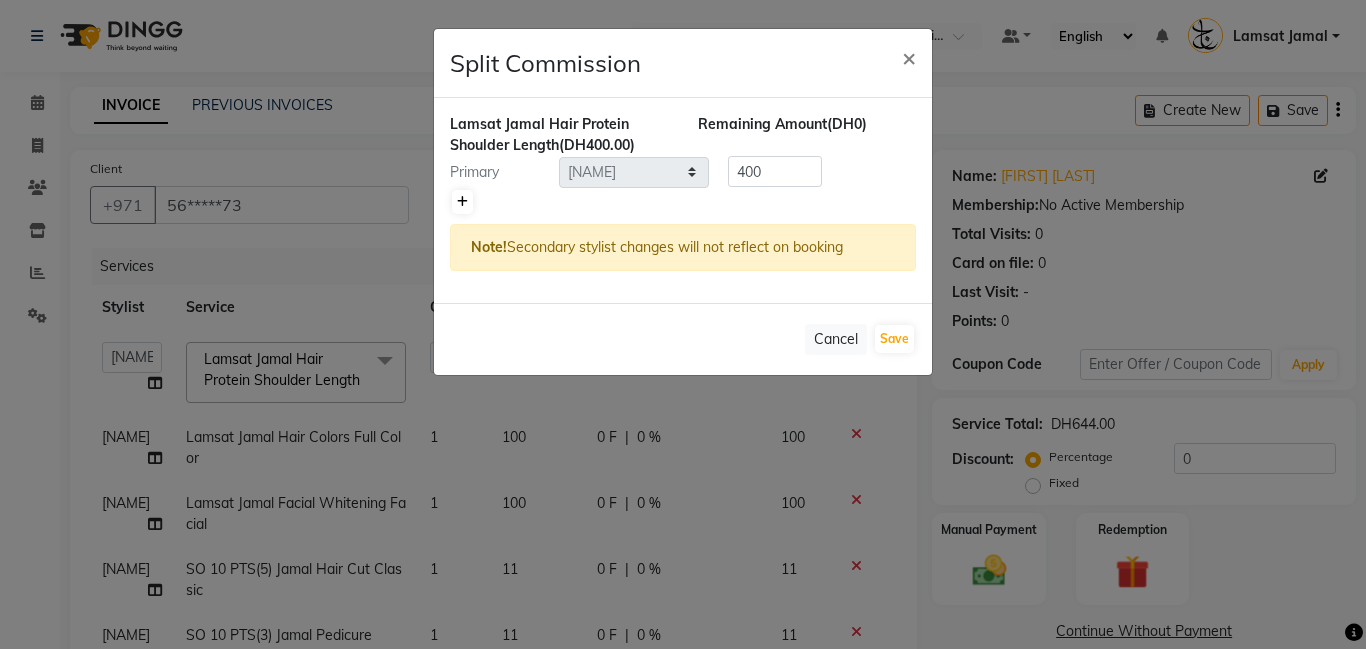 click 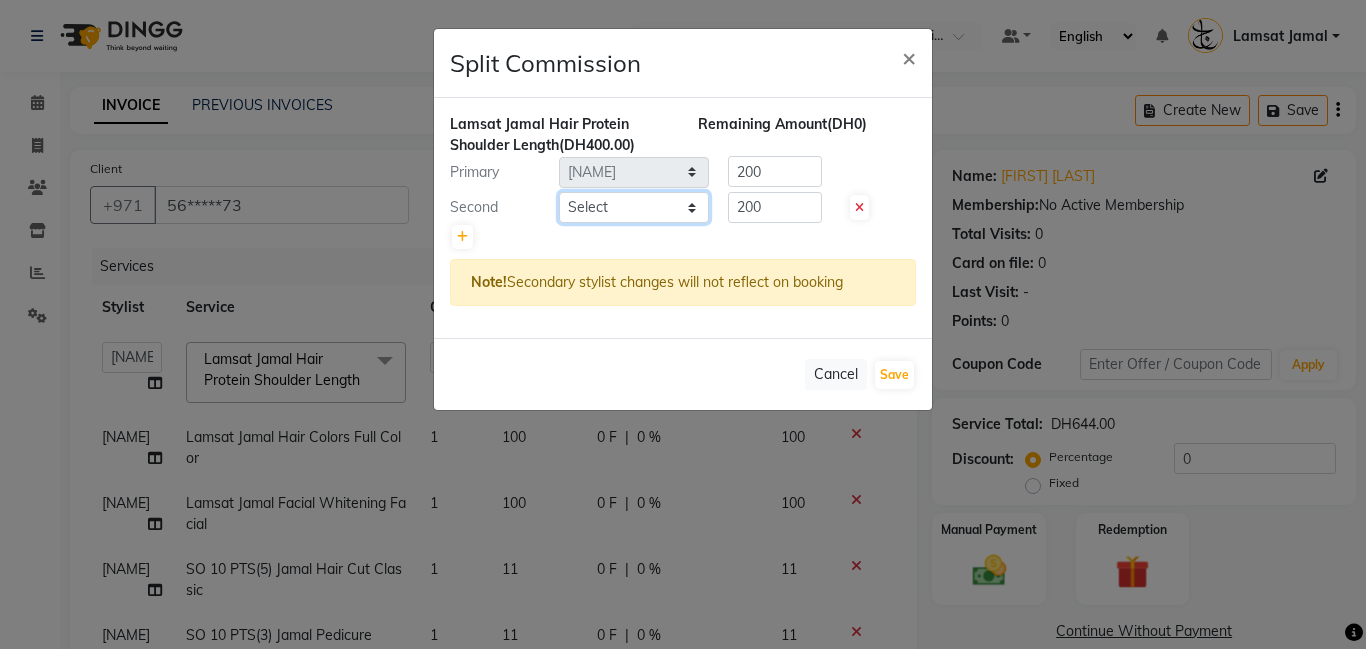click on "Select  [NAME]   [NAME]   [NAME]   [NAME]   [NAME]   [NAME]   Lamsat Ebda   Lamsat [NAME]   [NAME]   [NAME]   [NAME]   [NAME]   [NAME]   [NAME]   [NAME]   Owner [NAME]   [NAME]   [NAME]   [NAME]   [NAME]   [NAME]" 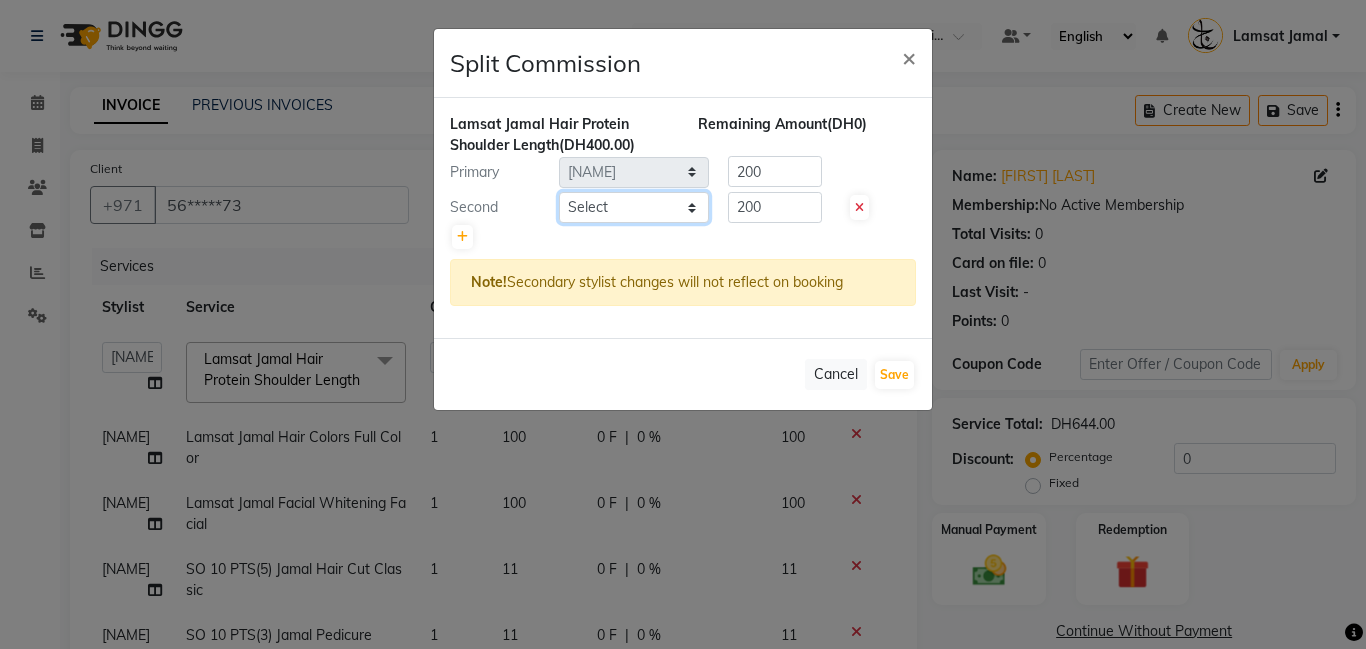 select on "79907" 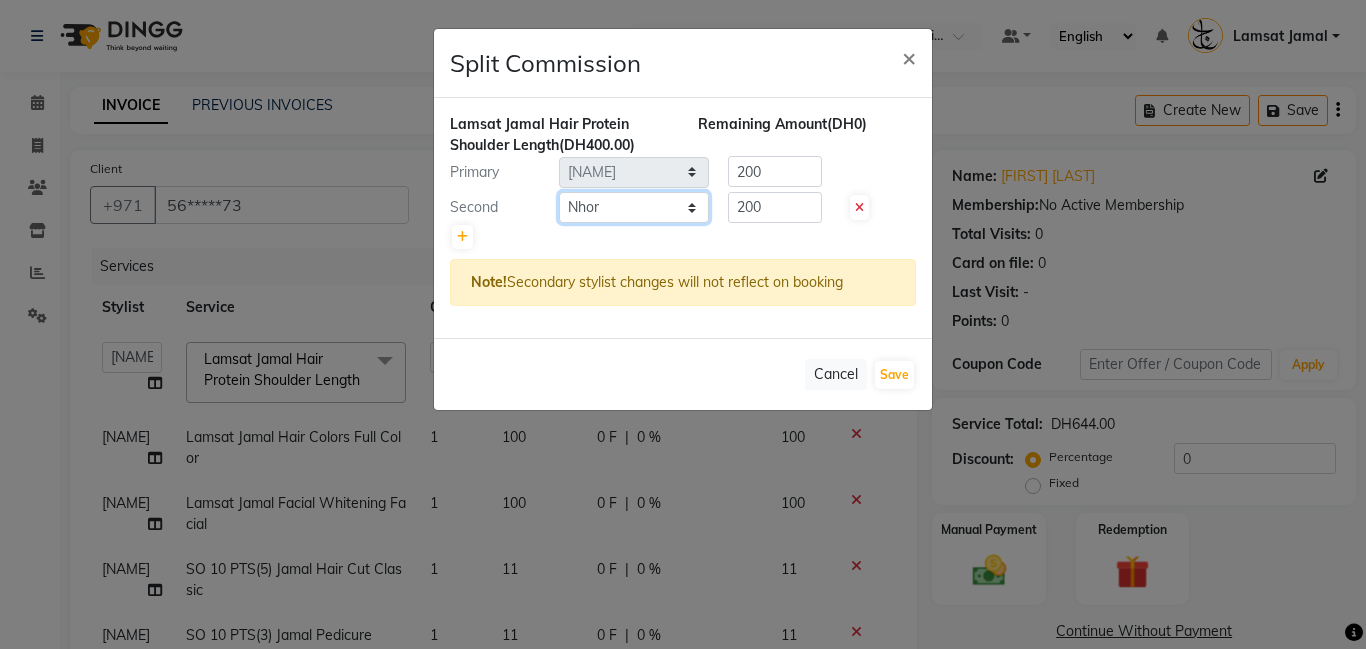 click on "Select  [NAME]   [NAME]   [NAME]   [NAME]   [NAME]   [NAME]   Lamsat Ebda   Lamsat [NAME]   [NAME]   [NAME]   [NAME]   [NAME]   [NAME]   [NAME]   [NAME]   Owner [NAME]   [NAME]   [NAME]   [NAME]   [NAME]   [NAME]" 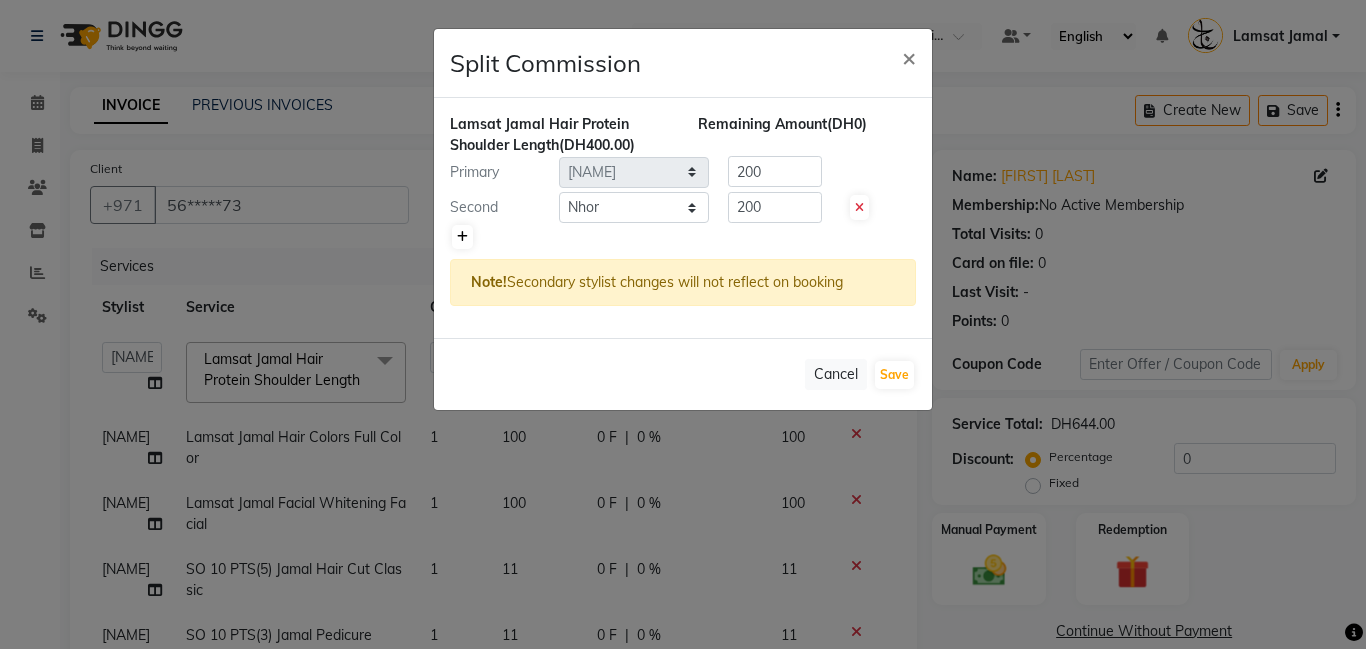 click 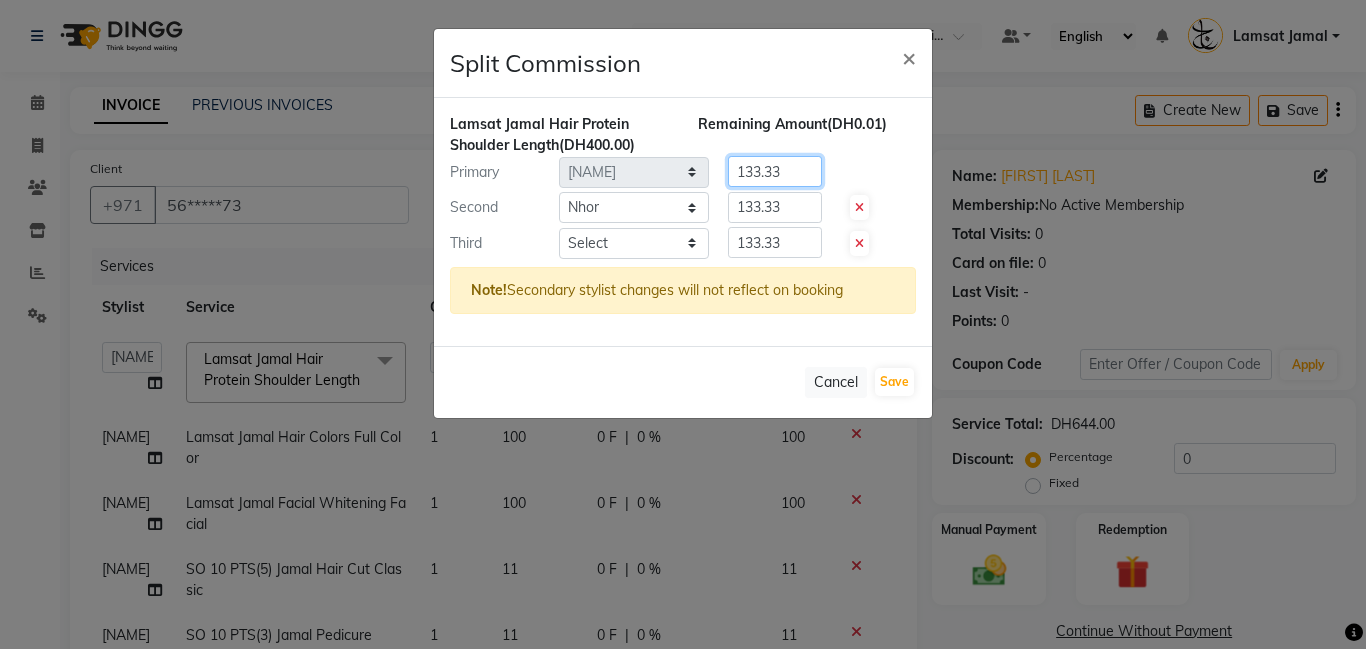 click on "133.33" 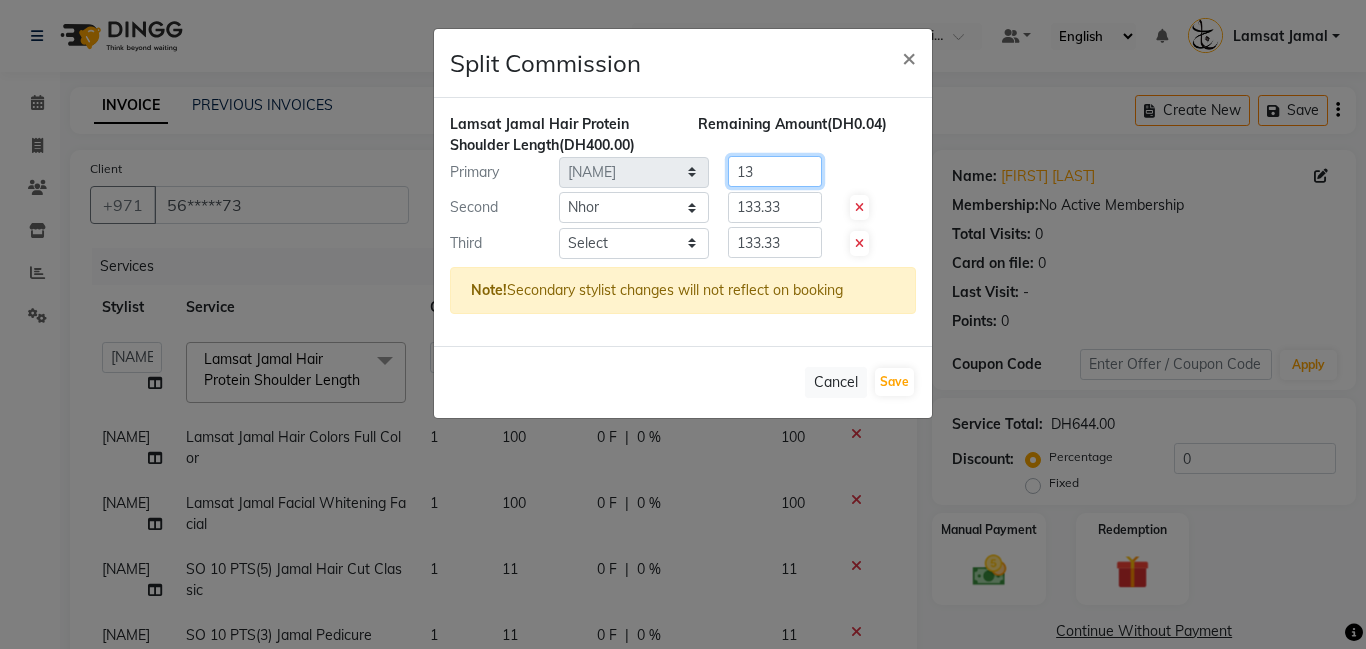 type on "1" 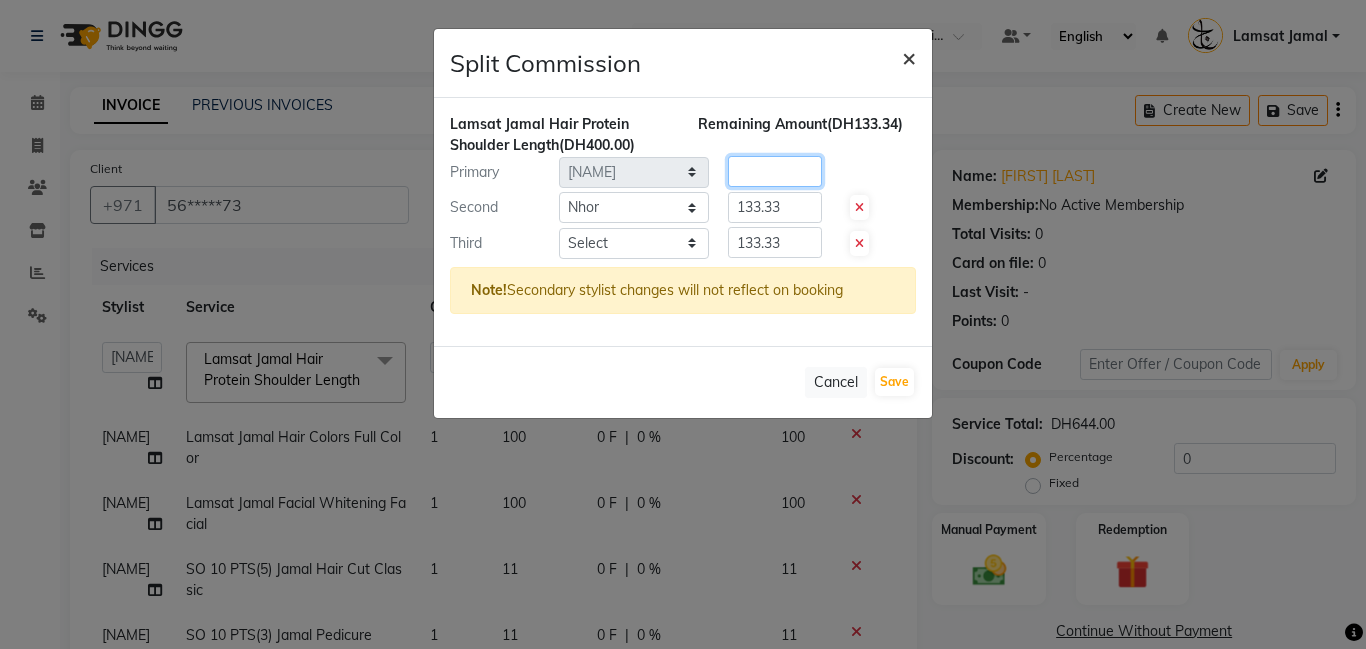 type 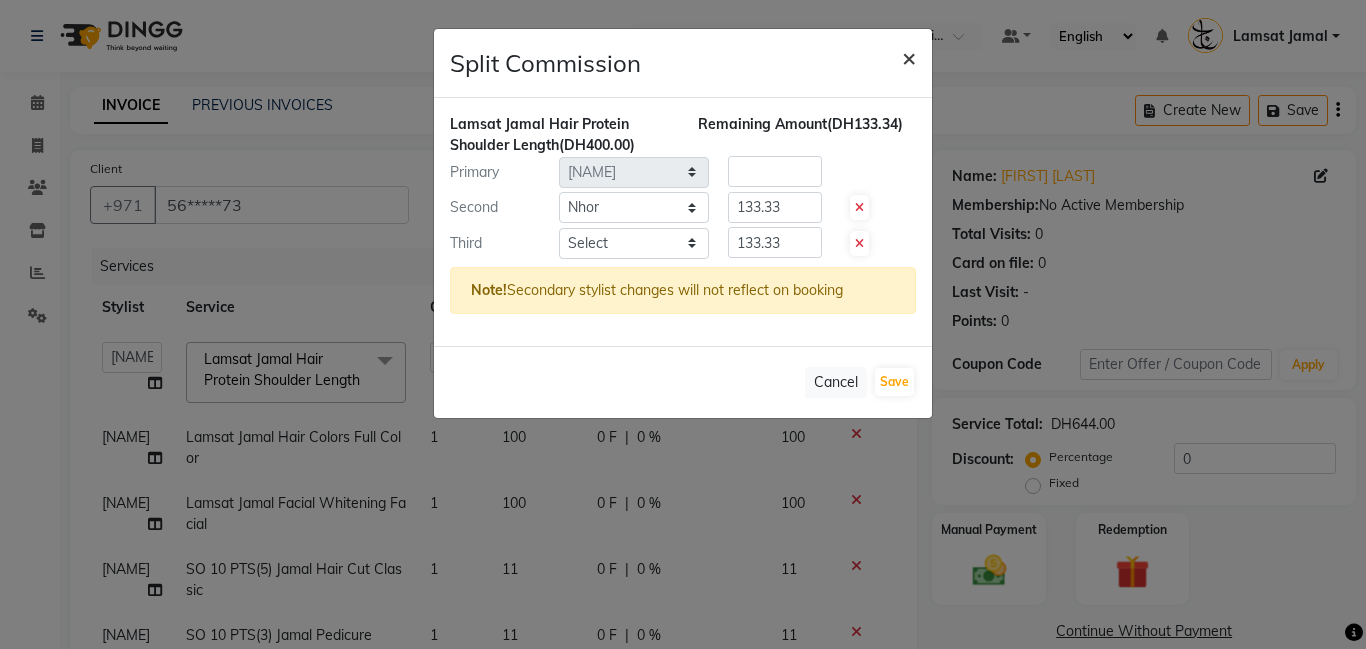 click on "×" 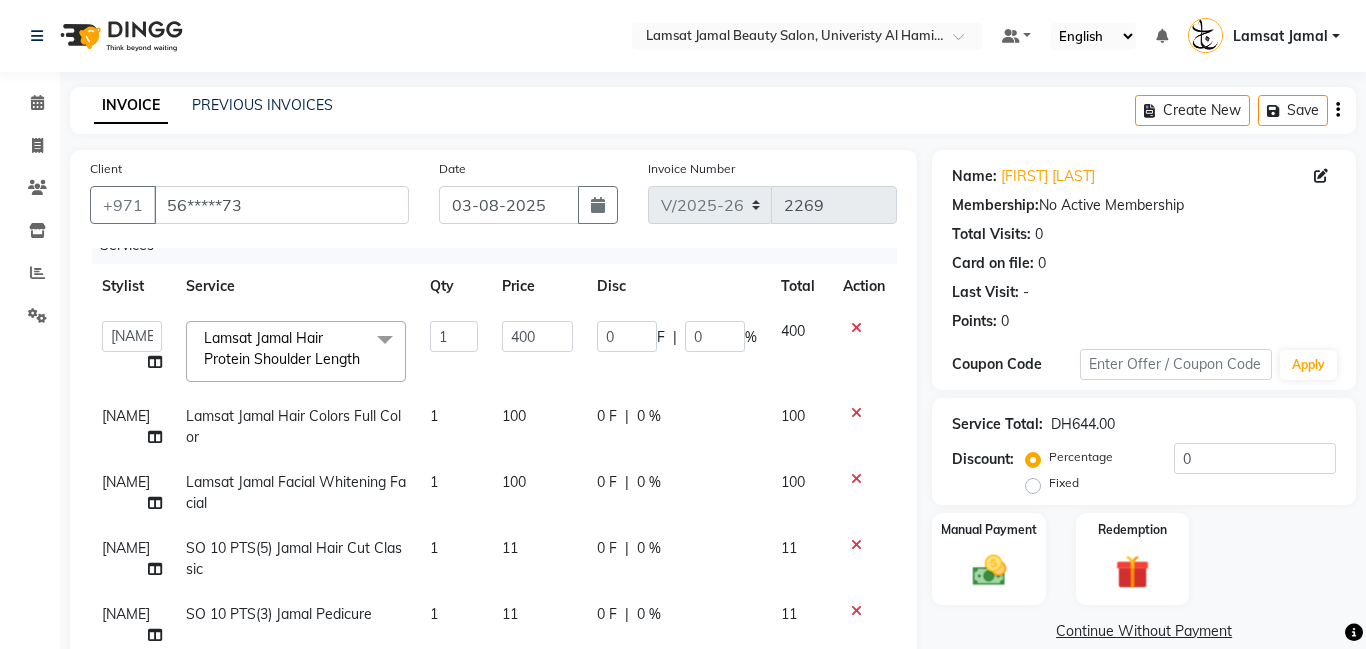 scroll, scrollTop: 37, scrollLeft: 0, axis: vertical 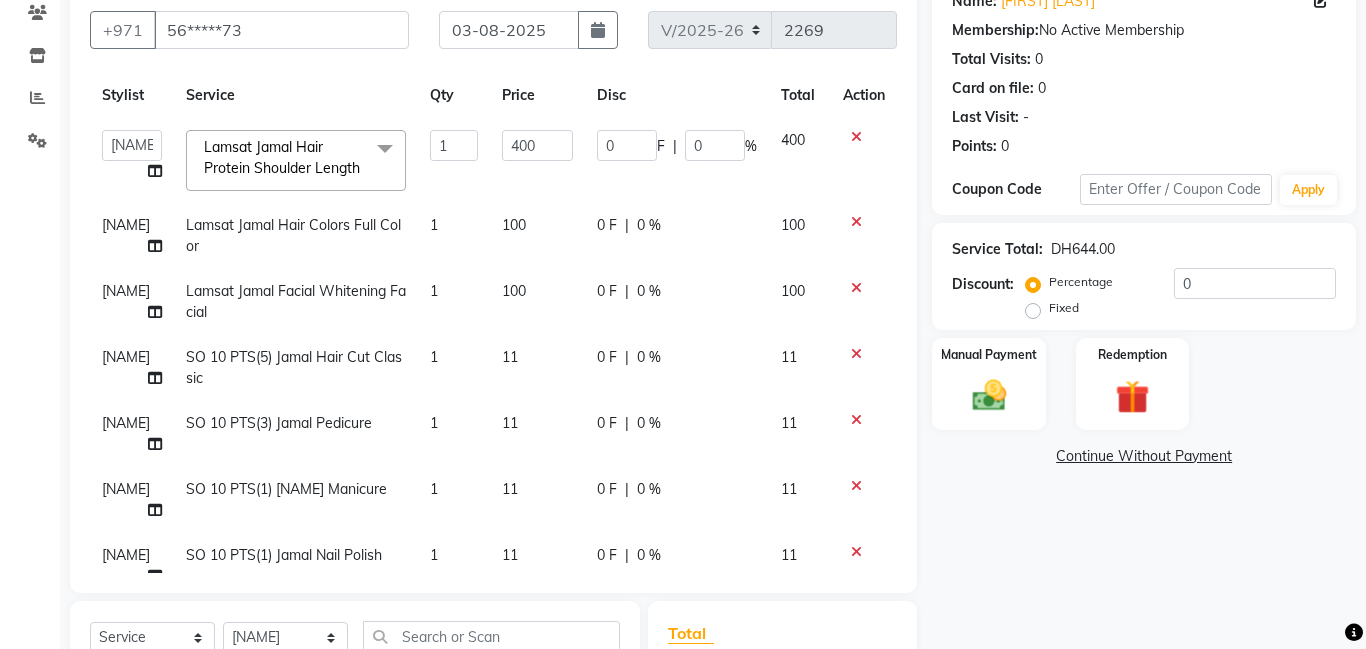 click on "11" 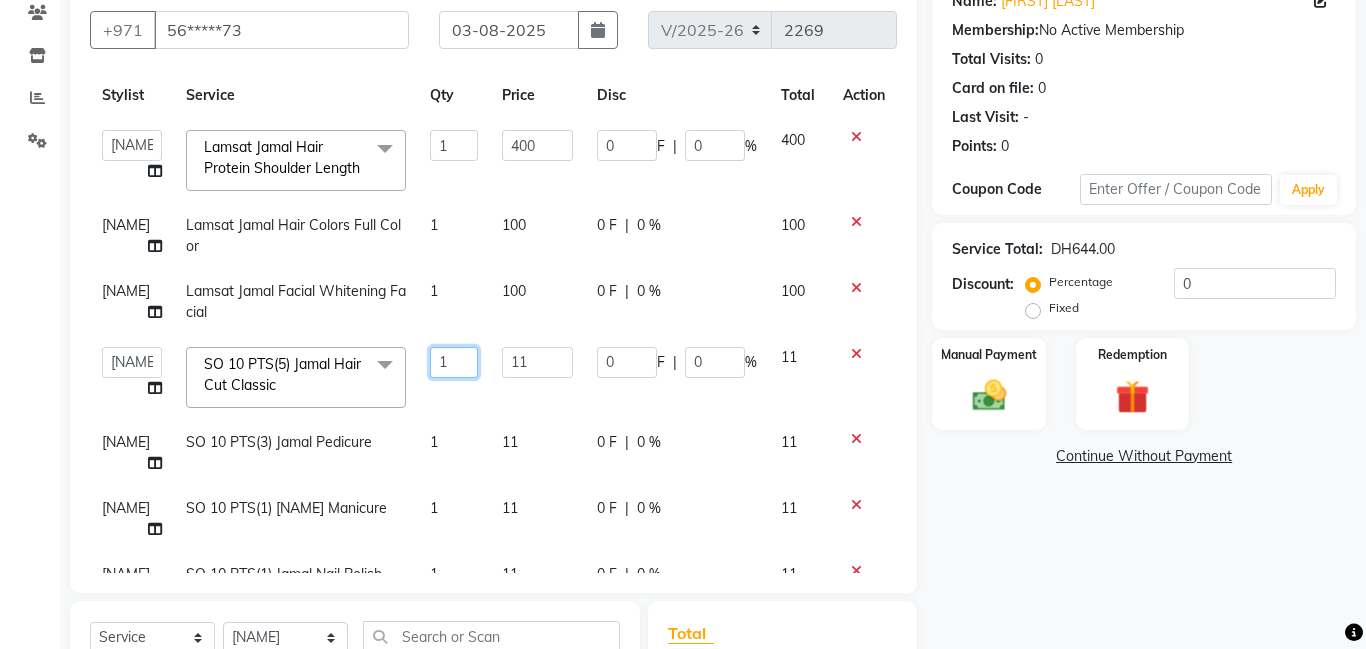click on "1" 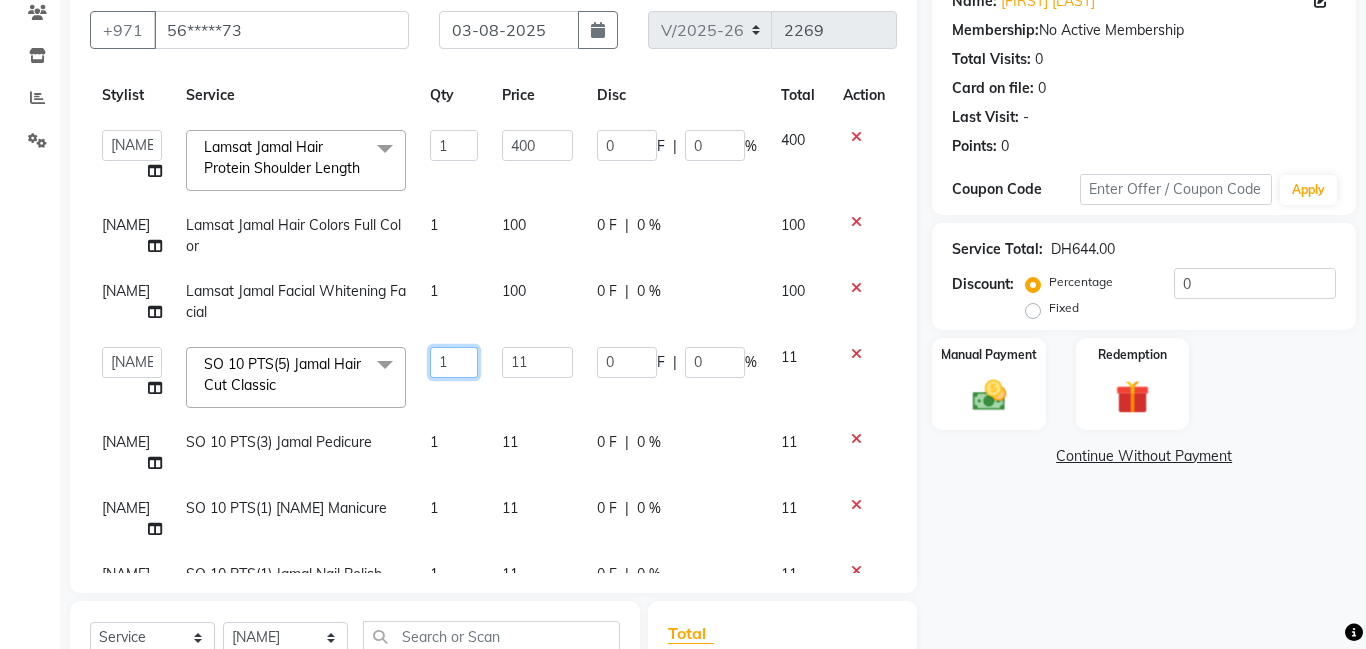 click on "1" 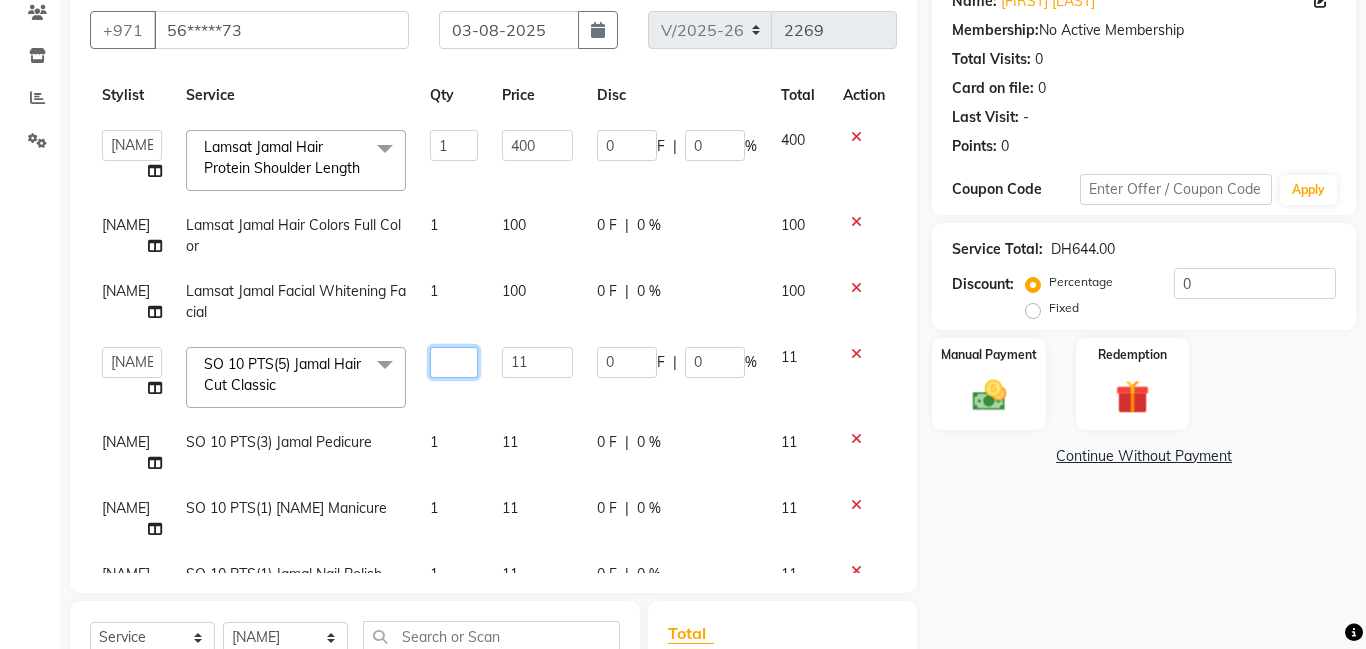 type on "5" 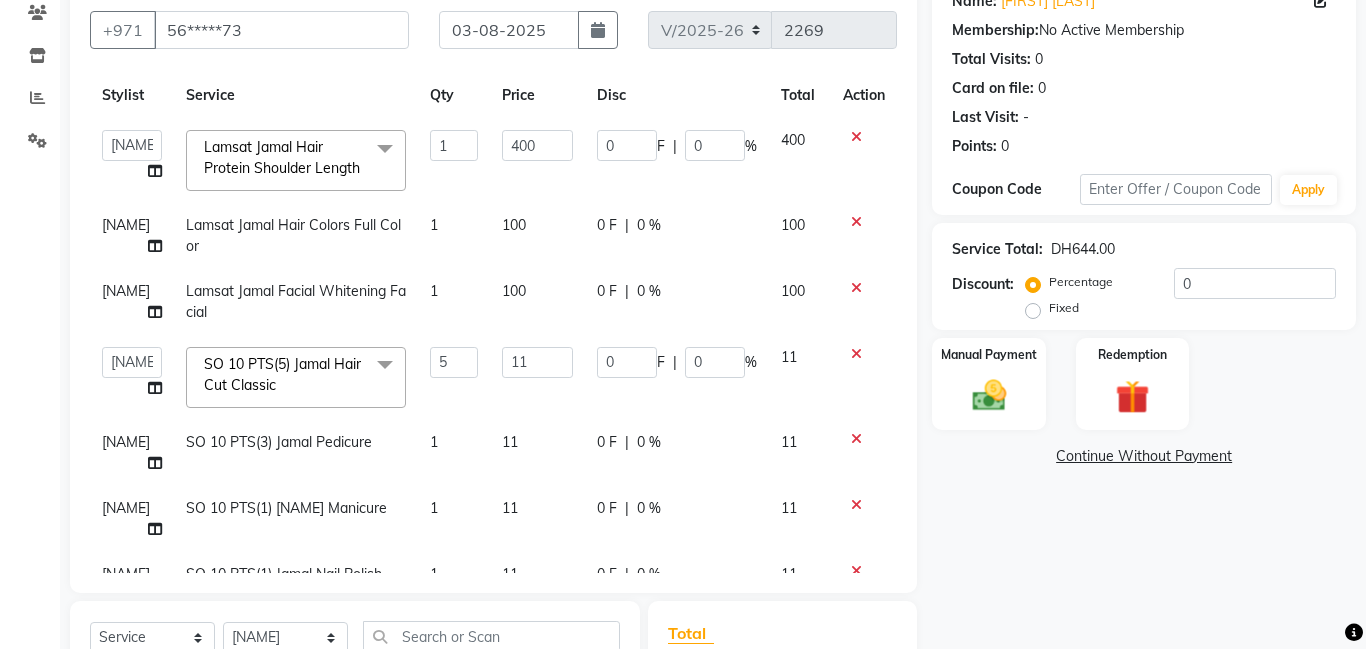 click on "1" 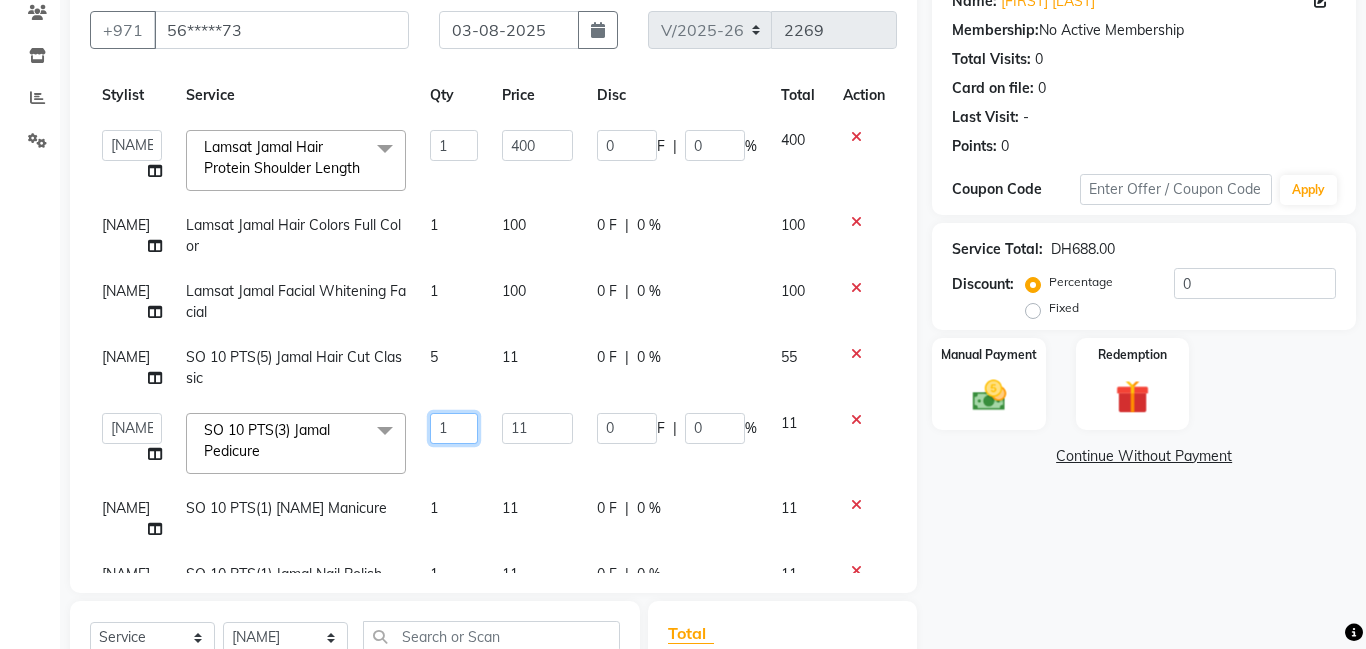 click on "1" 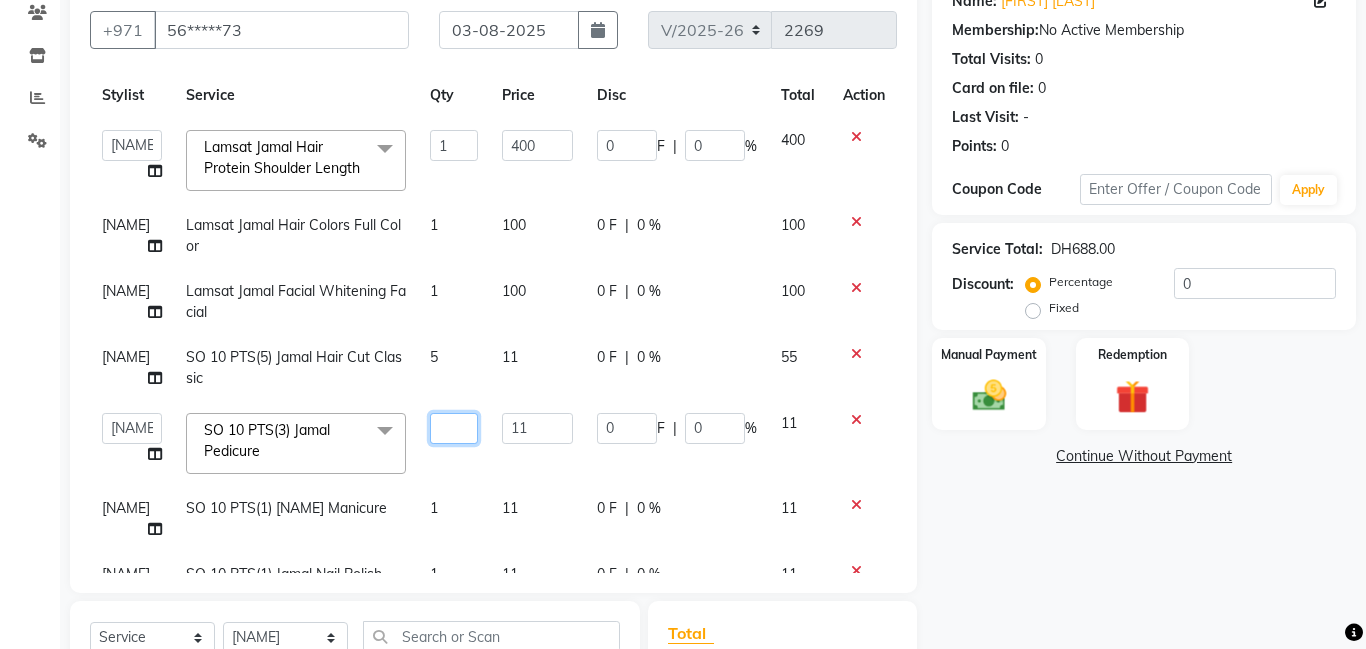 type on "3" 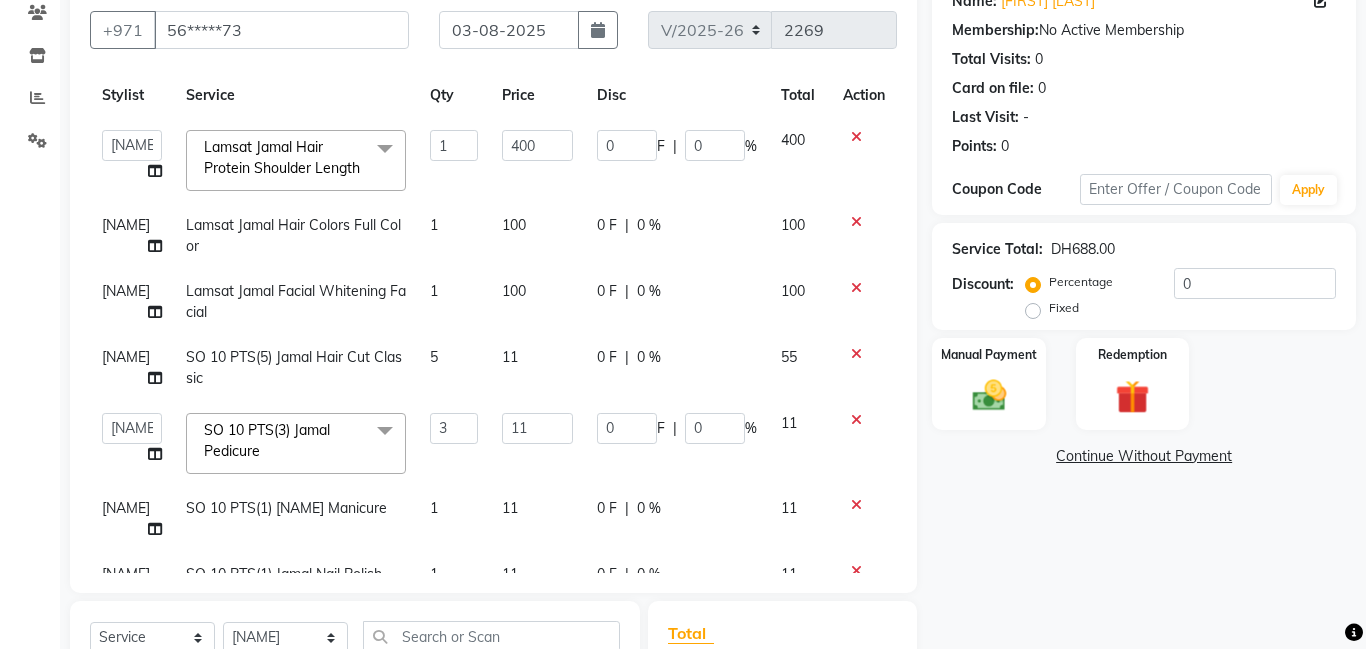 click on "Client +971 [PHONE] Date [DATE] Invoice Number V/2025 V/2025-26 2269 Services Stylist Service Qty Price Disc Total Action  [NAME]   [NAME]   [NAME]   [NAME]   [NAME]   [NAME]   Lamsat Ebda   Lamsat [NAME]   [NAME]   [NAME]   [NAME]   [NAME]   [NAME]   [NAME]   [NAME]   Owner [NAME]   [NAME]   [NAME]   [NAME]   [NAME]   [NAME]  Lamsat [NAME] Hair Protein Shoulder Length  x M/T [NAME] Manicure (DH29) M/T [NAME] Gel Color (DH29) M/T [NAME] Pedicure (DH29) M/T [NAME] Footspa (DH29) M/T [NAME] Plastic Extension (DH29) M/T [NAME] Mini Facial (DH29) M/T [NAME] Black Heads (DH29) M/T [NAME]  Face Bleach (DH29) M/T [NAME] Eyebrow Tint (DH29) M/T [NAME] Hair Trim (DH29) M/T [NAME] Morrocan Bath (DH69) M/T [NAME] Soft Gel (DH69) M/T [NAME] Roots Color With Hair Trim (DH69) M/T [NAME] Hair Spa With Hair Trim (DH69) M/T [NAME] Hot Oil With Hair Trim (DH69) M/T [NAME] Manicure & Pedicure for 2 Pax (DH199) M/T [NAME] Morrocan Bath + 30 Min Massage (DH199) M/T [NAME] Normal Facial, Manicure, Pedicure (DH199) Lamsat [NAME] Nails Classic Manicure (DH50)" 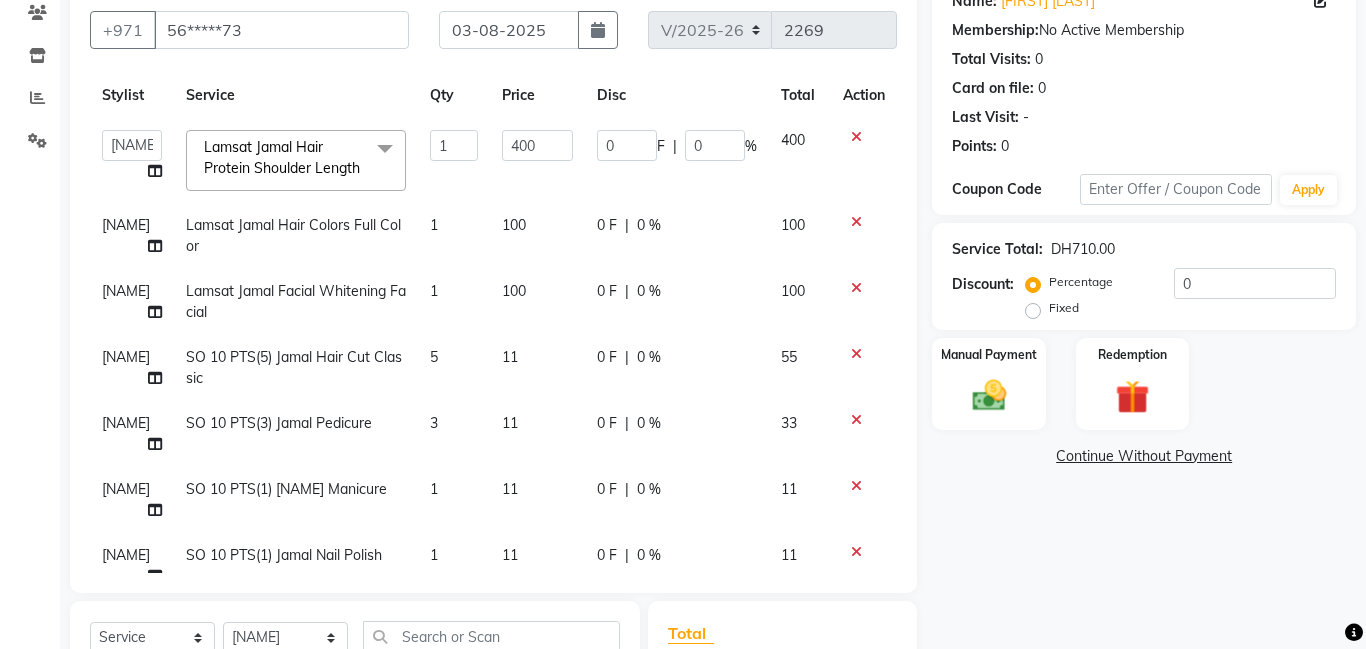 scroll, scrollTop: 211, scrollLeft: 0, axis: vertical 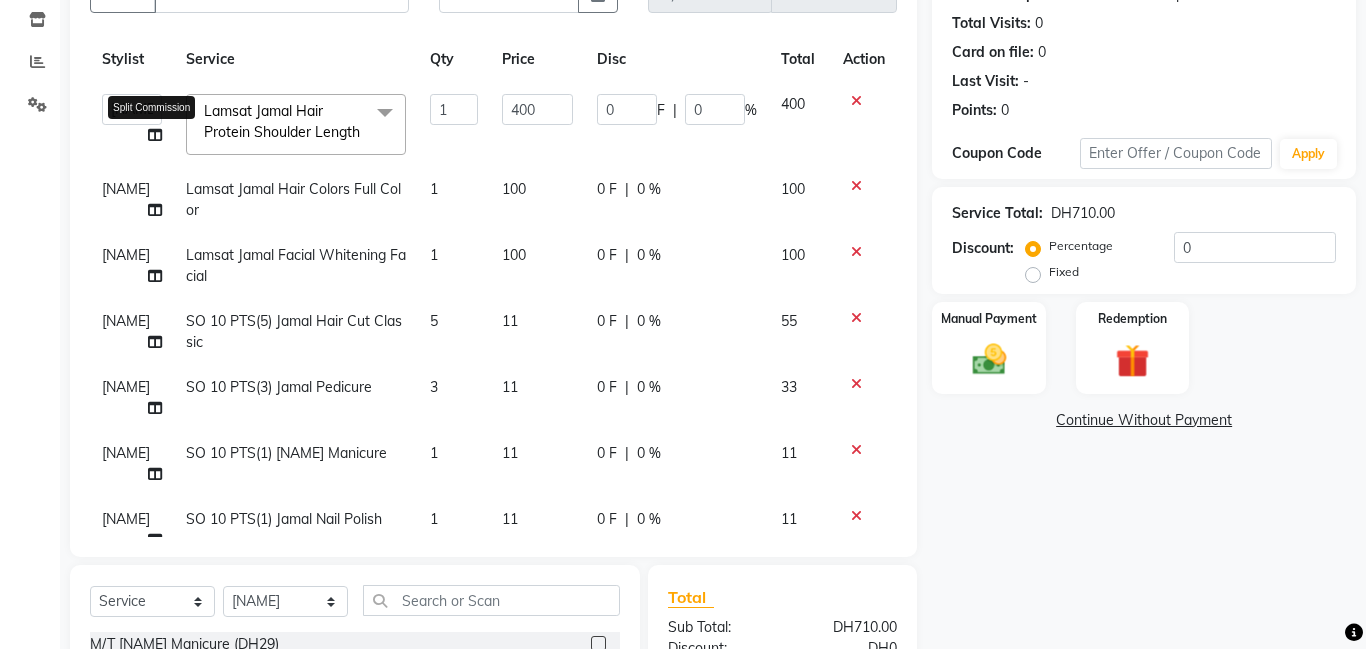click 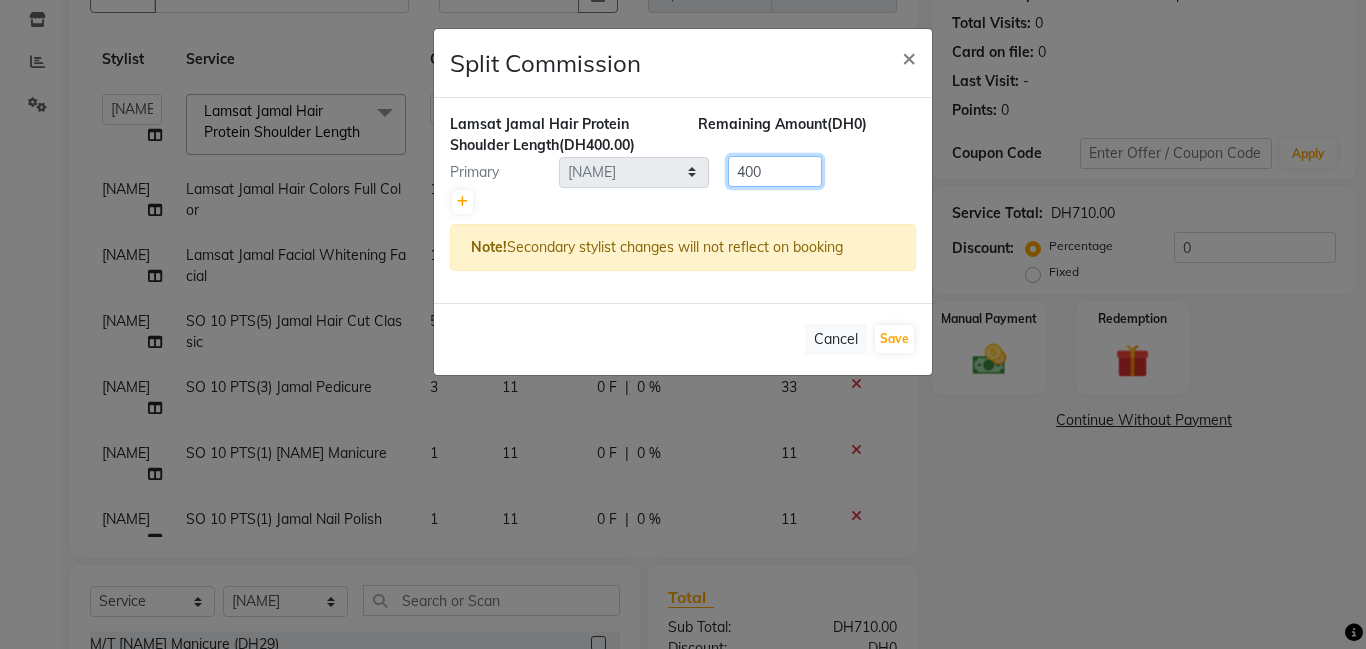 click on "400" 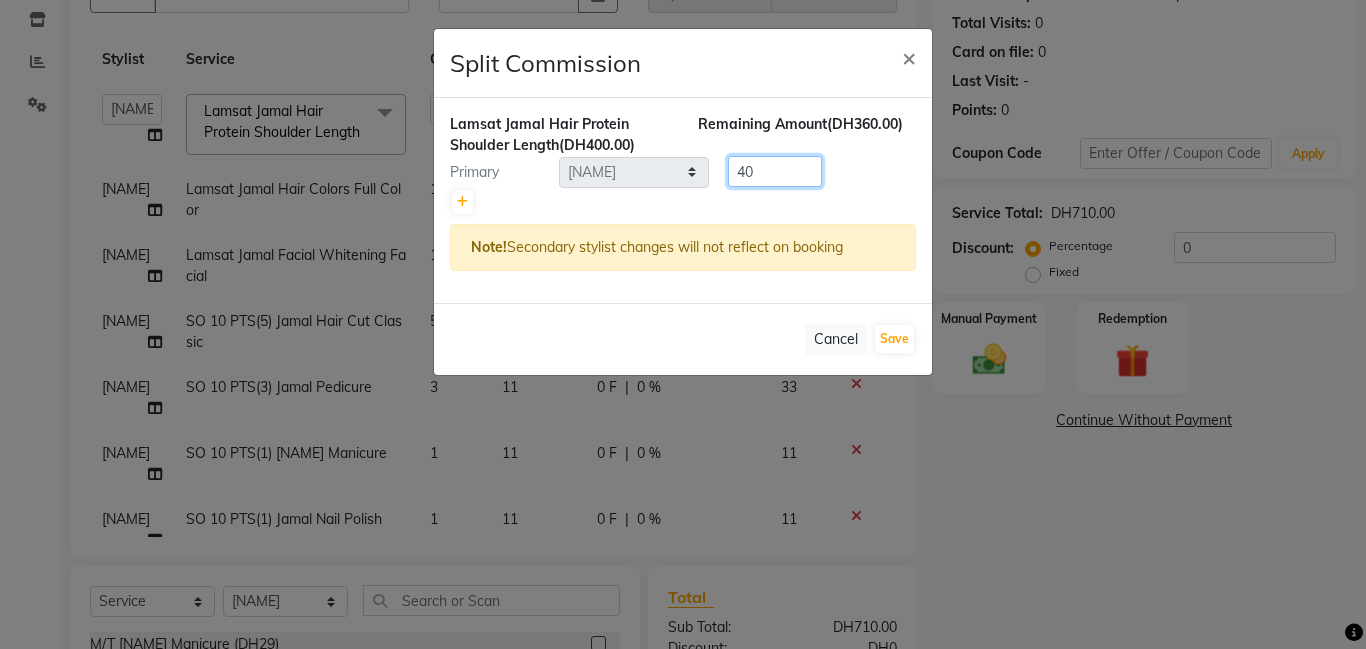 type on "4" 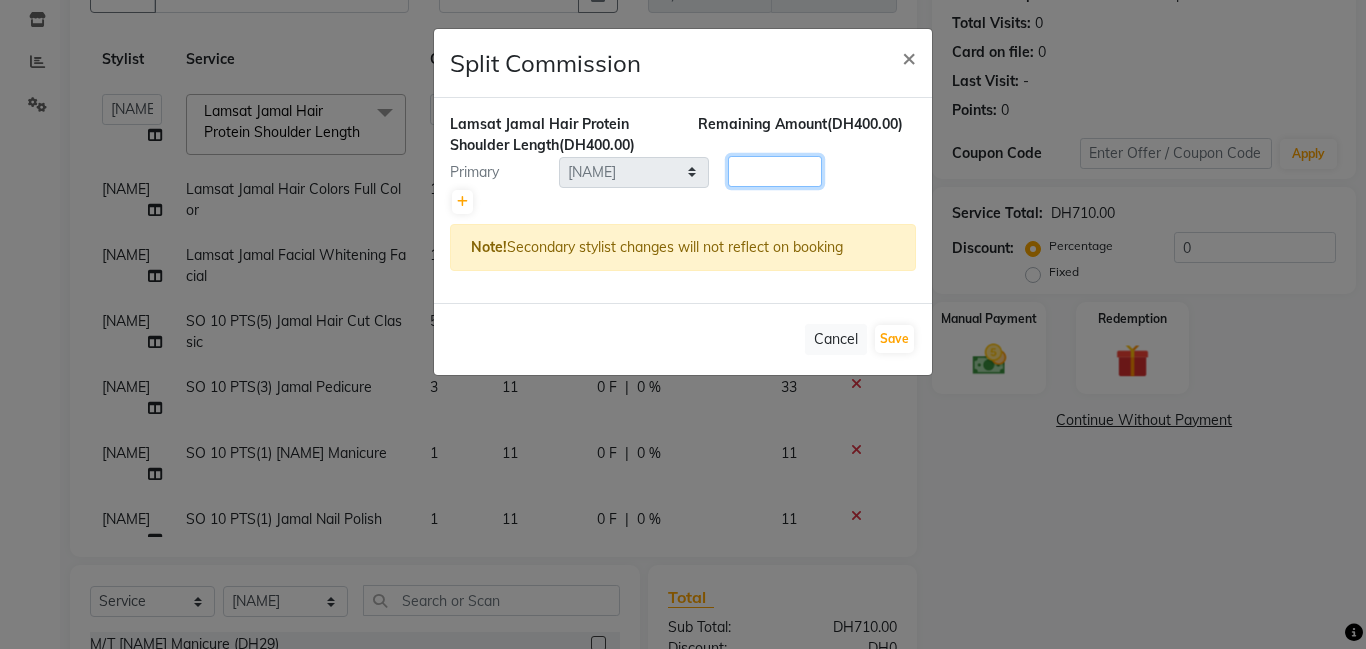 type on "2" 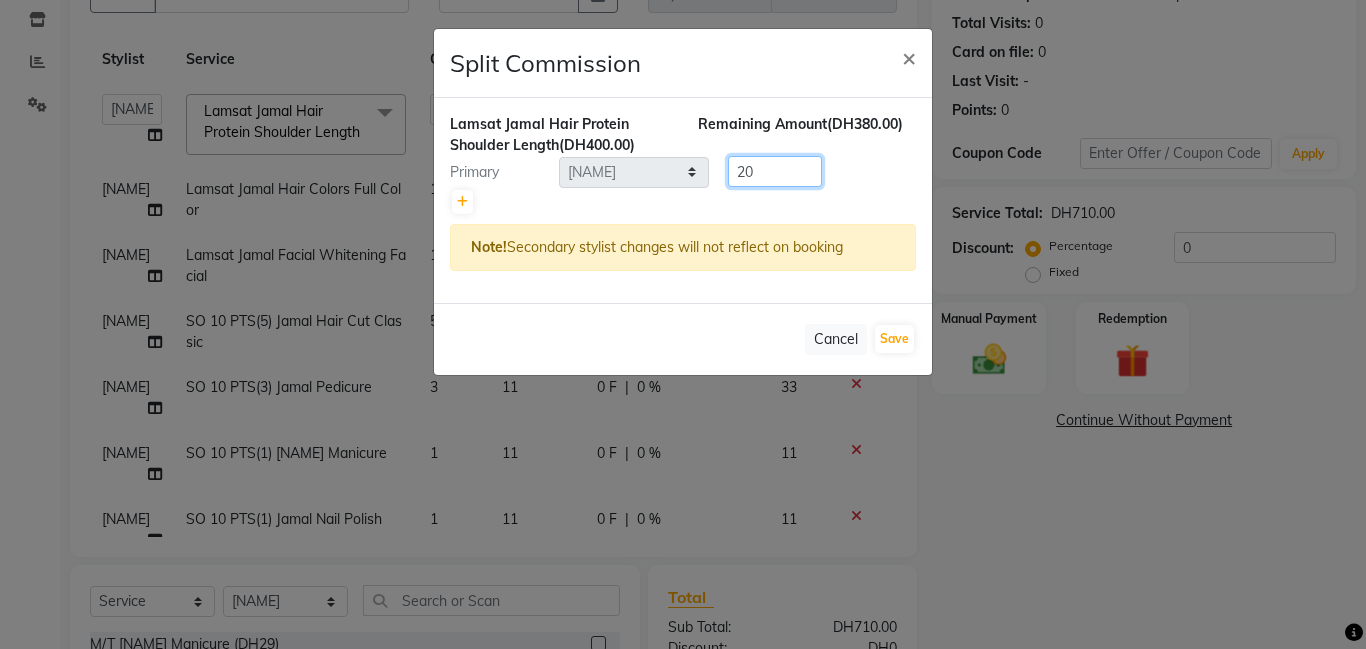 type on "2" 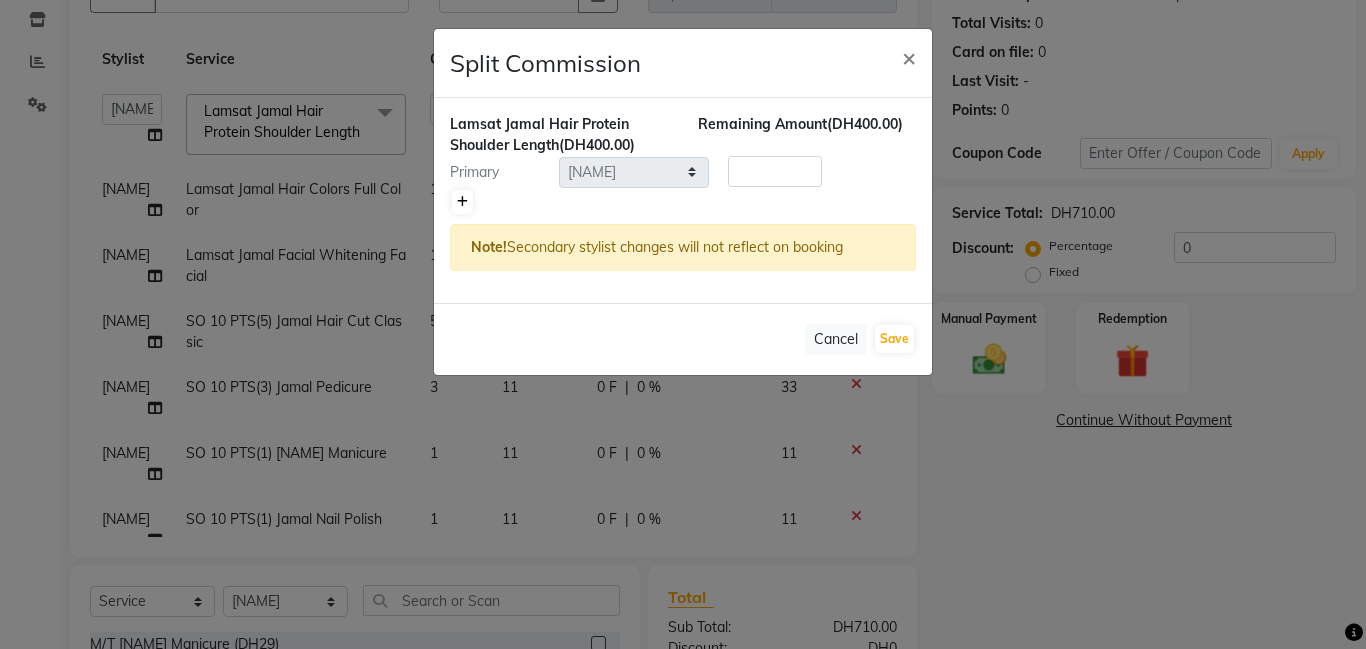 click 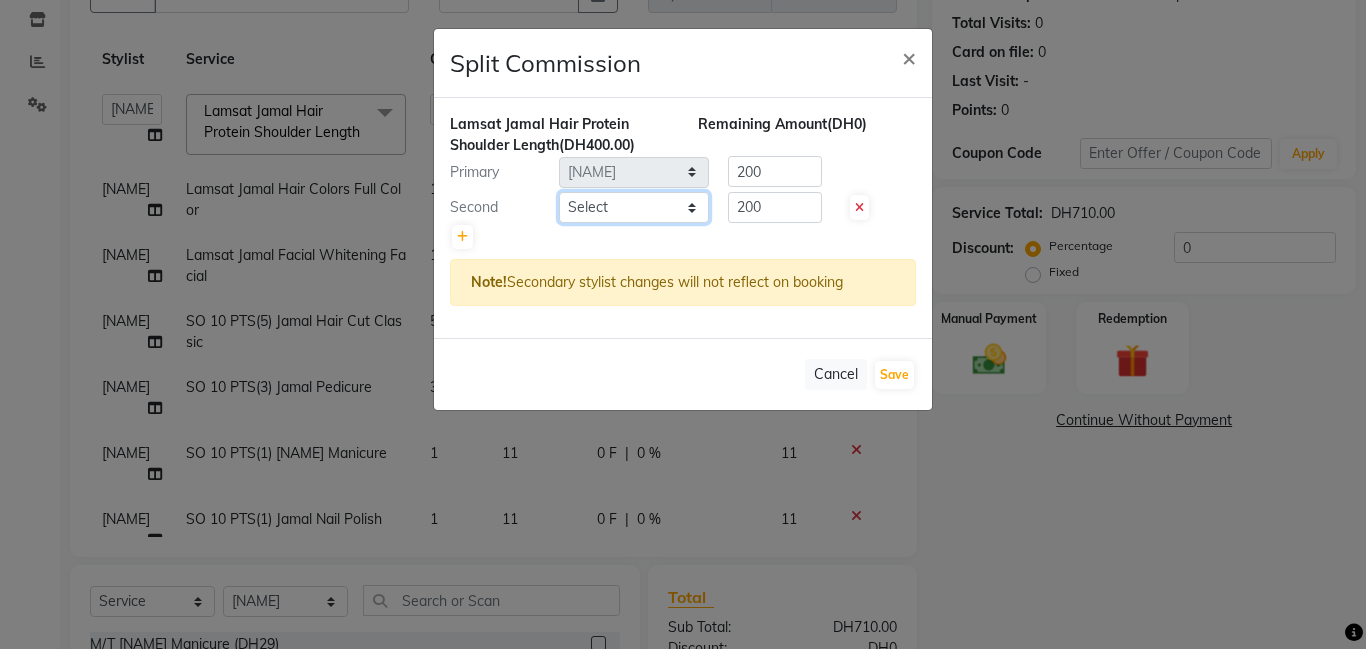 click on "Select  [NAME]   [NAME]   [NAME]   [NAME]   [NAME]   [NAME]   Lamsat Ebda   Lamsat [NAME]   [NAME]   [NAME]   [NAME]   [NAME]   [NAME]   [NAME]   [NAME]   Owner [NAME]   [NAME]   [NAME]   [NAME]   [NAME]   [NAME]" 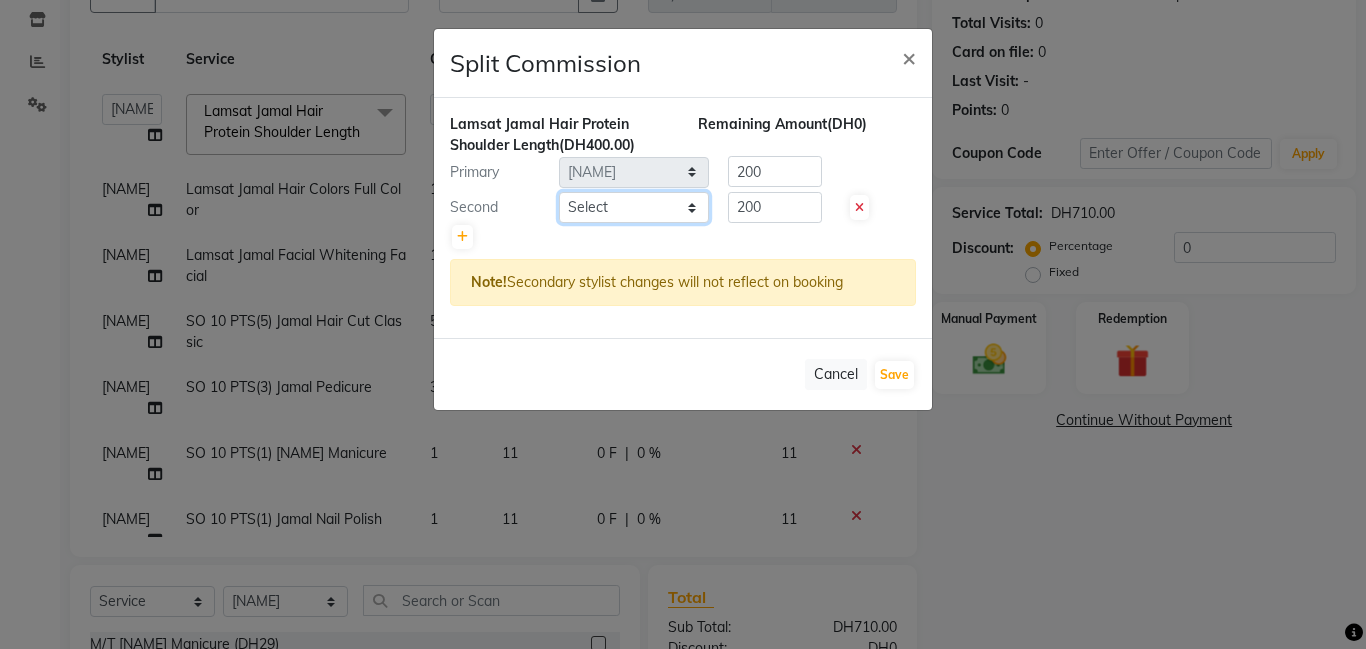 select on "79907" 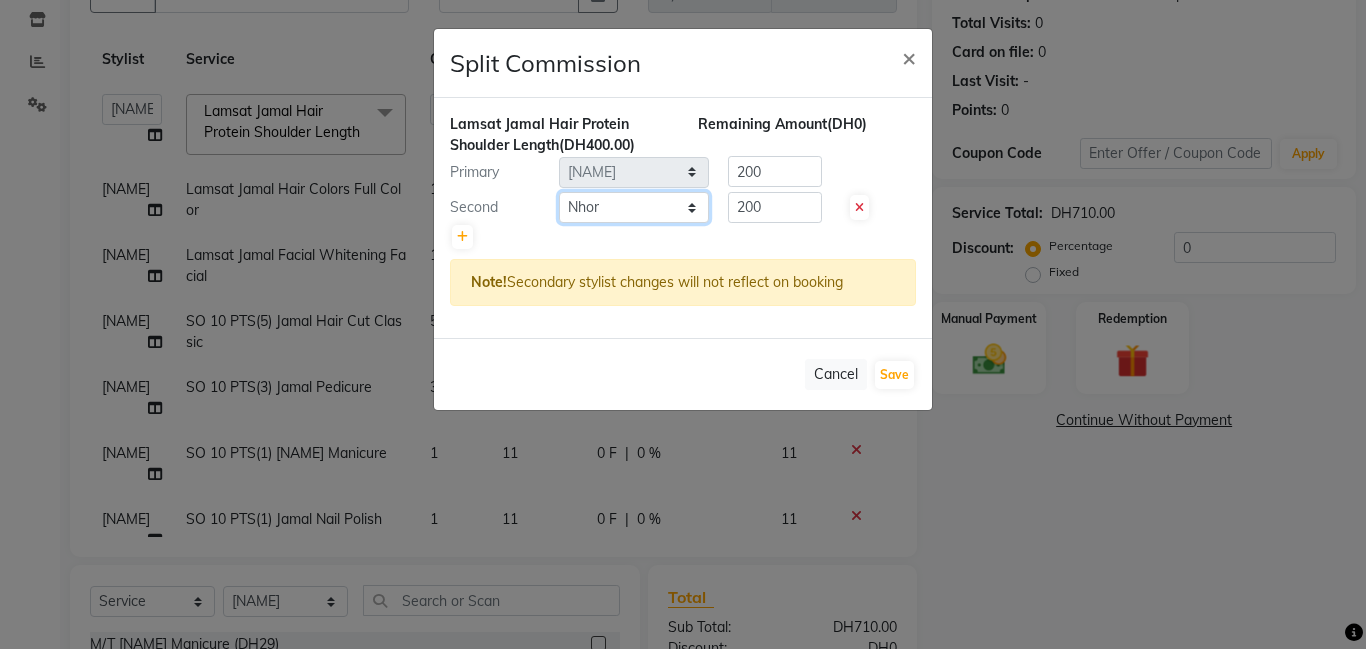 click on "Select  [NAME]   [NAME]   [NAME]   [NAME]   [NAME]   [NAME]   Lamsat Ebda   Lamsat [NAME]   [NAME]   [NAME]   [NAME]   [NAME]   [NAME]   [NAME]   [NAME]   Owner [NAME]   [NAME]   [NAME]   [NAME]   [NAME]   [NAME]" 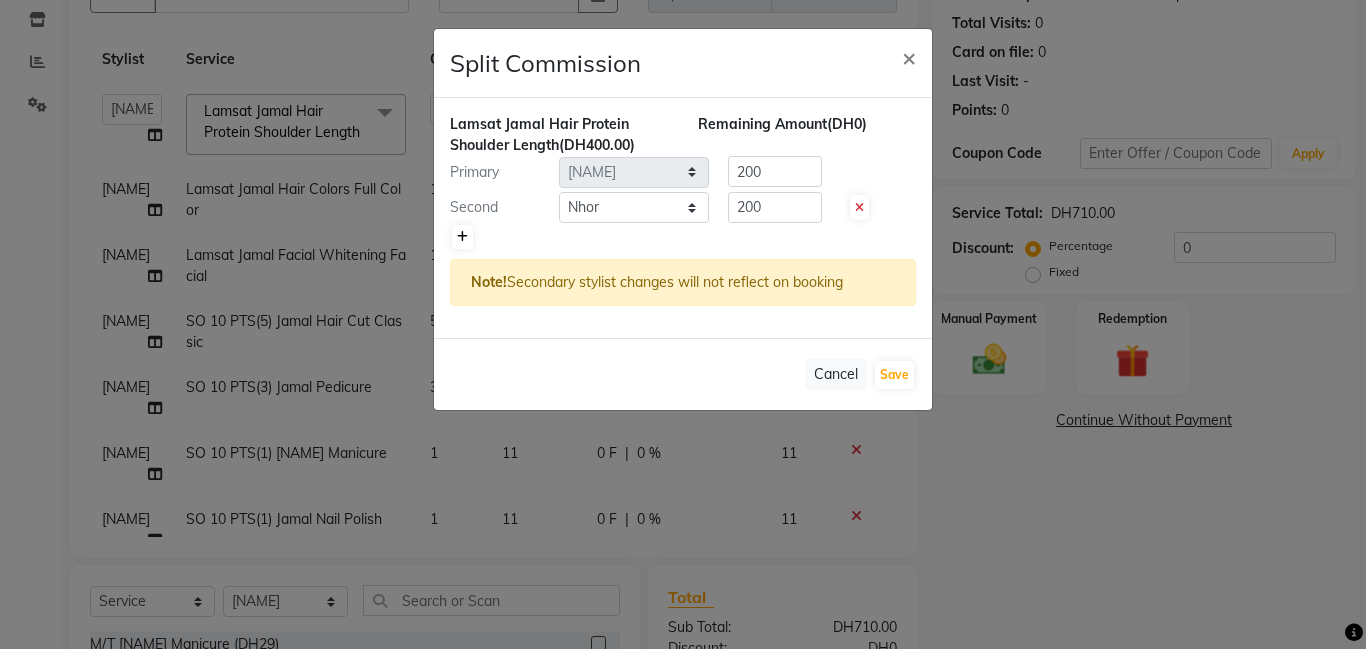 click 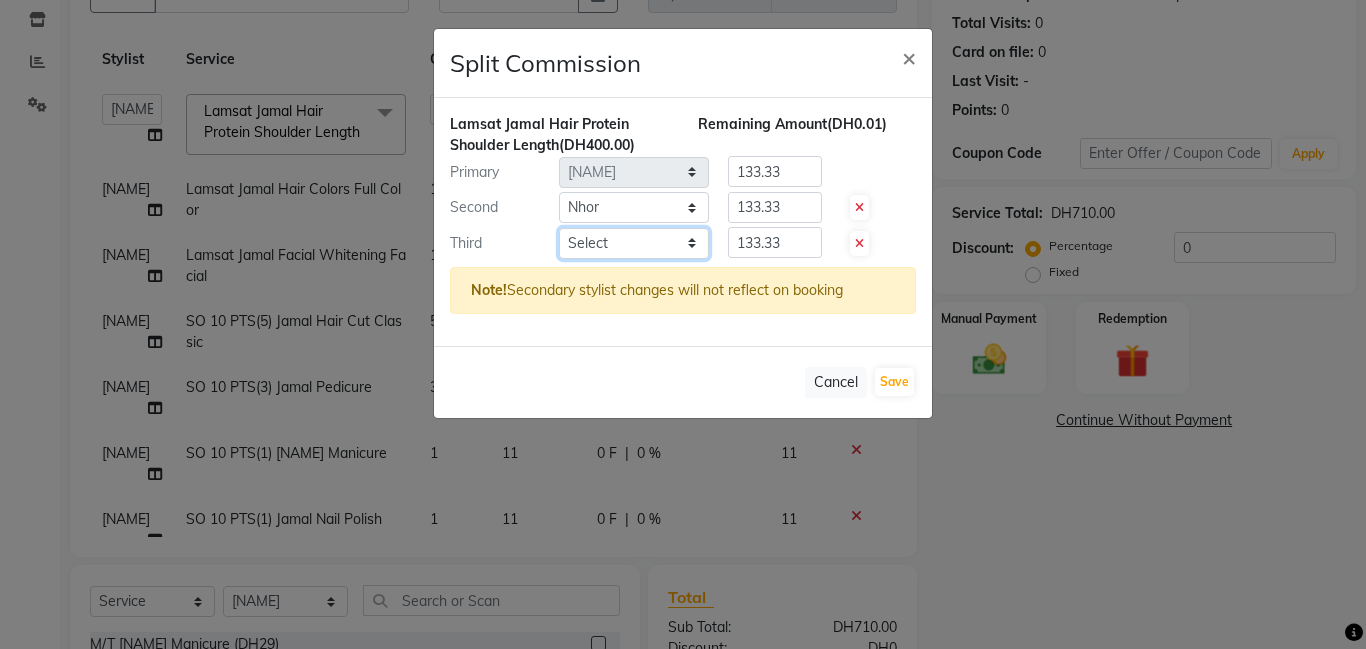 click on "Select  [NAME]   [NAME]   [NAME]   [NAME]   [NAME]   [NAME]   Lamsat Ebda   Lamsat [NAME]   [NAME]   [NAME]   [NAME]   [NAME]   [NAME]   [NAME]   [NAME]   Owner [NAME]   [NAME]   [NAME]   [NAME]   [NAME]   [NAME]" 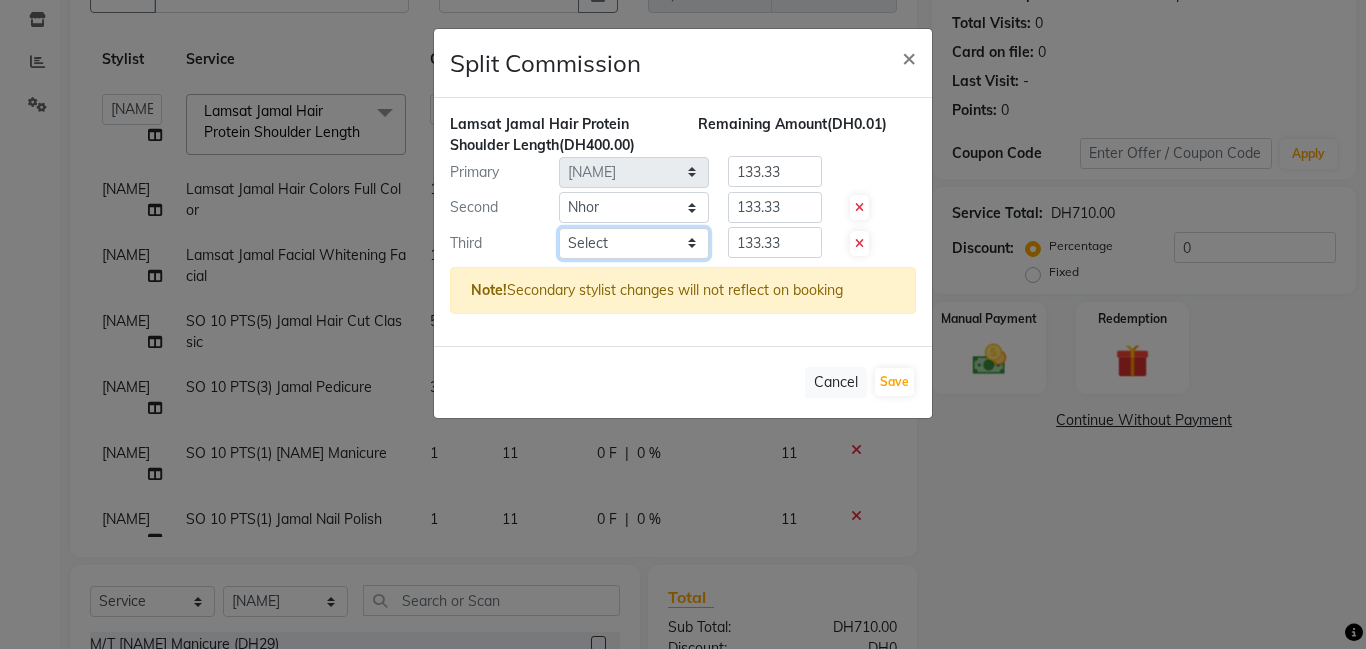 select on "79901" 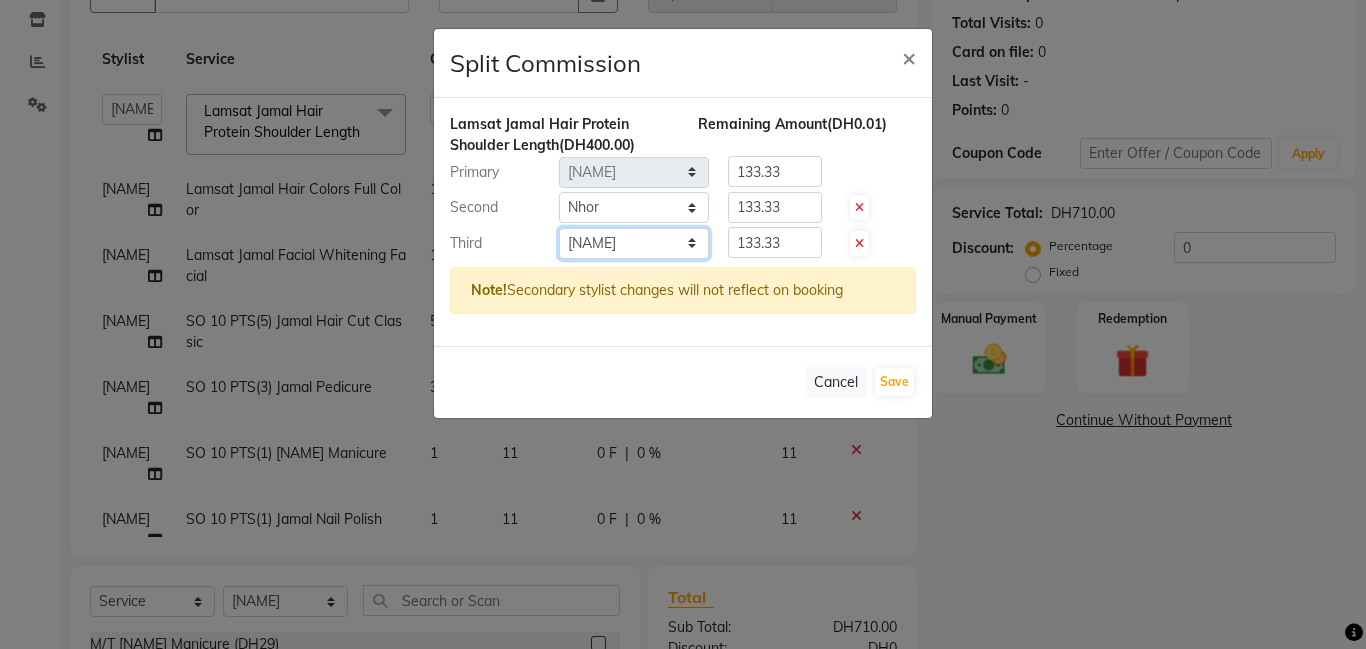 click on "Select  [NAME]   [NAME]   [NAME]   [NAME]   [NAME]   [NAME]   Lamsat Ebda   Lamsat [NAME]   [NAME]   [NAME]   [NAME]   [NAME]   [NAME]   [NAME]   [NAME]   Owner [NAME]   [NAME]   [NAME]   [NAME]   [NAME]   [NAME]" 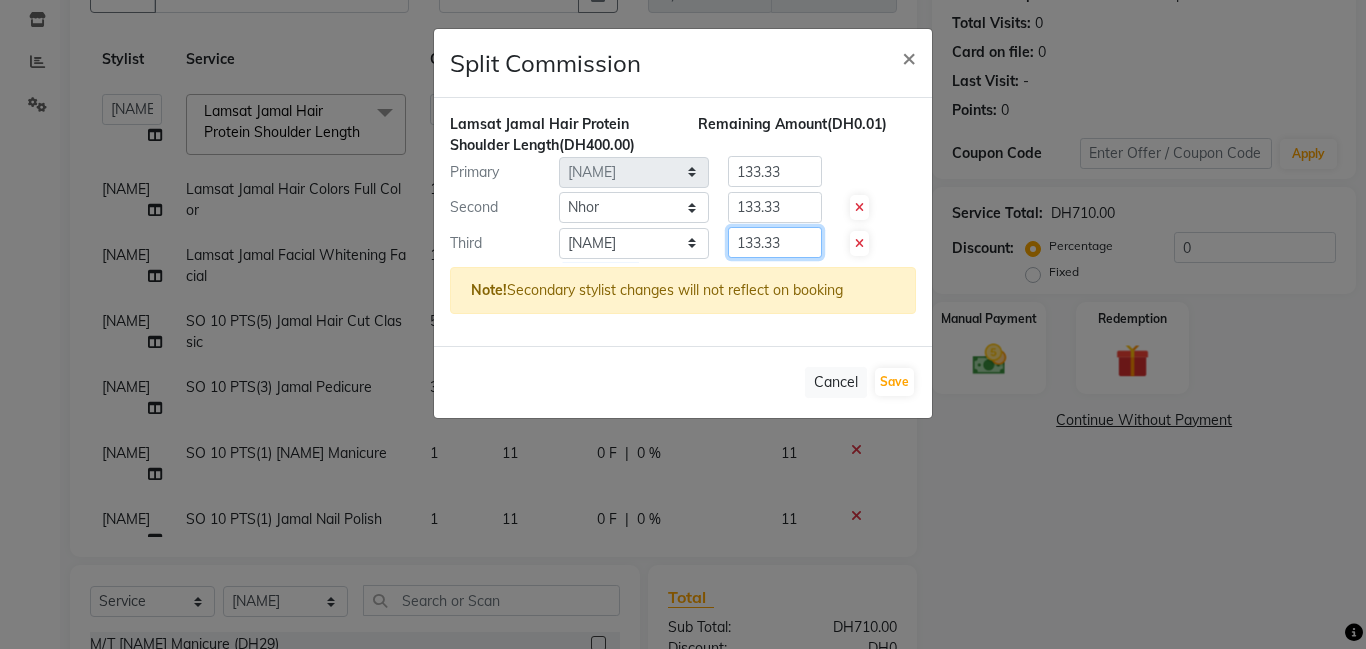 click on "133.33" 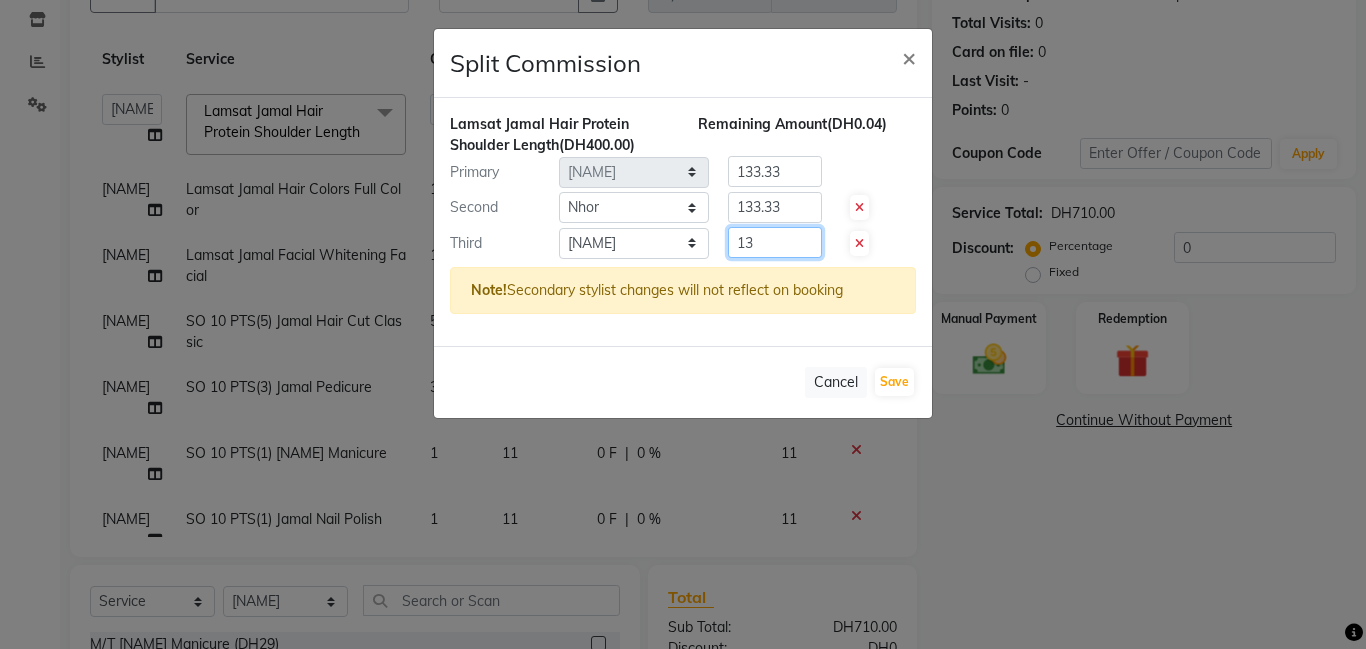 type on "1" 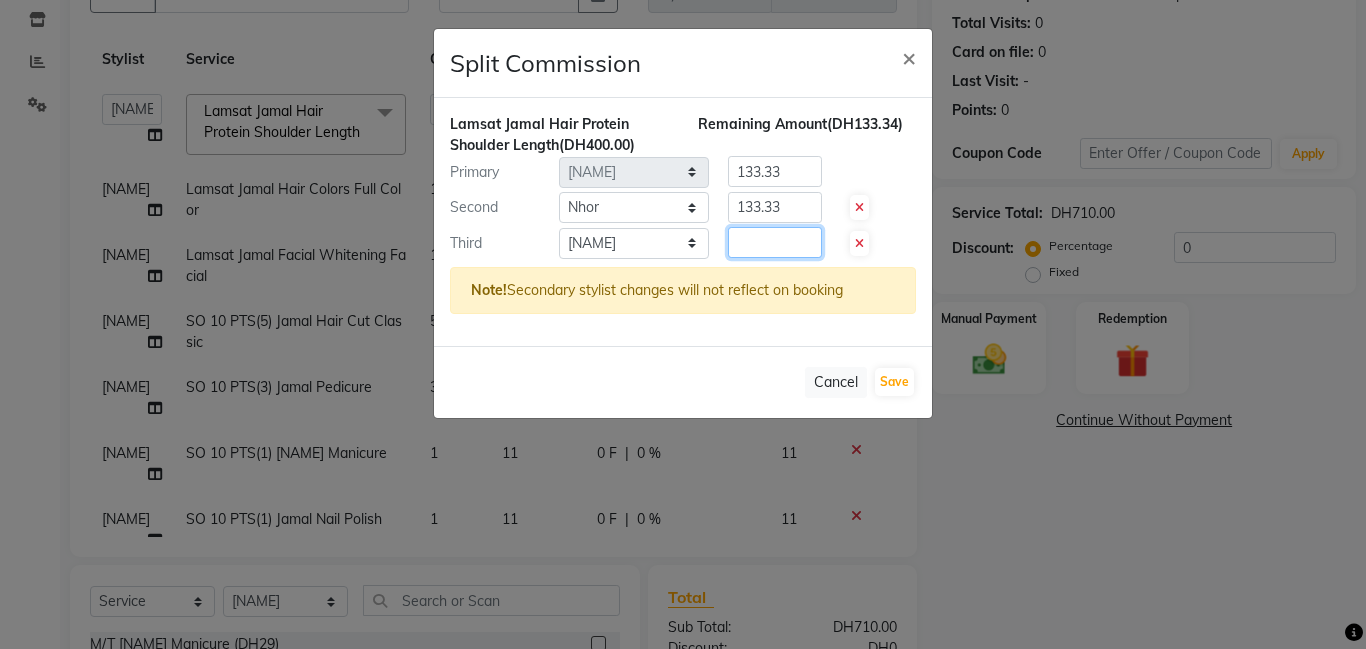 type 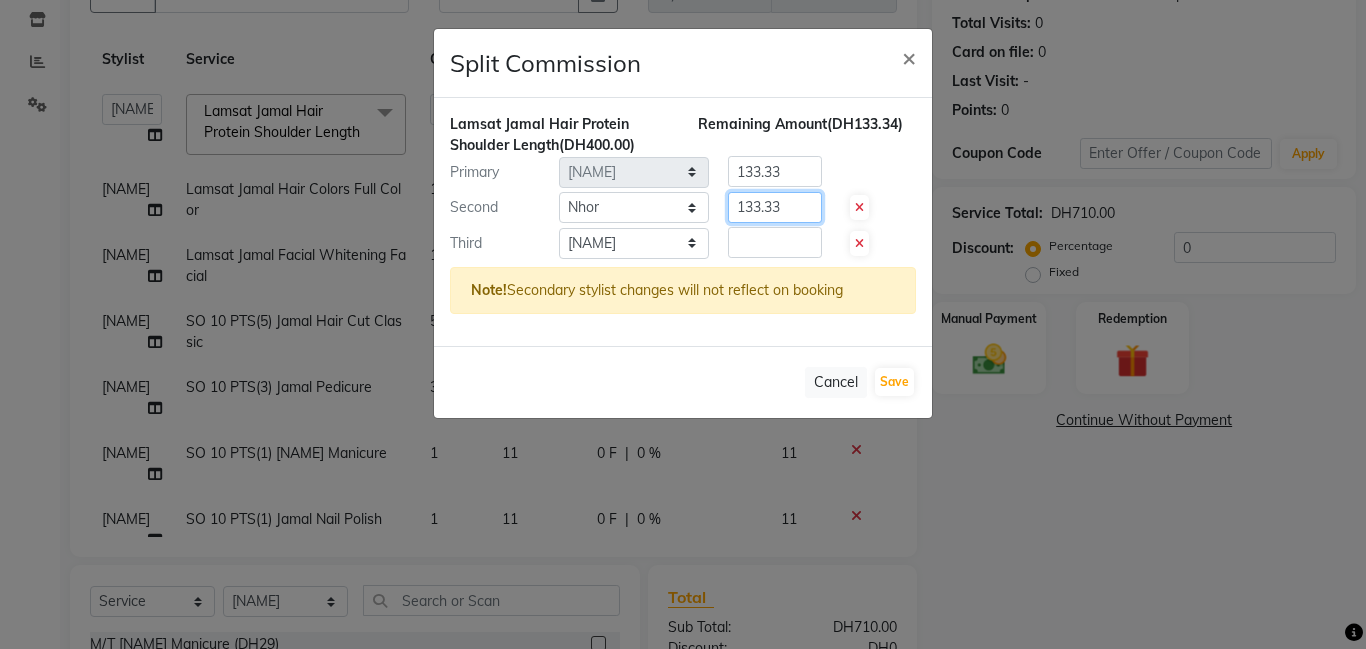 click on "133.33" 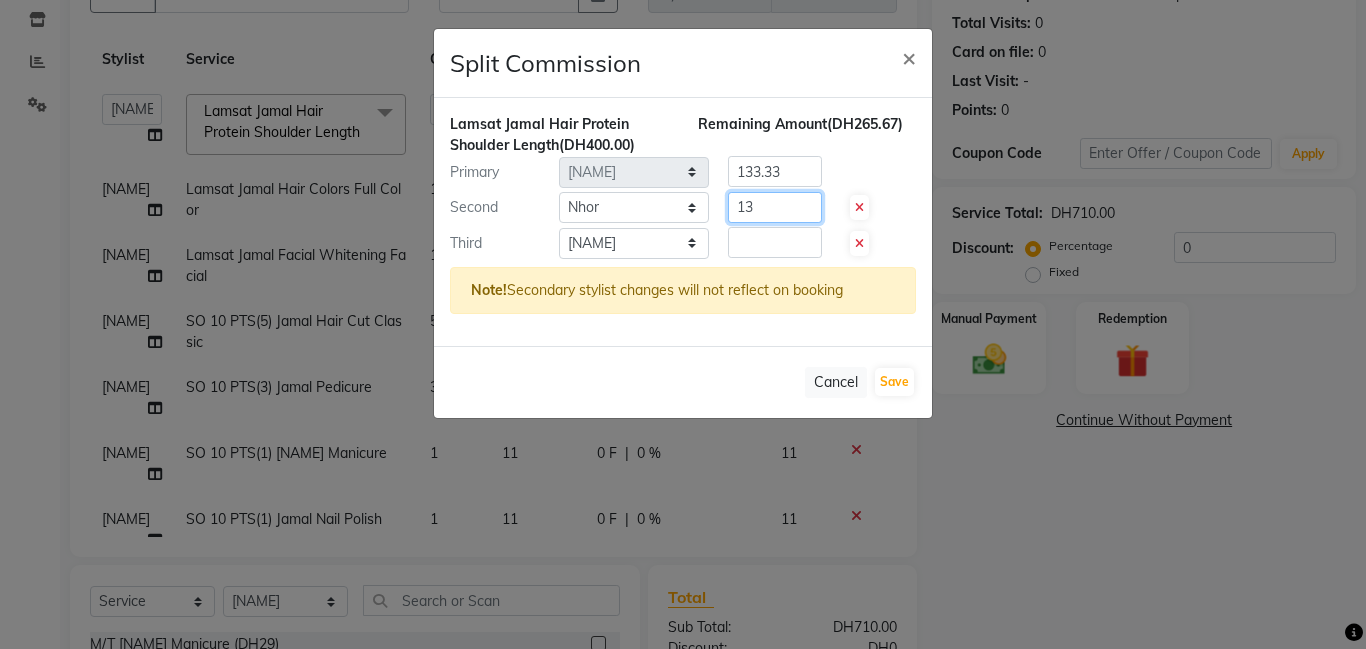 type on "1" 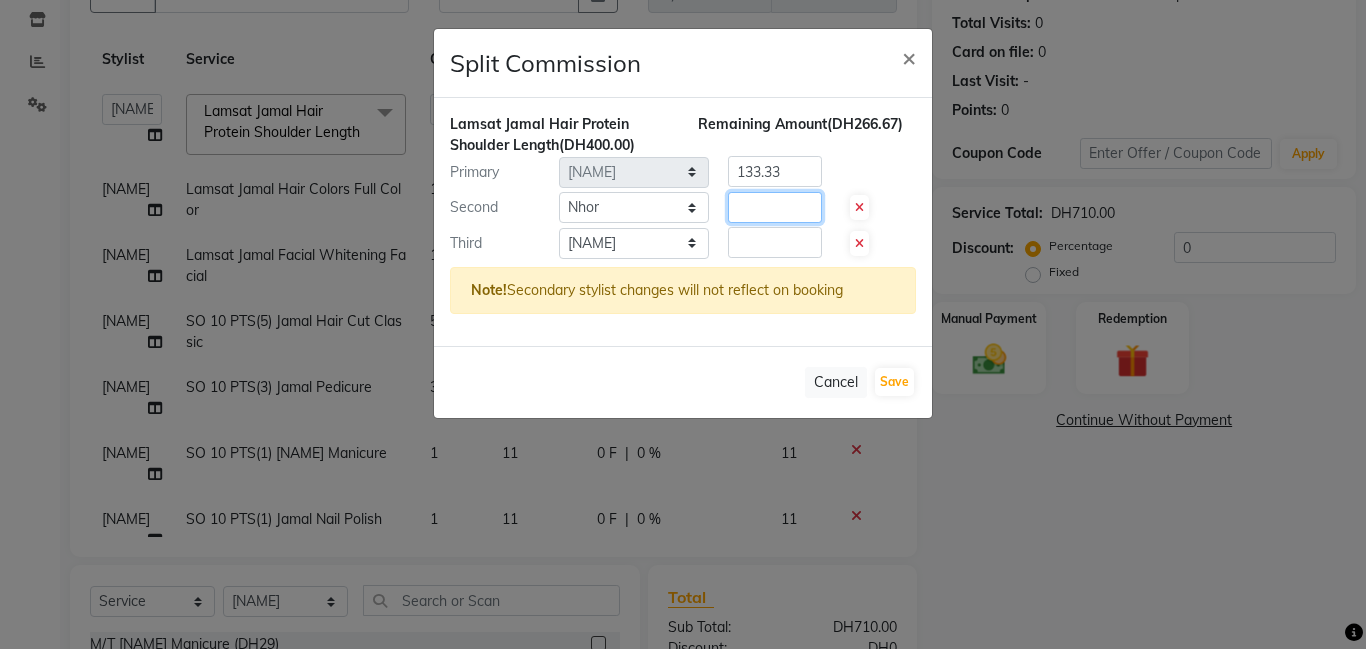 type 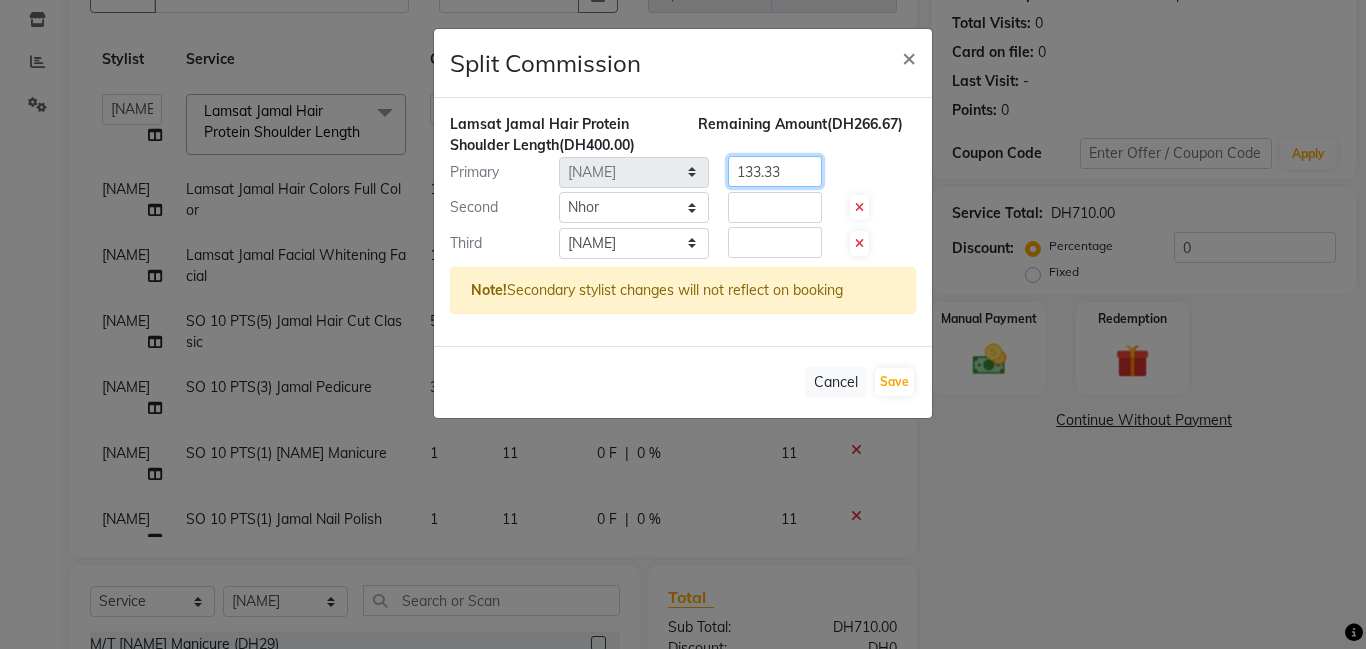 click on "133.33" 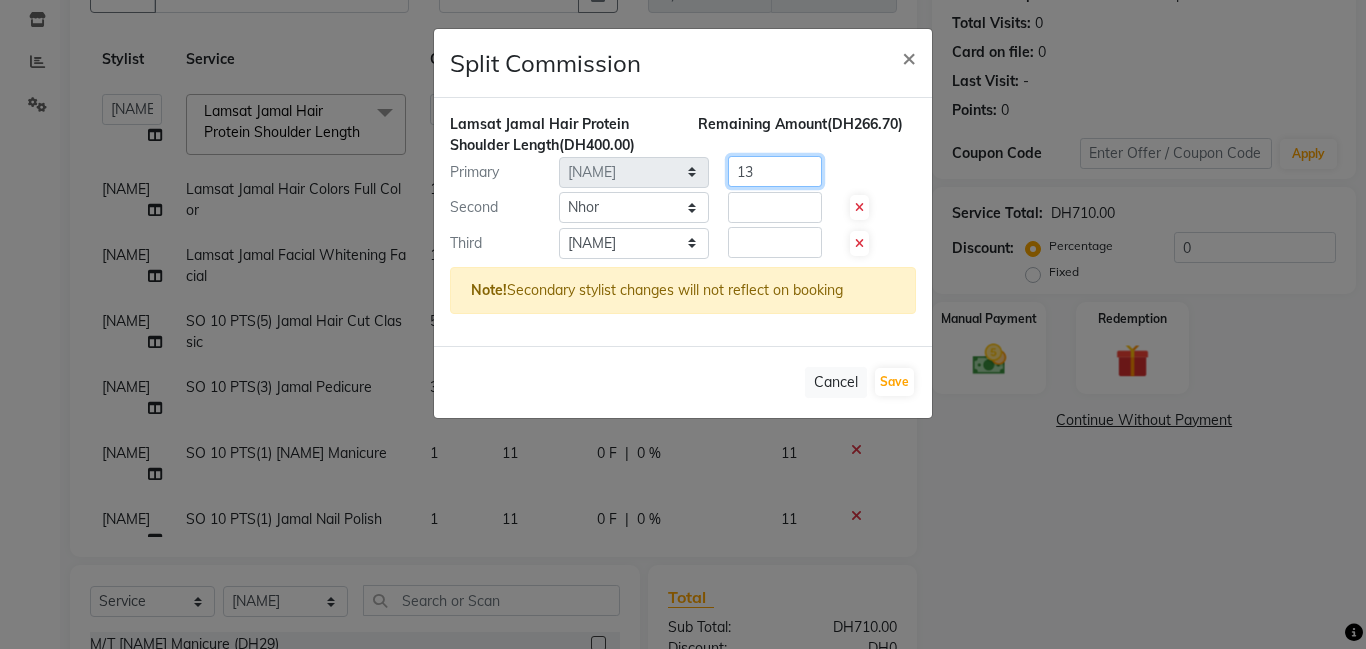 type on "1" 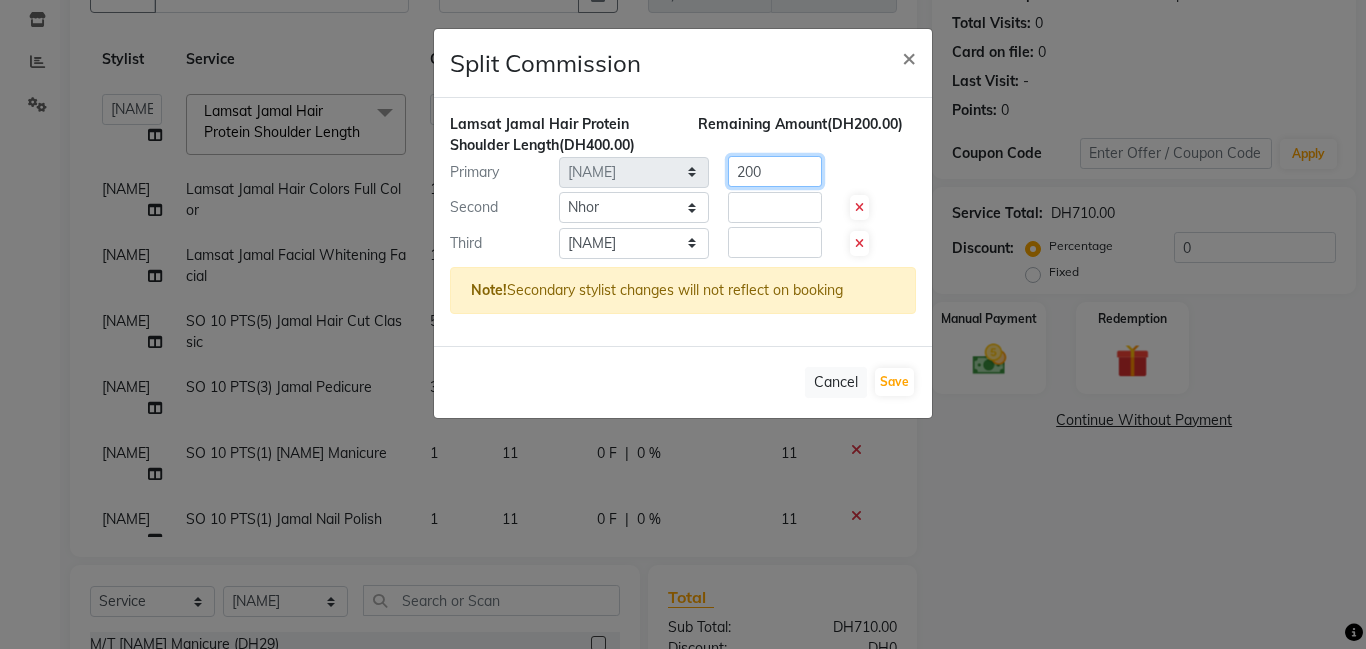 type on "200" 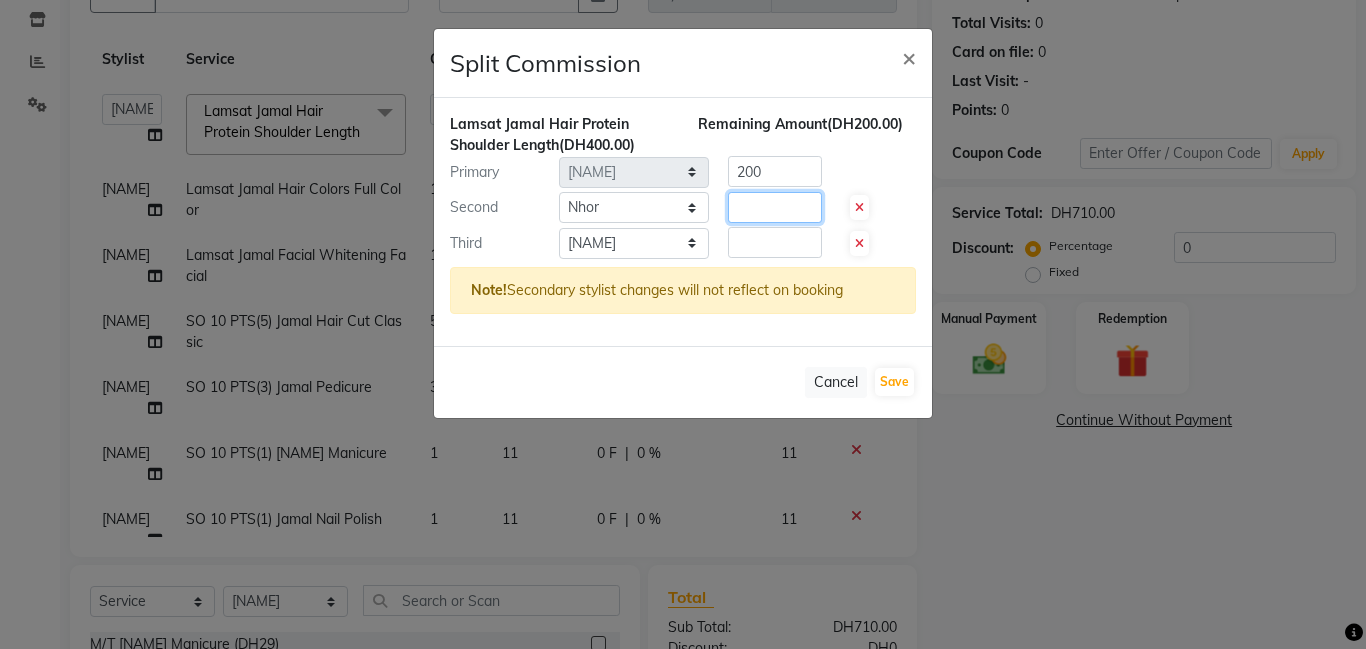 click 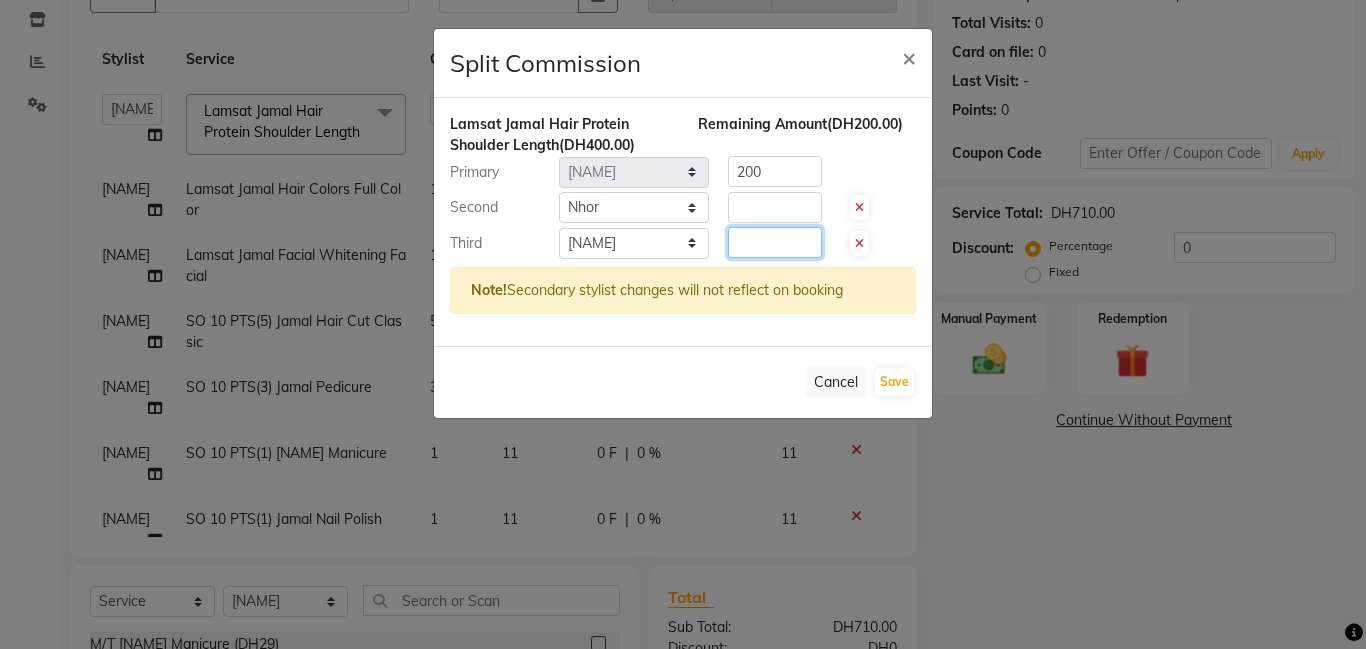 click 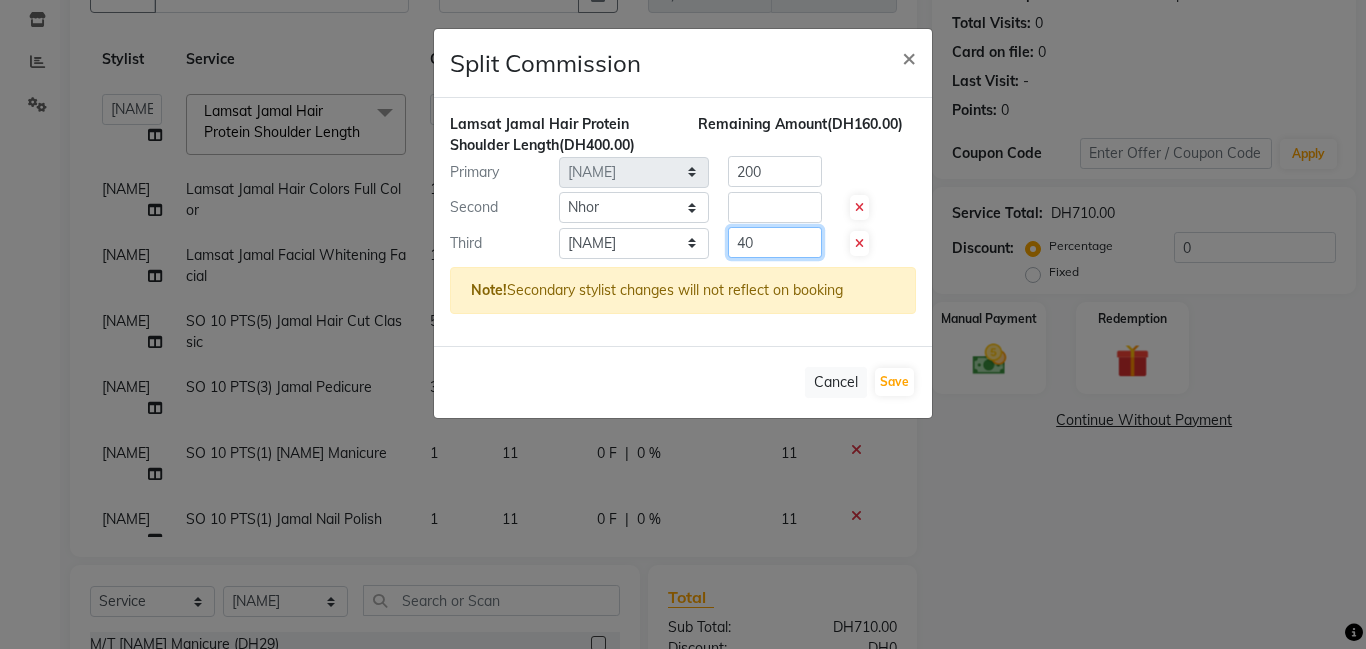 type on "40" 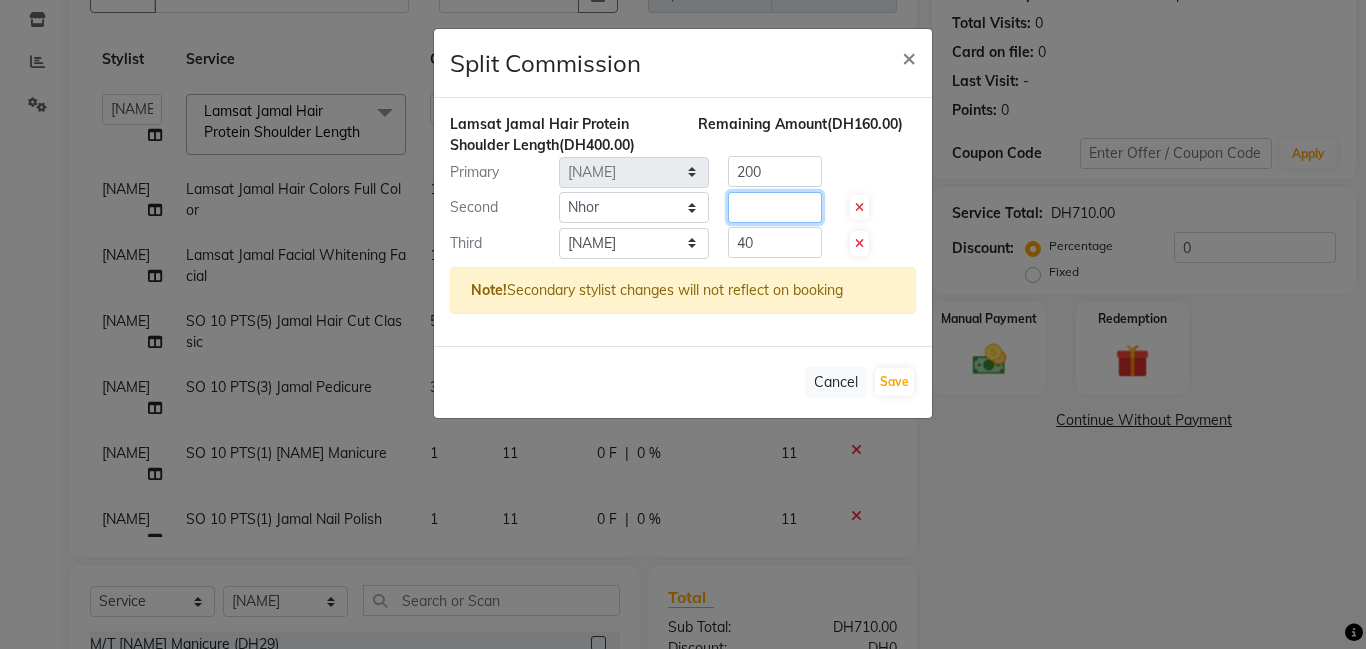 click 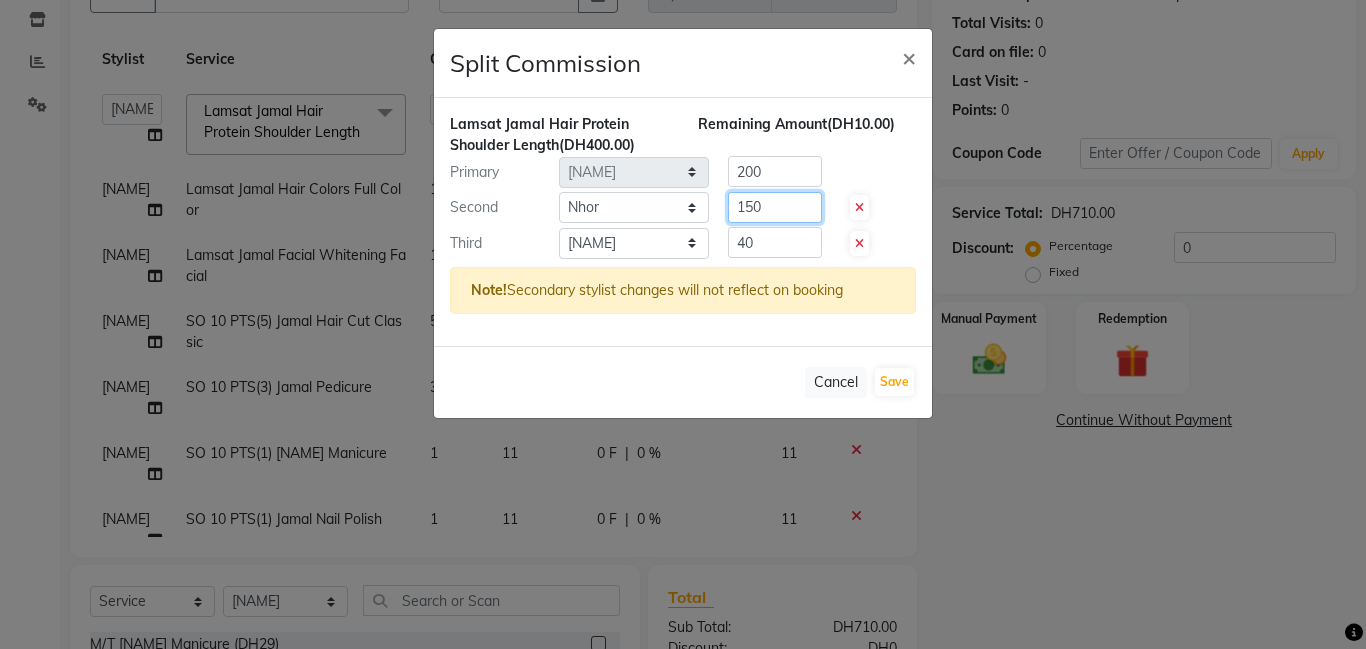 type on "150" 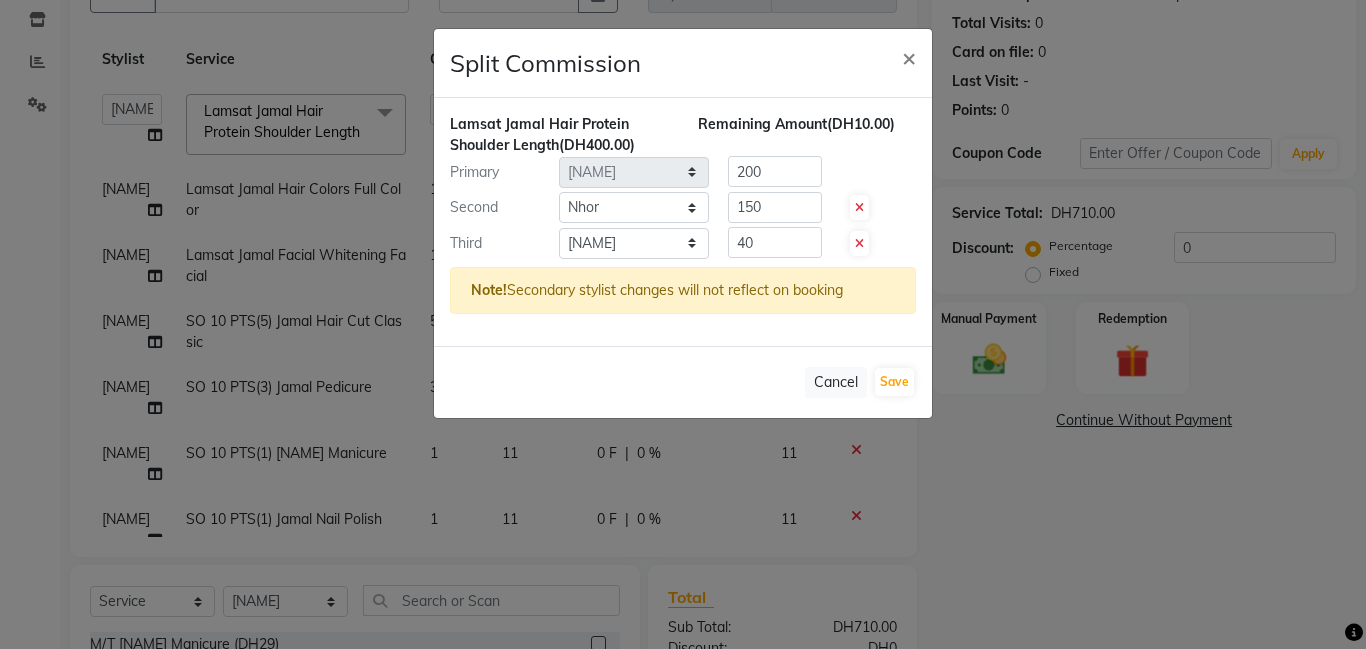click on "Lamsat [NAME] Hair Protein Shoulder Length  (DH400.00) Remaining Amount  (DH10.00) Primary Select  [NAME]   [NAME]   [NAME]   [NAME]   [NAME]   [NAME]   Lamsat Ebda   Lamsat [NAME]   [NAME]   [NAME]   [NAME]   [NAME]   [NAME]   [NAME]   [NAME]   Owner [NAME]   [NAME]   [NAME]   [NAME]   [NAME]   [NAME]  200 Second Select  [NAME]   [NAME]   [NAME]   [NAME]   [NAME]   [NAME]   Lamsat Ebda   Lamsat [NAME]   [NAME]   [NAME]   [NAME]   [NAME]   [NAME]   [NAME]   [NAME]   Owner [NAME]   [NAME]   [NAME]   [NAME]   [NAME]   [NAME]  150 Third Select  [NAME]   [NAME]   [NAME]   [NAME]   [NAME]   [NAME]   Lamsat Ebda   Lamsat [NAME]   [NAME]   [NAME]   [NAME]   [NAME]   [NAME]   [NAME]   [NAME]   Owner [NAME]   [NAME]   [NAME]   [NAME]   [NAME]   [NAME]  40 Note!  Secondary stylist changes will not reflect on booking" 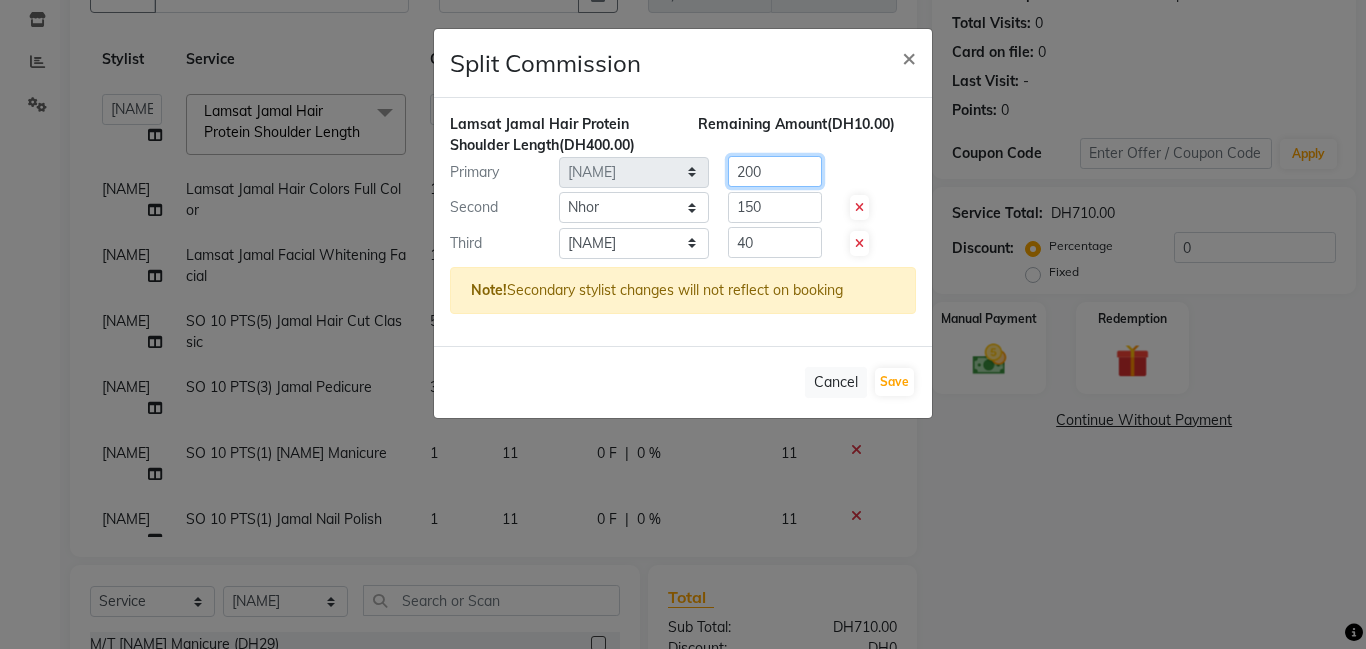 click on "200" 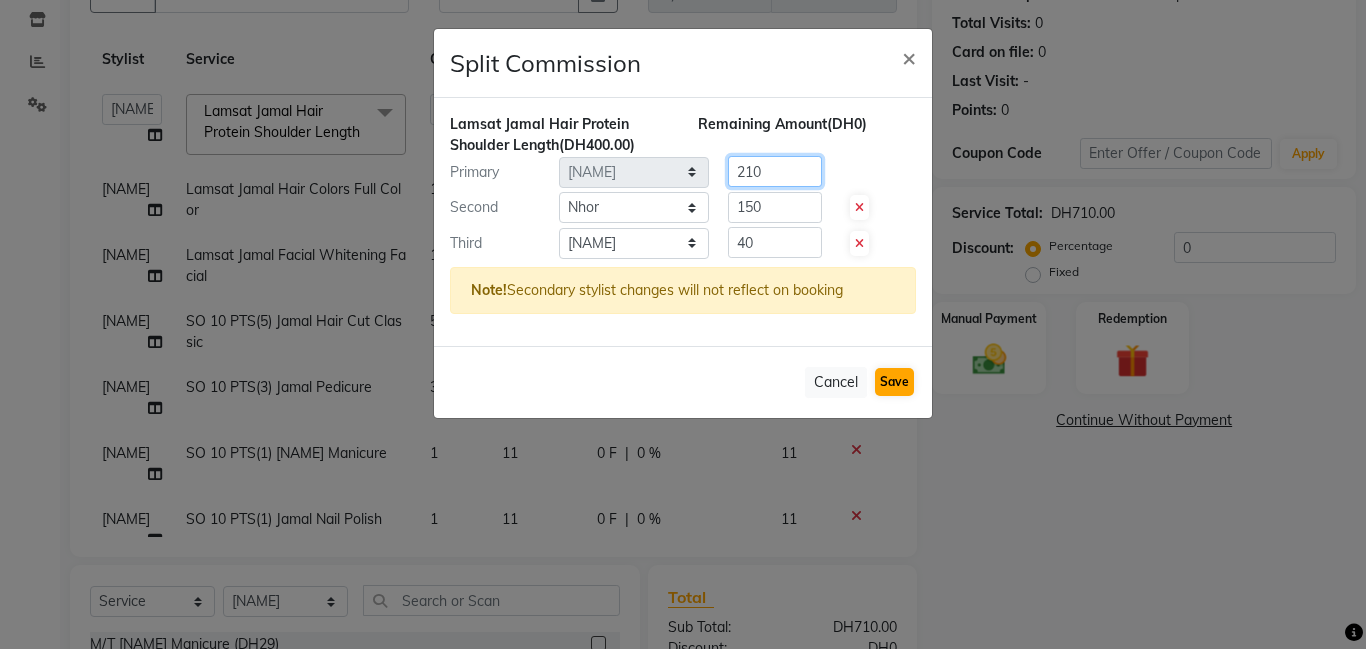 type on "210" 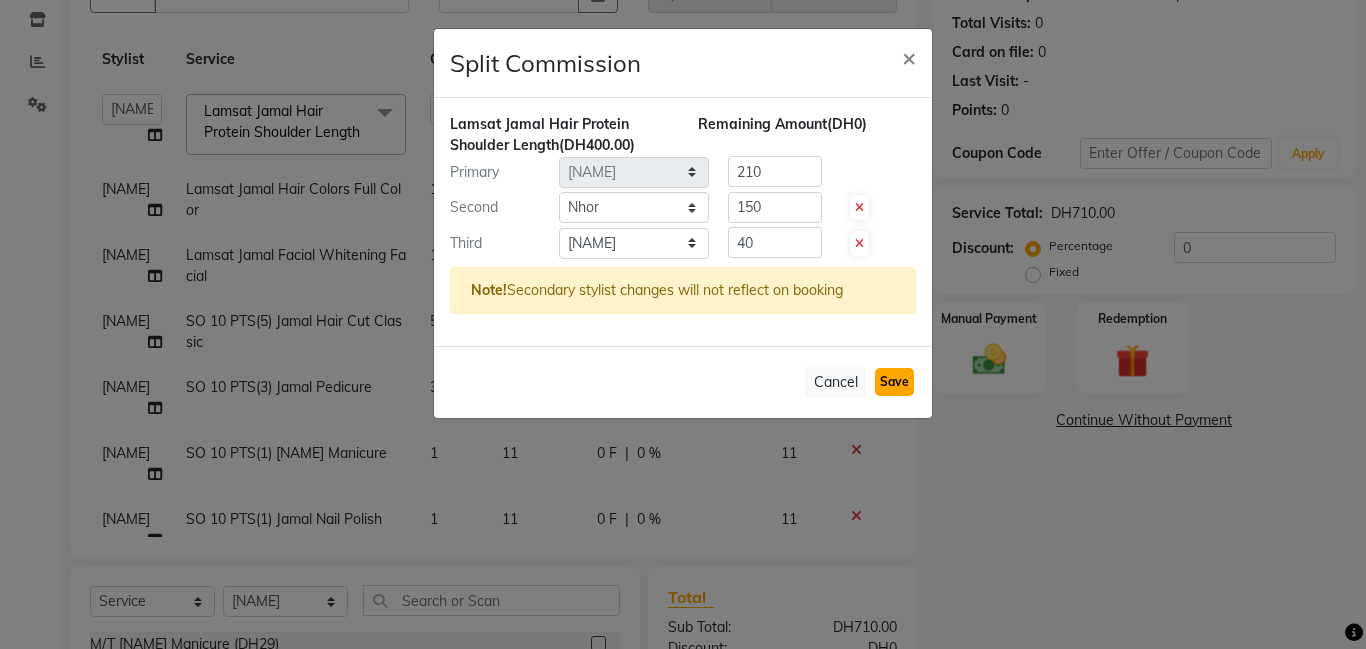click on "Save" 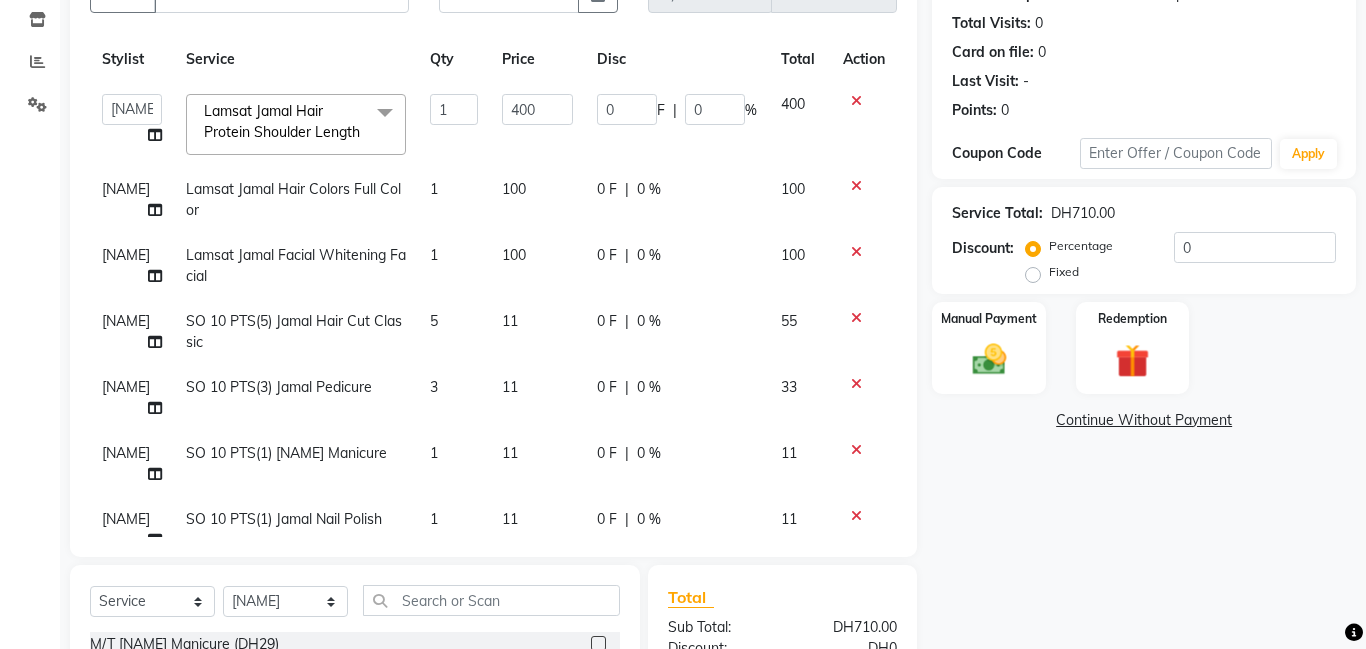 click on "[NAME]" 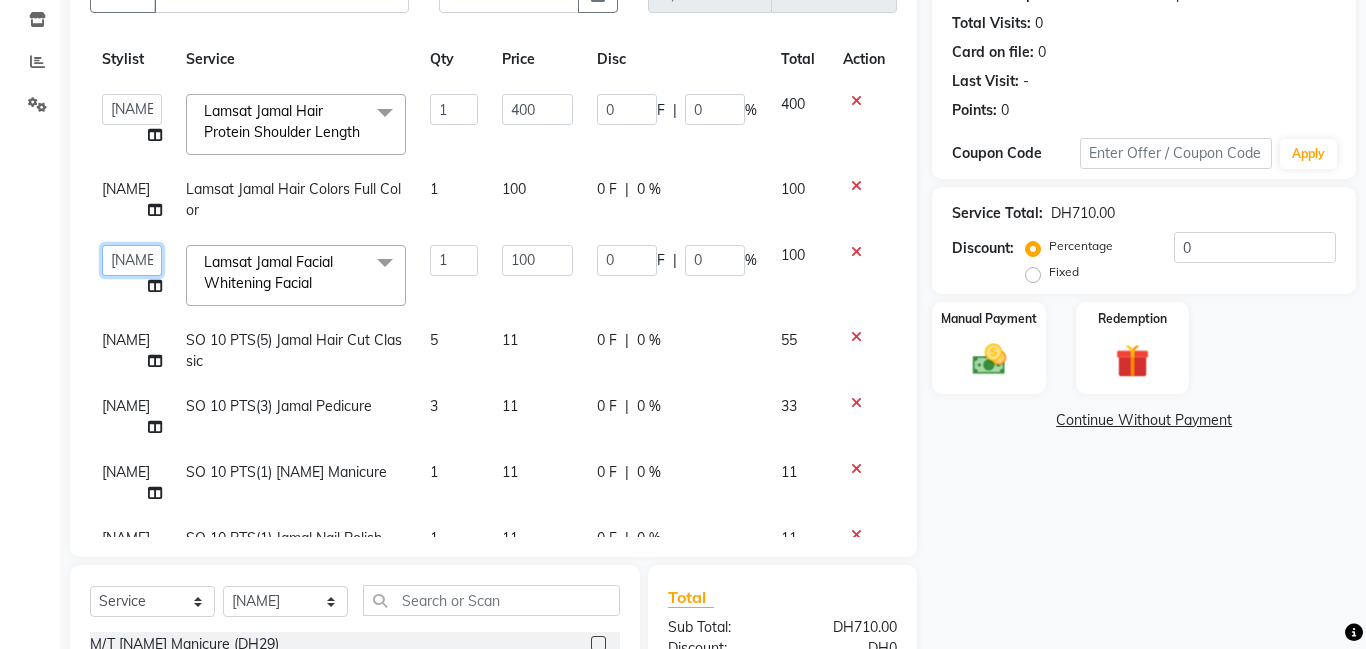 click on "Aldie   Aliya   Amna   Gennie   Joytie   Jude   Lamsat Ebda   Lamsat Jamal   Liezel   Maricar   Maychel   Michelle   Nads   Neha   Nhor   Owner Aliya   Priya   Rods   Sana   Sehr Alya   Yeng" 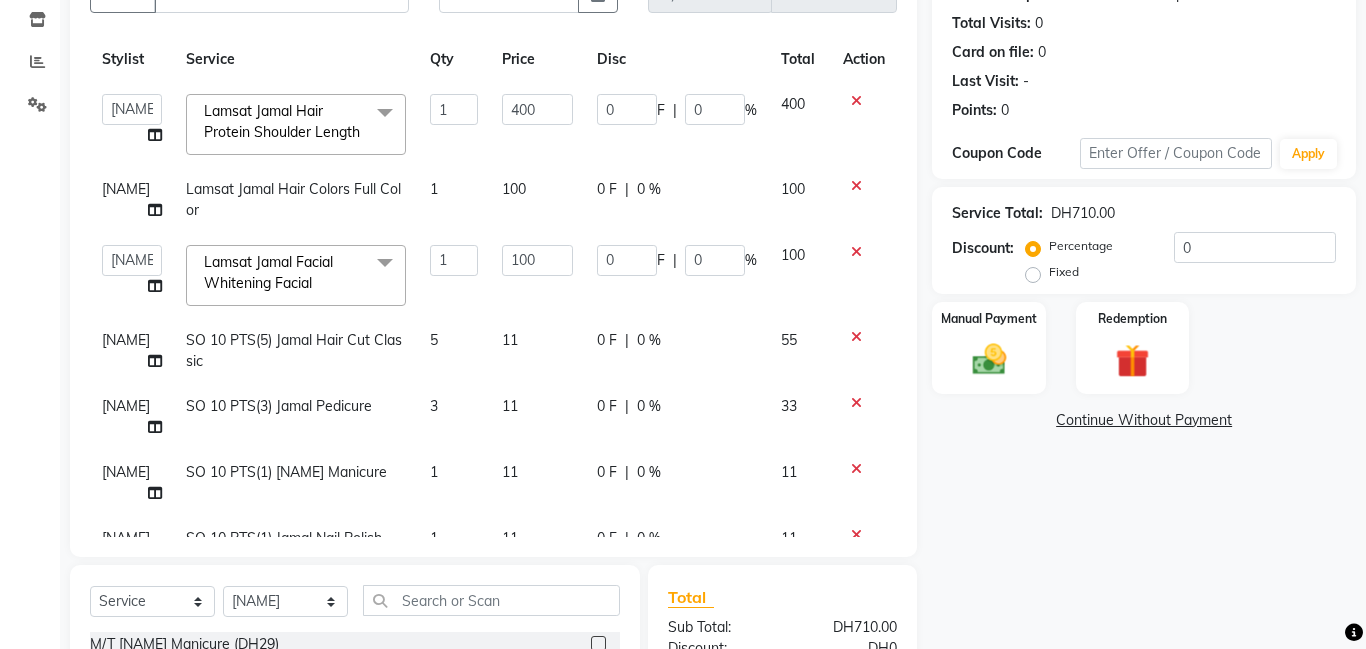 select on "79901" 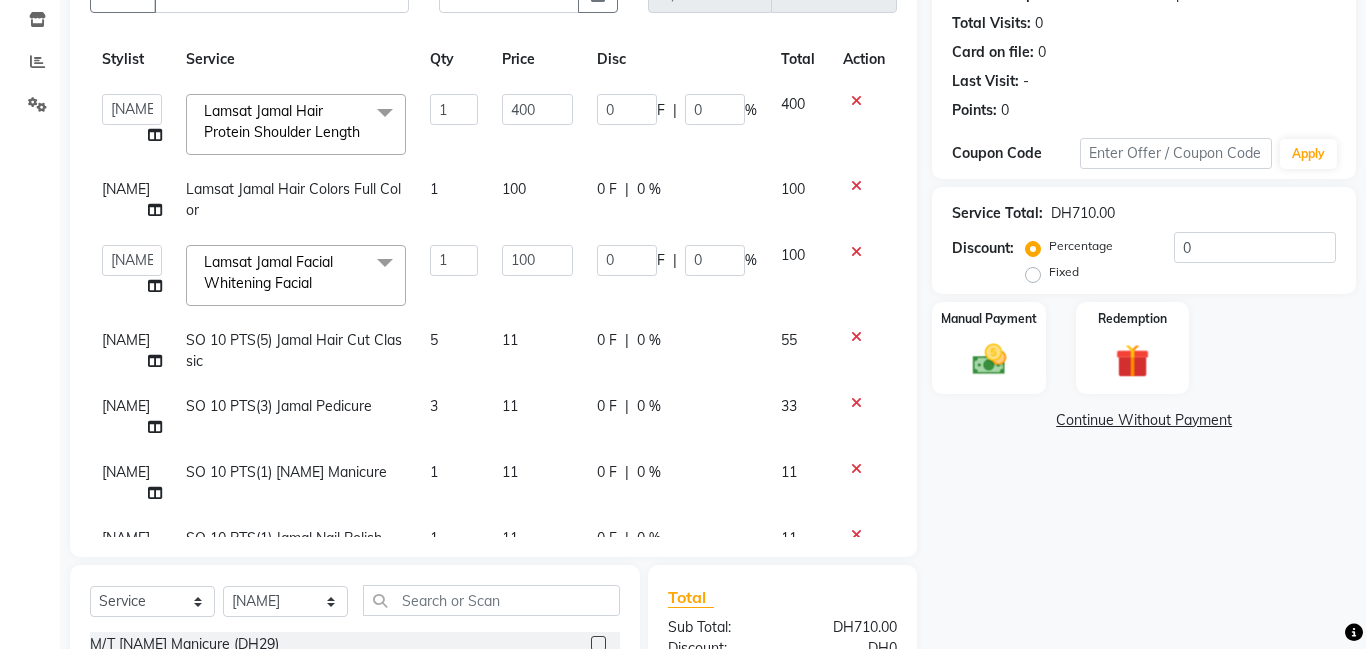 select on "79902" 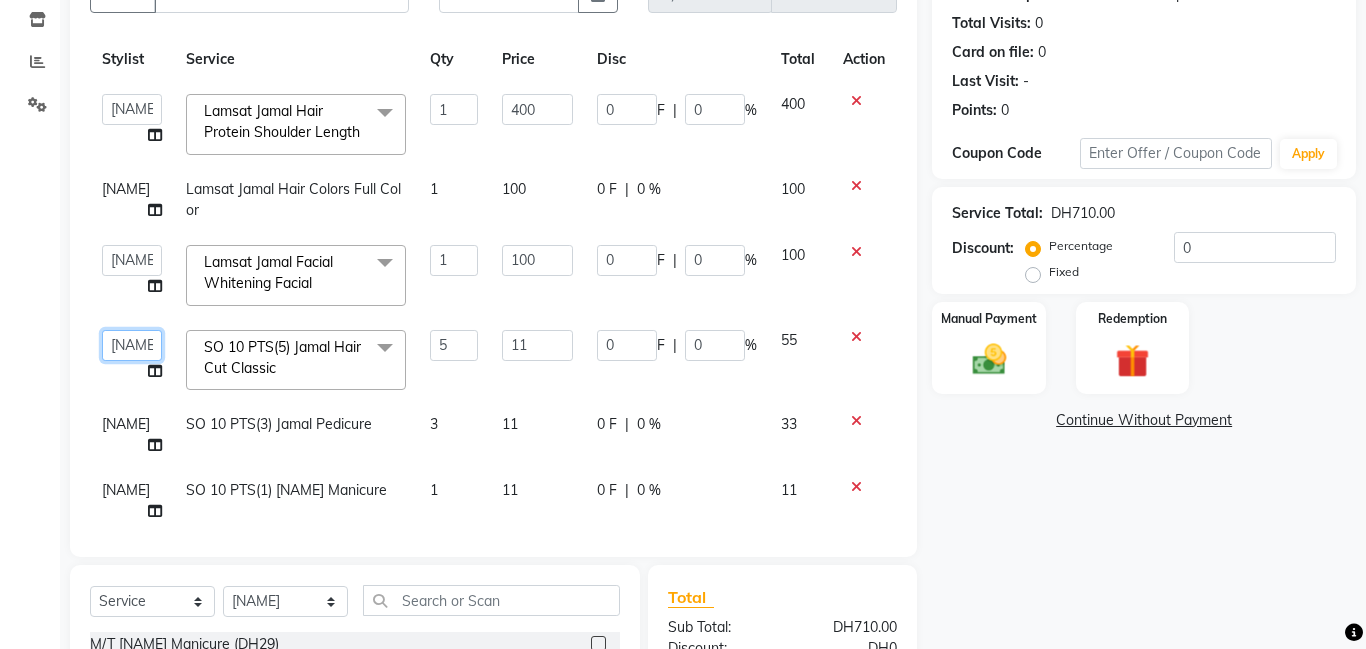 click on "Aldie   Aliya   Amna   Gennie   Joytie   Jude   Lamsat Ebda   Lamsat Jamal   Liezel   Maricar   Maychel   Michelle   Nads   Neha   Nhor   Owner Aliya   Priya   Rods   Sana   Sehr Alya   Yeng" 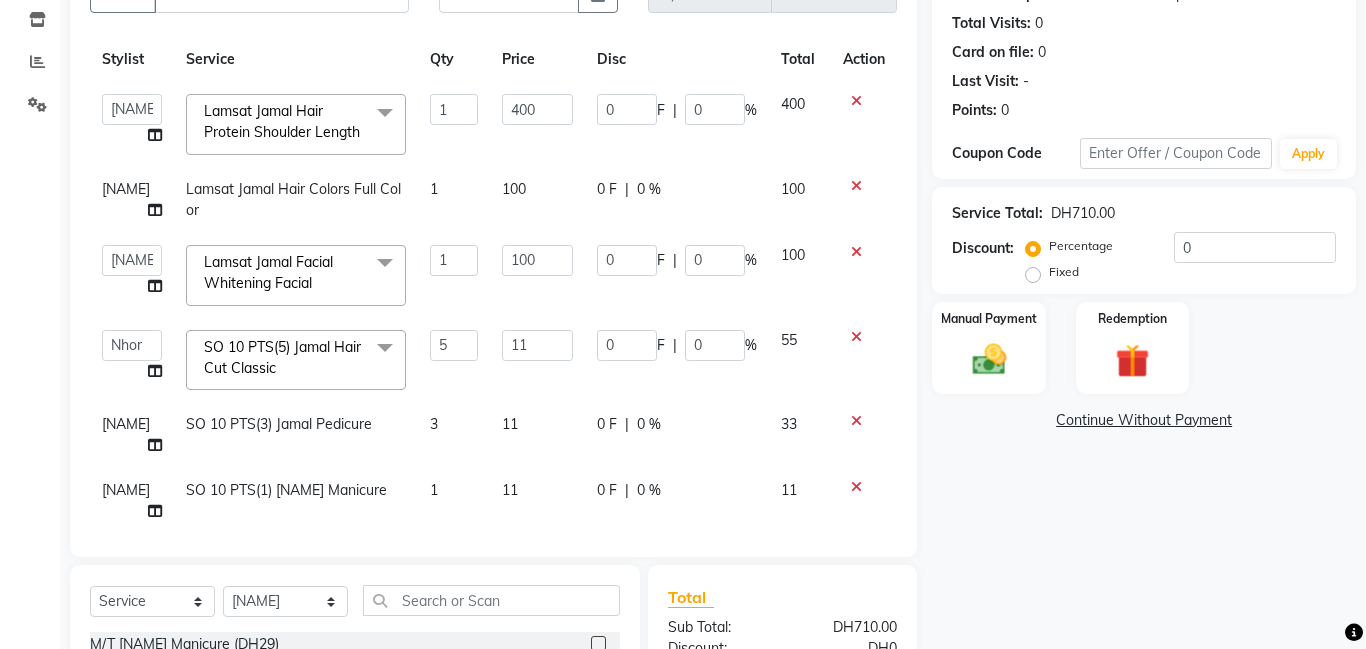 select on "79907" 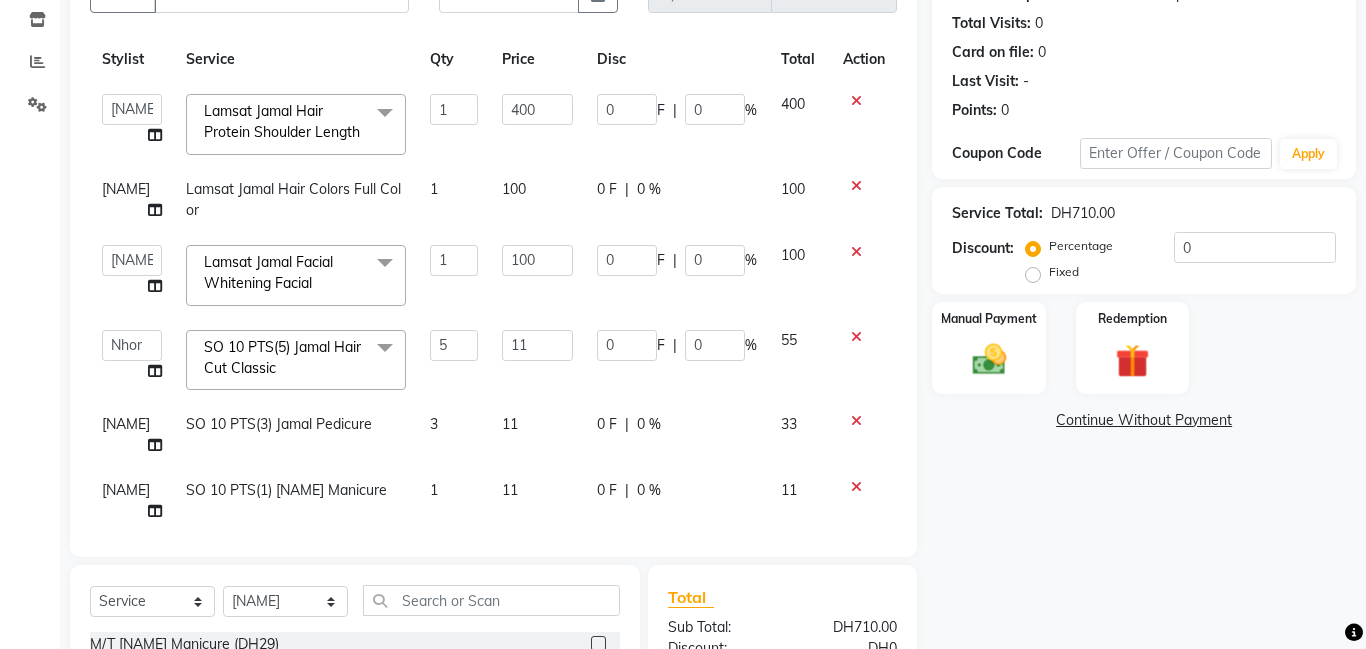 scroll, scrollTop: 73, scrollLeft: 0, axis: vertical 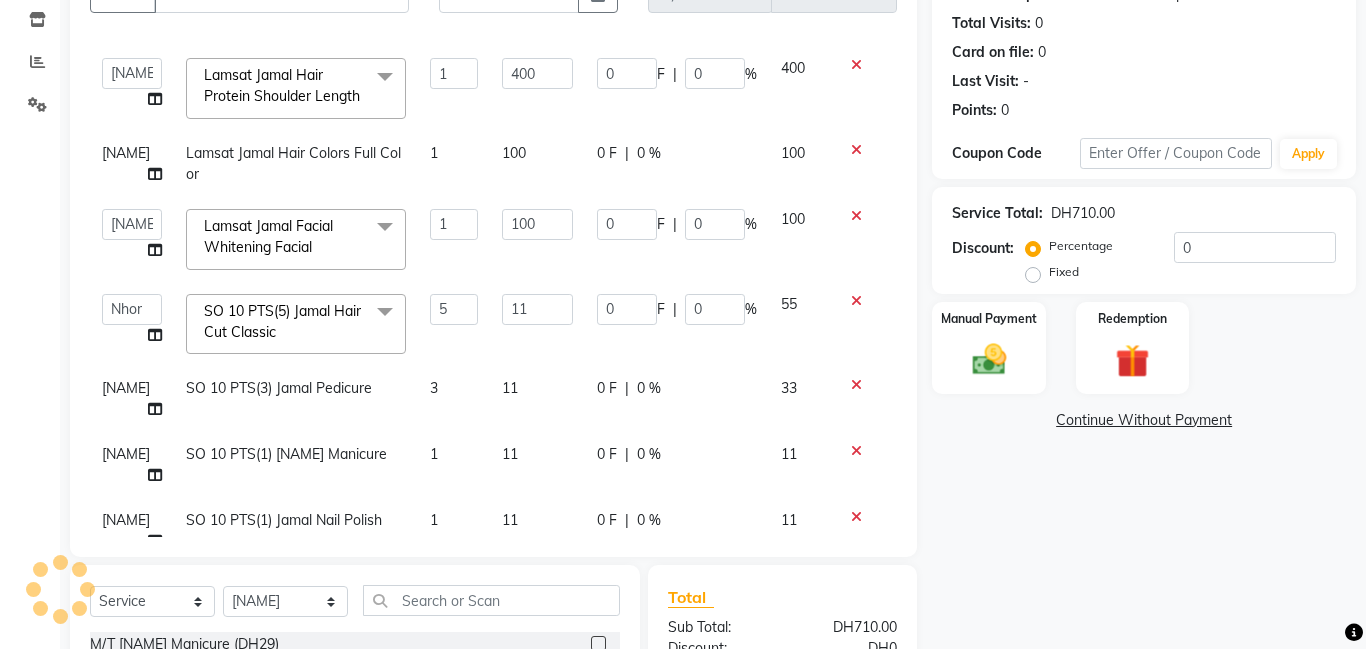 click on "[NAME]" 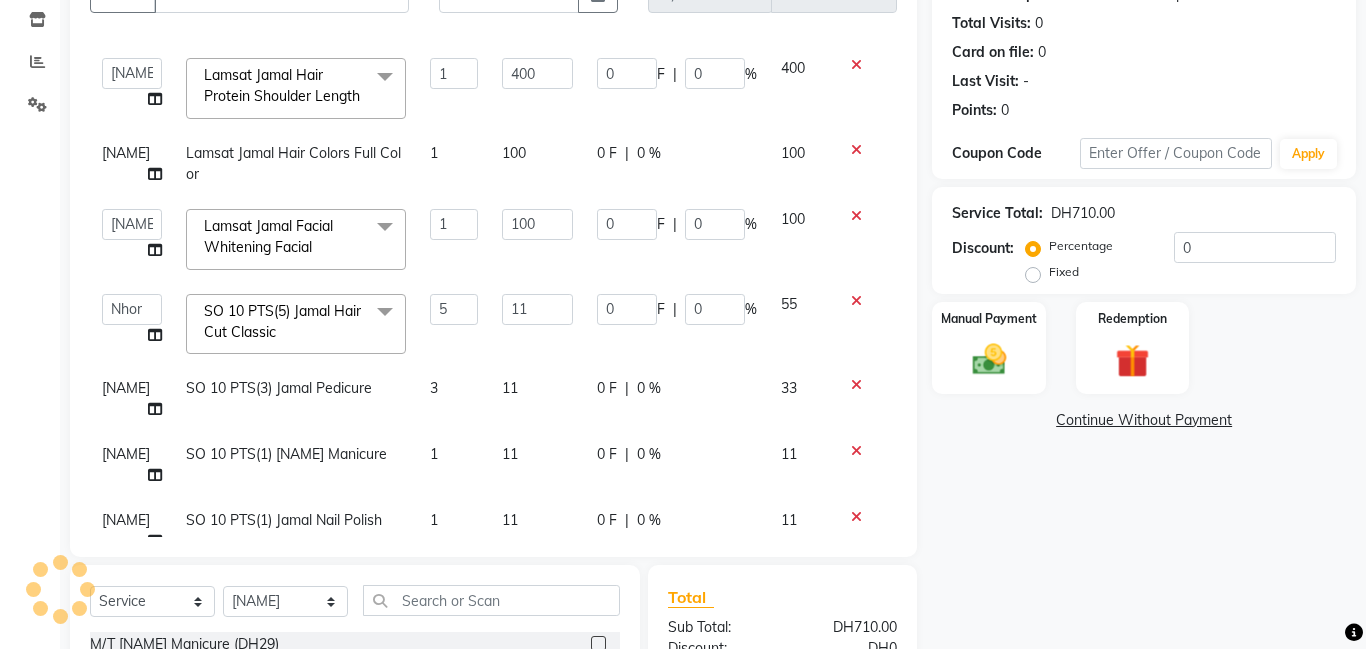 select on "79902" 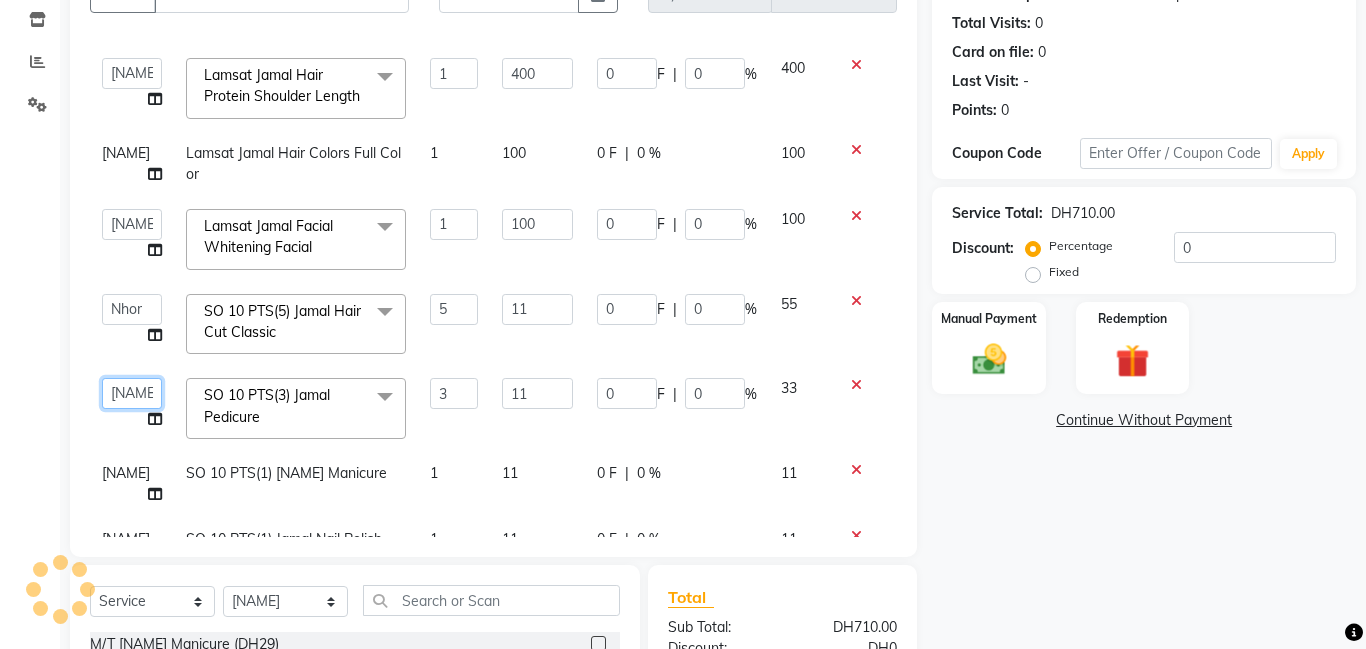 click on "Aldie   Aliya   Amna   Gennie   Joytie   Jude   Lamsat Ebda   Lamsat Jamal   Liezel   Maricar   Maychel   Michelle   Nads   Neha   Nhor   Owner Aliya   Priya   Rods   Sana   Sehr Alya   Yeng" 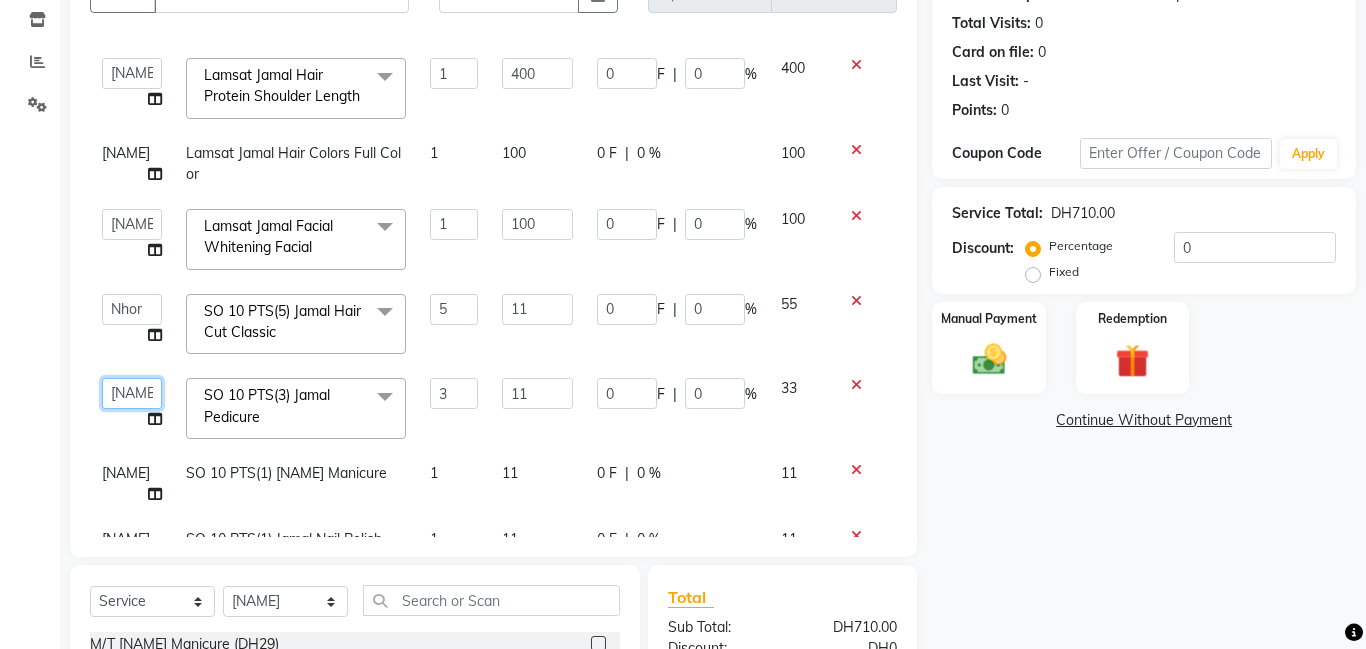 scroll, scrollTop: 75, scrollLeft: 0, axis: vertical 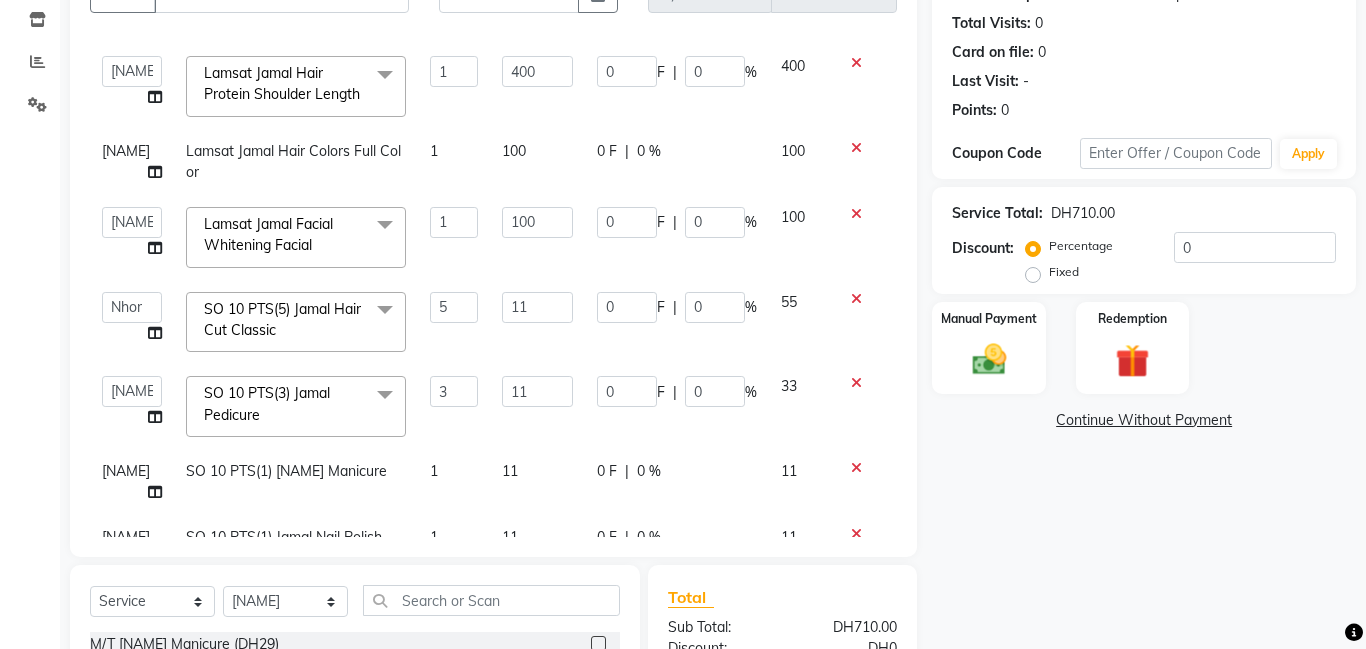 select on "79901" 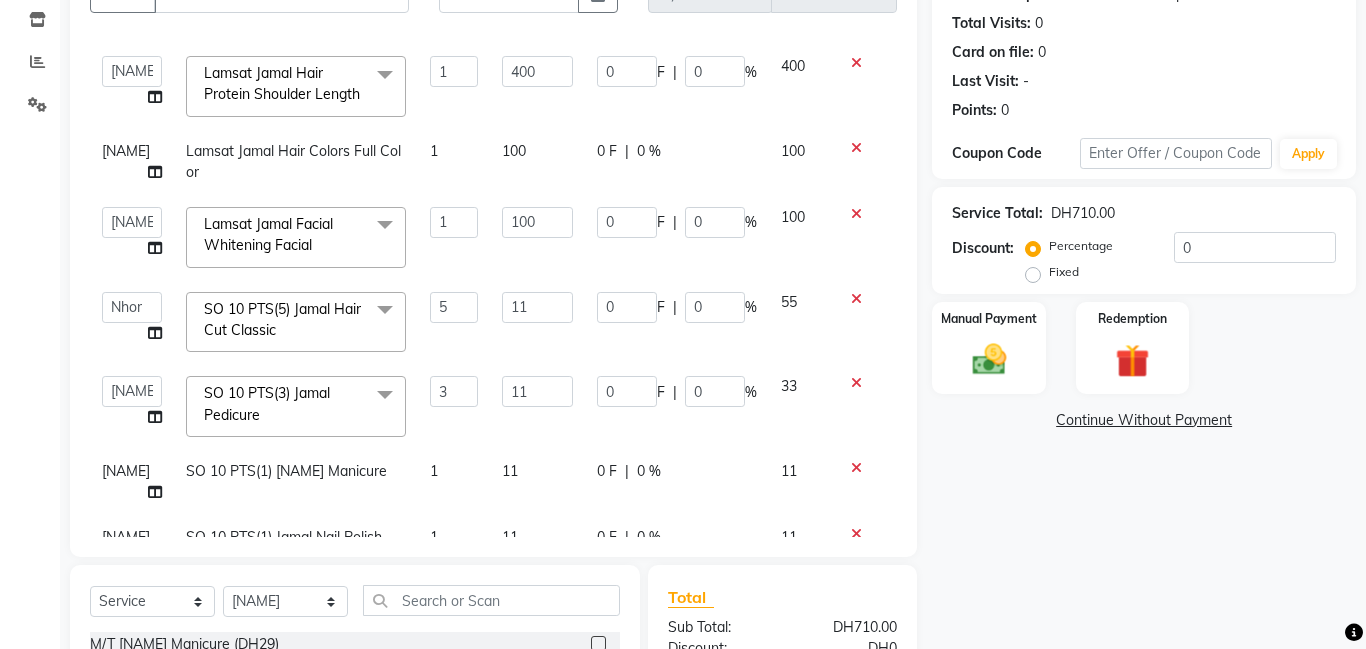 click on "[NAME]" 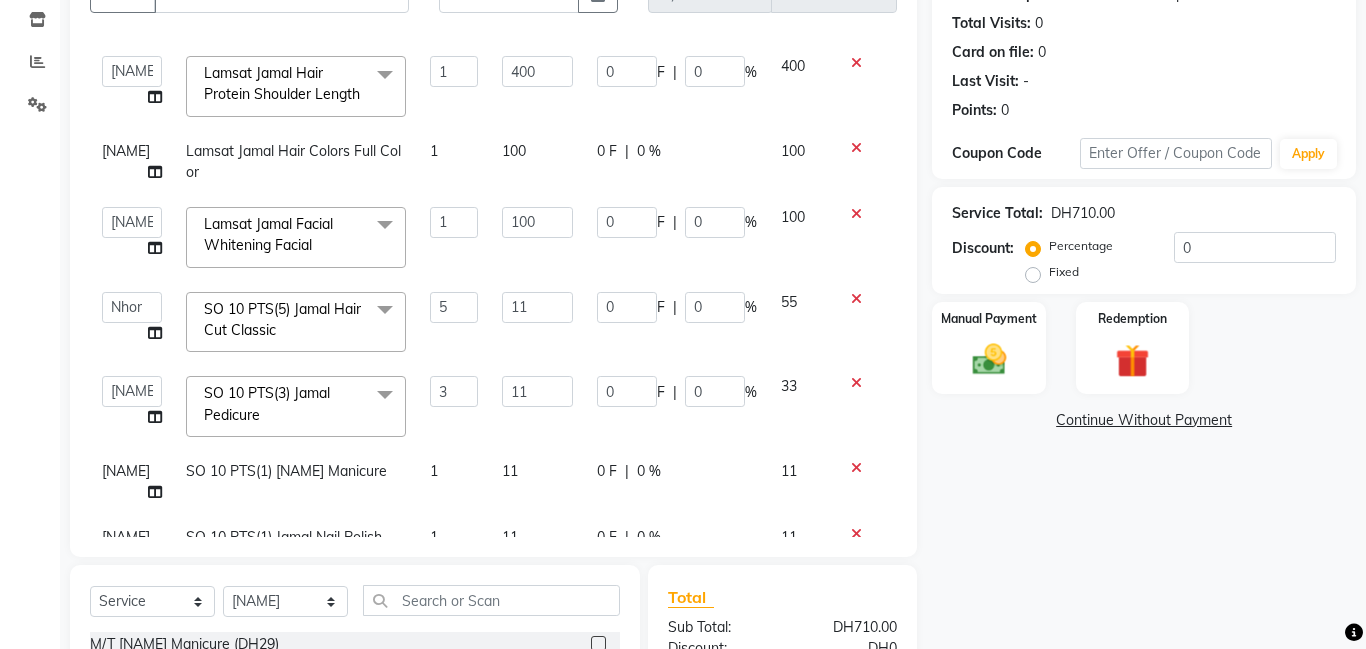 select on "79902" 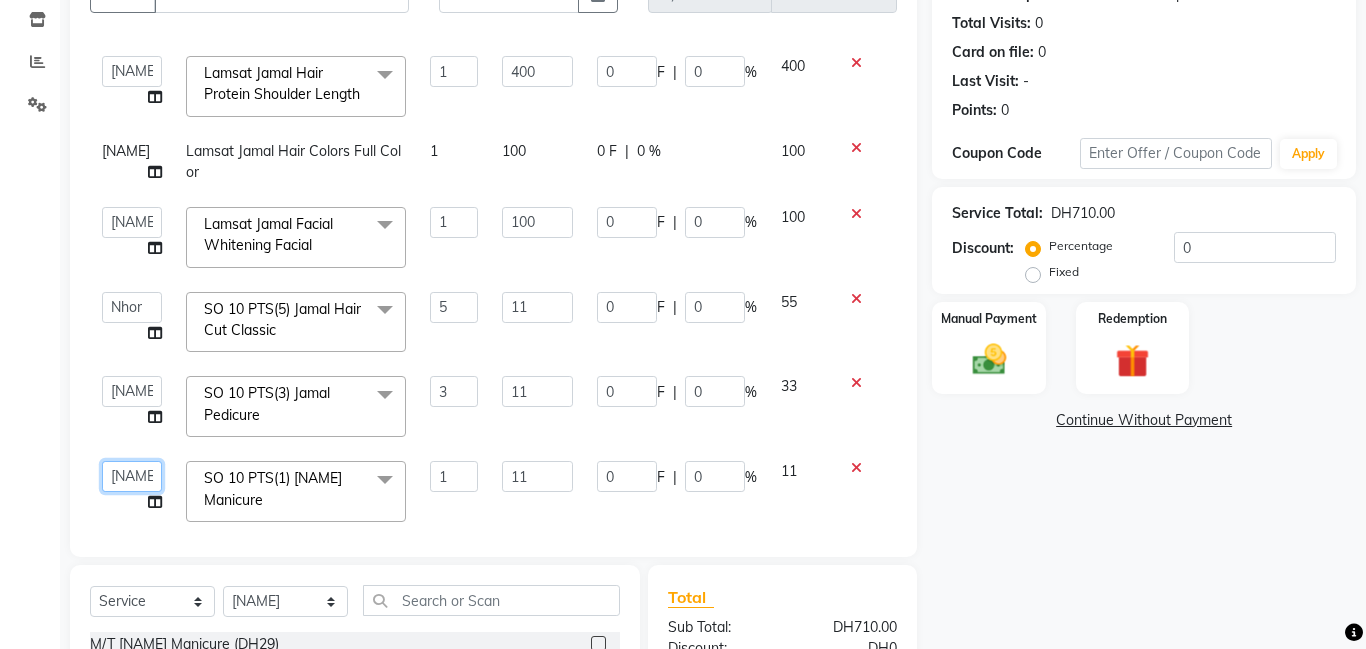click on "Aldie   Aliya   Amna   Gennie   Joytie   Jude   Lamsat Ebda   Lamsat Jamal   Liezel   Maricar   Maychel   Michelle   Nads   Neha   Nhor   Owner Aliya   Priya   Rods   Sana   Sehr Alya   Yeng" 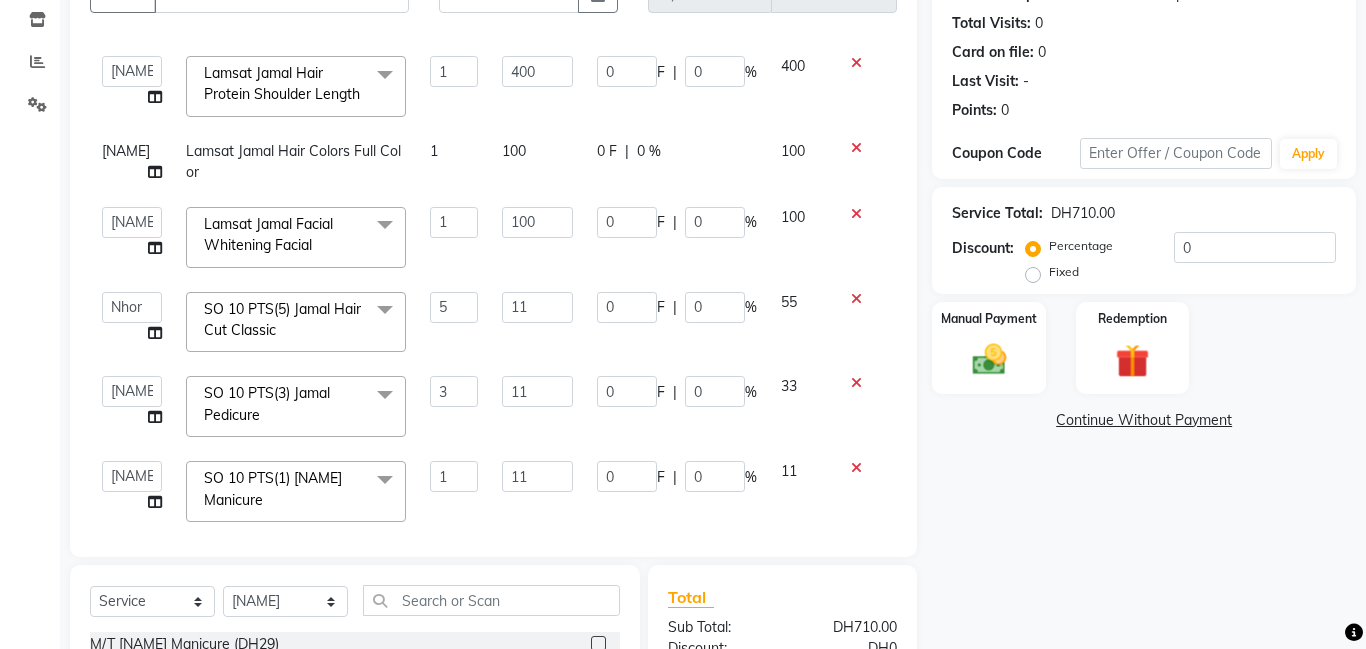 select on "79901" 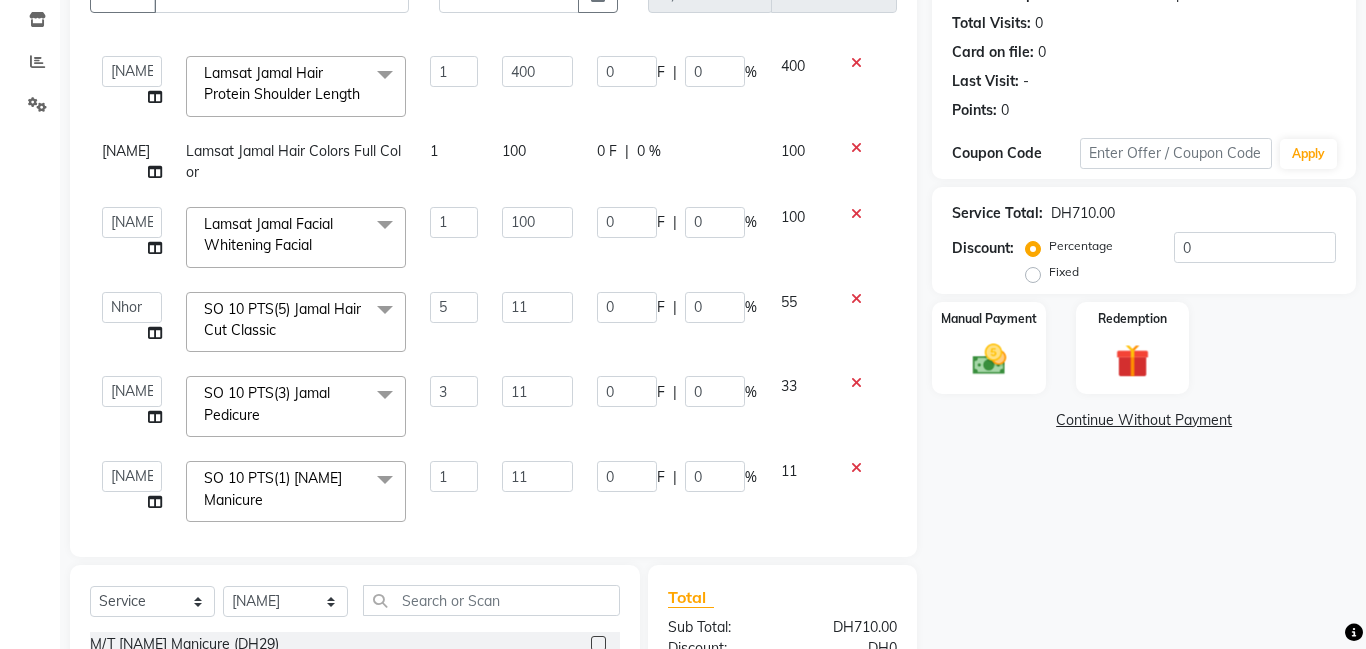 click on "[NAME]" 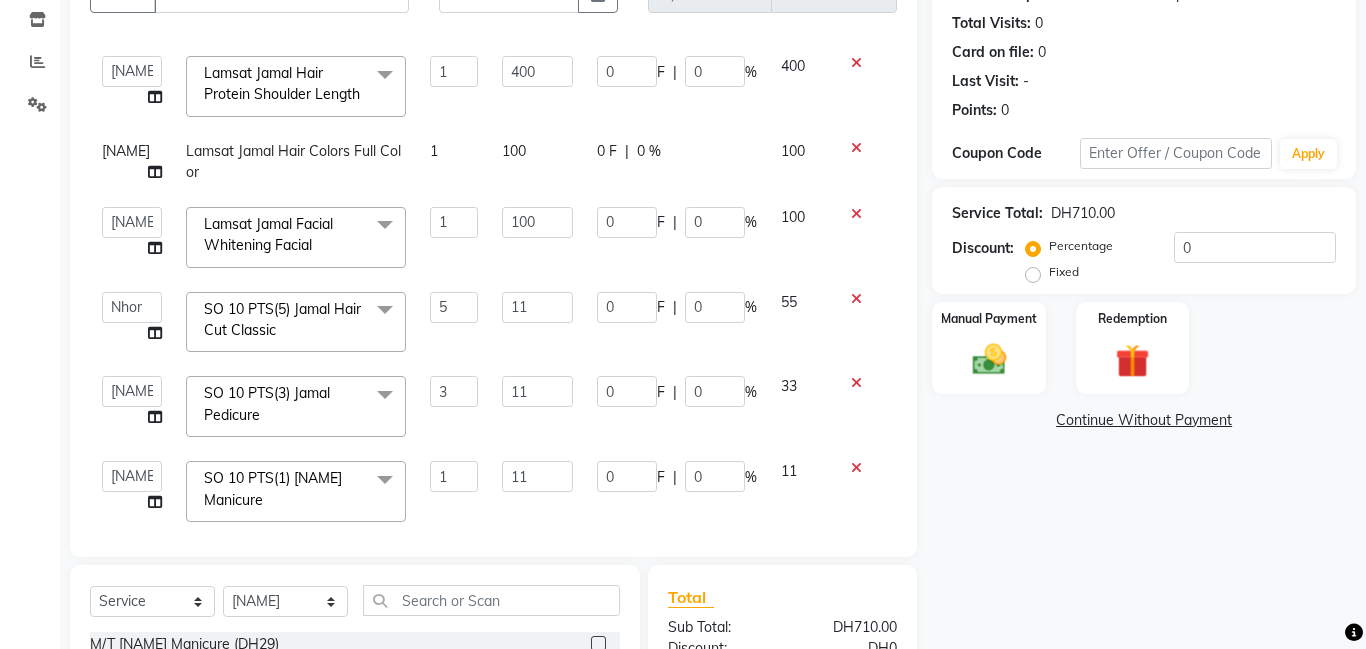 select on "79902" 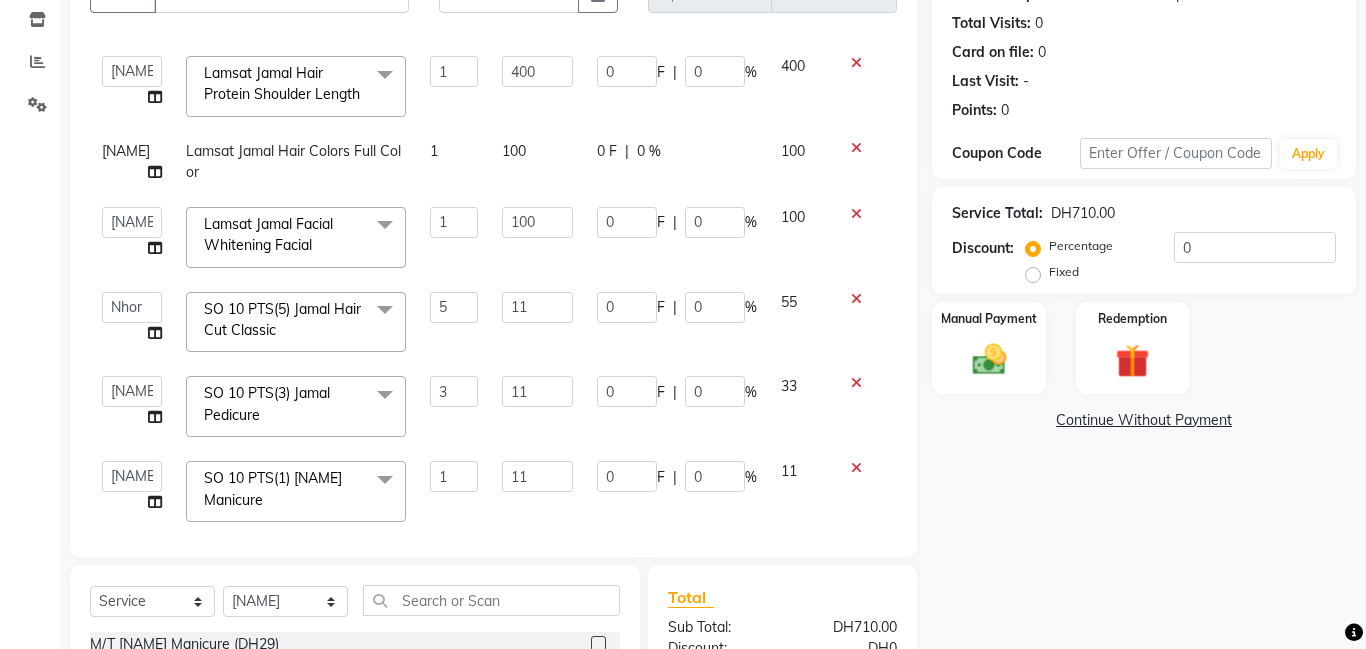 scroll, scrollTop: 154, scrollLeft: 0, axis: vertical 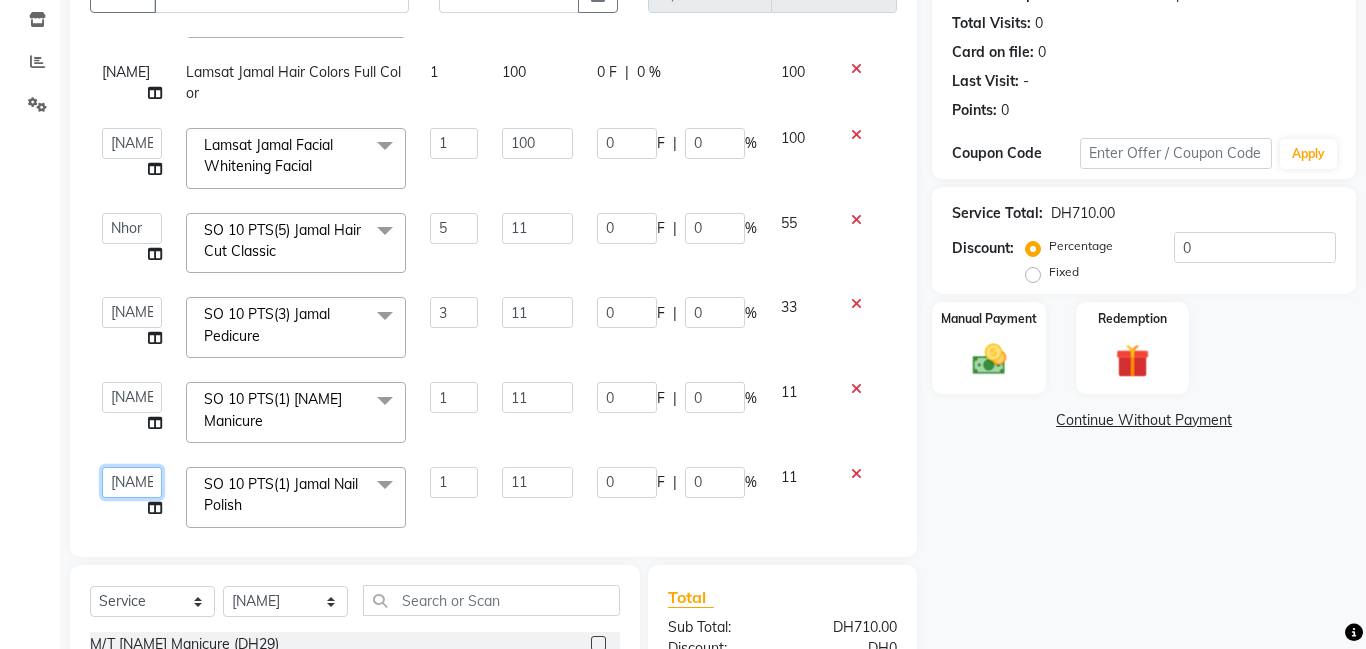click on "Aldie   Aliya   Amna   Gennie   Joytie   Jude   Lamsat Ebda   Lamsat Jamal   Liezel   Maricar   Maychel   Michelle   Nads   Neha   Nhor   Owner Aliya   Priya   Rods   Sana   Sehr Alya   Yeng" 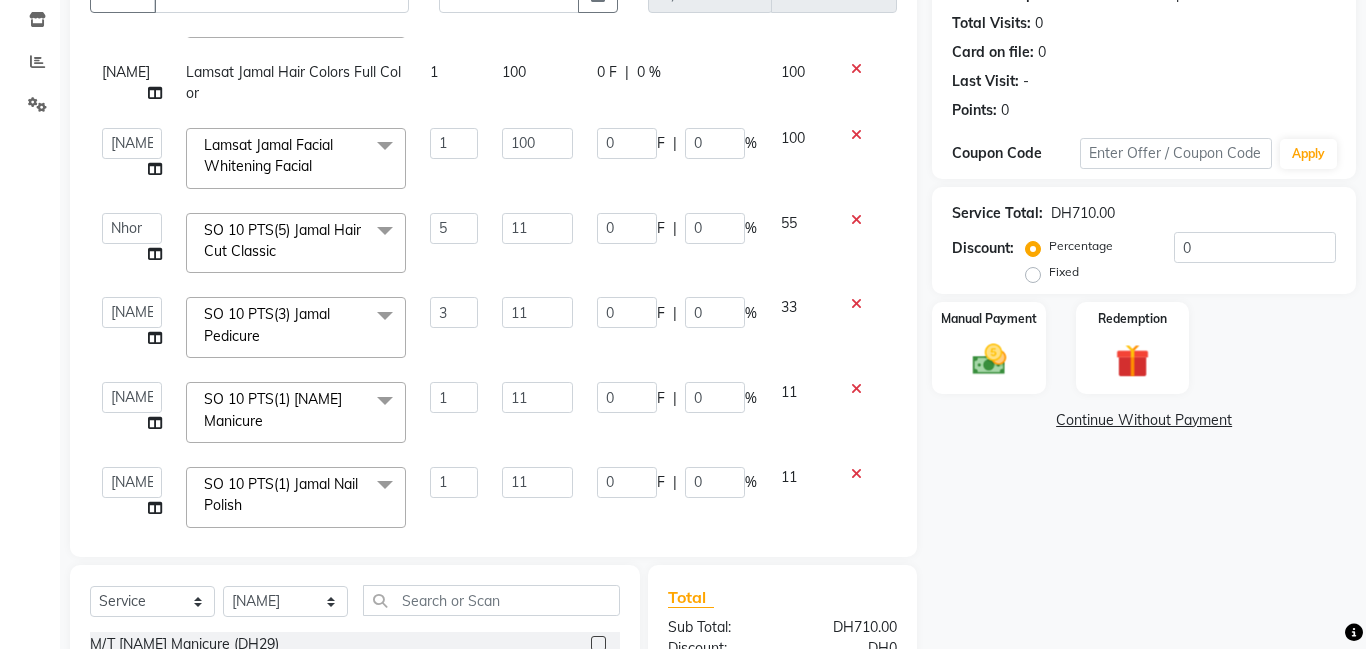 select on "79901" 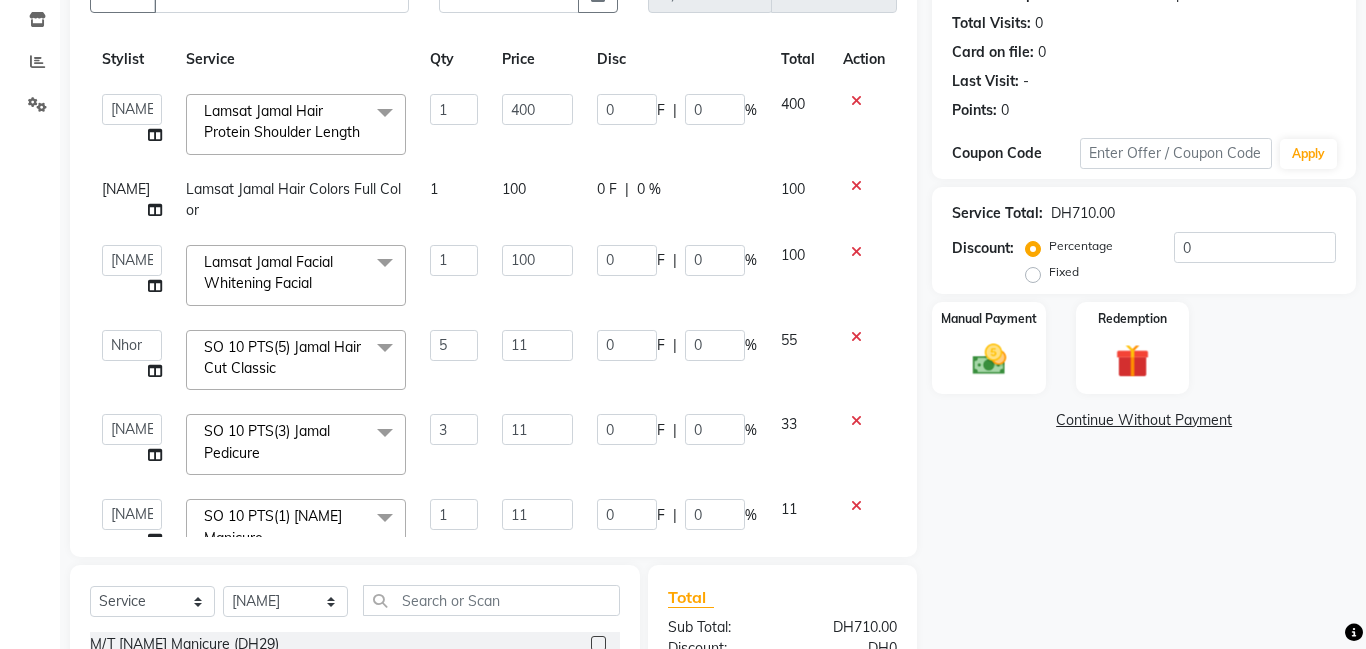 scroll, scrollTop: 194, scrollLeft: 0, axis: vertical 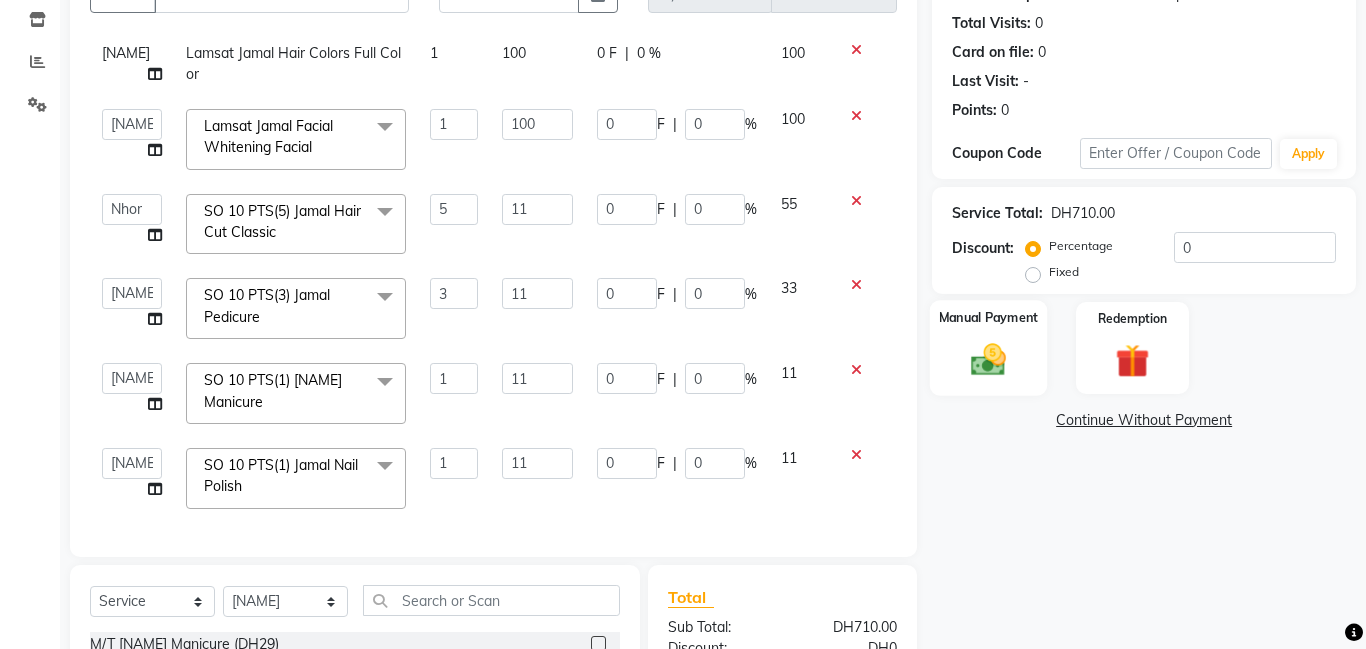click 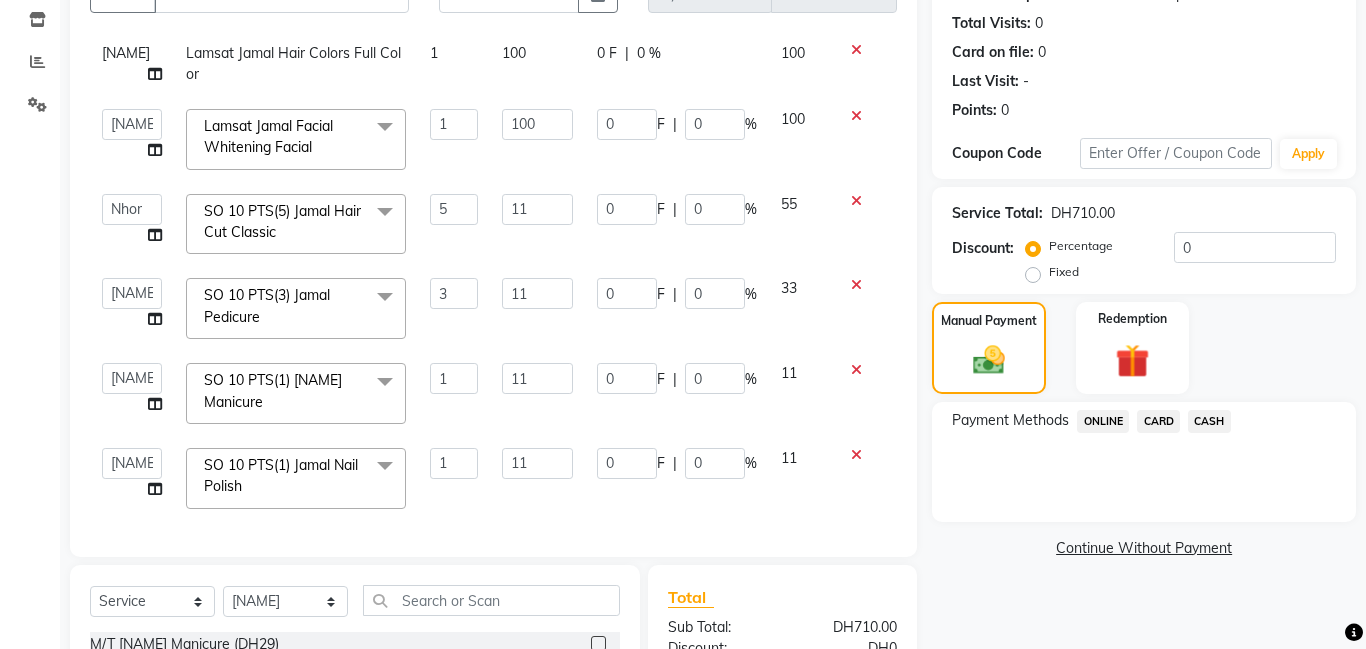 scroll, scrollTop: 452, scrollLeft: 0, axis: vertical 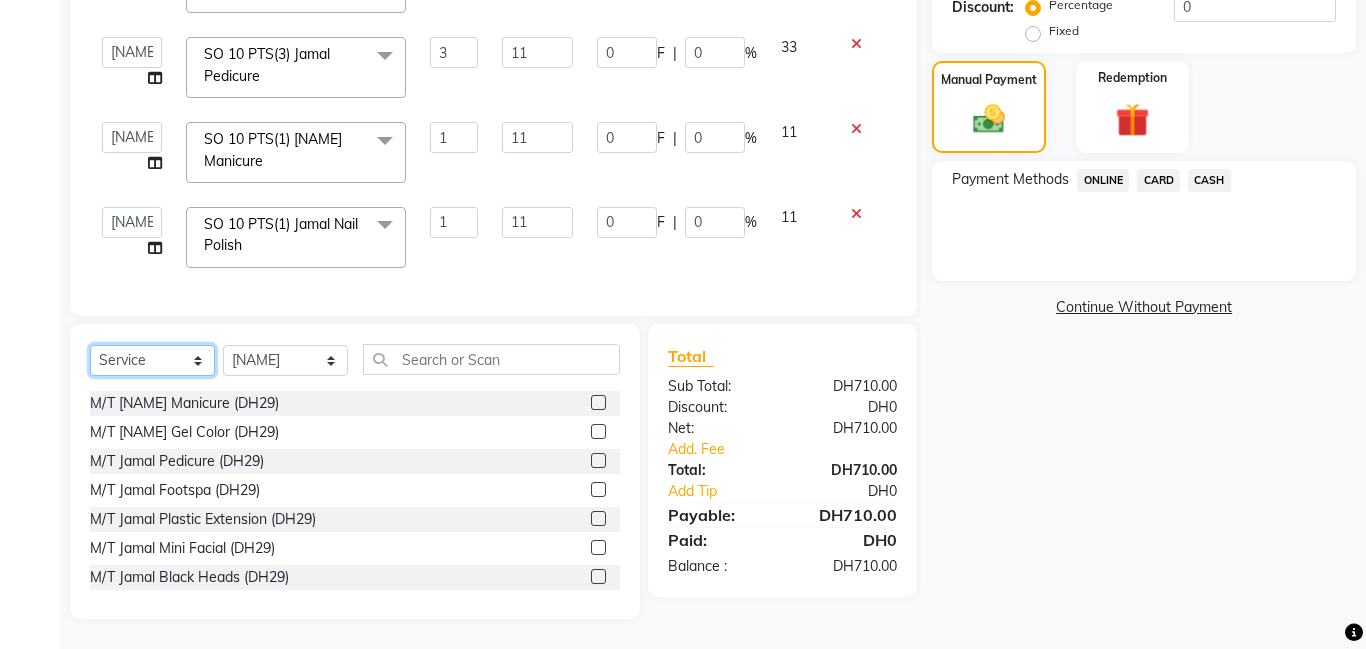 click on "Select  Service  Product  Membership  Package Voucher Prepaid Gift Card" 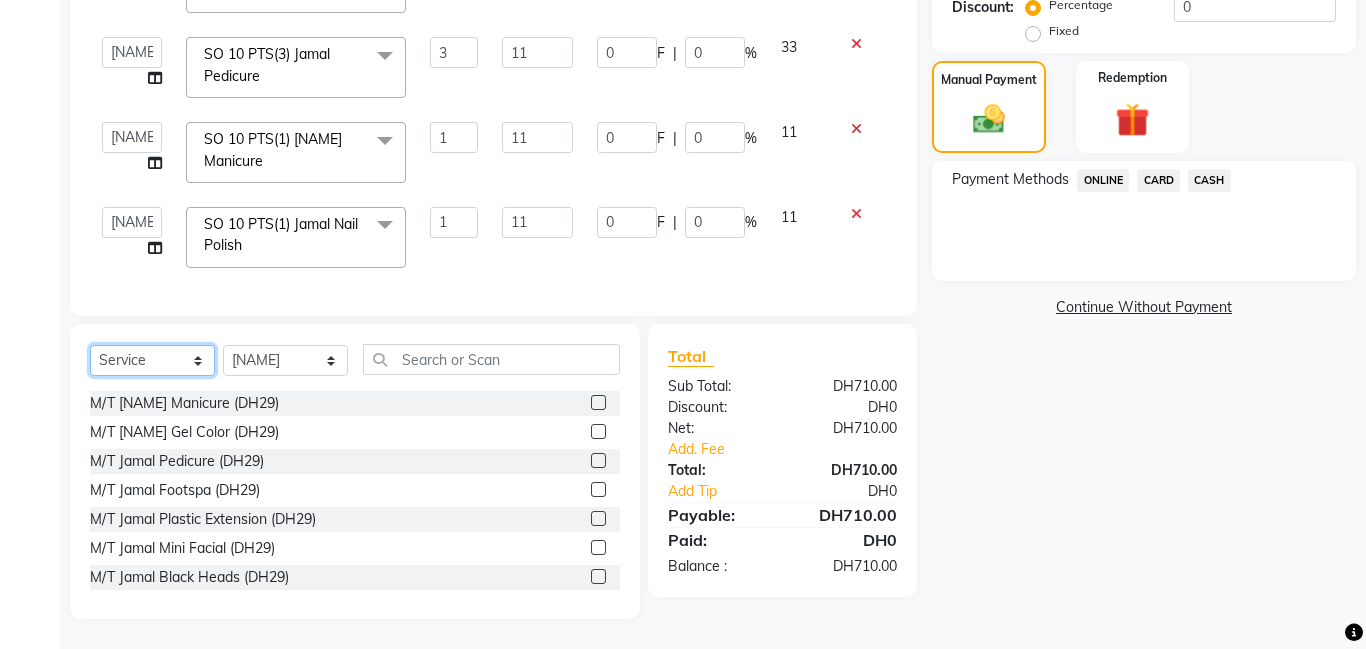 select on "product" 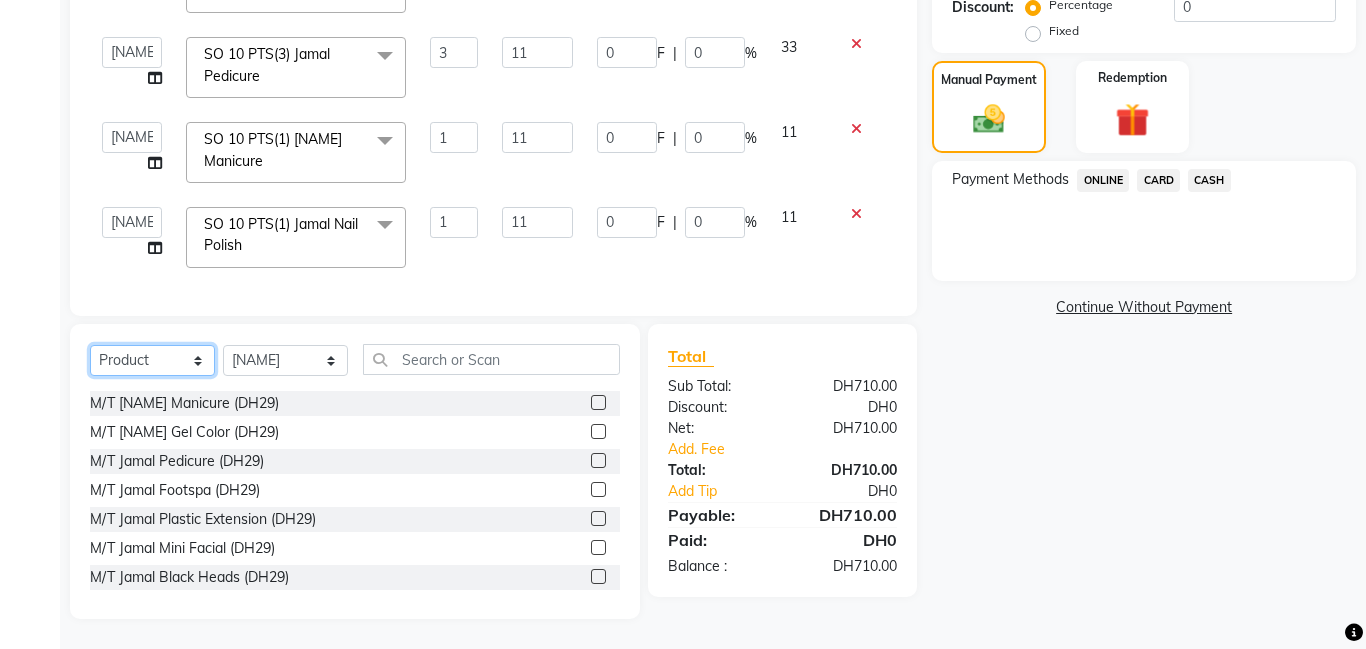click on "Select  Service  Product  Membership  Package Voucher Prepaid Gift Card" 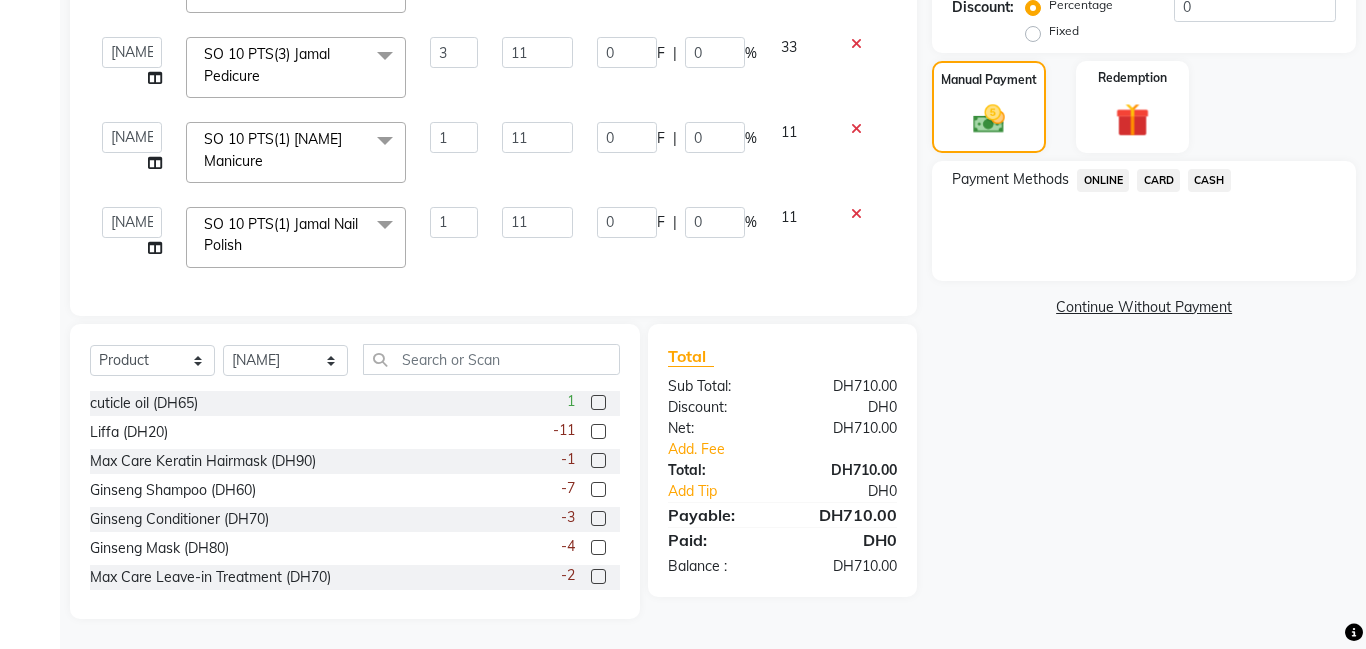 click 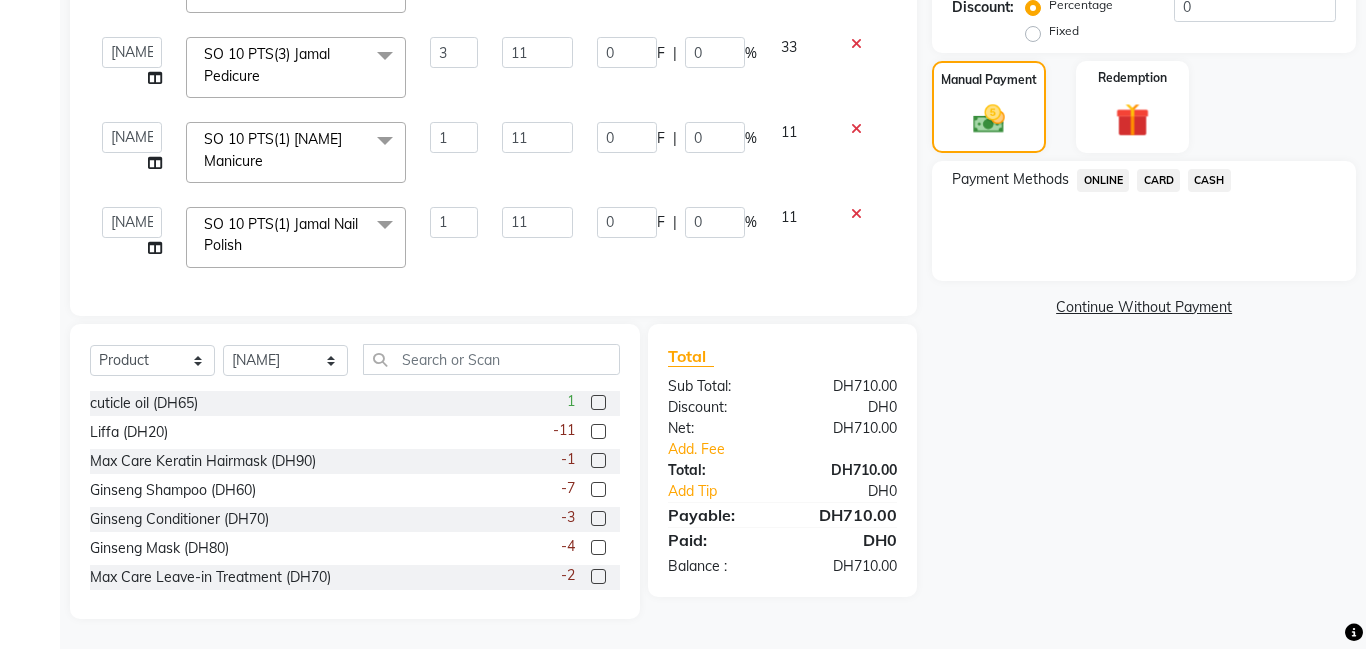 click at bounding box center (597, 461) 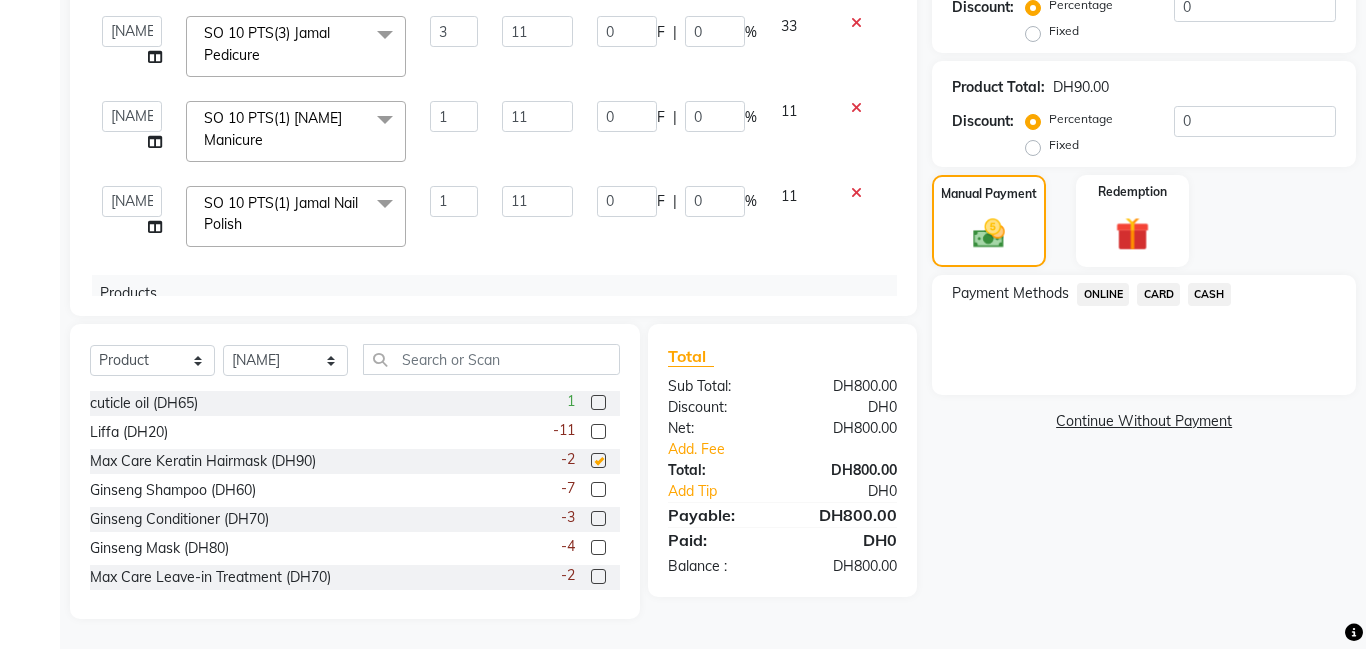 checkbox on "false" 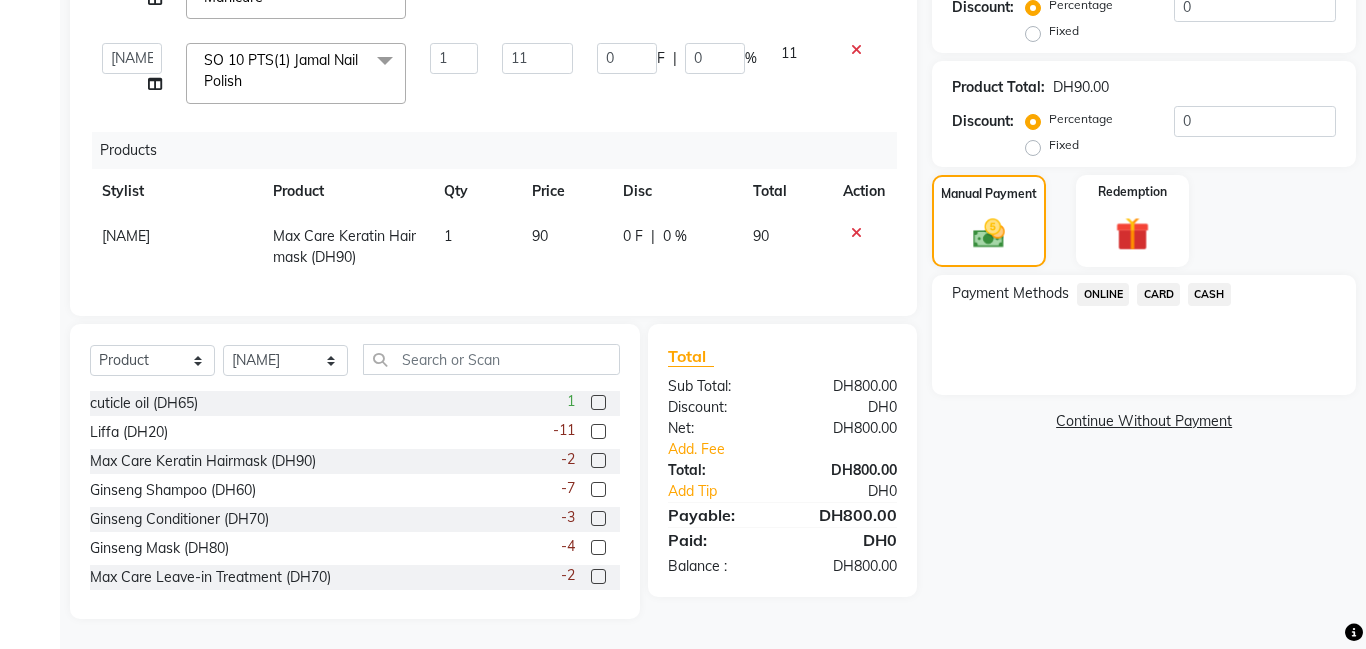 scroll, scrollTop: 358, scrollLeft: 0, axis: vertical 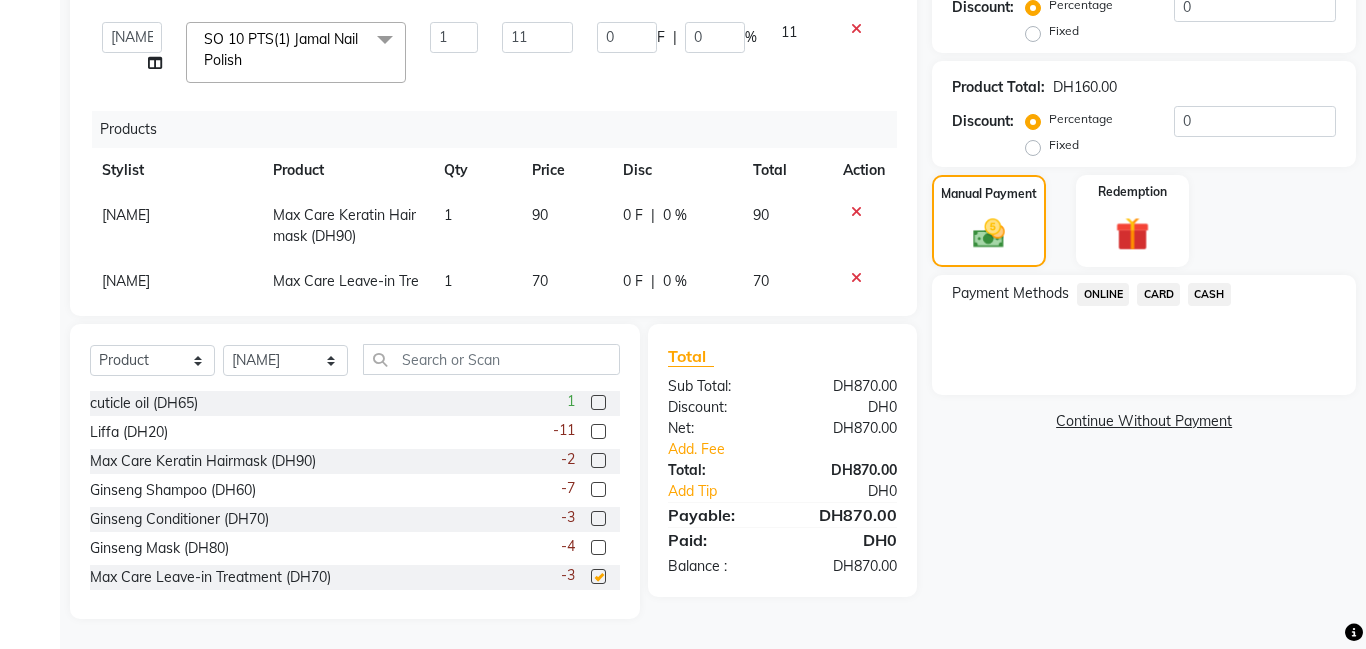 checkbox on "false" 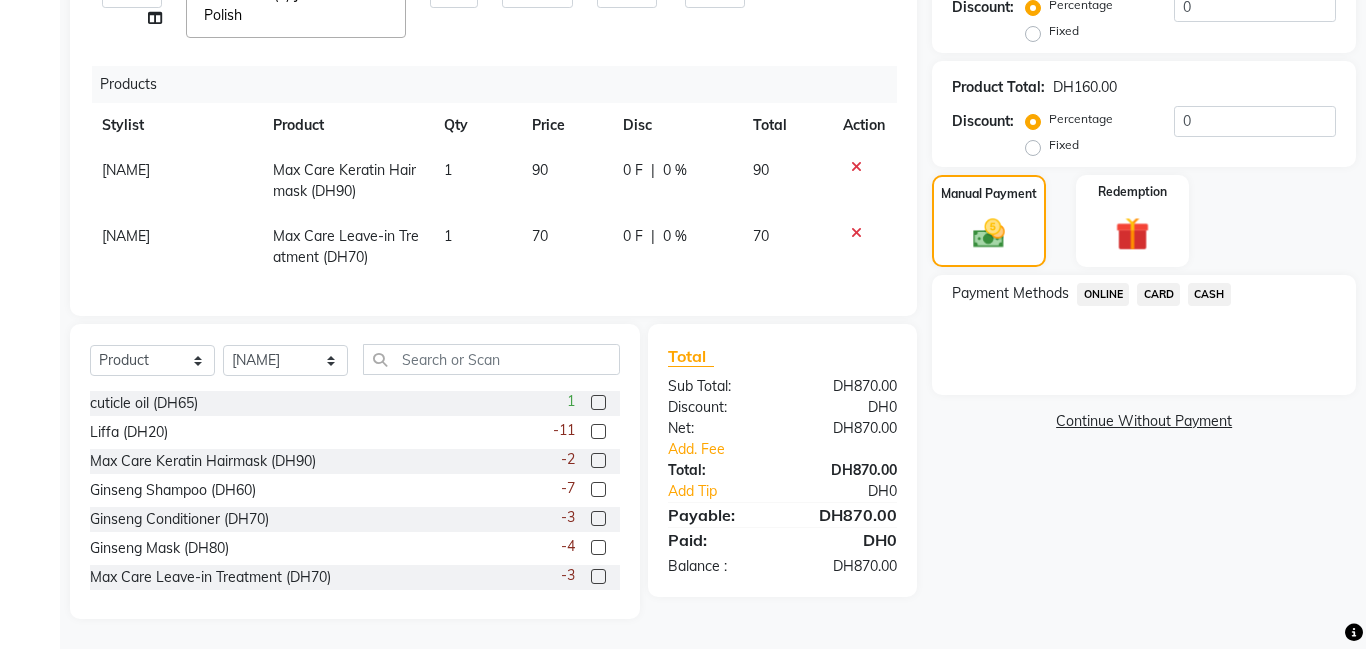 scroll, scrollTop: 424, scrollLeft: 0, axis: vertical 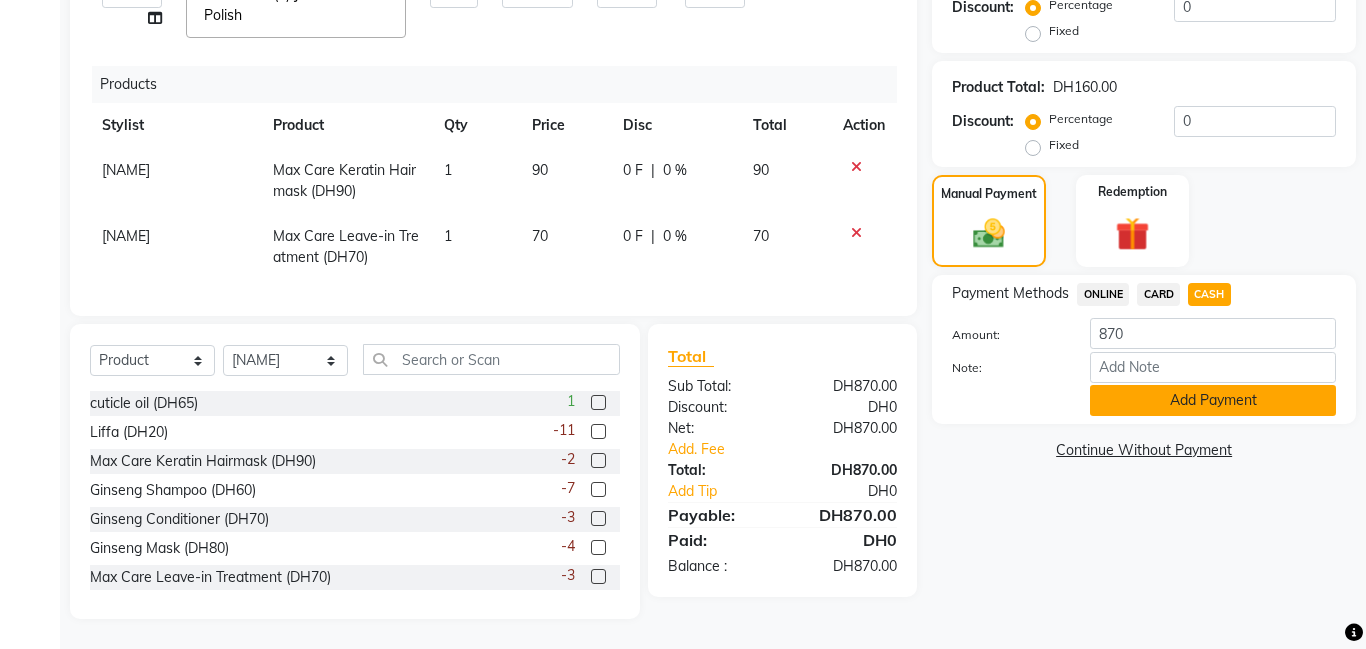 click on "Add Payment" 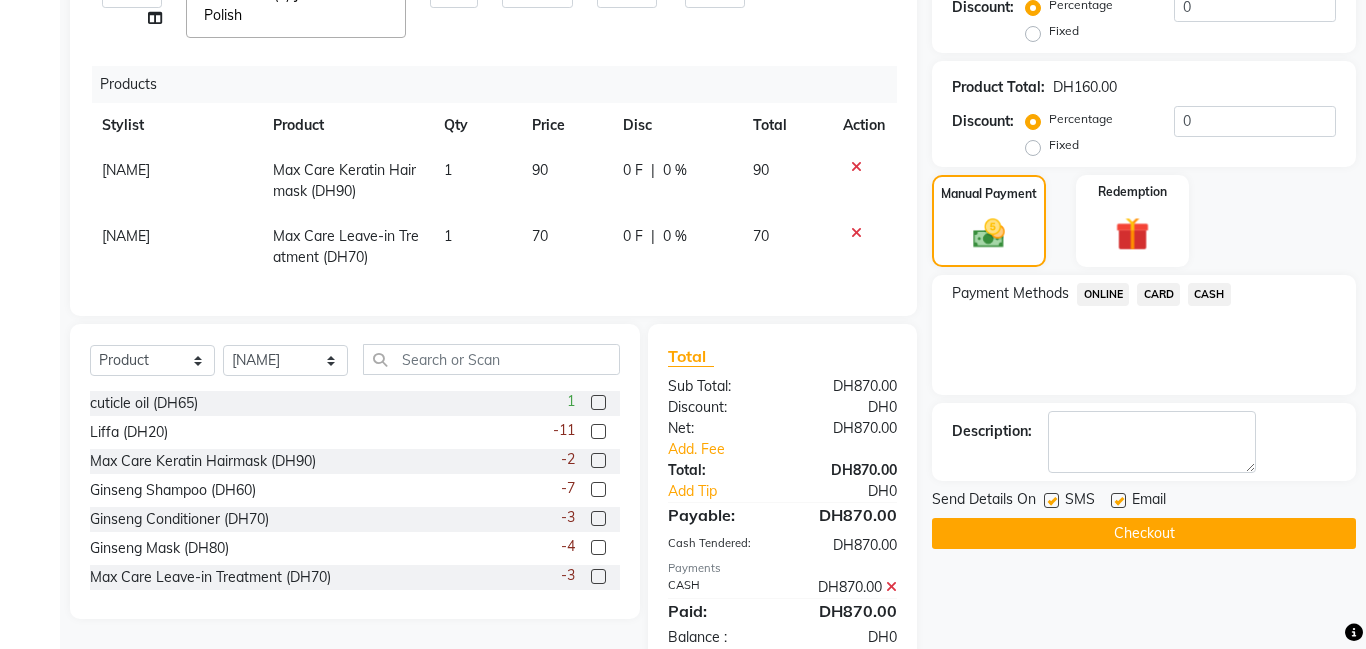 scroll, scrollTop: 501, scrollLeft: 0, axis: vertical 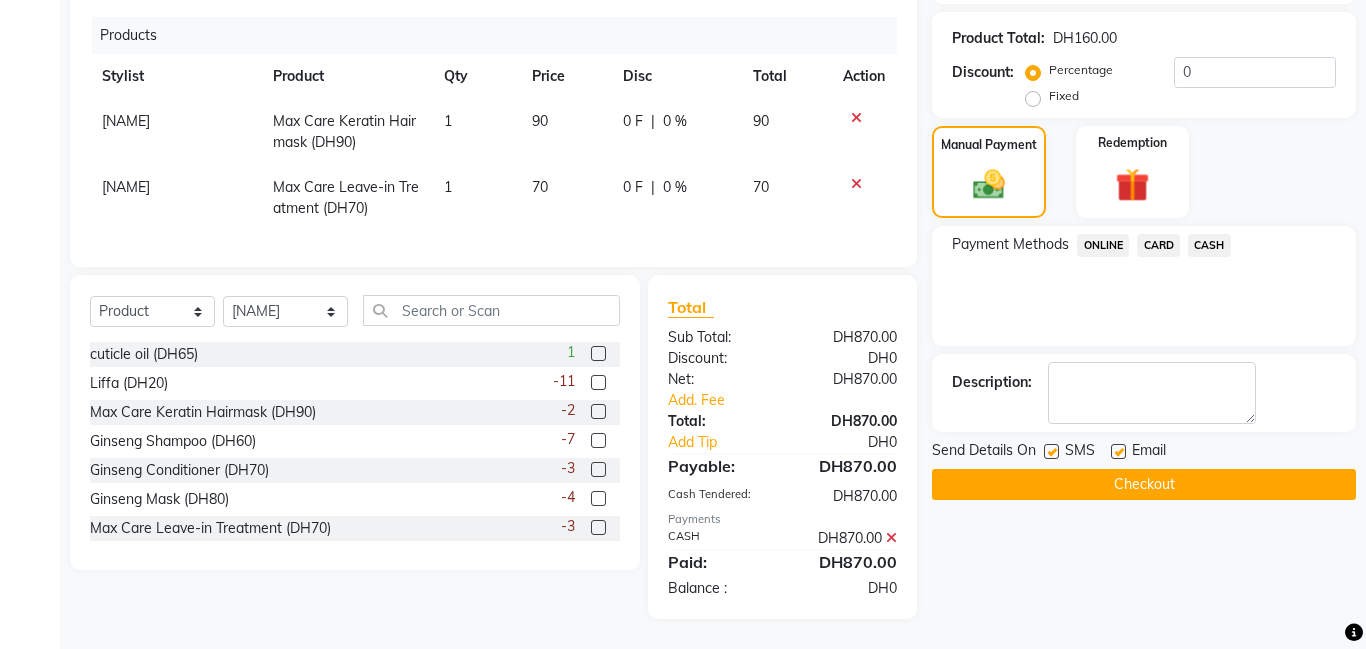 click on "Checkout" 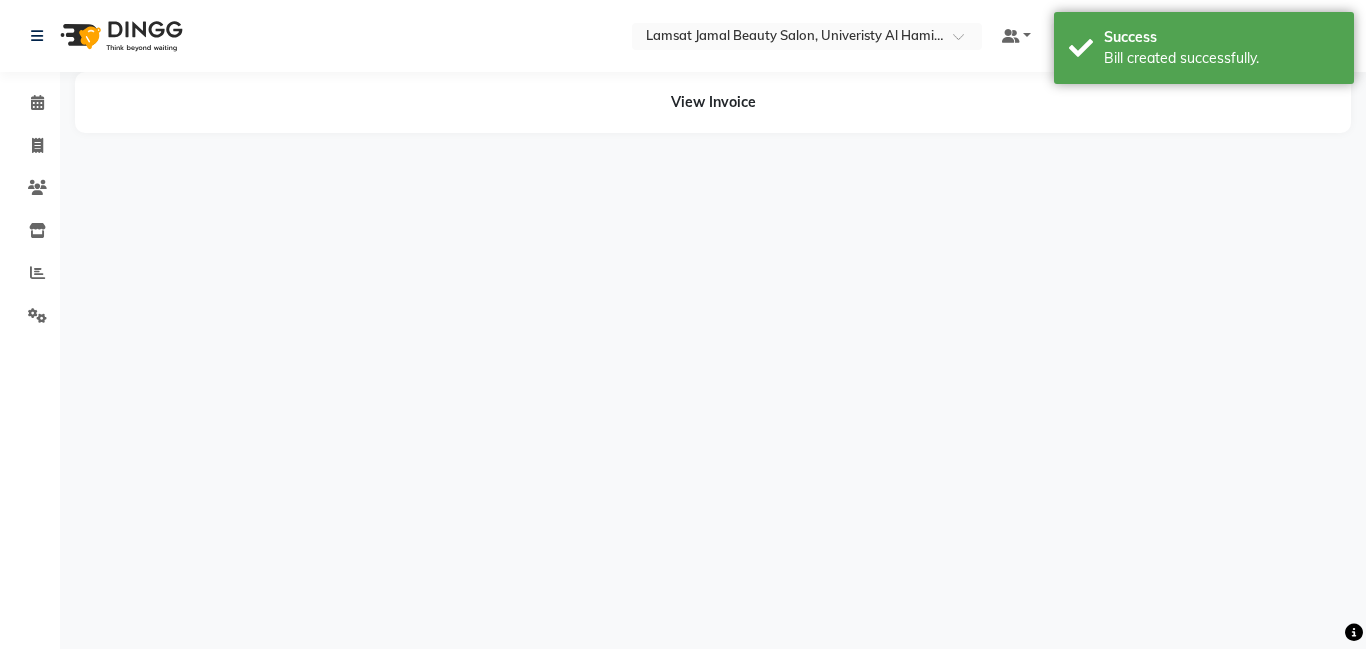 scroll, scrollTop: 0, scrollLeft: 0, axis: both 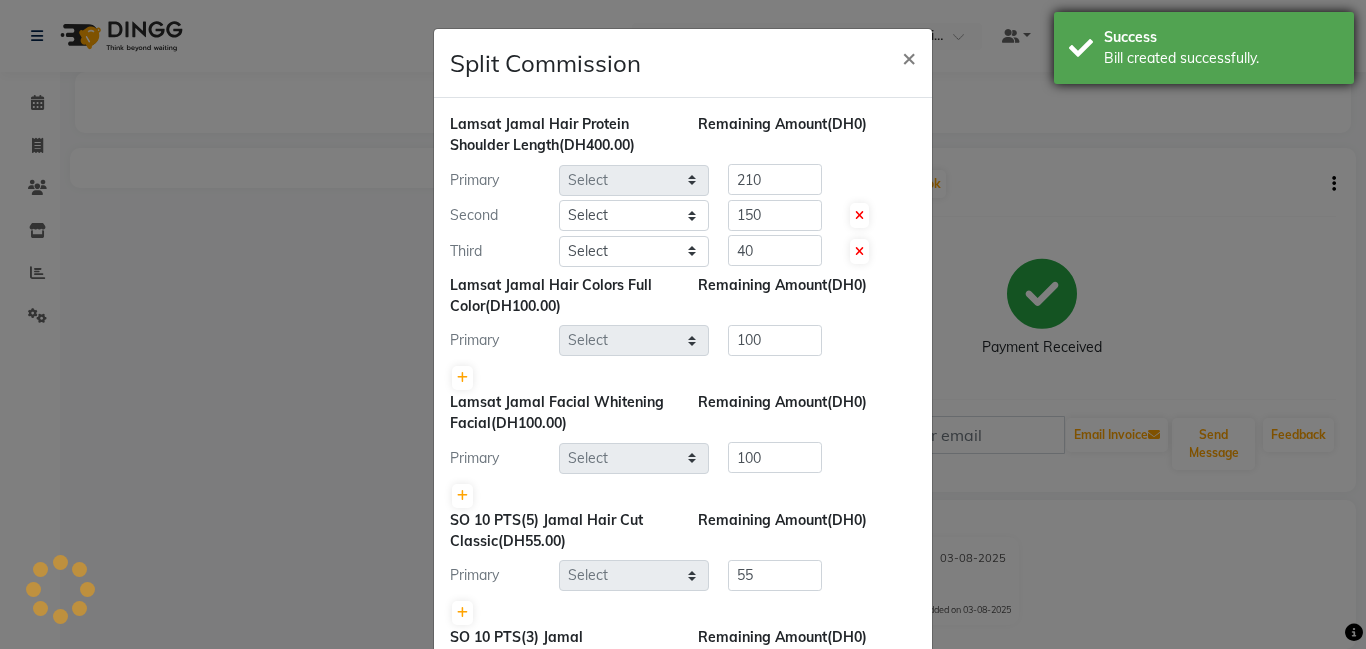 click on "Success   Bill created successfully." at bounding box center [1204, 48] 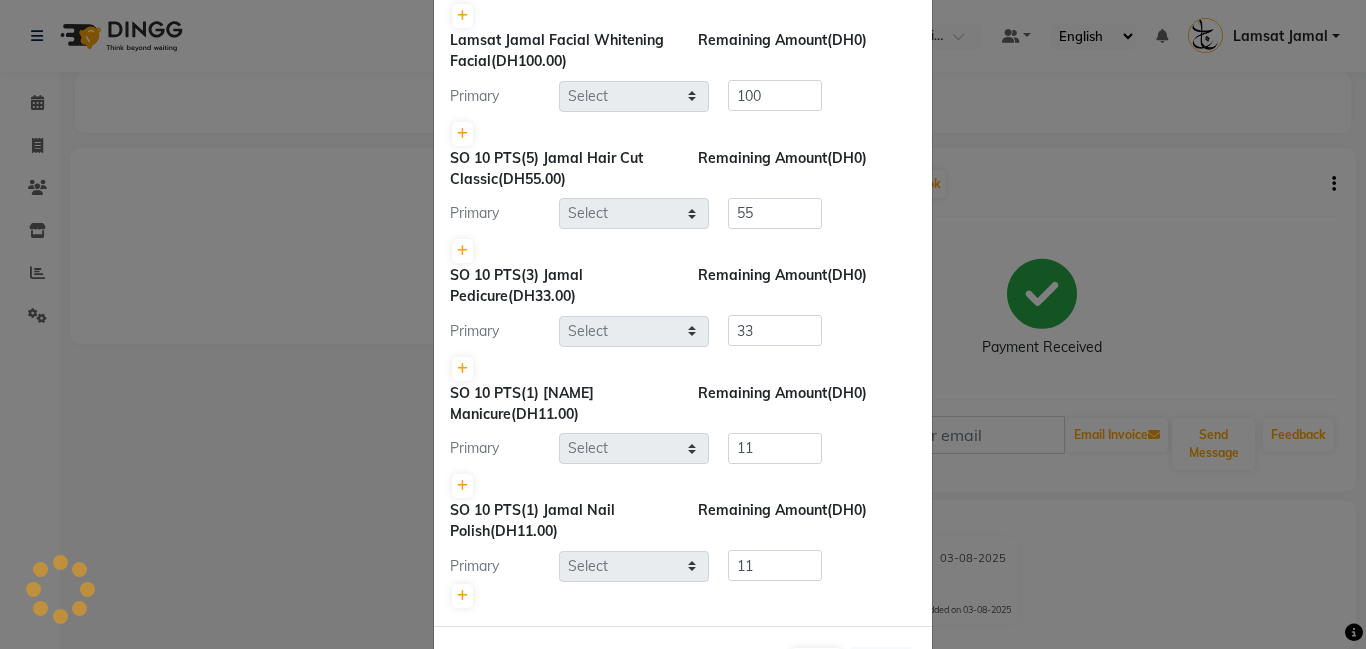 select on "79902" 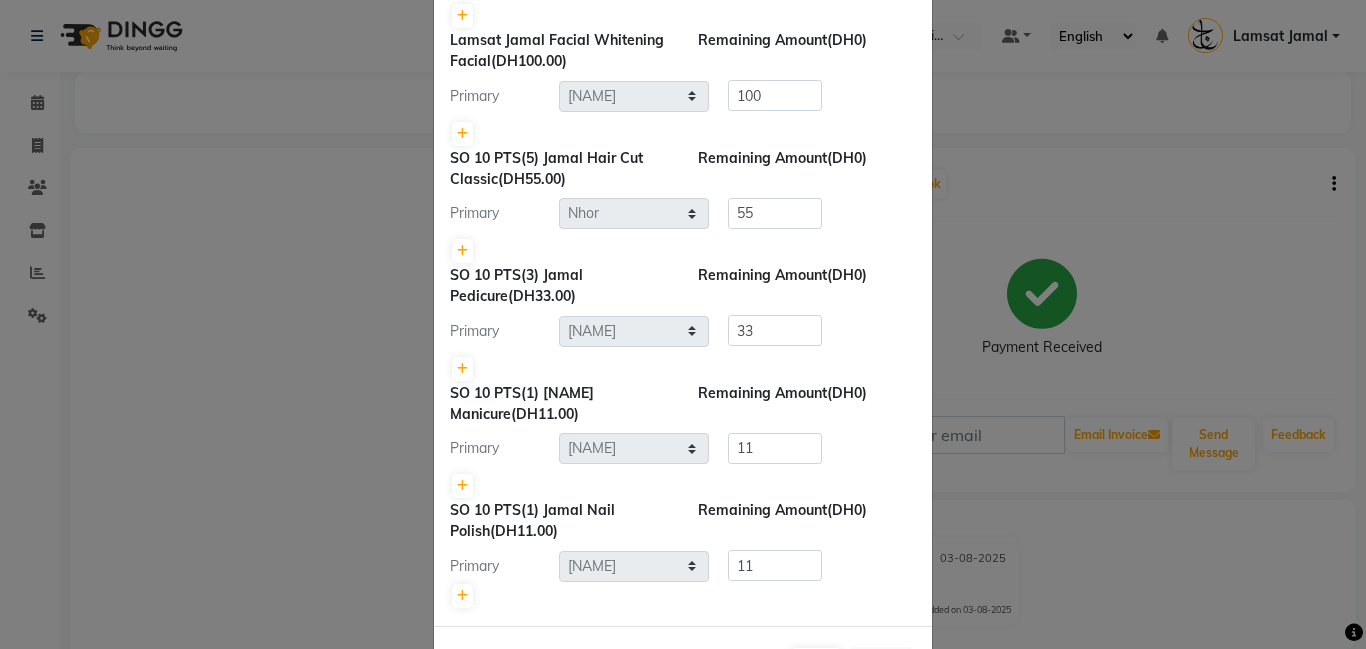 scroll, scrollTop: 440, scrollLeft: 0, axis: vertical 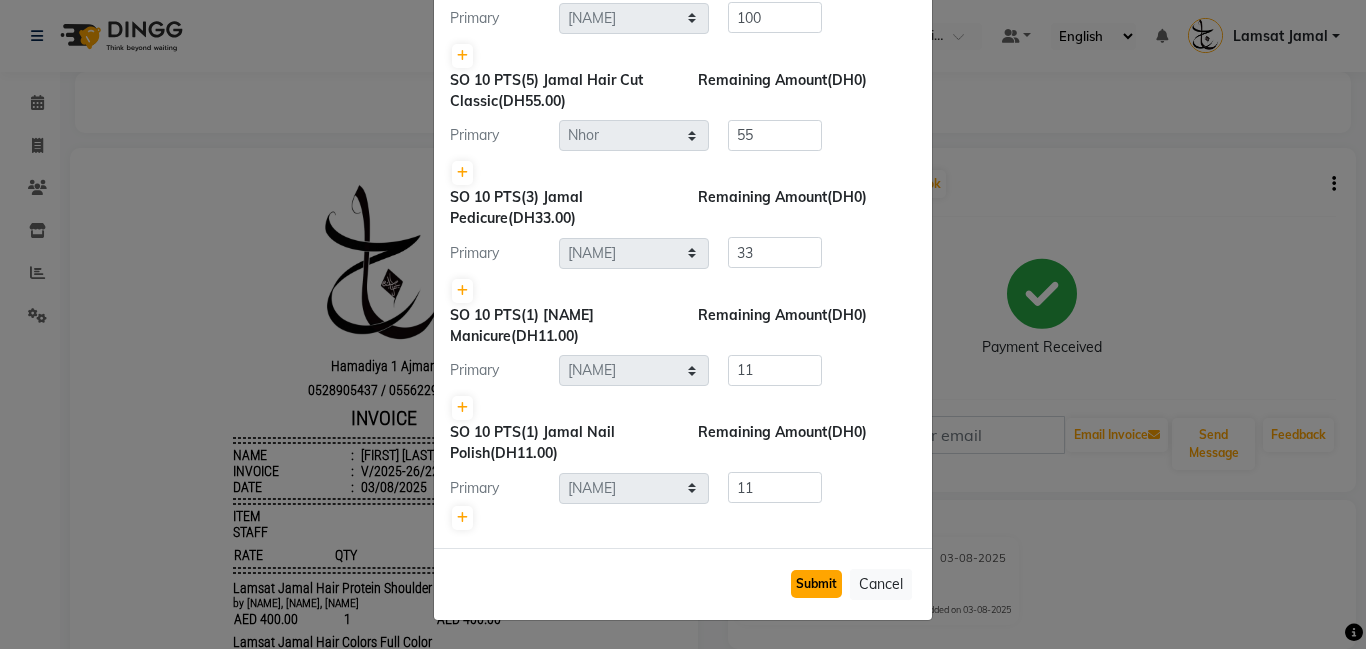 click on "Submit" 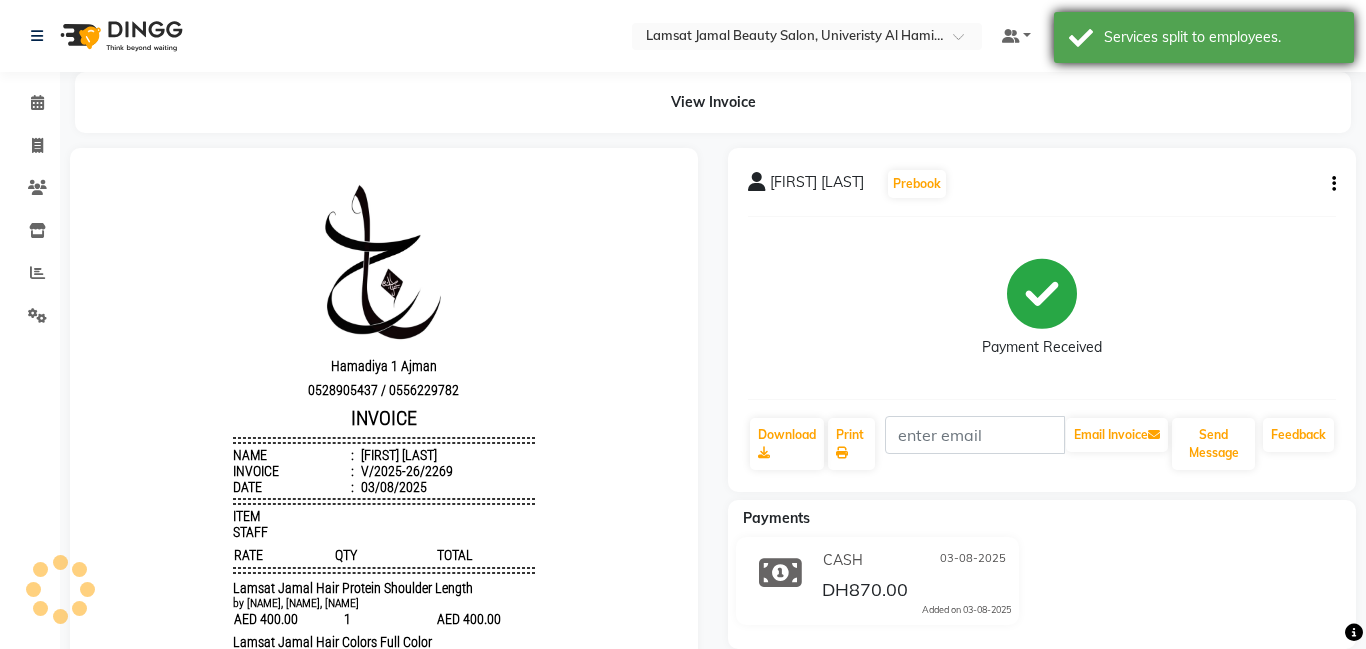click on "Services split to employees." at bounding box center [1221, 37] 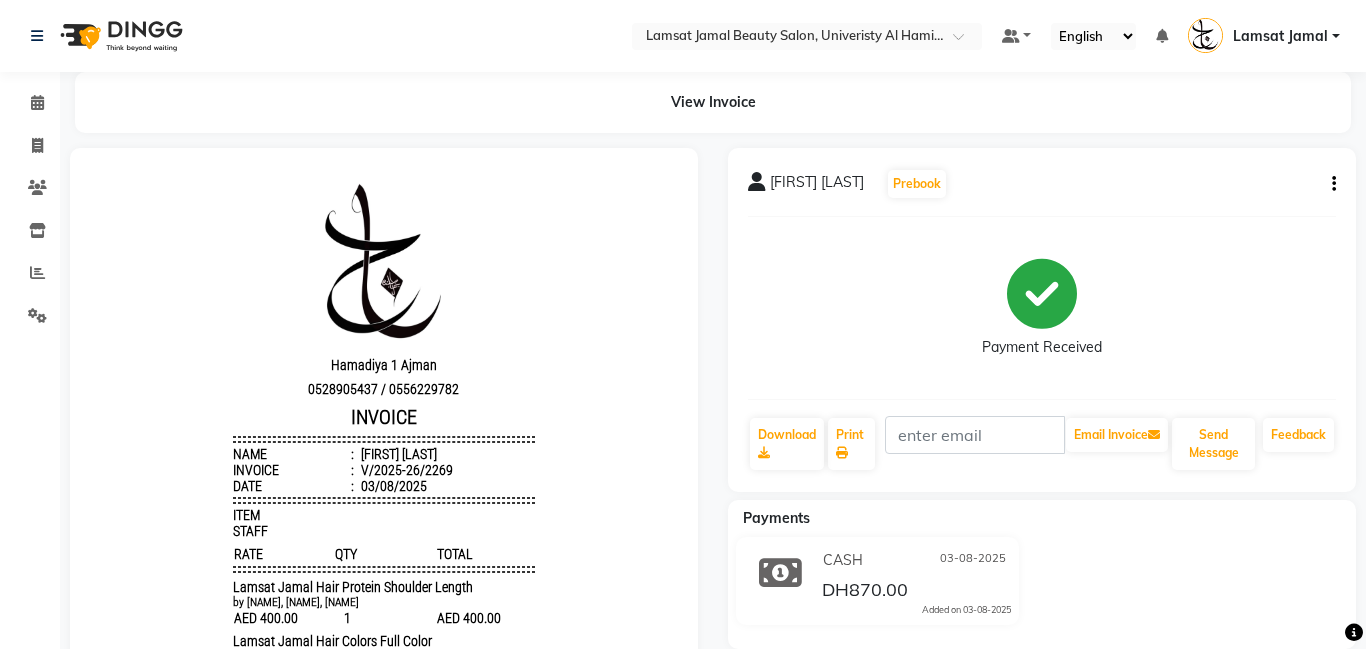 scroll, scrollTop: 0, scrollLeft: 0, axis: both 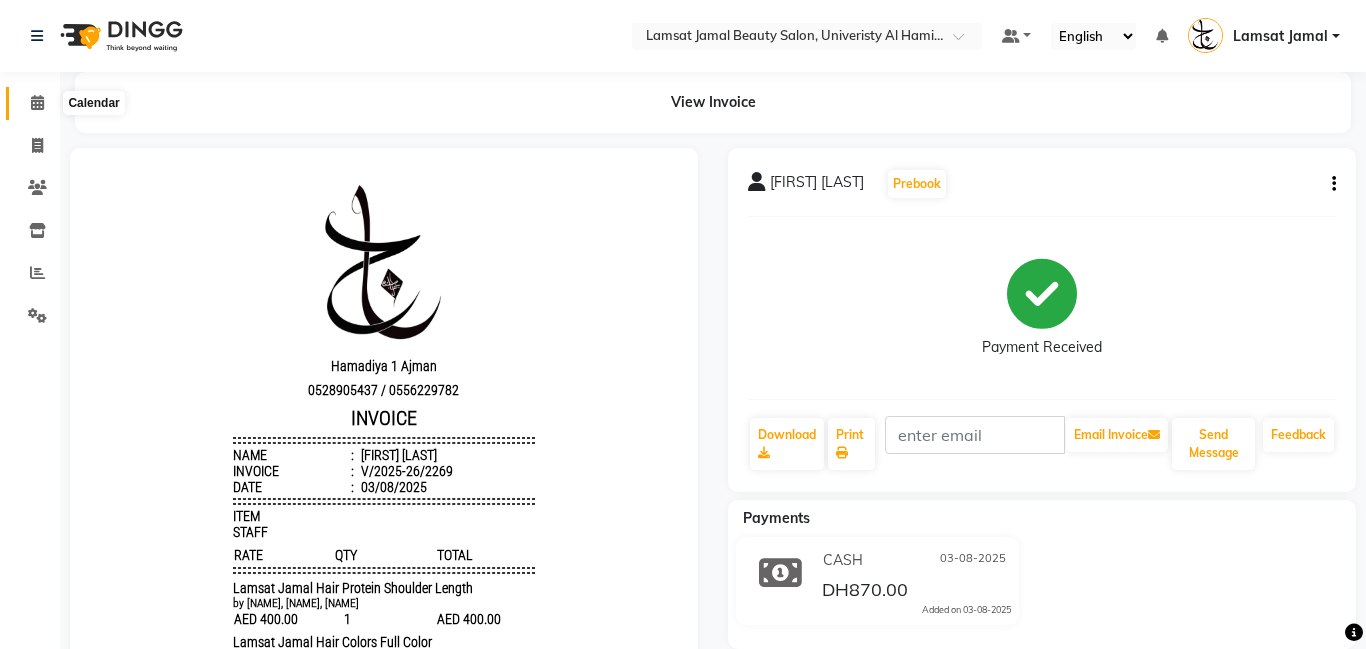 click 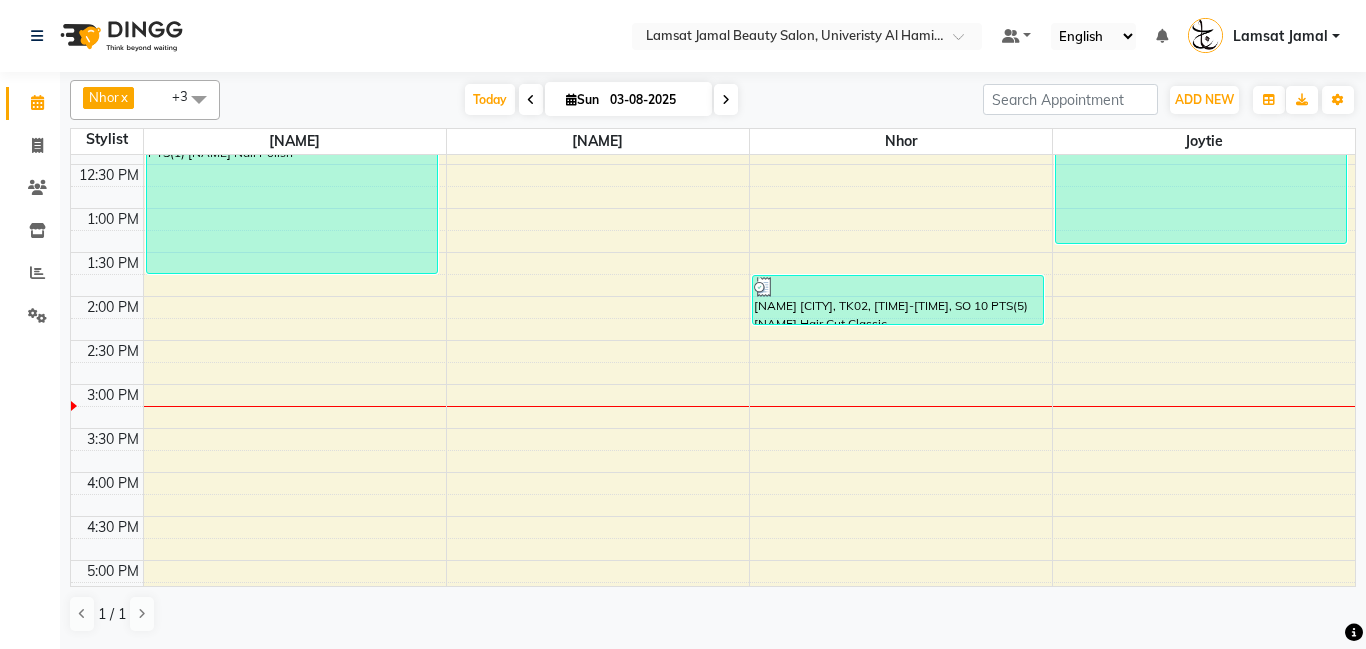 scroll, scrollTop: 313, scrollLeft: 0, axis: vertical 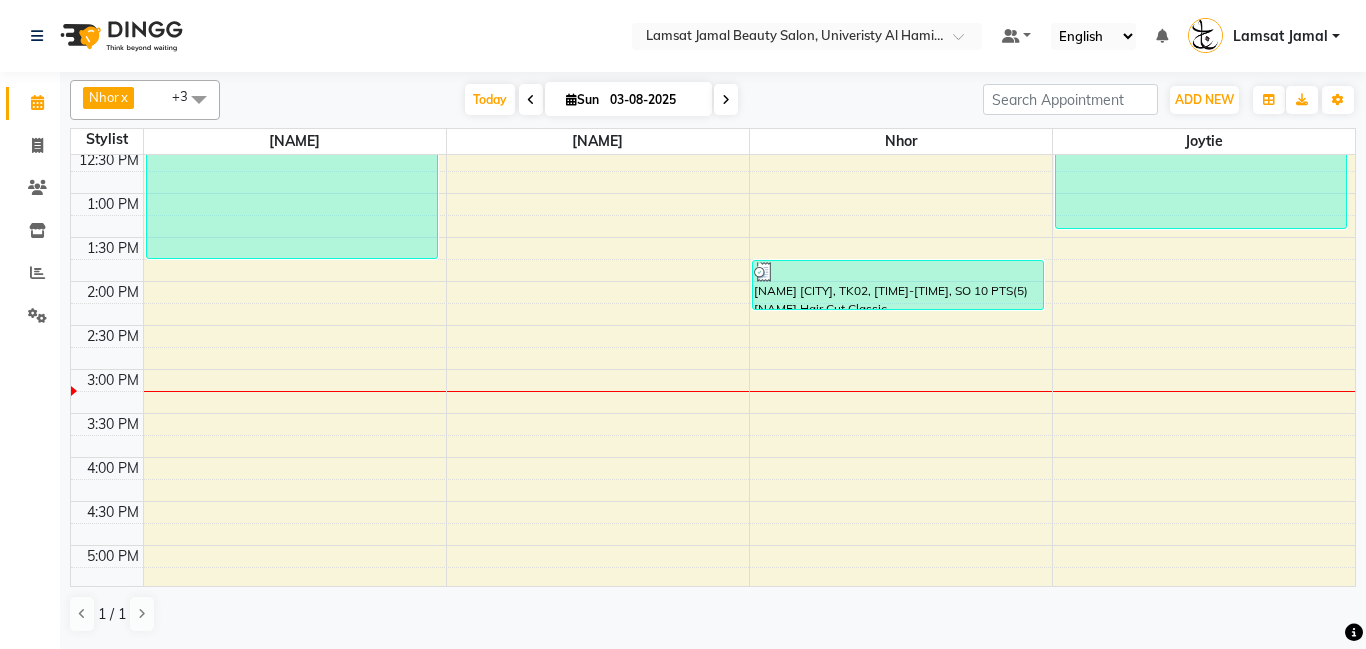 click on "9:00 AM 9:30 AM 10:00 AM 10:30 AM 11:00 AM 11:30 AM 12:00 PM 12:30 PM 1:00 PM 1:30 PM 2:00 PM 2:30 PM 3:00 PM 3:30 PM 4:00 PM 4:30 PM 5:00 PM 5:30 PM 6:00 PM 6:30 PM 7:00 PM 7:30 PM 8:00 PM 8:30 PM 9:00 PM 9:30 PM 10:00 PM 10:30 PM 11:00 PM 11:30 PM     [FIRST] [LAST], TK02, [TIME]-[TIME], Lamsat [NAME] Facial Whitening Facial,SO 10 PTS(3) [NAME] Pedicure,SO 10 PTS(1) [NAME] Manicure,SO 10 PTS(1) [NAME] Nail Polish     [FIRST] [LAST], TK02, [TIME]-[TIME], Lamsat [NAME] Hair Protein Shoulder Length,Lamsat [NAME] Hair Colors Full Color     [FIRST] [LAST], TK02, [TIME]-[TIME], SO 10 PTS(5) [NAME] Hair Cut Classic     [FIRST] [LAST], TK01, [TIME]-[TIME], SO 10 PTS(5) [NAME] Bikini,SO 10 PTS(3) [NAME] Pedicure,SO 10 PTS(1) [NAME] Eyebrow Thread,SO 10 PTS(1) [NAME] Wax Underarm,Lamsat [NAME] Nails Normal Polish (DH10)" at bounding box center [713, 501] 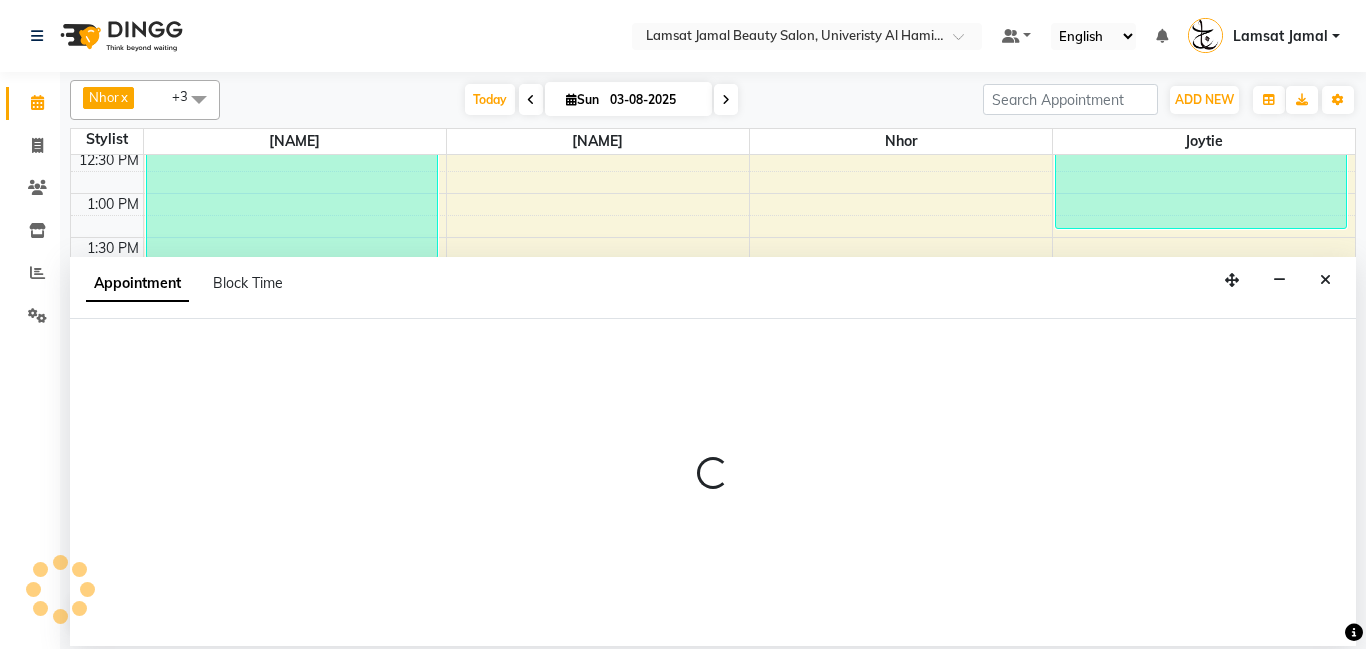 select on "79908" 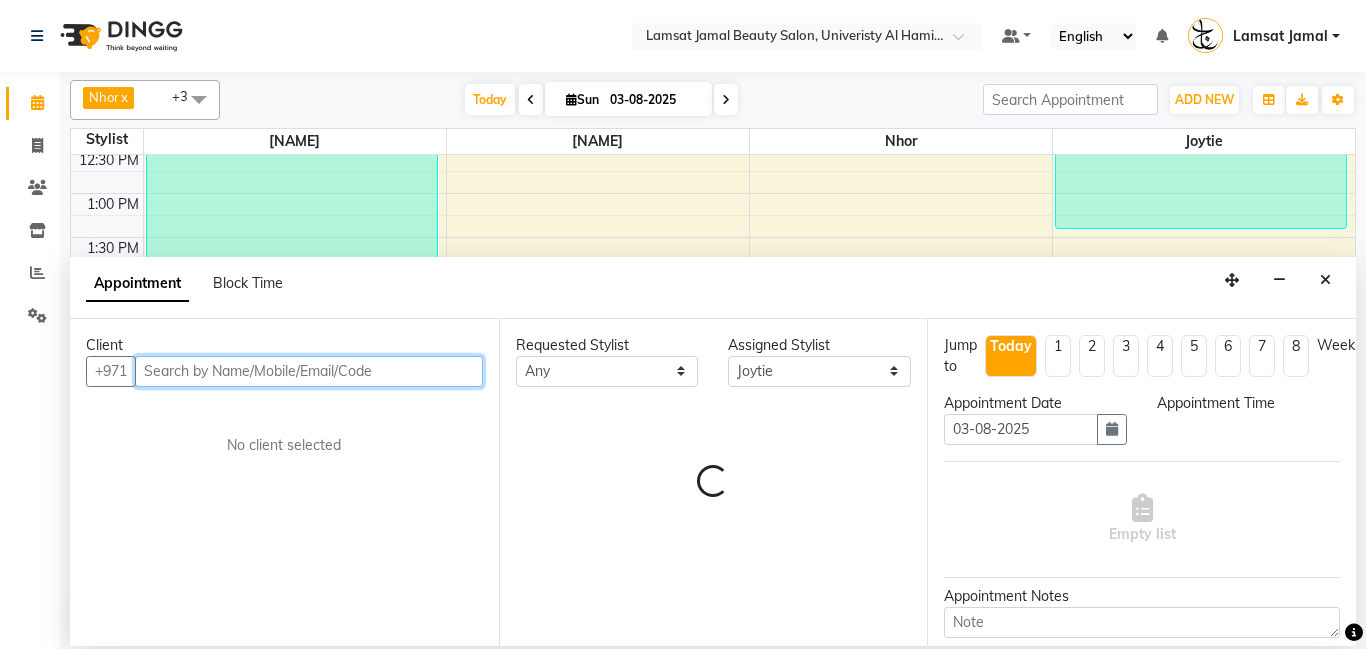 select on "840" 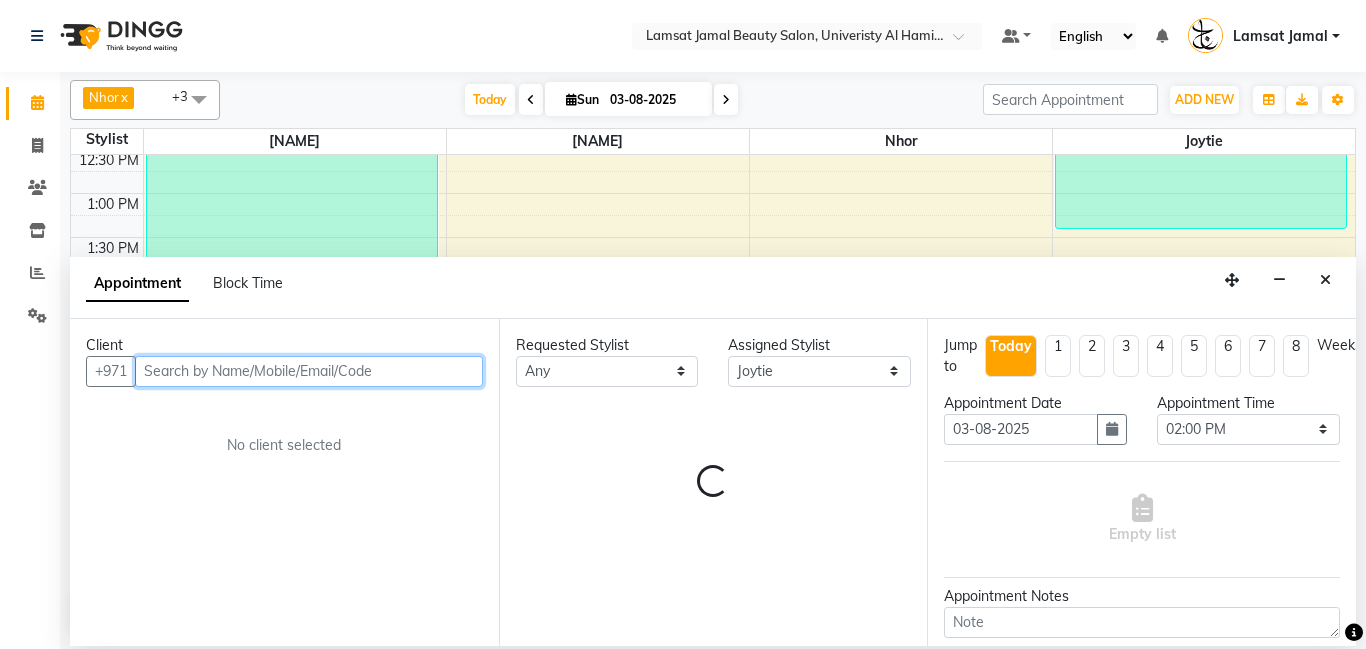 click at bounding box center [309, 371] 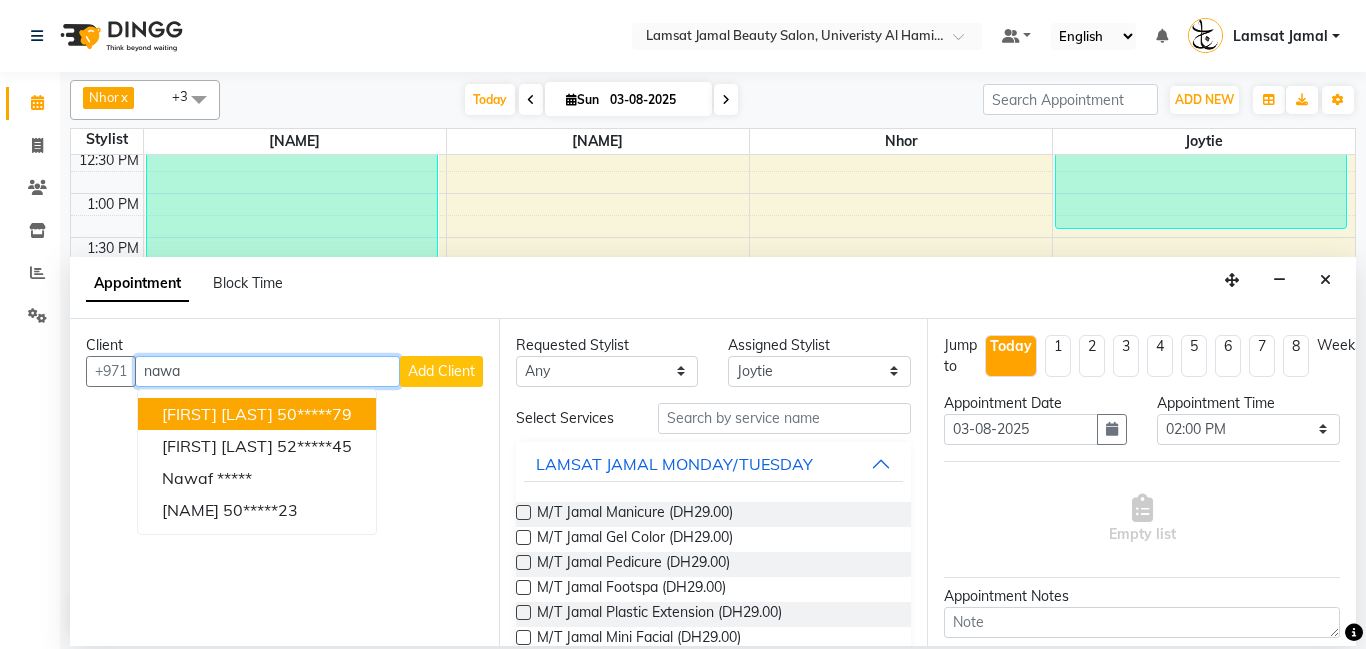 click on "50*****79" at bounding box center (314, 414) 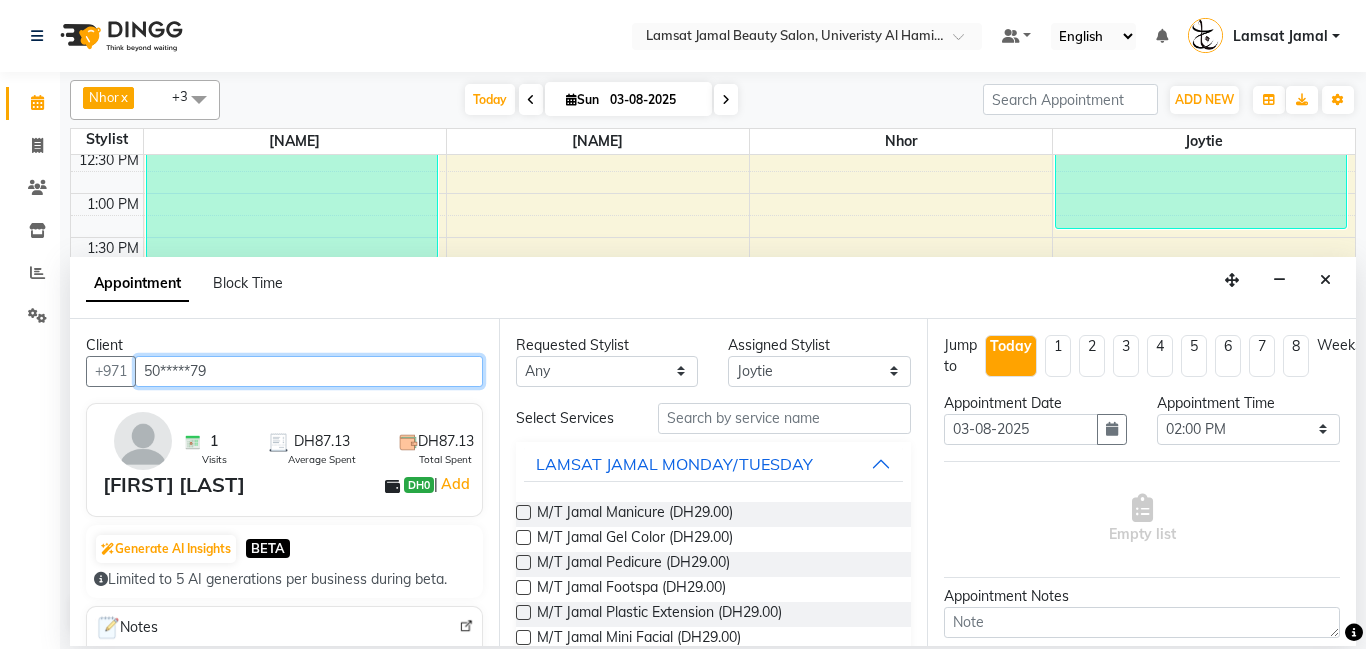 type on "50*****79" 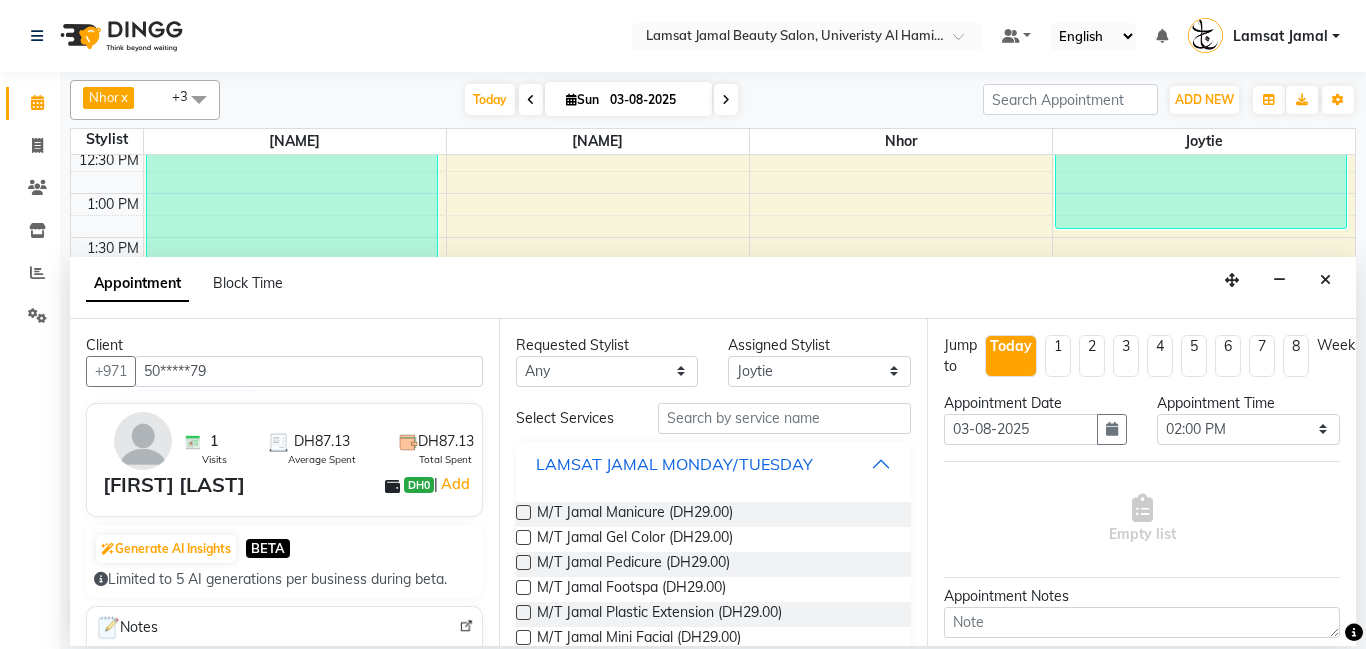 drag, startPoint x: 893, startPoint y: 474, endPoint x: 851, endPoint y: 420, distance: 68.41052 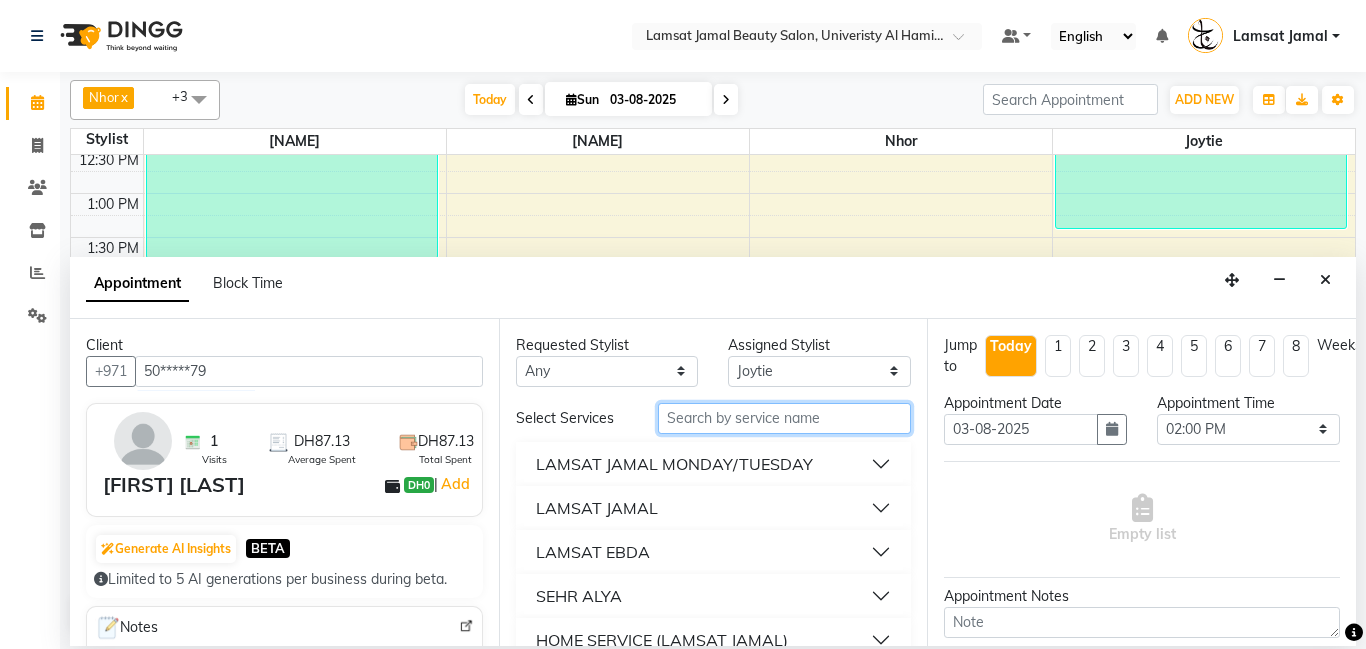 click at bounding box center (785, 418) 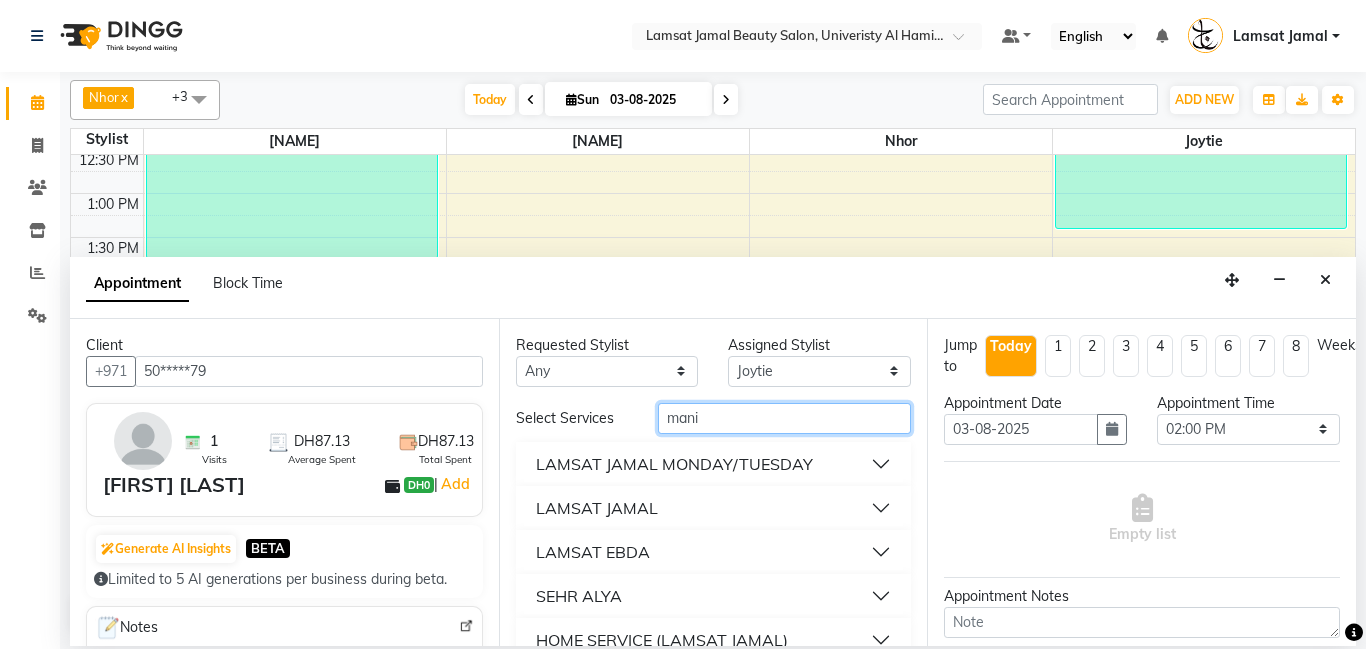 type on "mani" 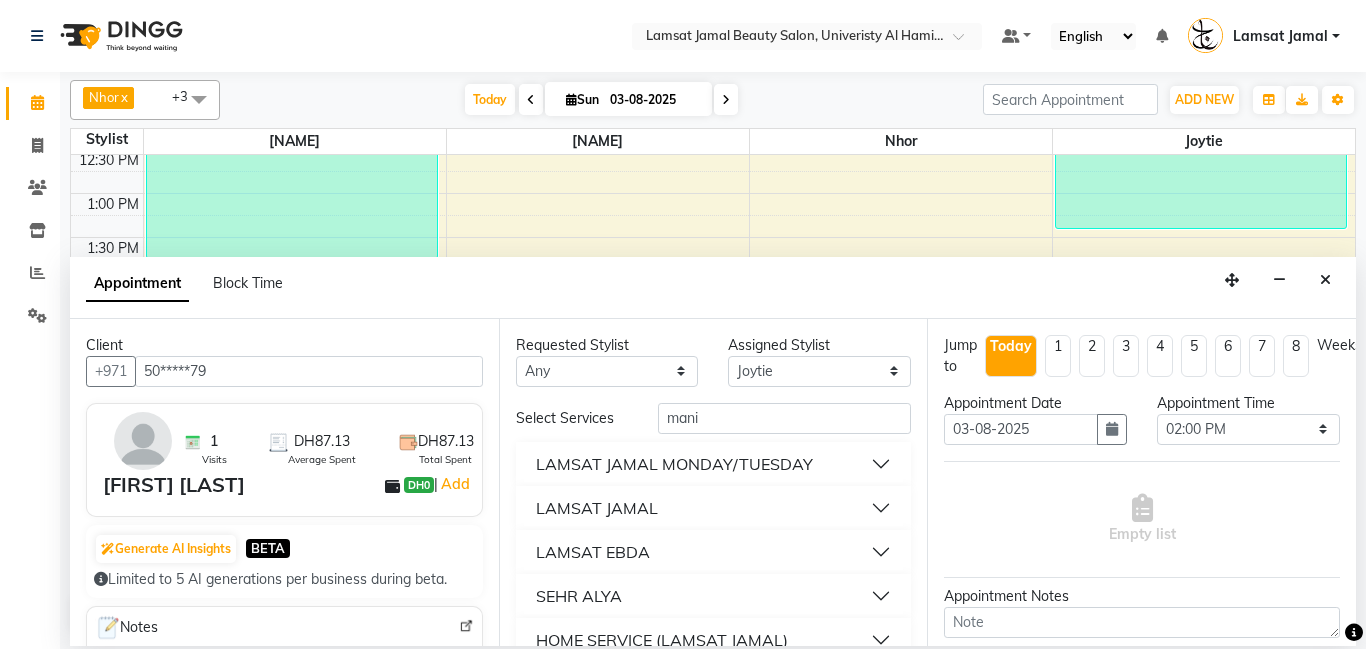 click on "LAMSAT JAMAL" at bounding box center [714, 508] 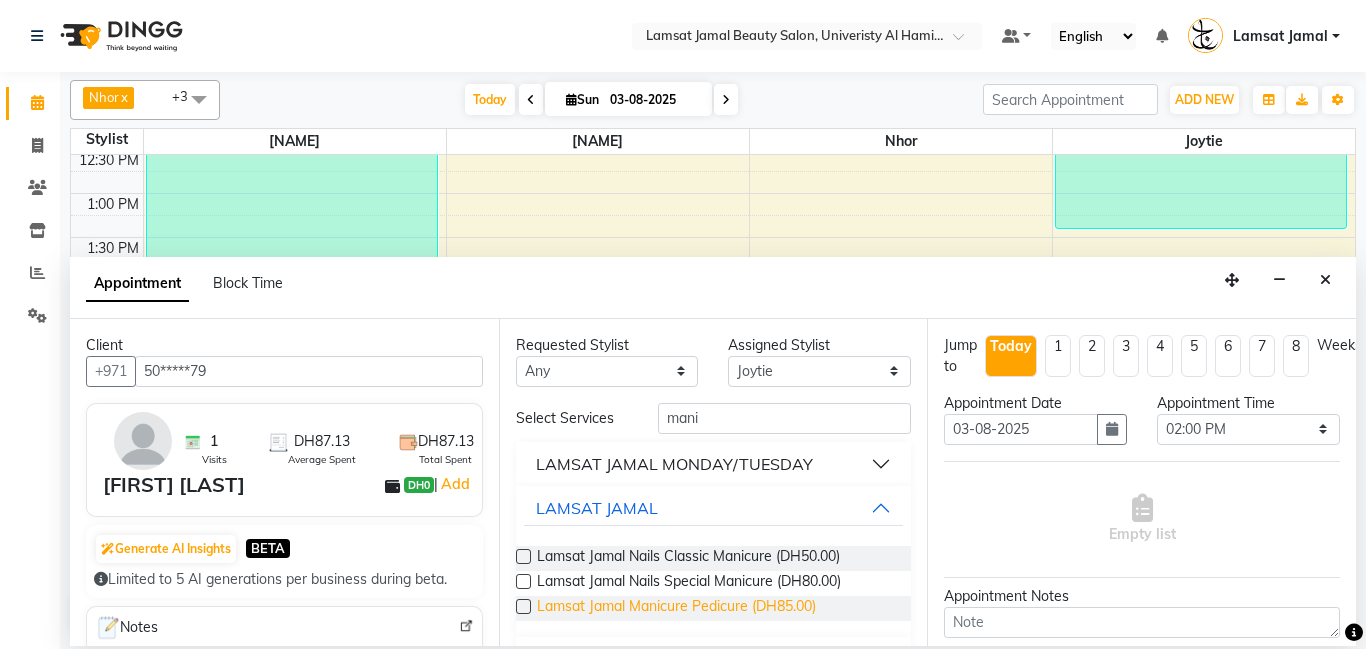 click on "Lamsat Jamal Manicure Pedicure (DH85.00)" at bounding box center [676, 608] 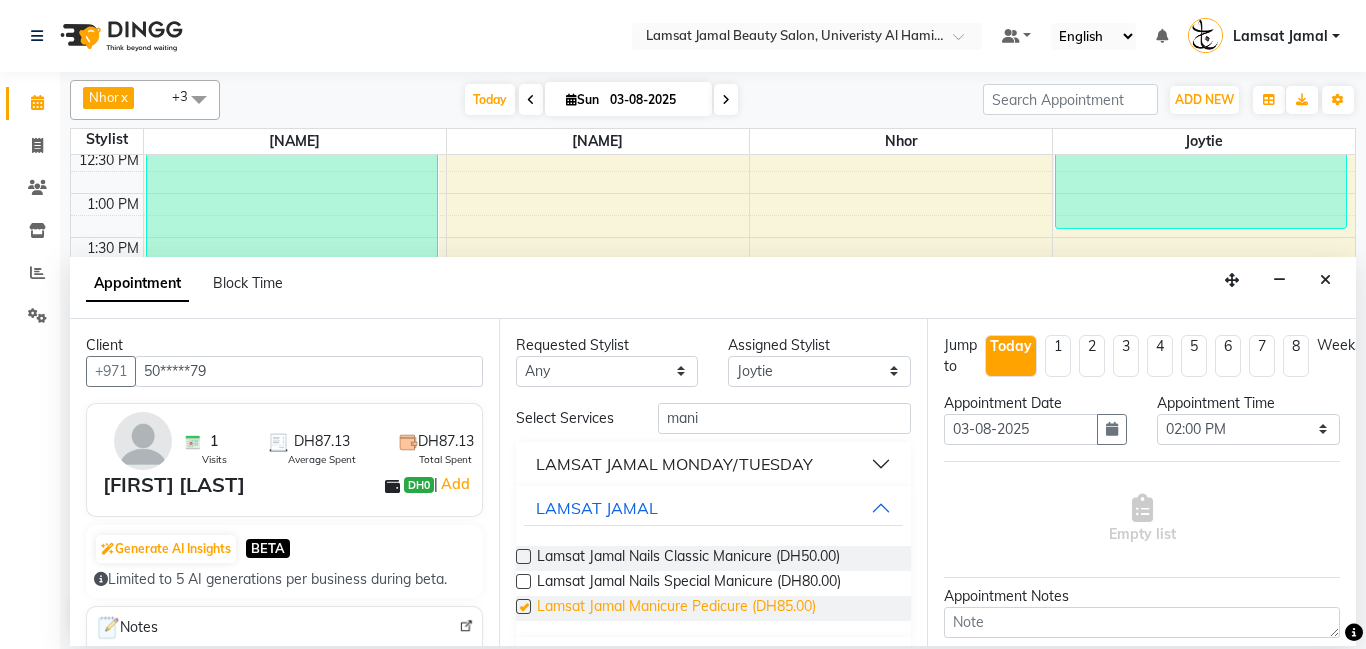 checkbox on "false" 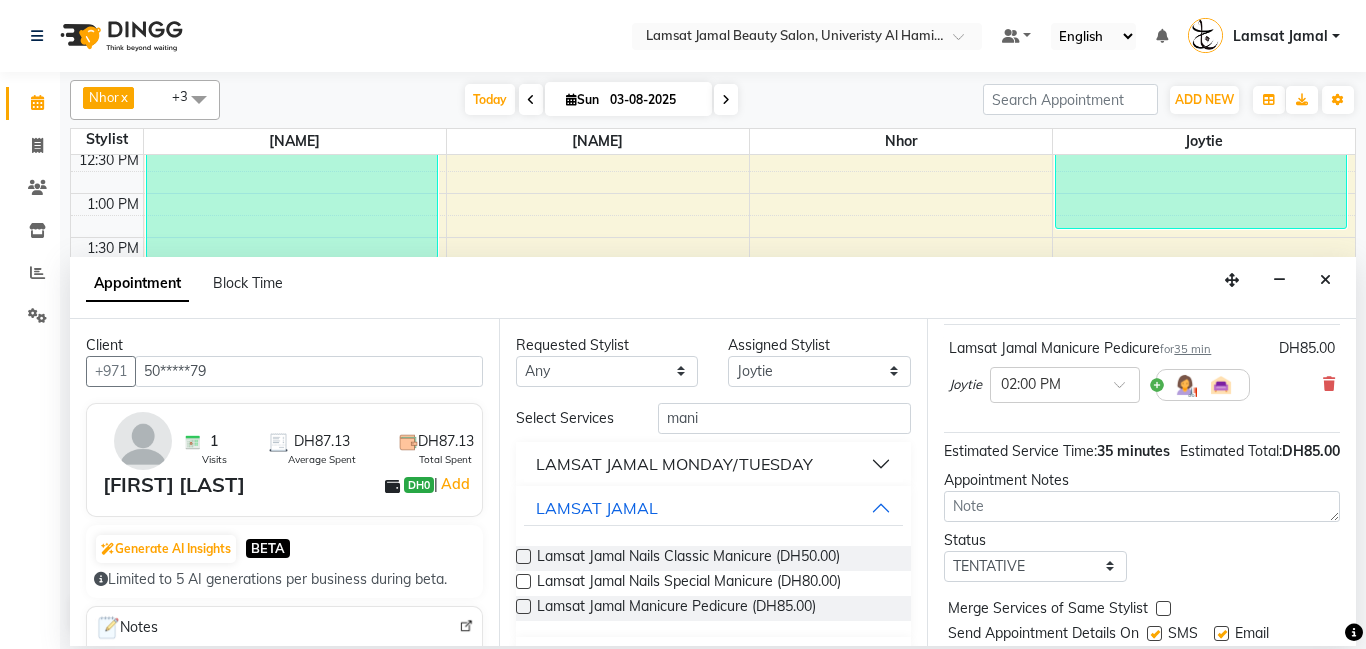 scroll, scrollTop: 220, scrollLeft: 0, axis: vertical 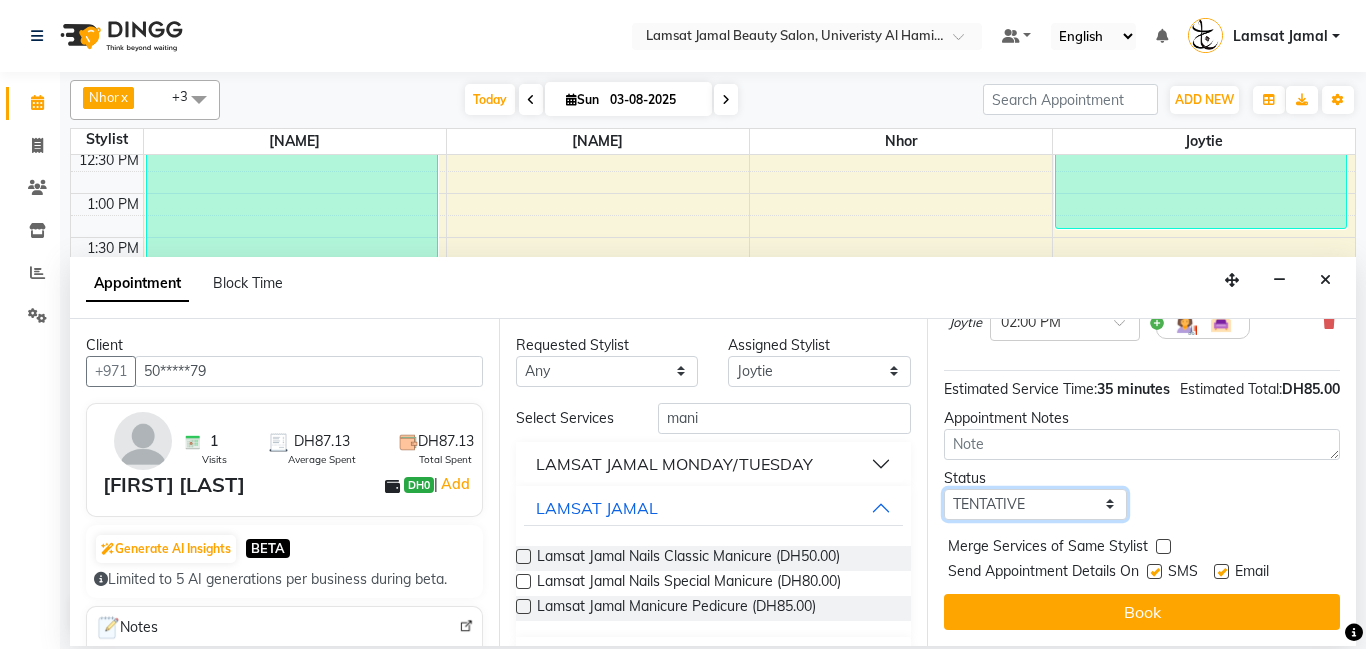 click on "Select TENTATIVE CONFIRM CHECK-IN UPCOMING" at bounding box center (1035, 504) 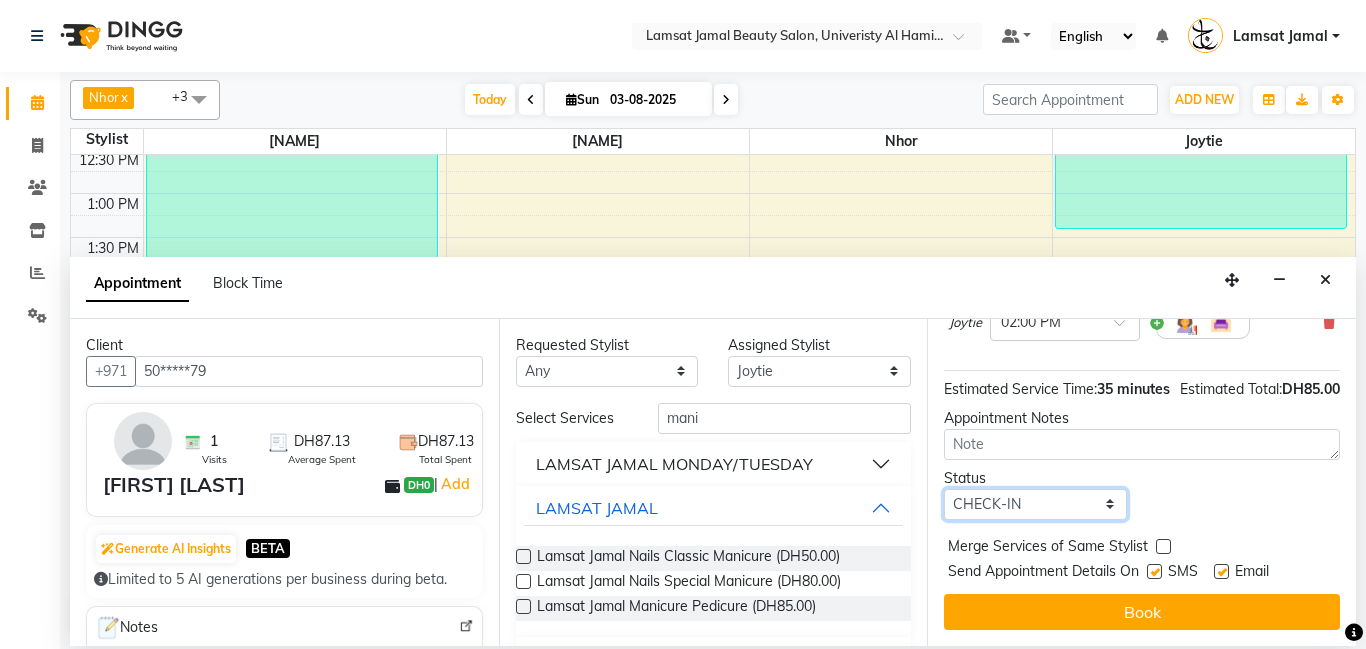 click on "Select TENTATIVE CONFIRM CHECK-IN UPCOMING" at bounding box center (1035, 504) 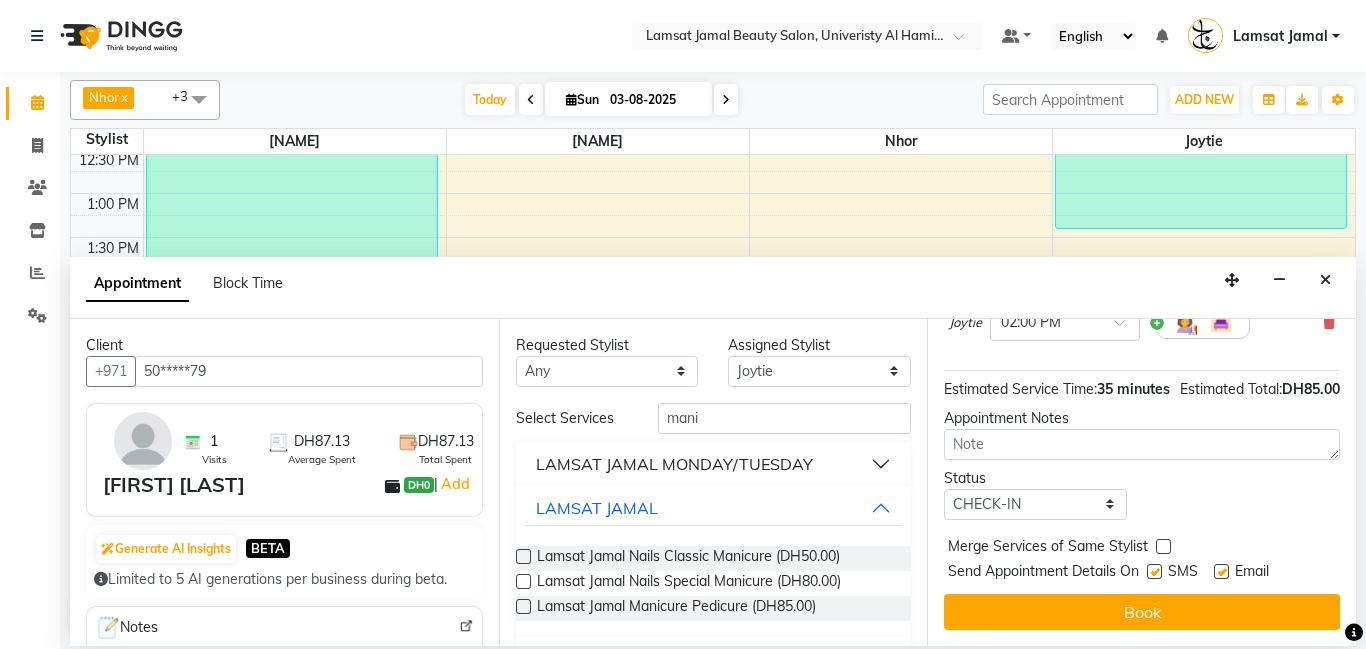 click at bounding box center [1163, 546] 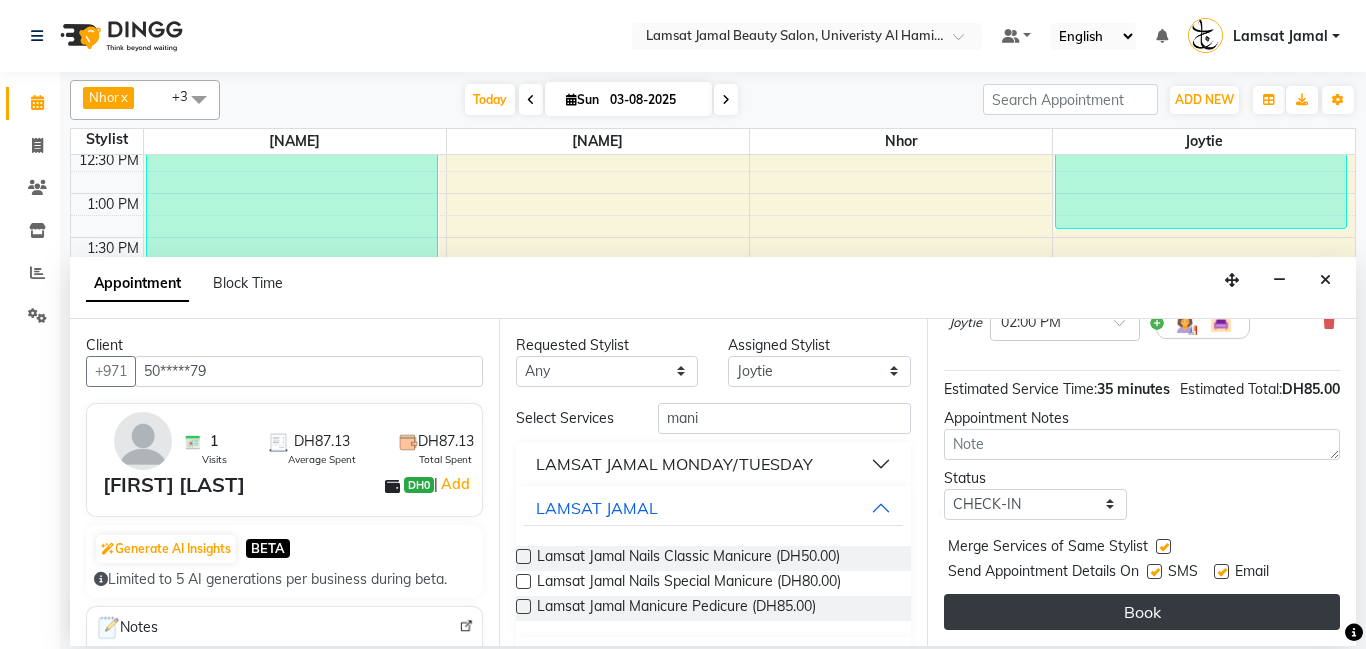 click on "Book" at bounding box center (1142, 612) 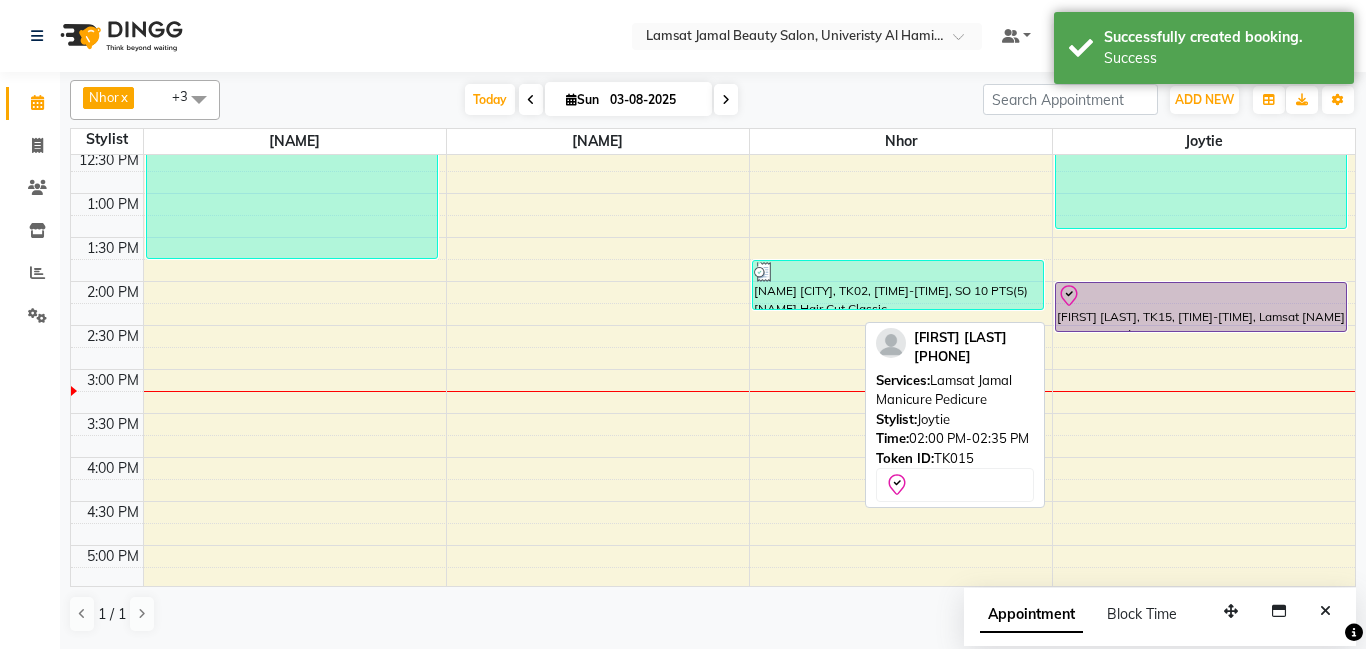 click on "[FIRST] [LAST], TK15, [TIME]-[TIME], Lamsat [NAME] Manicure Pedicure" at bounding box center (1201, 307) 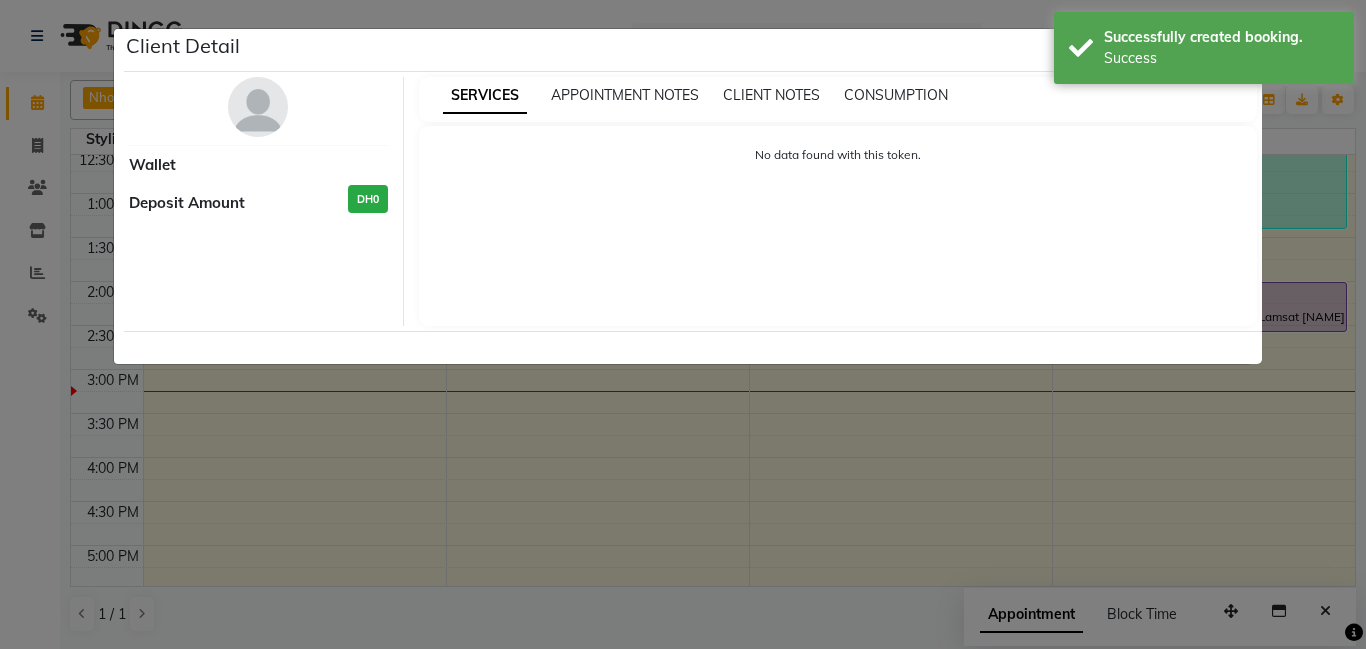 select on "8" 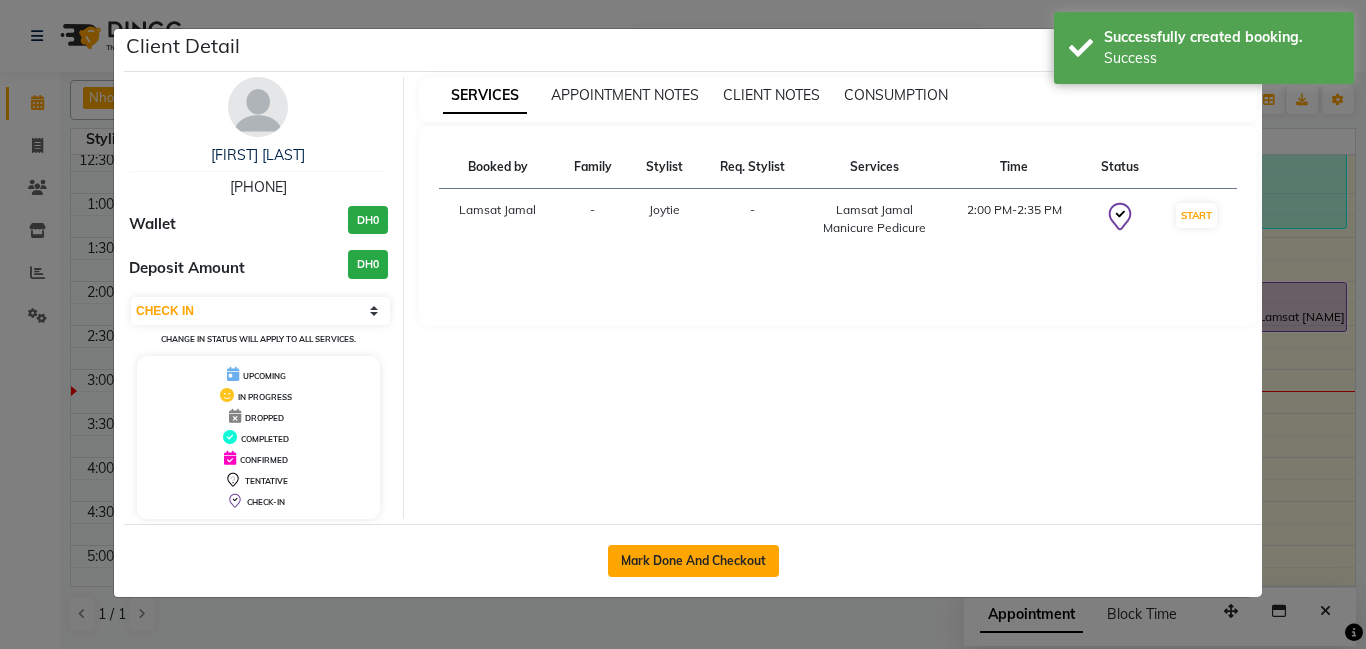 click on "Mark Done And Checkout" 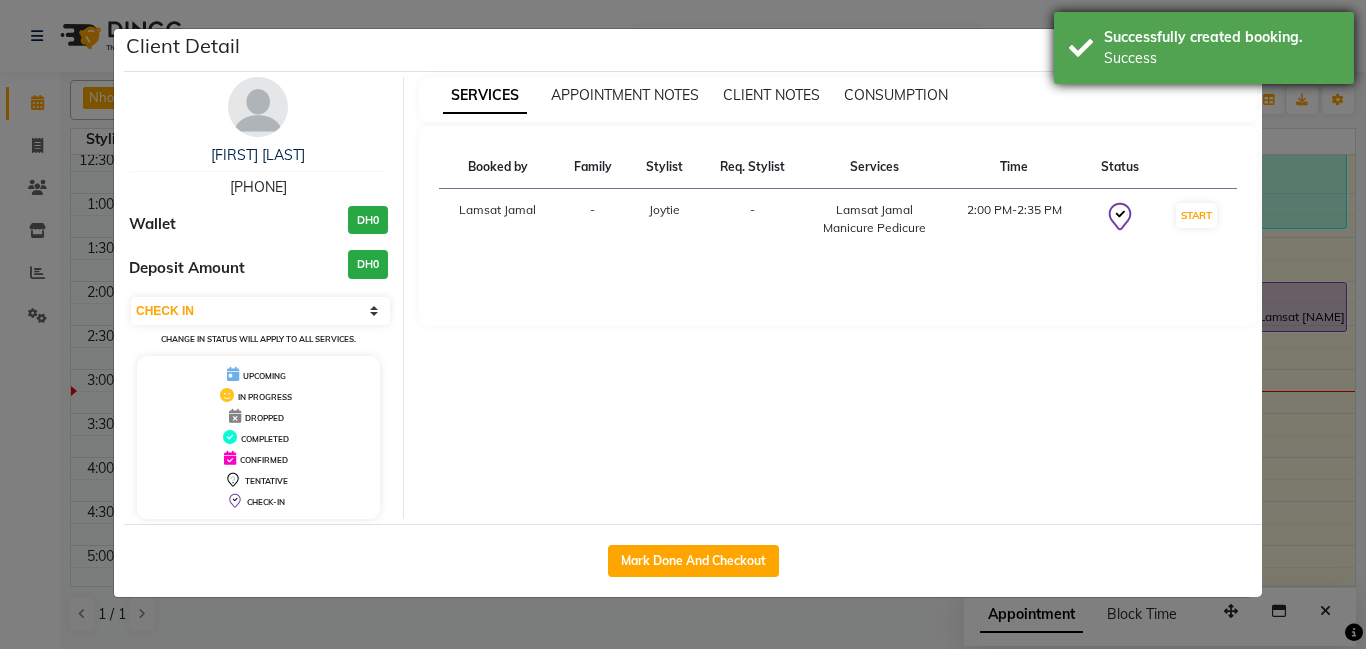 select on "service" 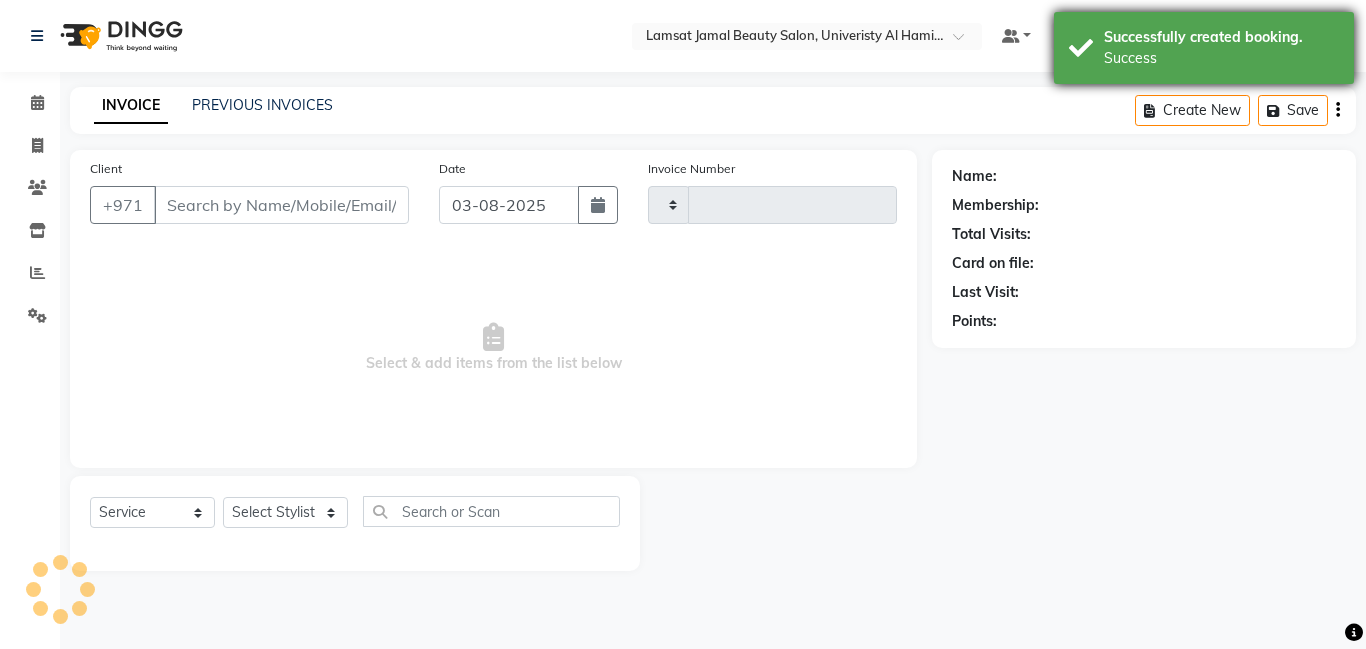 click on "Successfully created booking.   Success" at bounding box center [1204, 48] 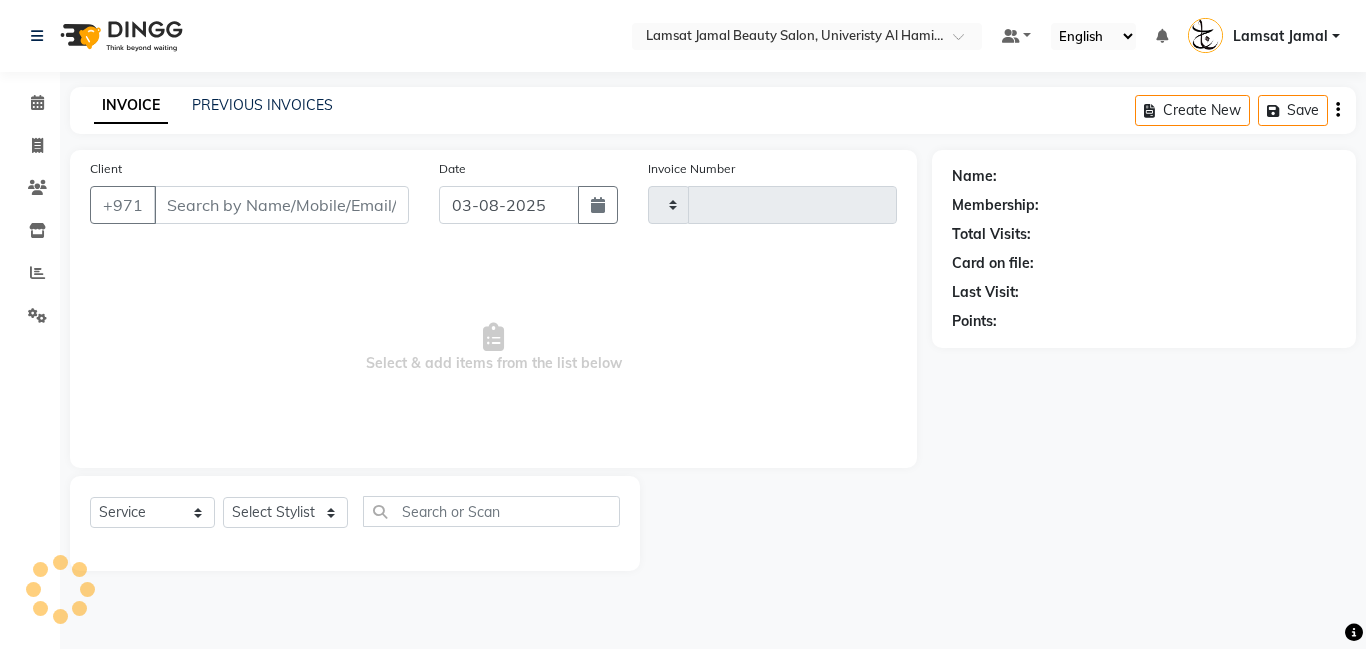 type on "2270" 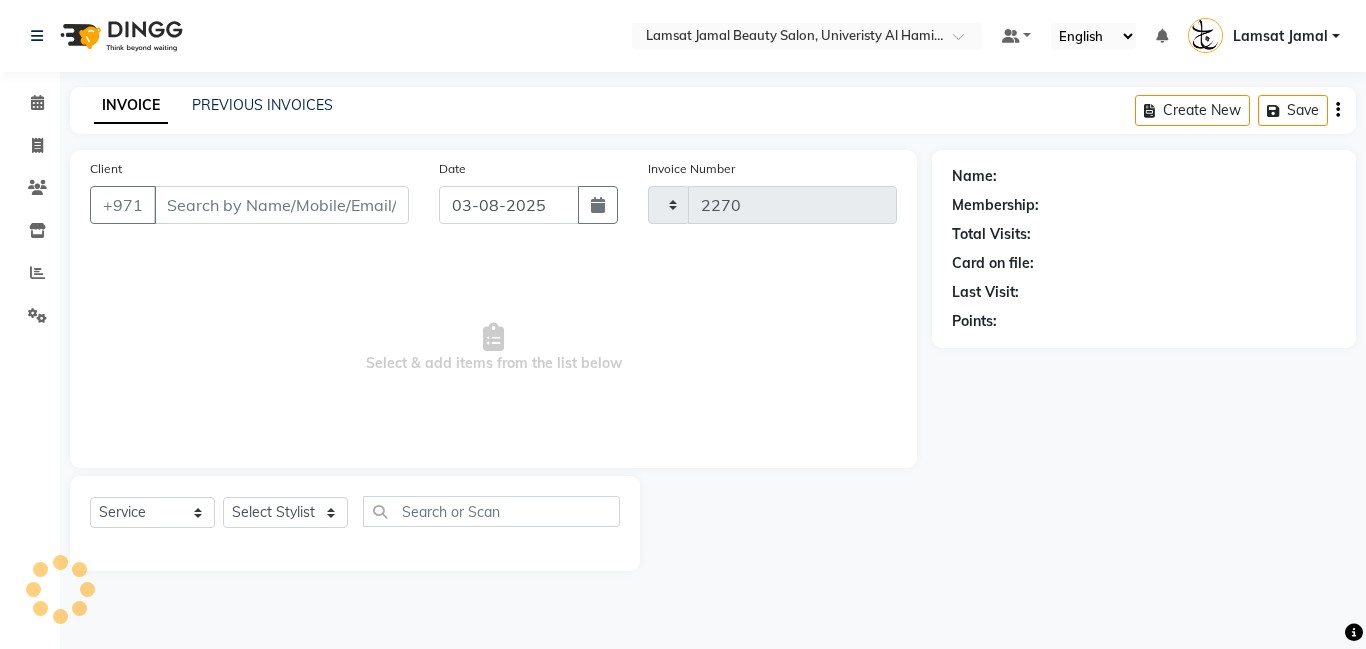 select on "8294" 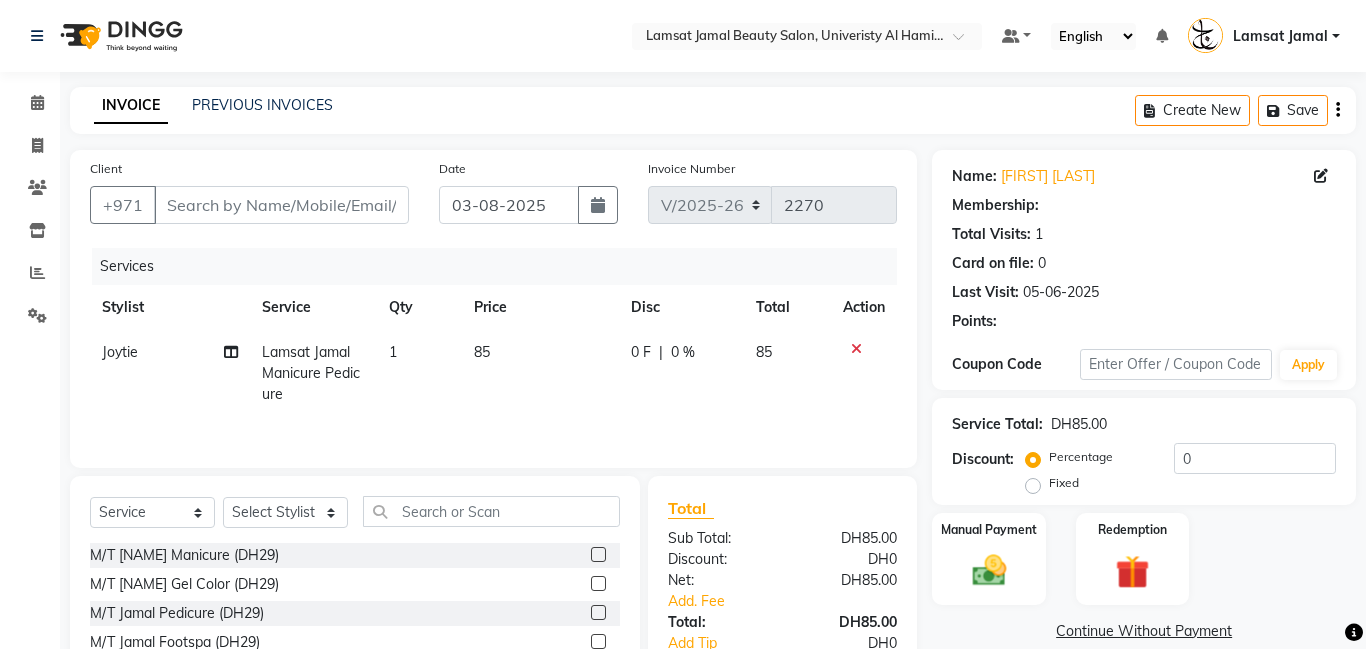 type on "50*****79" 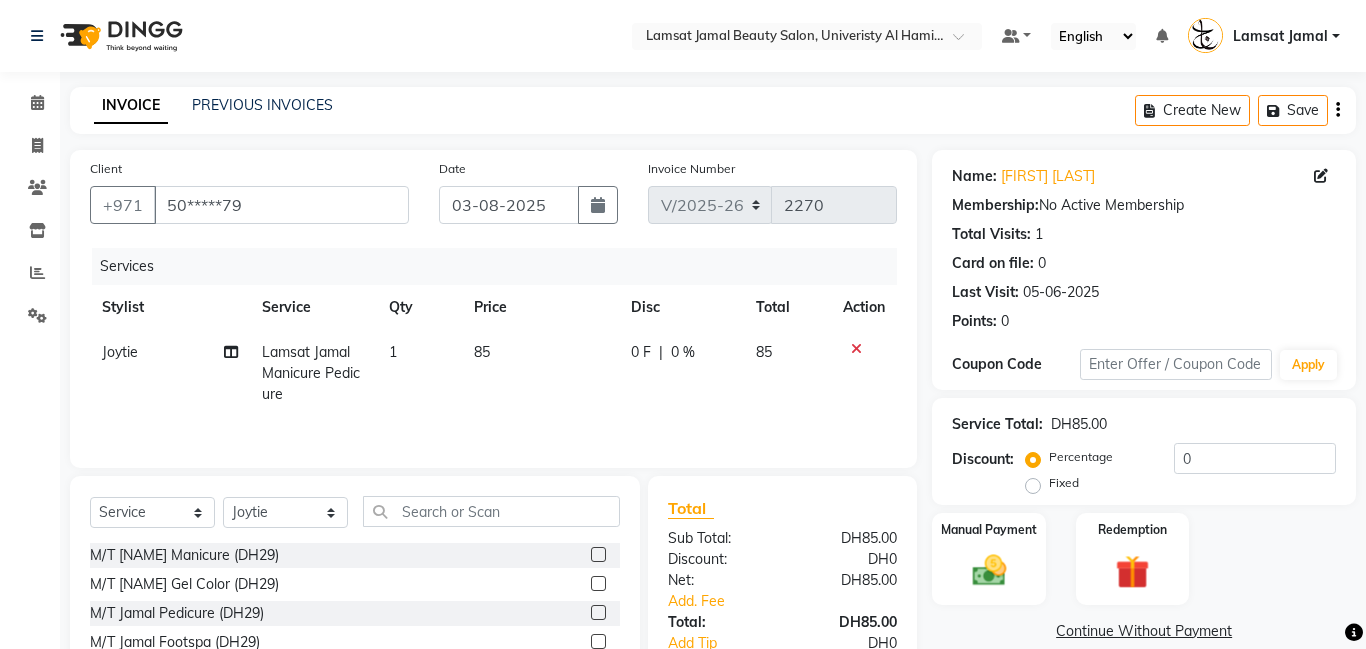 click 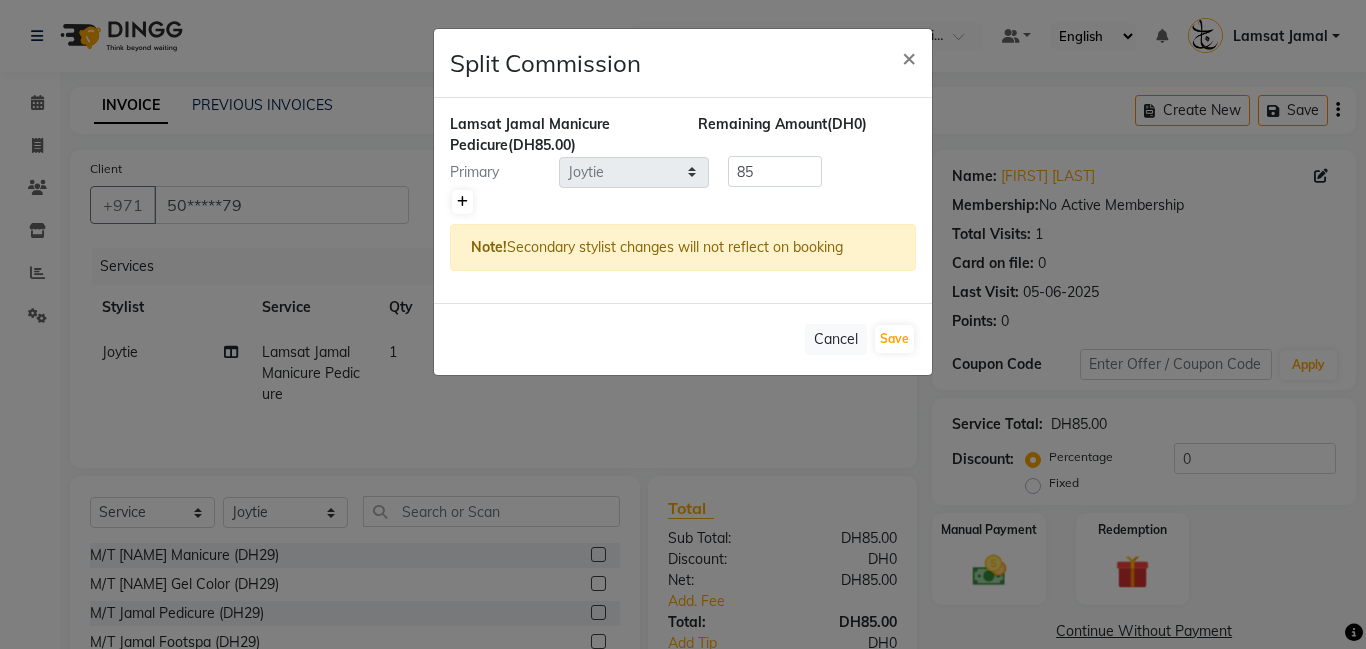 click 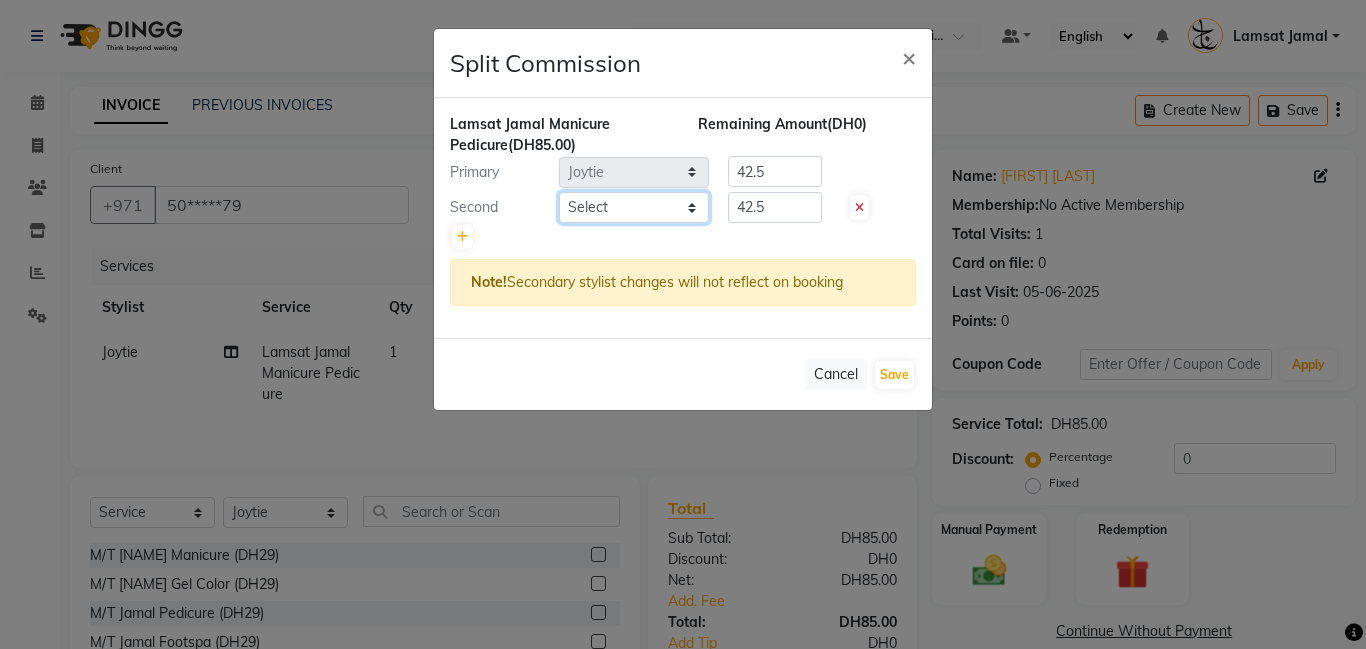 click on "Select  [NAME]   [NAME]   [NAME]   [NAME]   [NAME]   [NAME]   Lamsat Ebda   Lamsat [NAME]   [NAME]   [NAME]   [NAME]   [NAME]   [NAME]   [NAME]   [NAME]   Owner [NAME]   [NAME]   [NAME]   [NAME]   [NAME]   [NAME]" 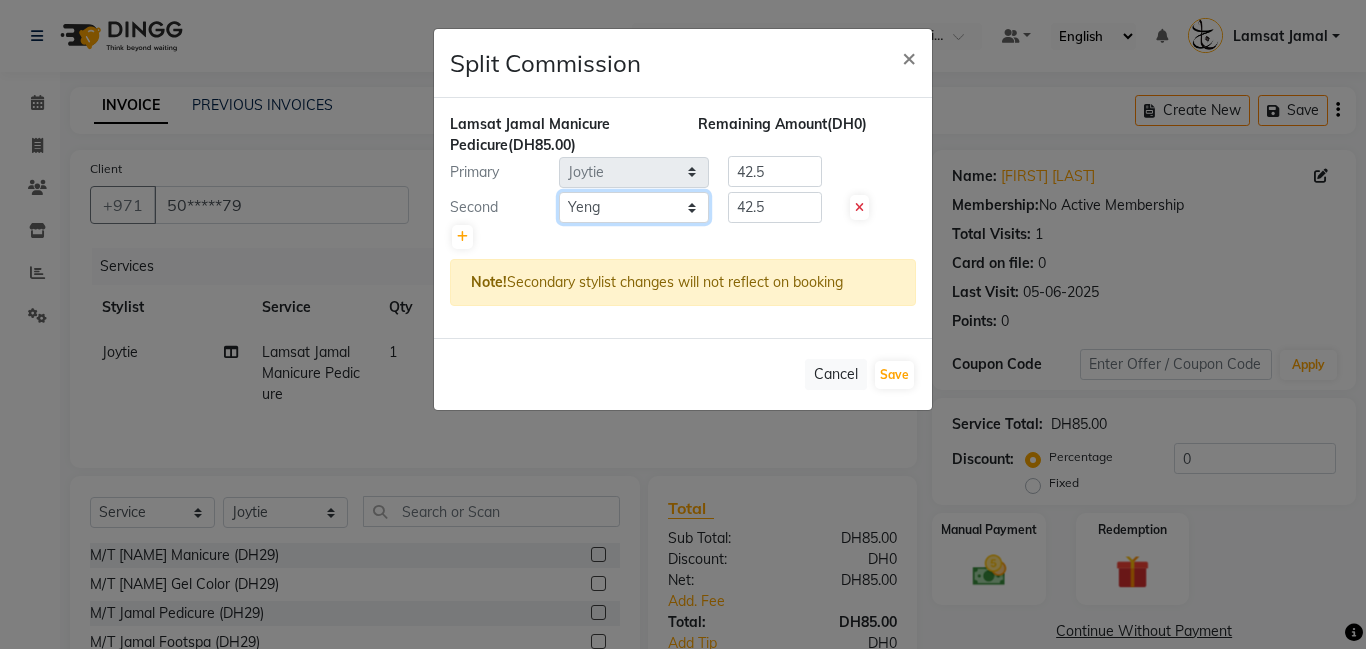 click on "Select  [NAME]   [NAME]   [NAME]   [NAME]   [NAME]   [NAME]   Lamsat Ebda   Lamsat [NAME]   [NAME]   [NAME]   [NAME]   [NAME]   [NAME]   [NAME]   [NAME]   Owner [NAME]   [NAME]   [NAME]   [NAME]   [NAME]   [NAME]" 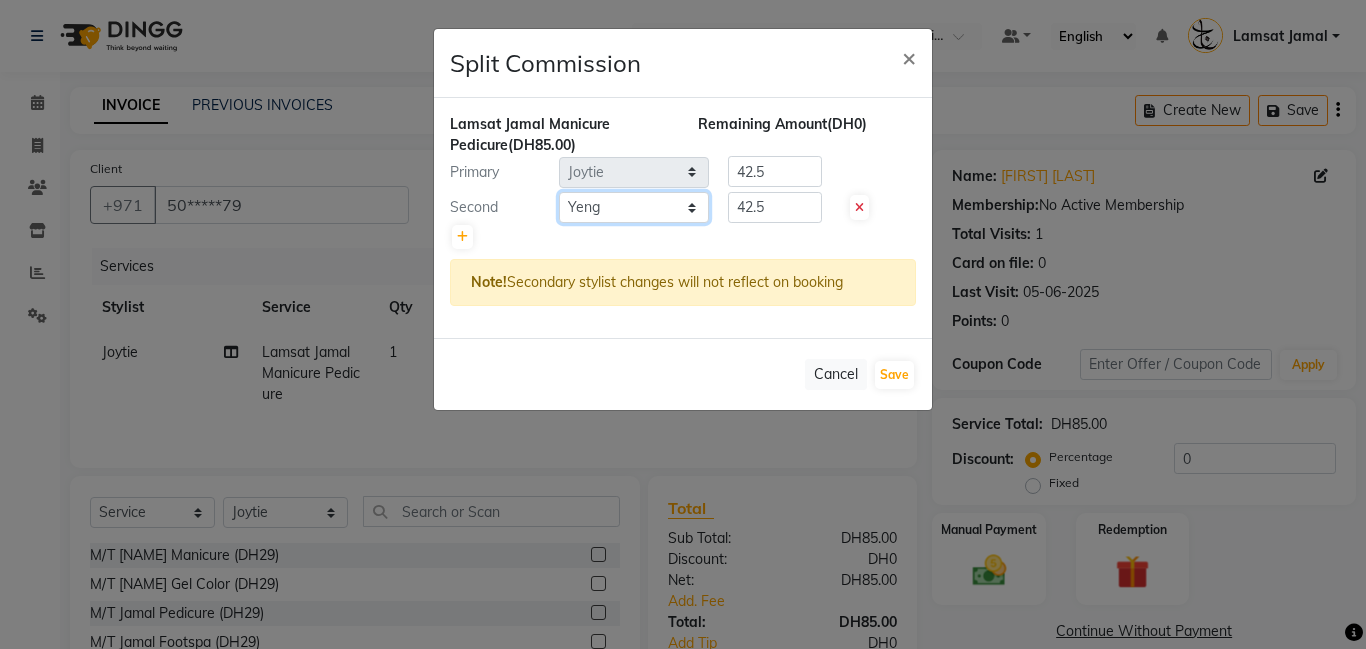 click on "Select  [NAME]   [NAME]   [NAME]   [NAME]   [NAME]   [NAME]   Lamsat Ebda   Lamsat [NAME]   [NAME]   [NAME]   [NAME]   [NAME]   [NAME]   [NAME]   [NAME]   Owner [NAME]   [NAME]   [NAME]   [NAME]   [NAME]   [NAME]" 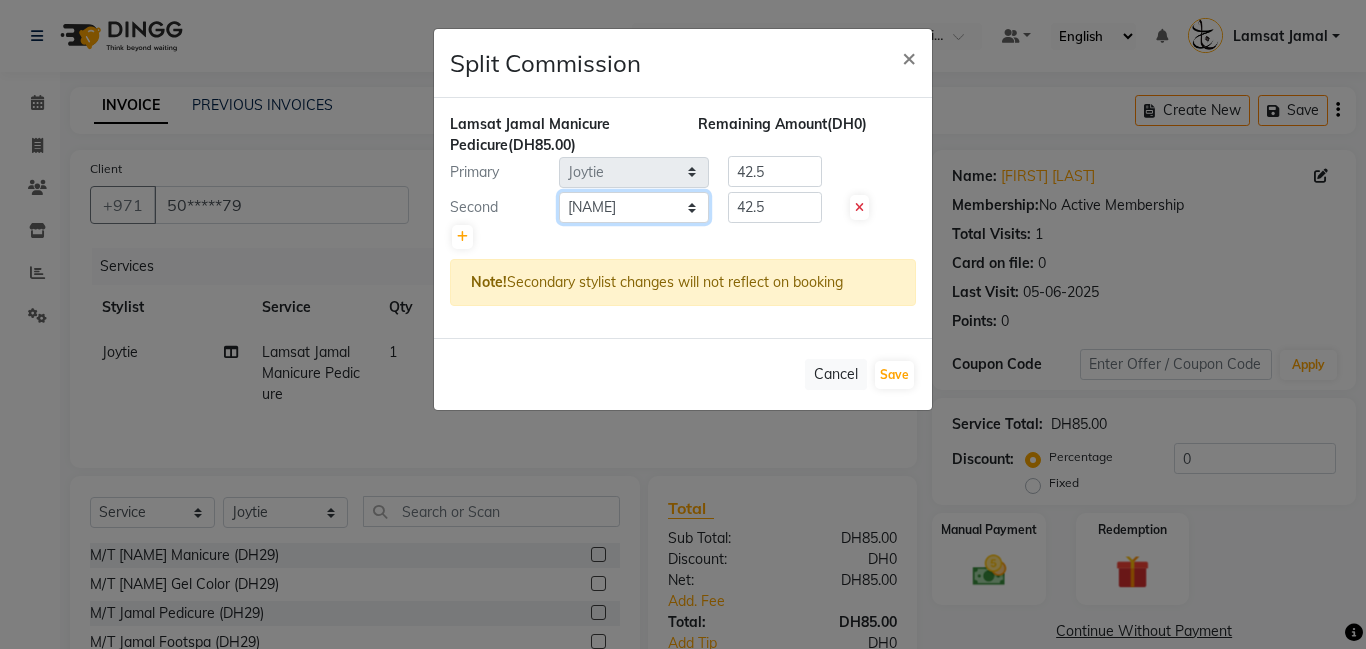 click on "Select  [NAME]   [NAME]   [NAME]   [NAME]   [NAME]   [NAME]   Lamsat Ebda   Lamsat [NAME]   [NAME]   [NAME]   [NAME]   [NAME]   [NAME]   [NAME]   [NAME]   Owner [NAME]   [NAME]   [NAME]   [NAME]   [NAME]   [NAME]" 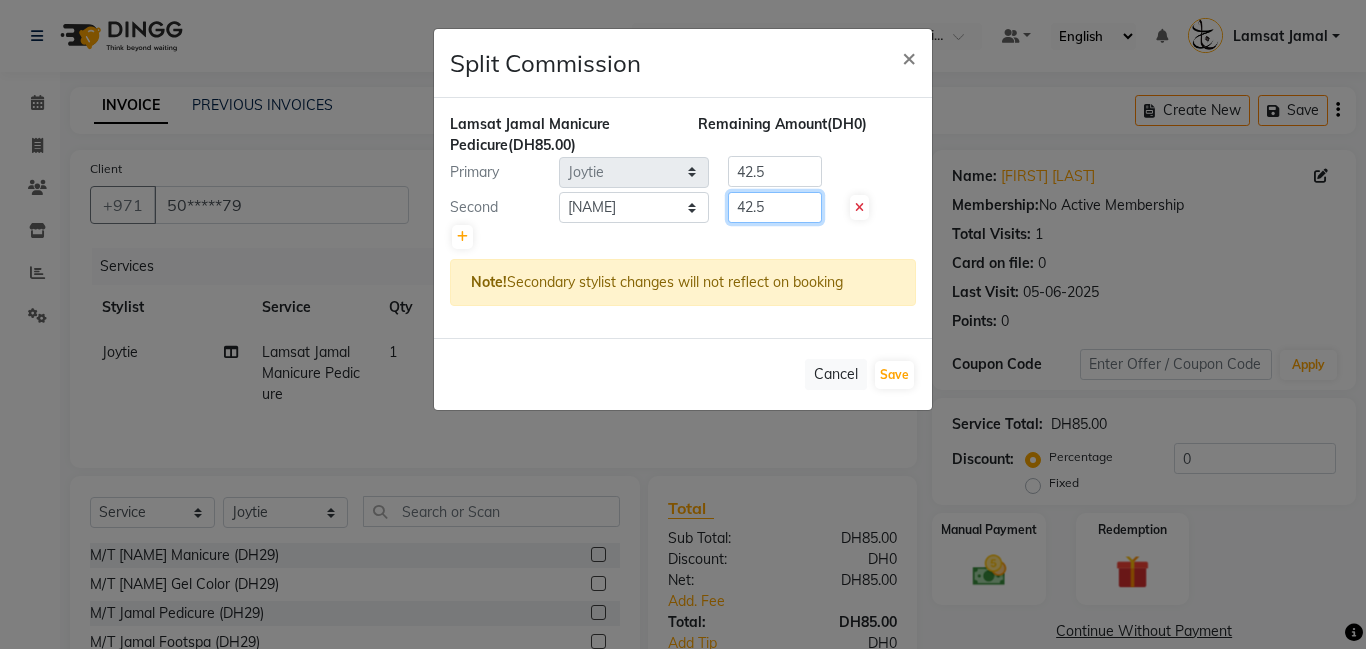 drag, startPoint x: 788, startPoint y: 208, endPoint x: 776, endPoint y: 220, distance: 16.970562 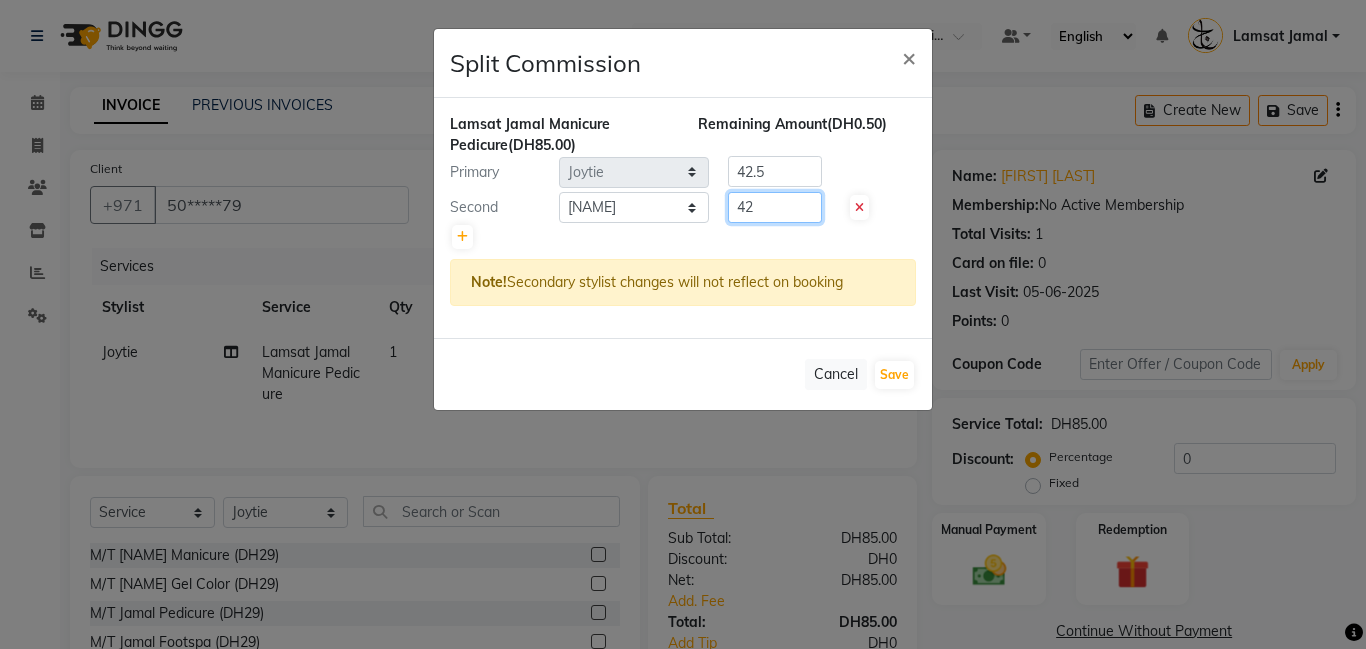 type on "4" 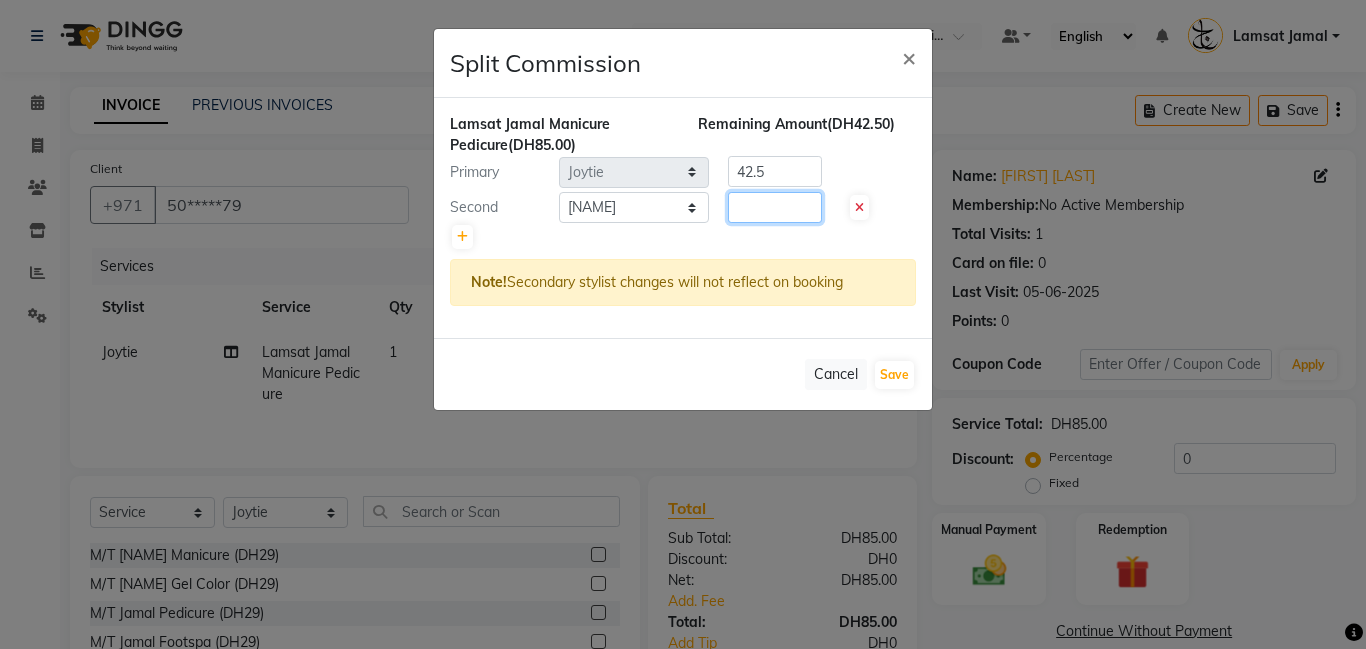 type 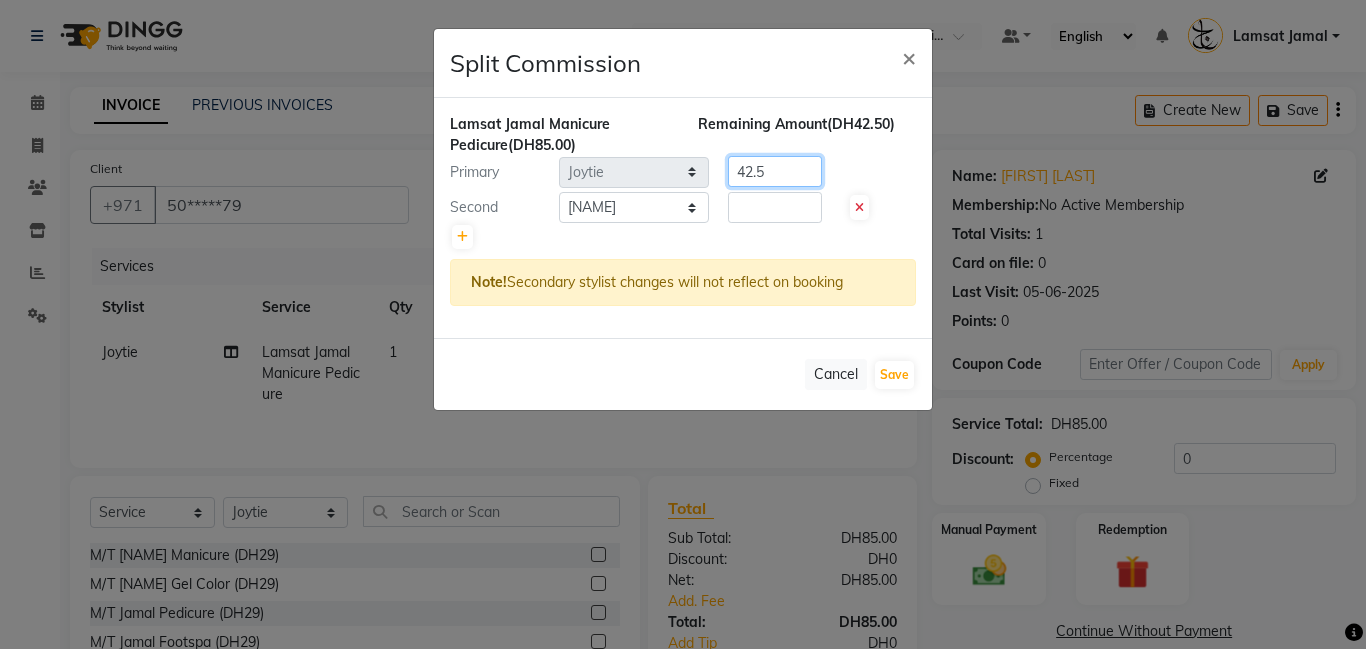 click on "42.5" 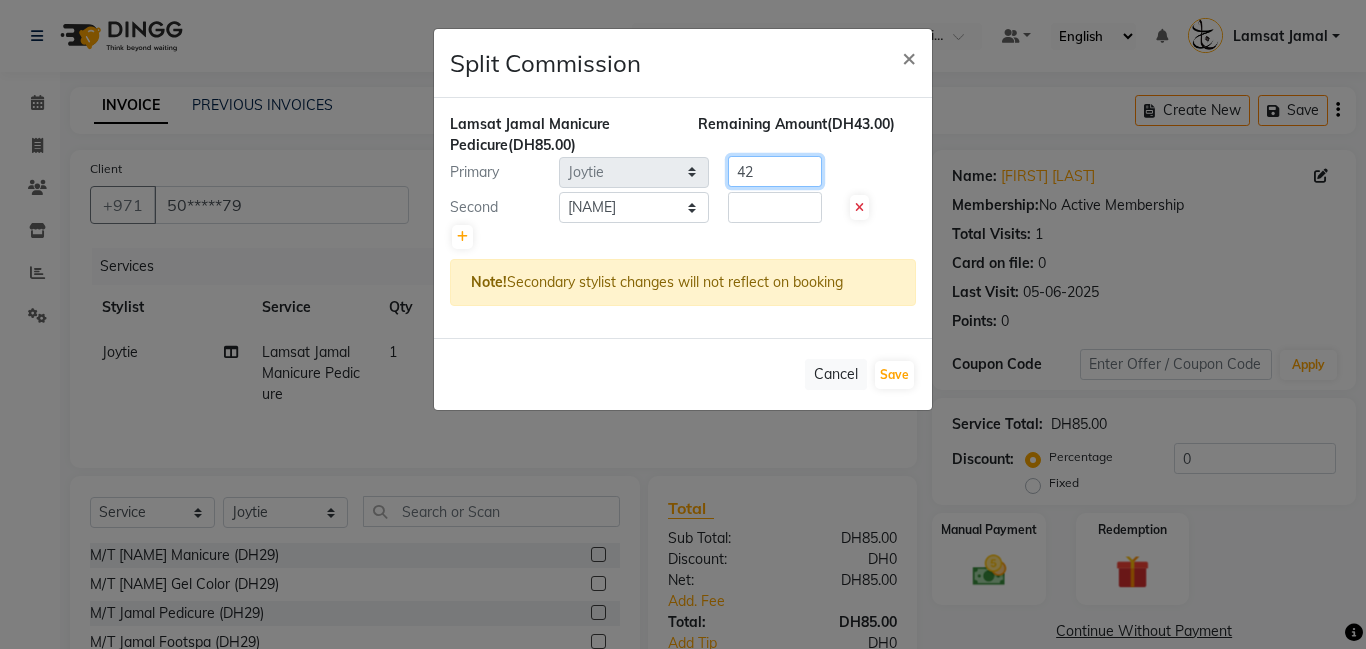 type on "4" 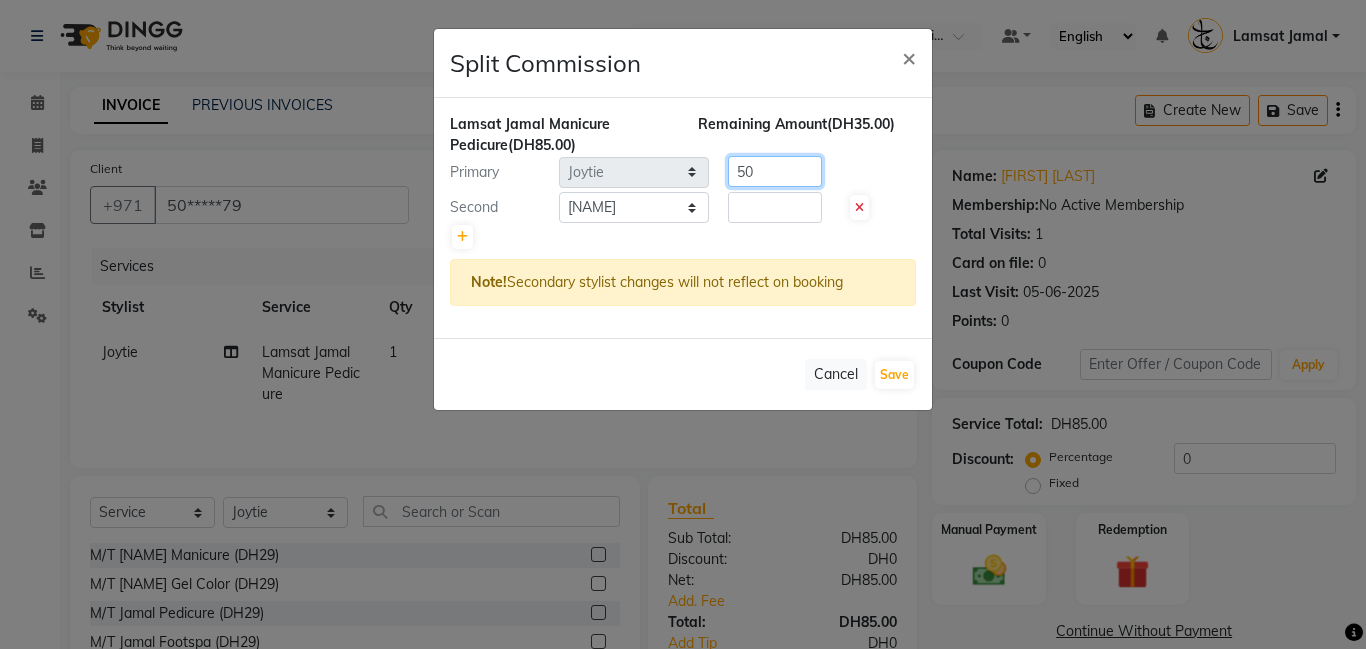 type on "50" 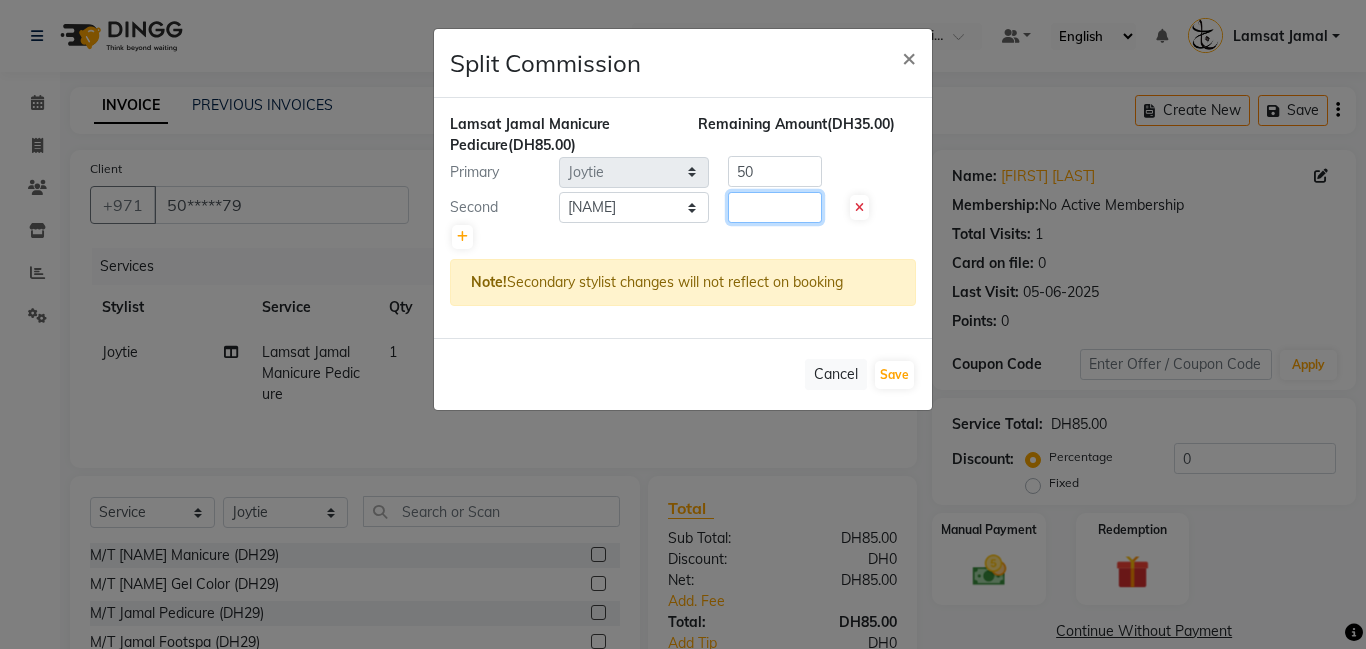 click 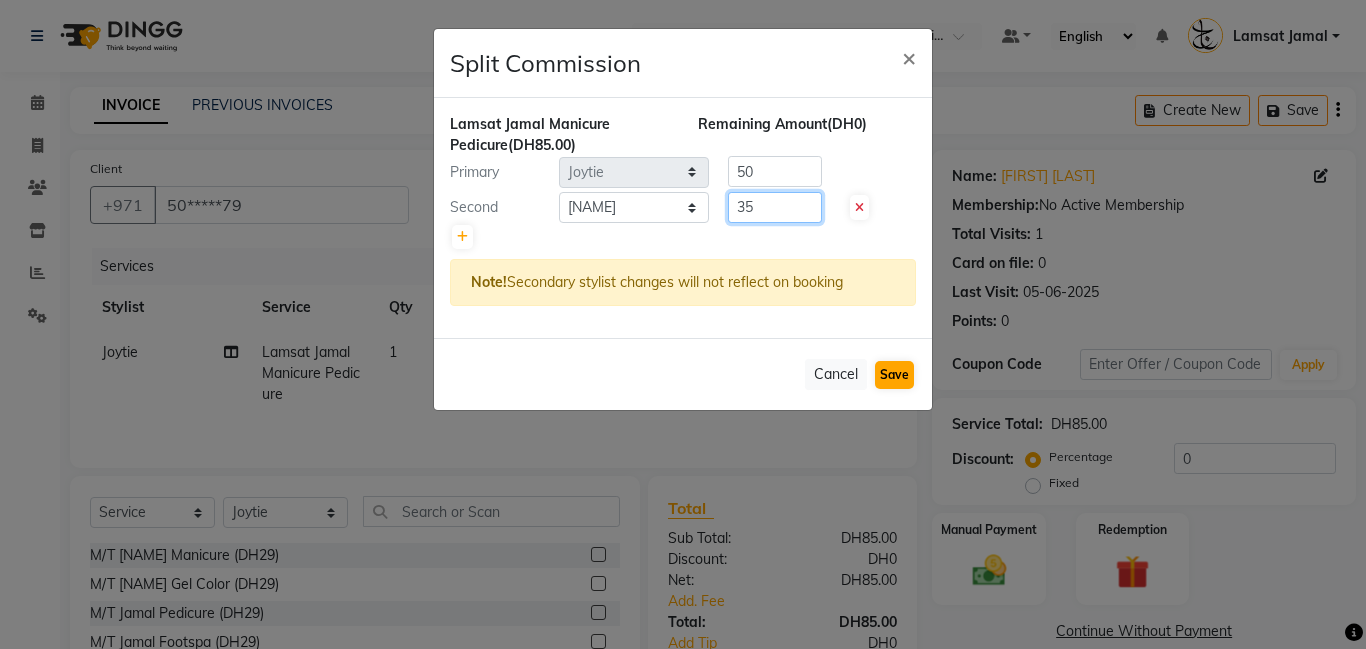 type on "35" 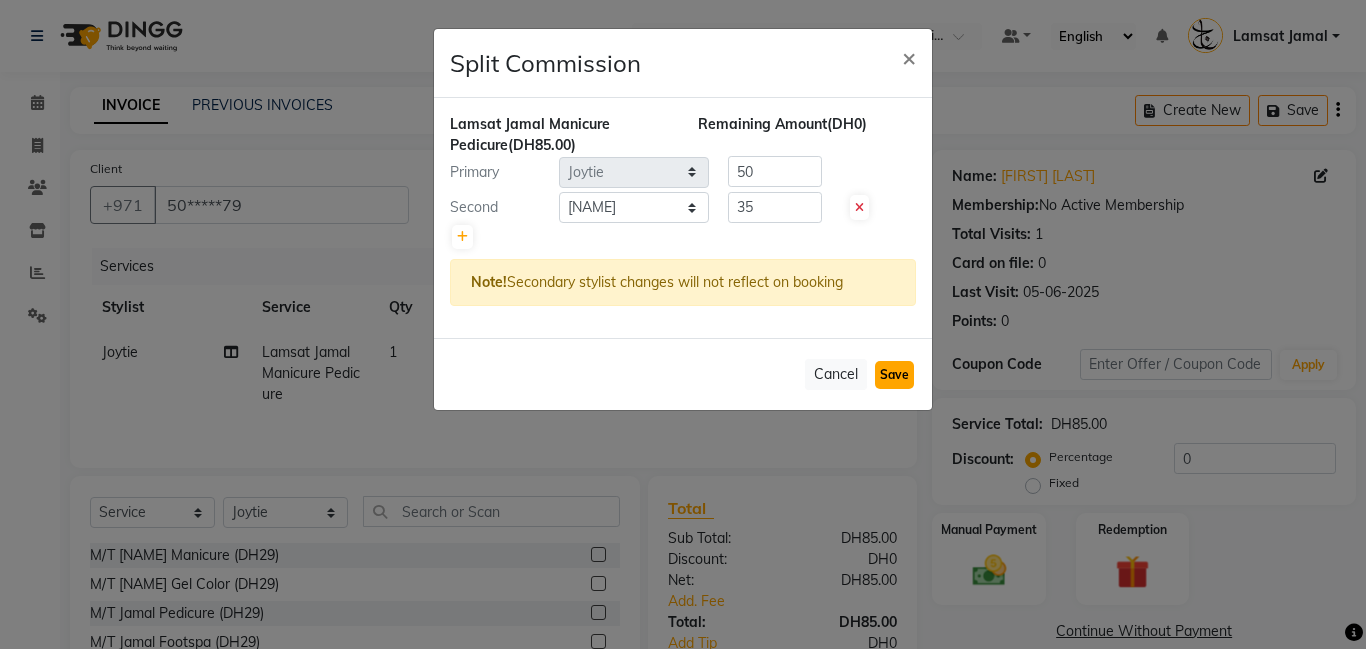 click on "Save" 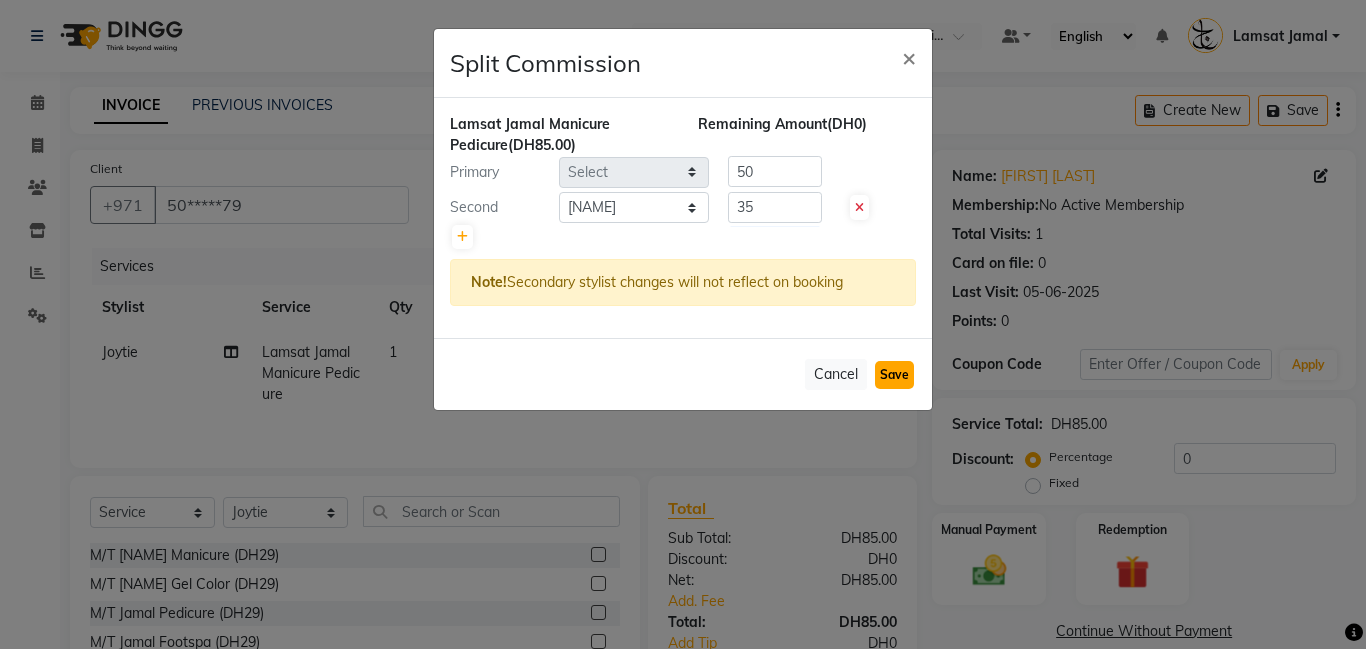 type 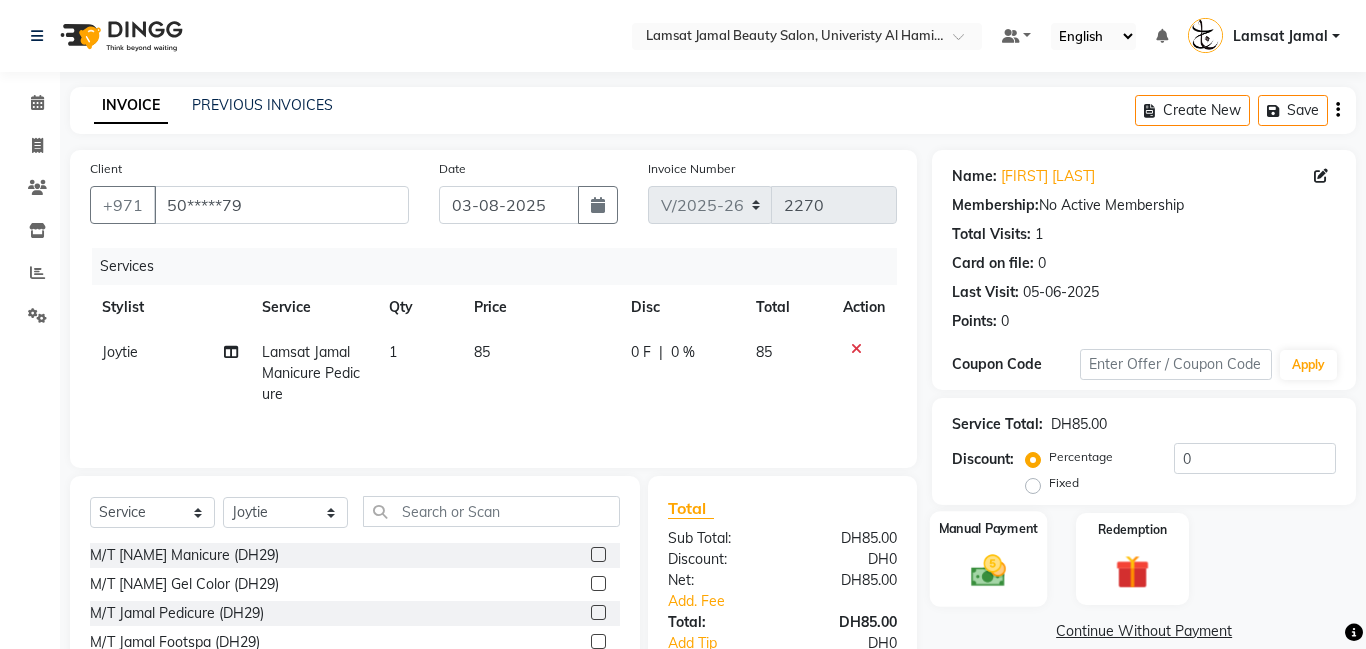 click 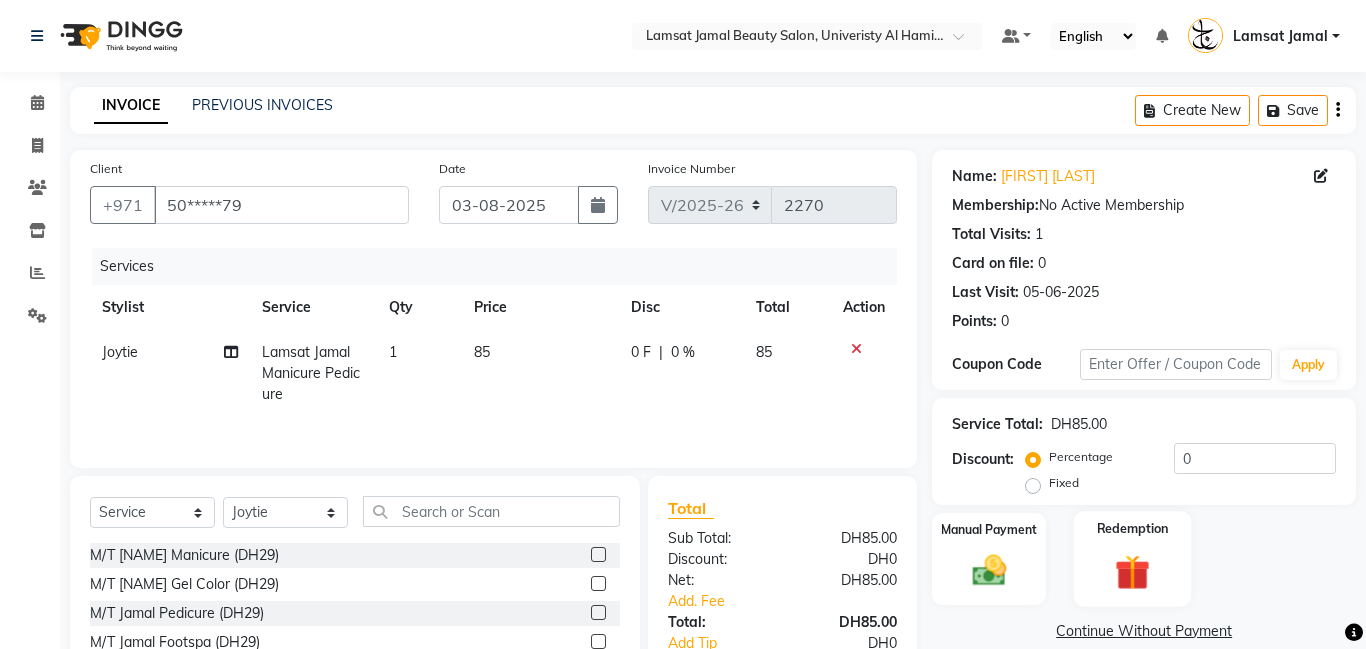 scroll, scrollTop: 152, scrollLeft: 0, axis: vertical 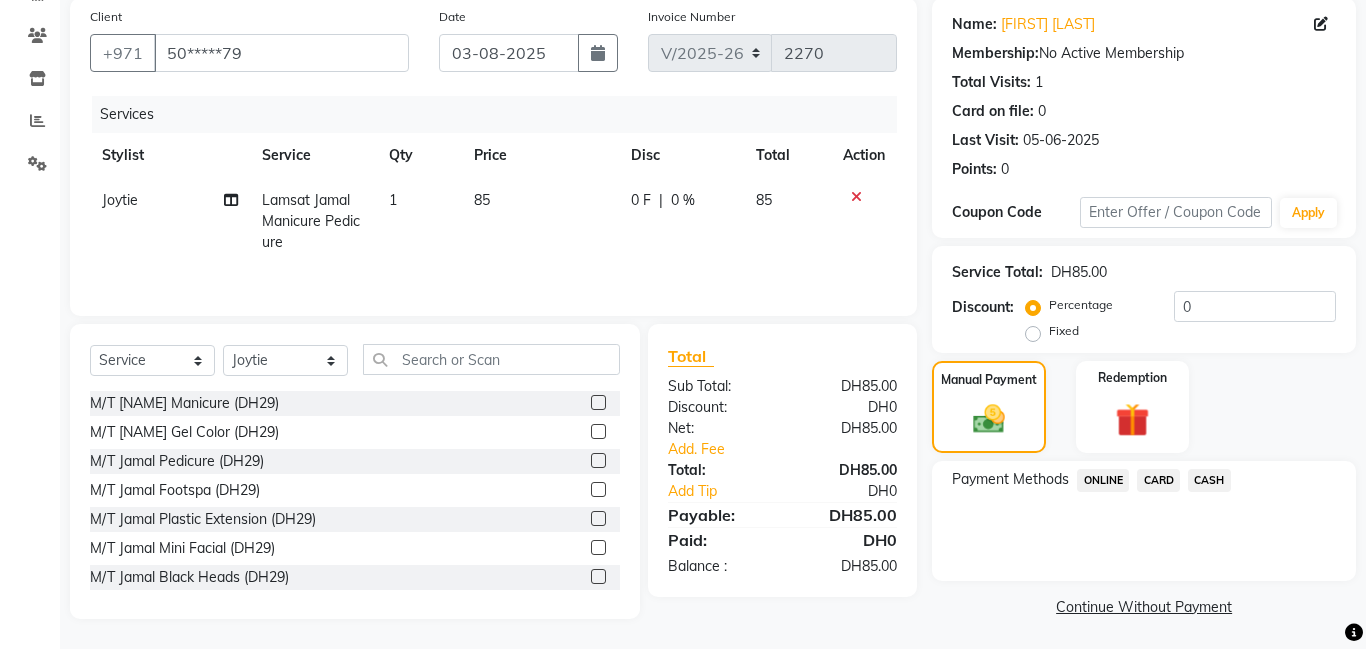 click on "CASH" 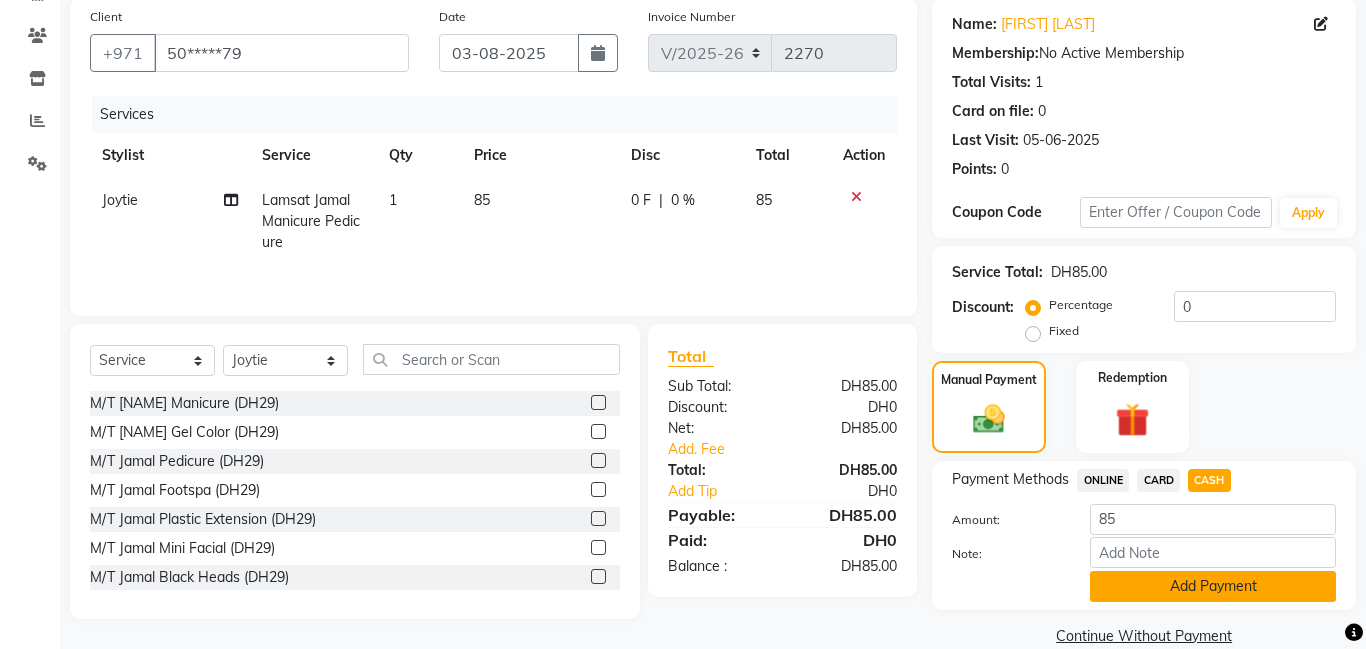 click on "Add Payment" 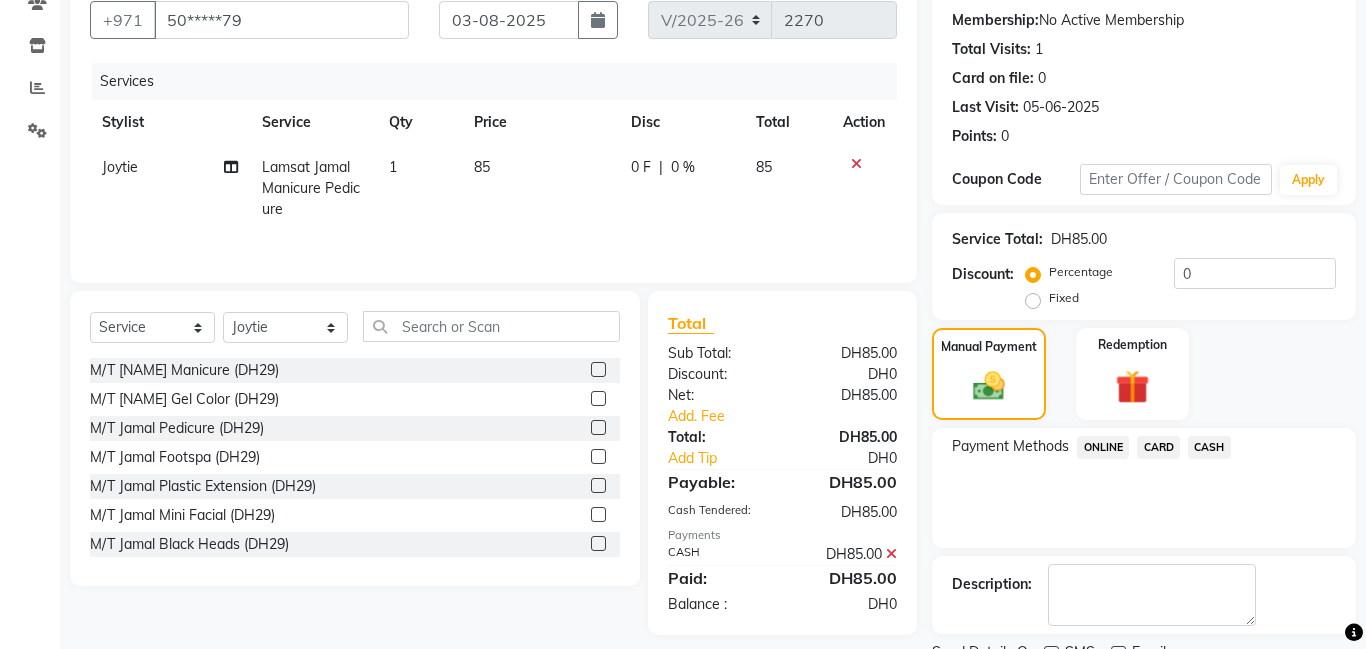 scroll, scrollTop: 268, scrollLeft: 0, axis: vertical 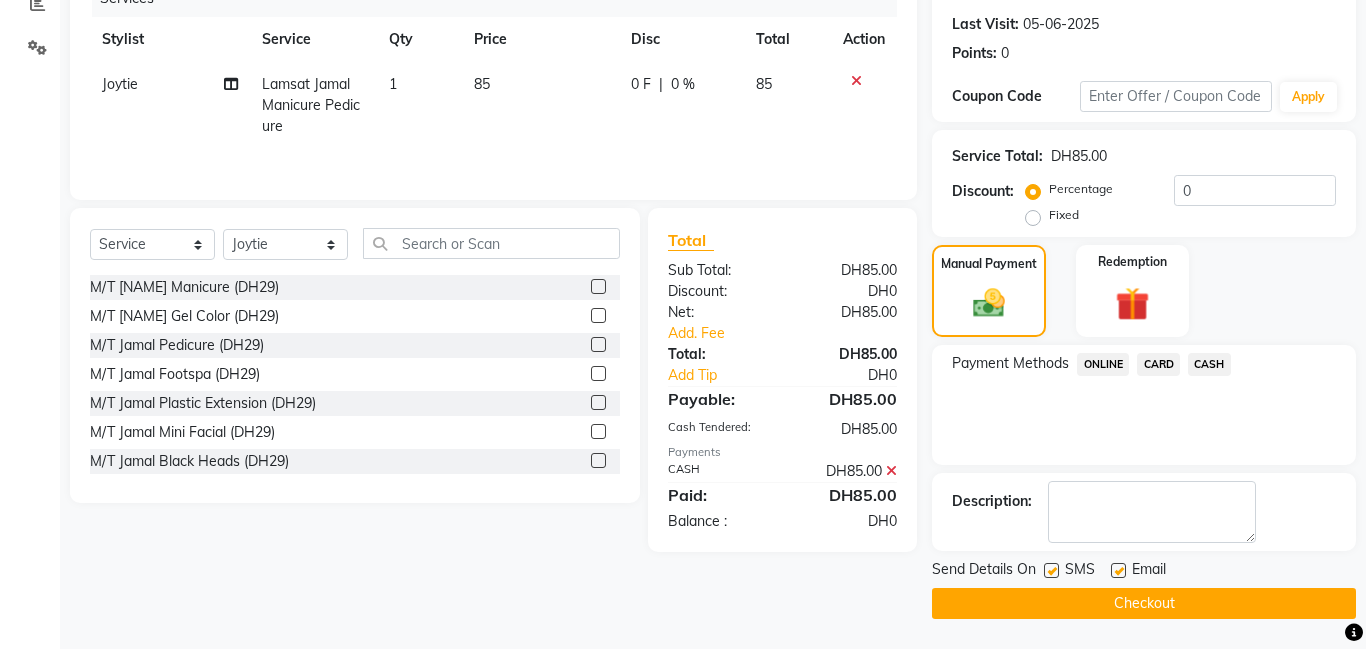click on "Checkout" 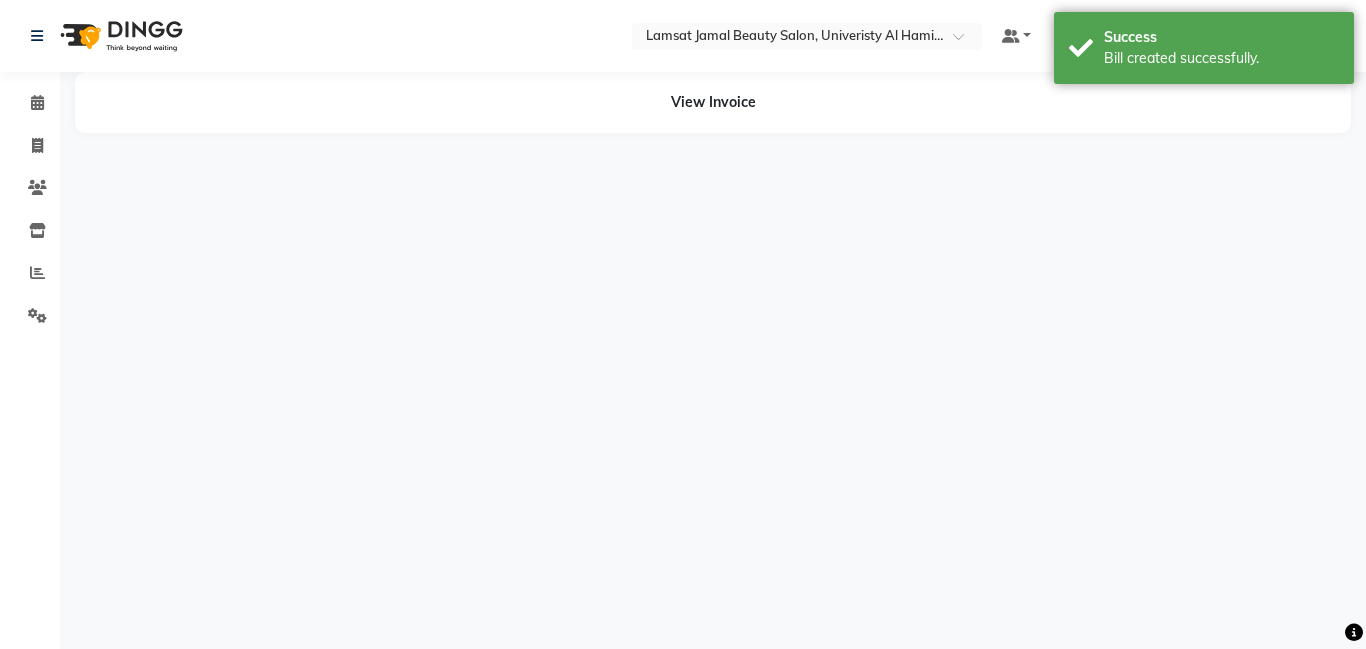 scroll, scrollTop: 0, scrollLeft: 0, axis: both 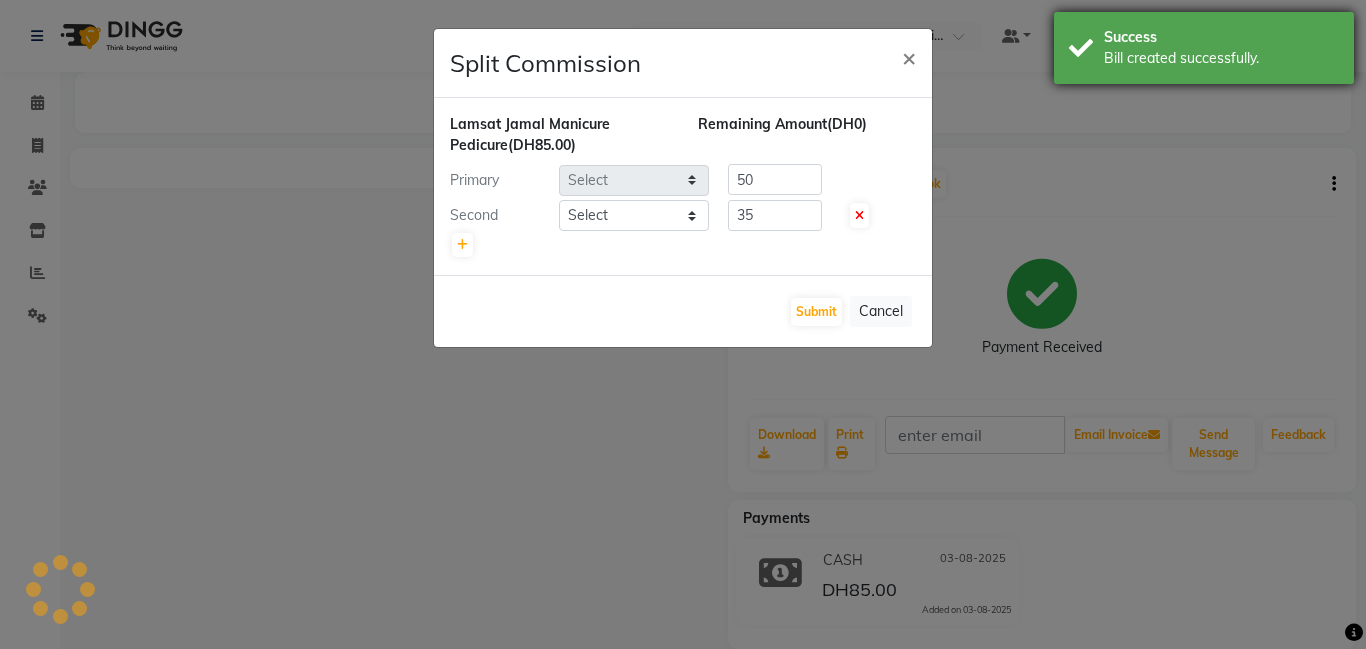 click on "Bill created successfully." at bounding box center (1221, 58) 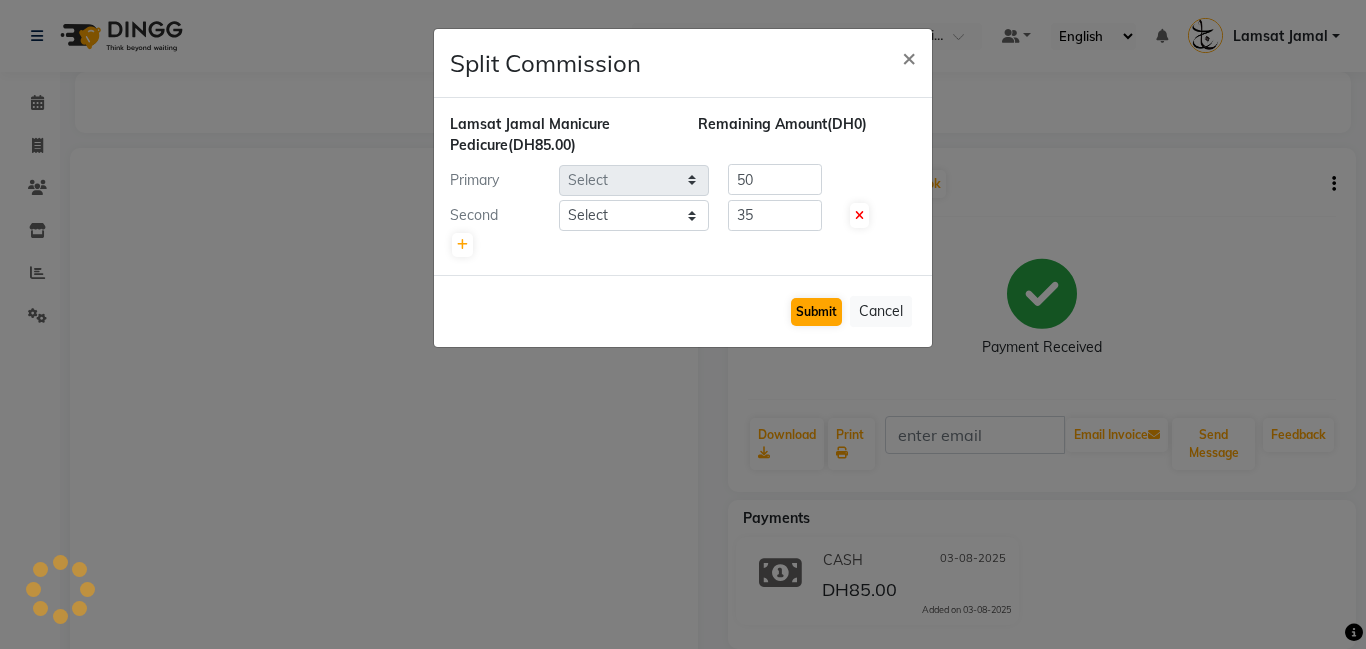 select on "79908" 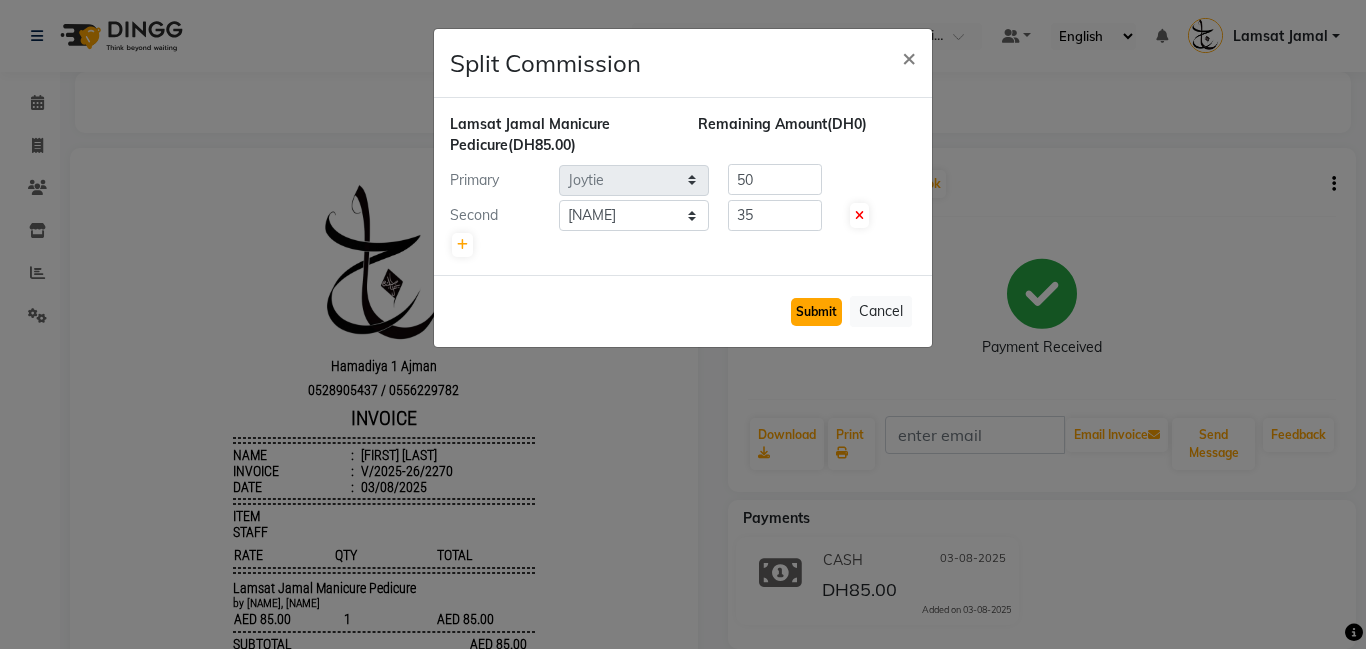 click on "Submit" 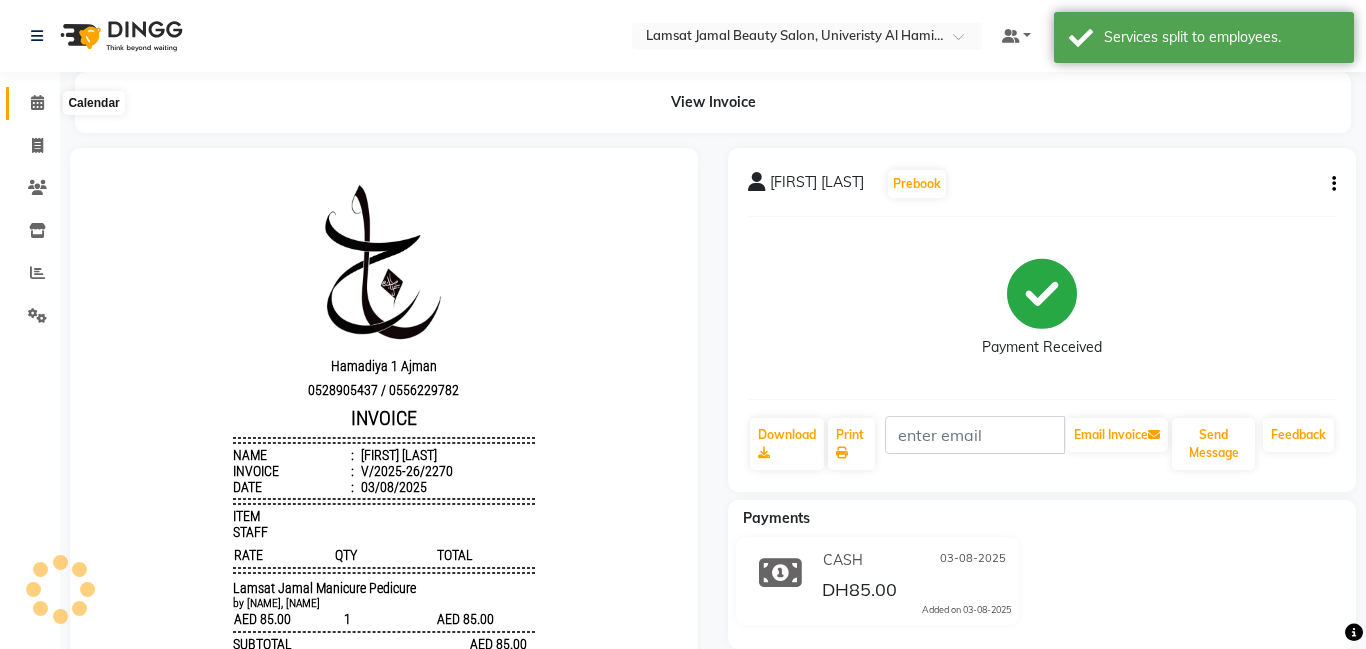click 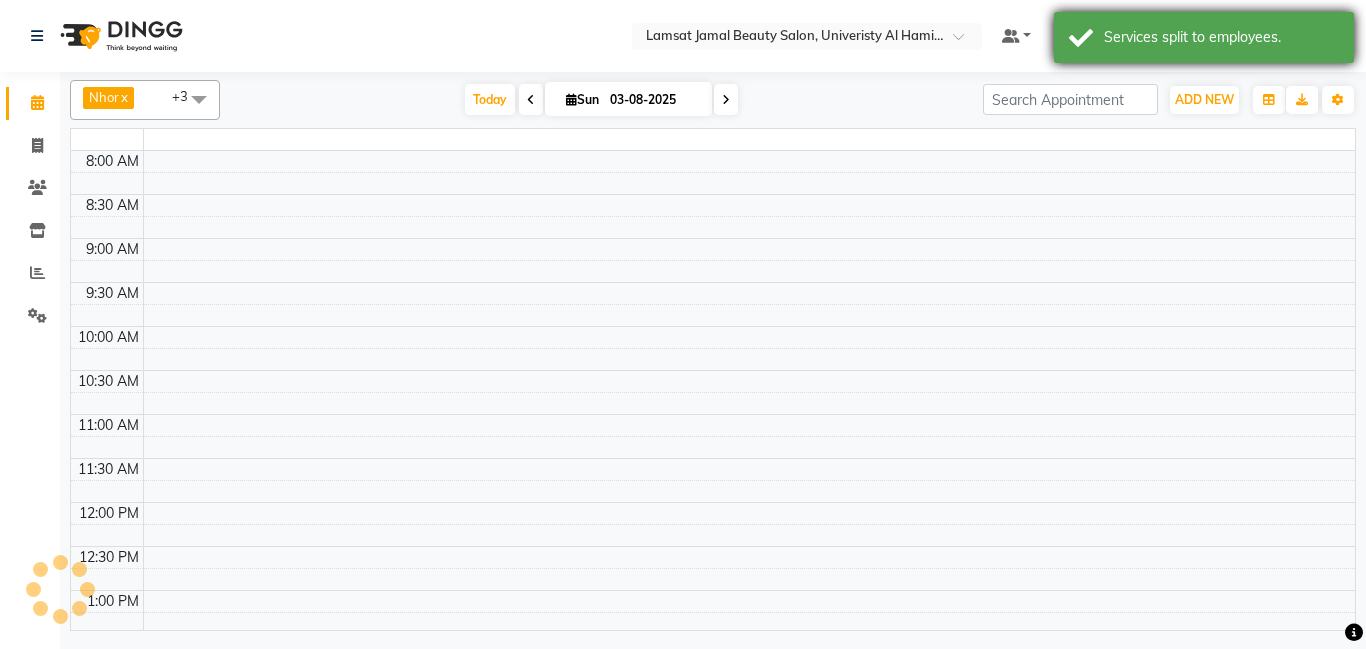 click on "Services split to employees." at bounding box center (1204, 37) 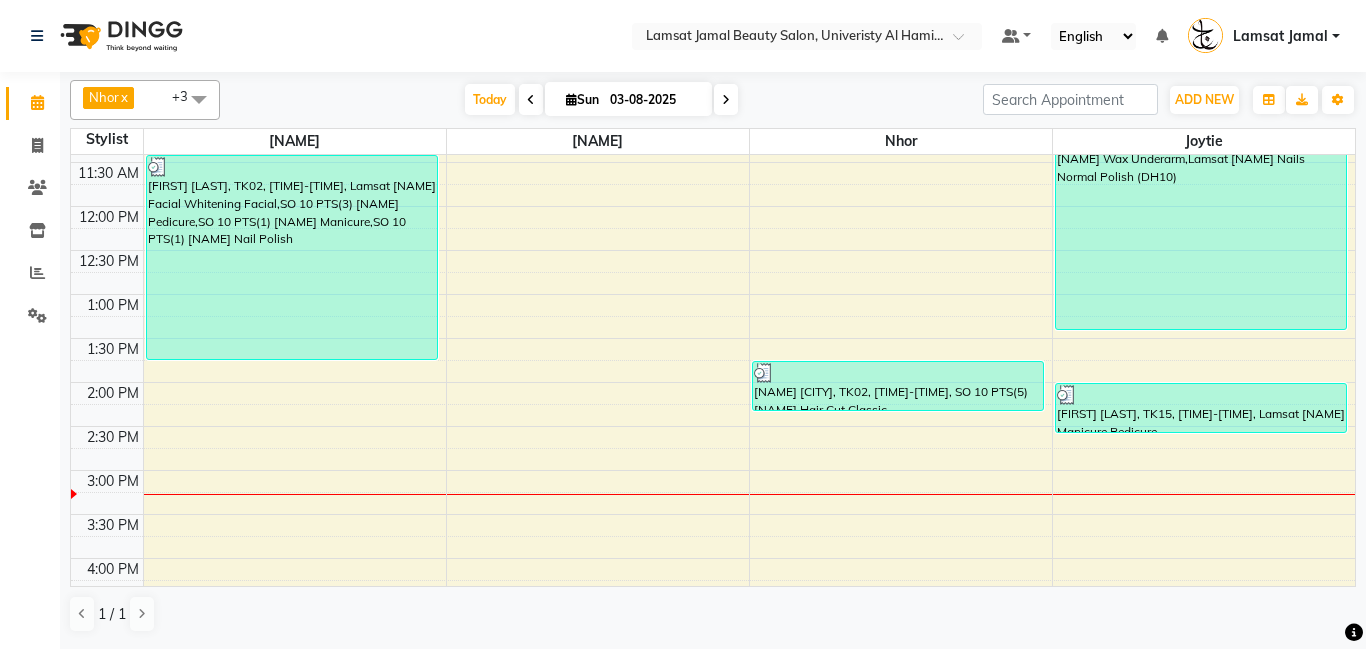 scroll, scrollTop: 214, scrollLeft: 0, axis: vertical 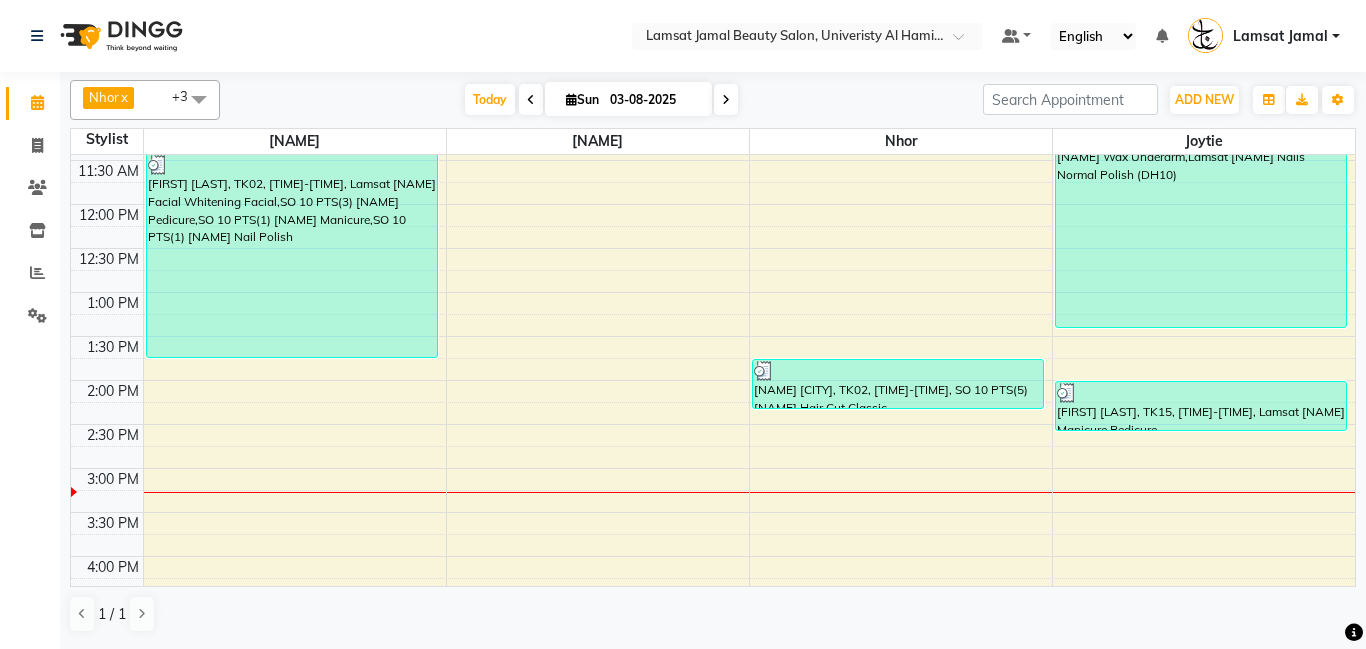 click on "9:00 AM 9:30 AM 10:00 AM 10:30 AM 11:00 AM 11:30 AM 12:00 PM 12:30 PM 1:00 PM 1:30 PM 2:00 PM 2:30 PM 3:00 PM 3:30 PM 4:00 PM 4:30 PM 5:00 PM 5:30 PM 6:00 PM 6:30 PM 7:00 PM 7:30 PM 8:00 PM 8:30 PM 9:00 PM 9:30 PM 10:00 PM 10:30 PM 11:00 PM 11:30 PM     [FIRST] [LAST], TK02, [TIME]-[TIME], Lamsat [NAME] Facial Whitening Facial,SO 10 PTS(3) [NAME] Pedicure,SO 10 PTS(1) [NAME] Manicure,SO 10 PTS(1) [NAME] Nail Polish     [FIRST] [LAST], TK02, [TIME]-[TIME], Lamsat [NAME] Hair Protein Shoulder Length,Lamsat [NAME] Hair Colors Full Color     [FIRST] [LAST], TK02, [TIME]-[TIME], SO 10 PTS(5) [NAME] Hair Cut Classic     [FIRST] [LAST], TK01, [TIME]-[TIME], SO 10 PTS(5) [NAME] Bikini,SO 10 PTS(3) [NAME] Pedicure,SO 10 PTS(1) [NAME] Eyebrow Thread,SO 10 PTS(1) [NAME] Wax Underarm,Lamsat [NAME] Nails Normal Polish (DH10)     [FIRST] [LAST], TK15, [TIME]-[TIME], Lamsat [NAME] Manicure Pedicure" at bounding box center [713, 600] 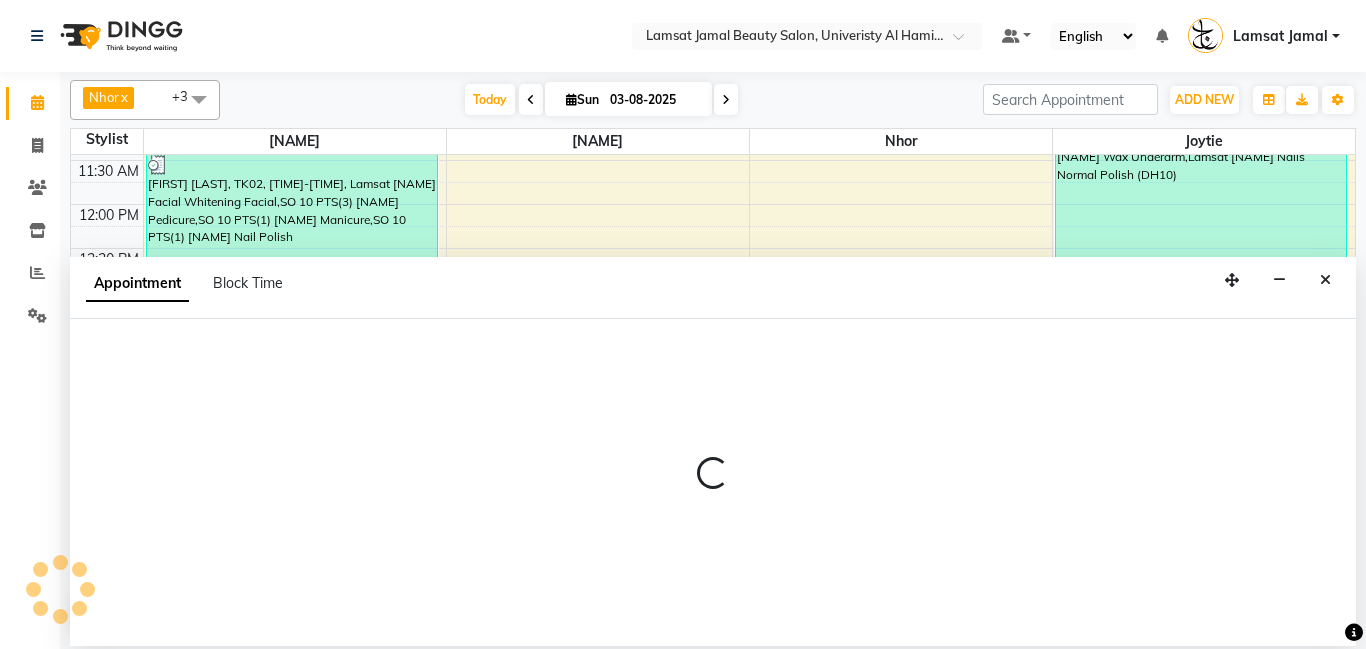 select on "79902" 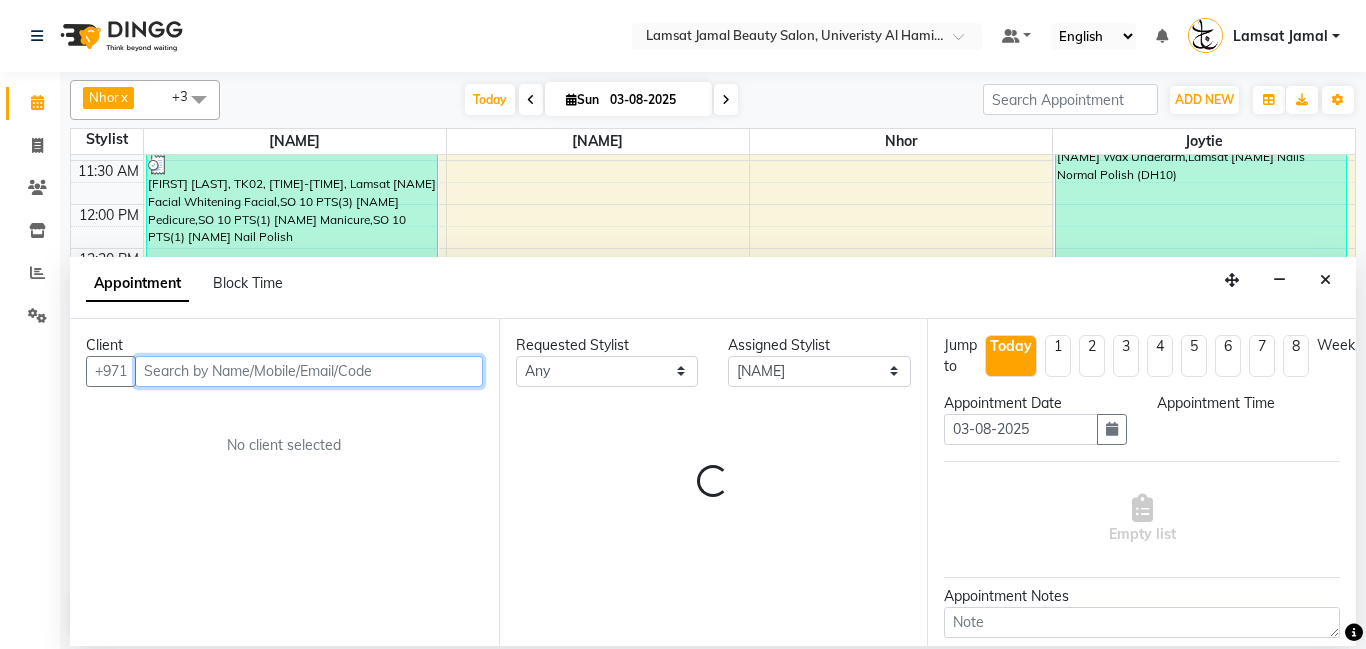 click at bounding box center [309, 371] 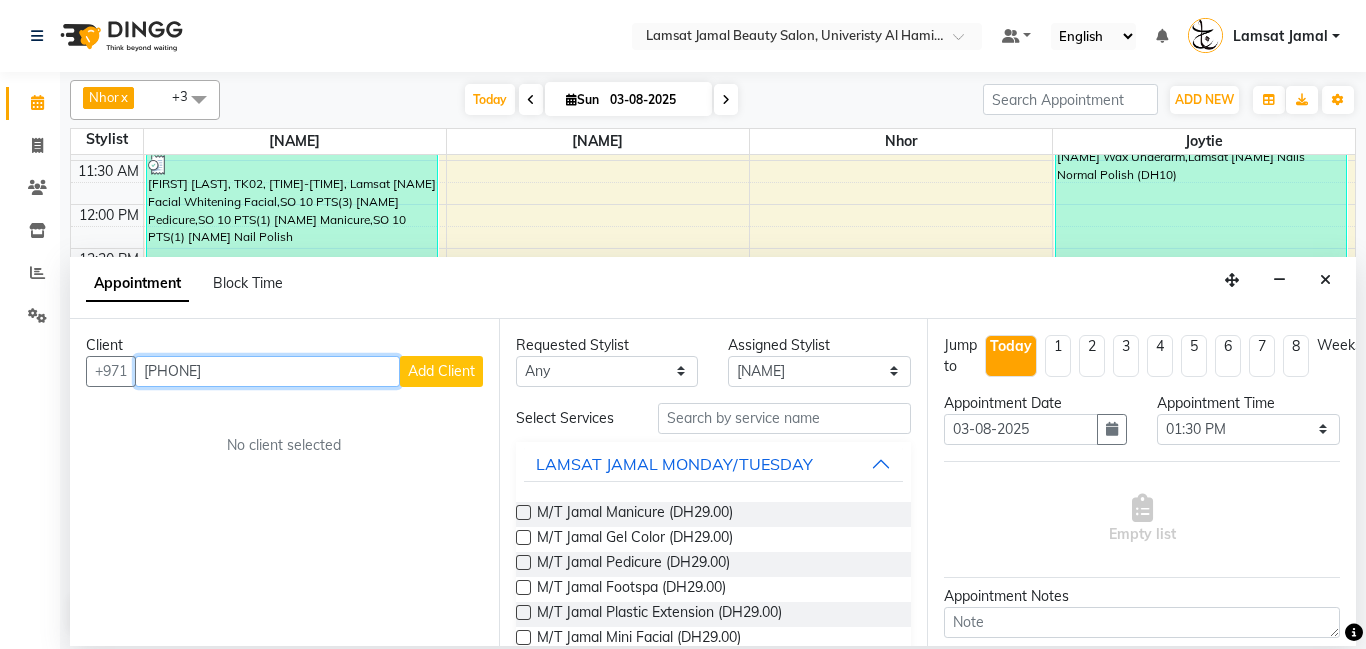 type on "[PHONE]" 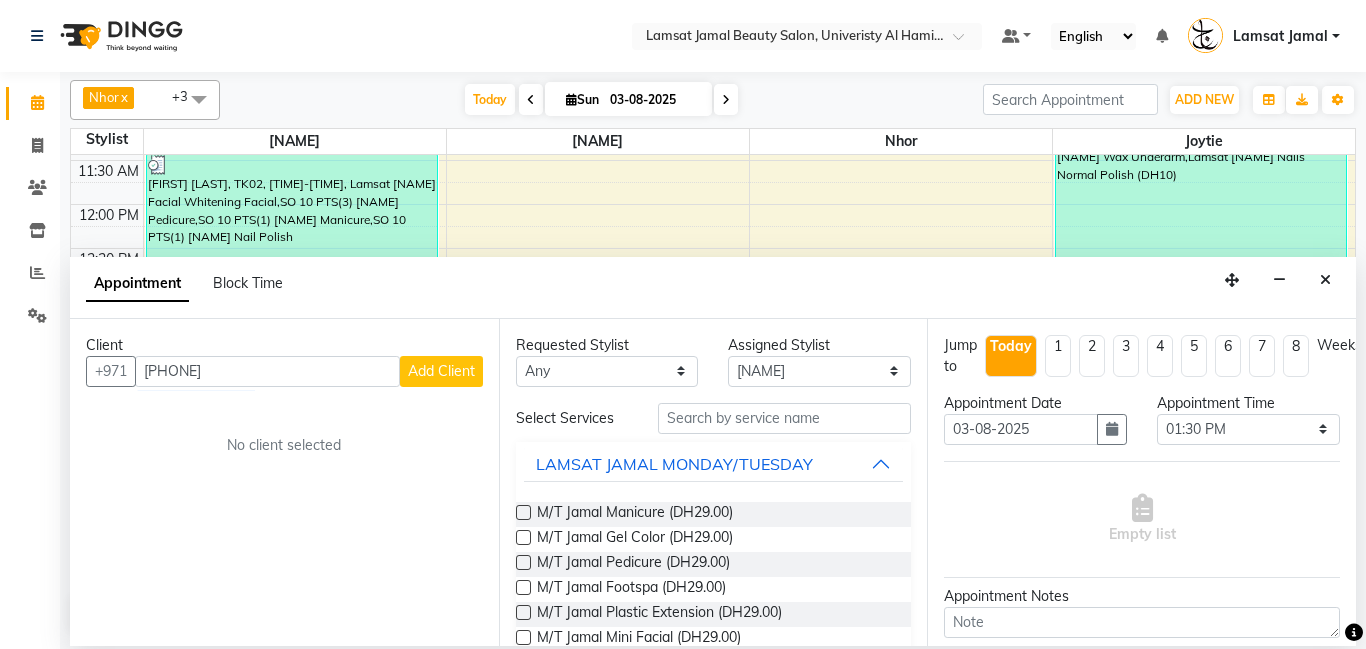 click on "Add Client" at bounding box center (441, 371) 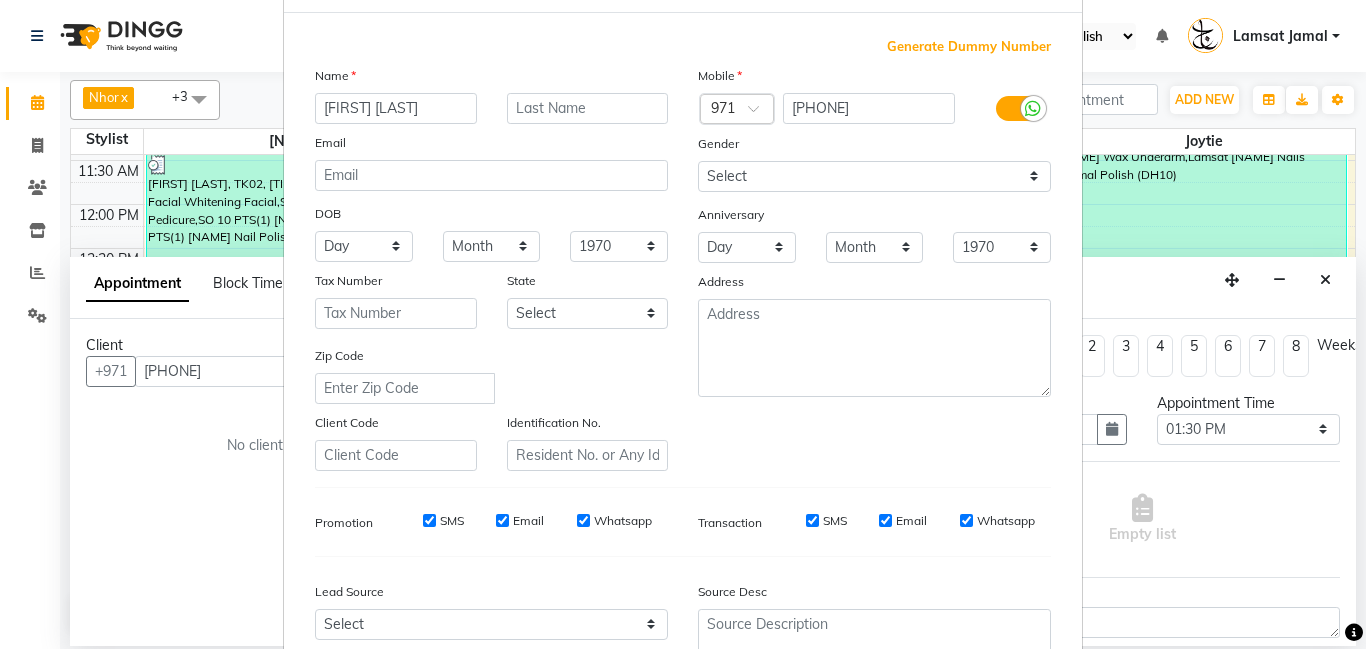scroll, scrollTop: 274, scrollLeft: 0, axis: vertical 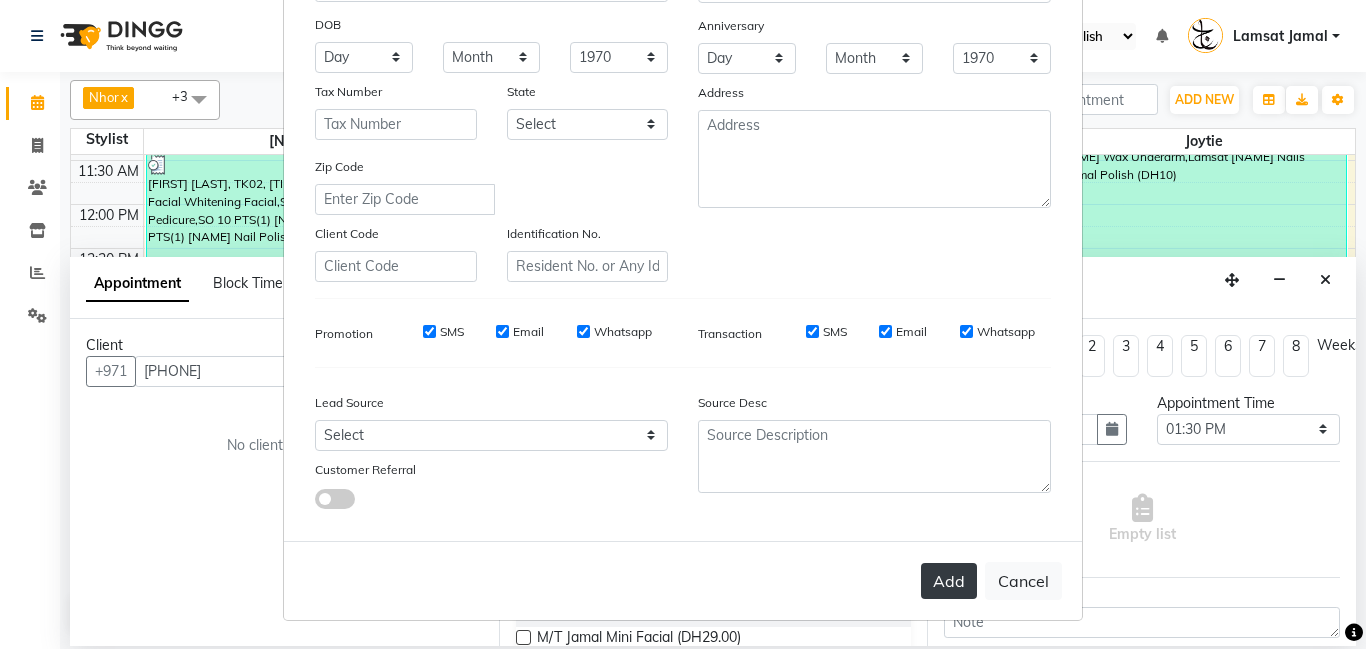 type on "[FIRST] [LAST]" 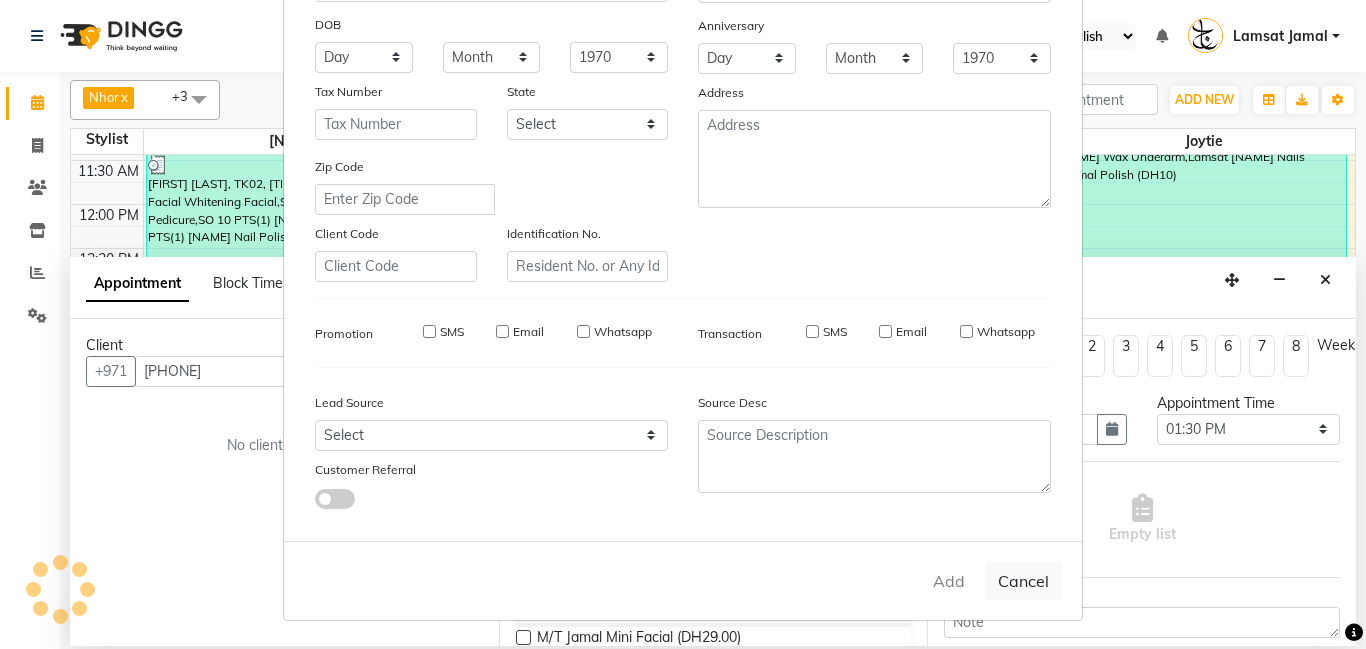 type on "56*****13" 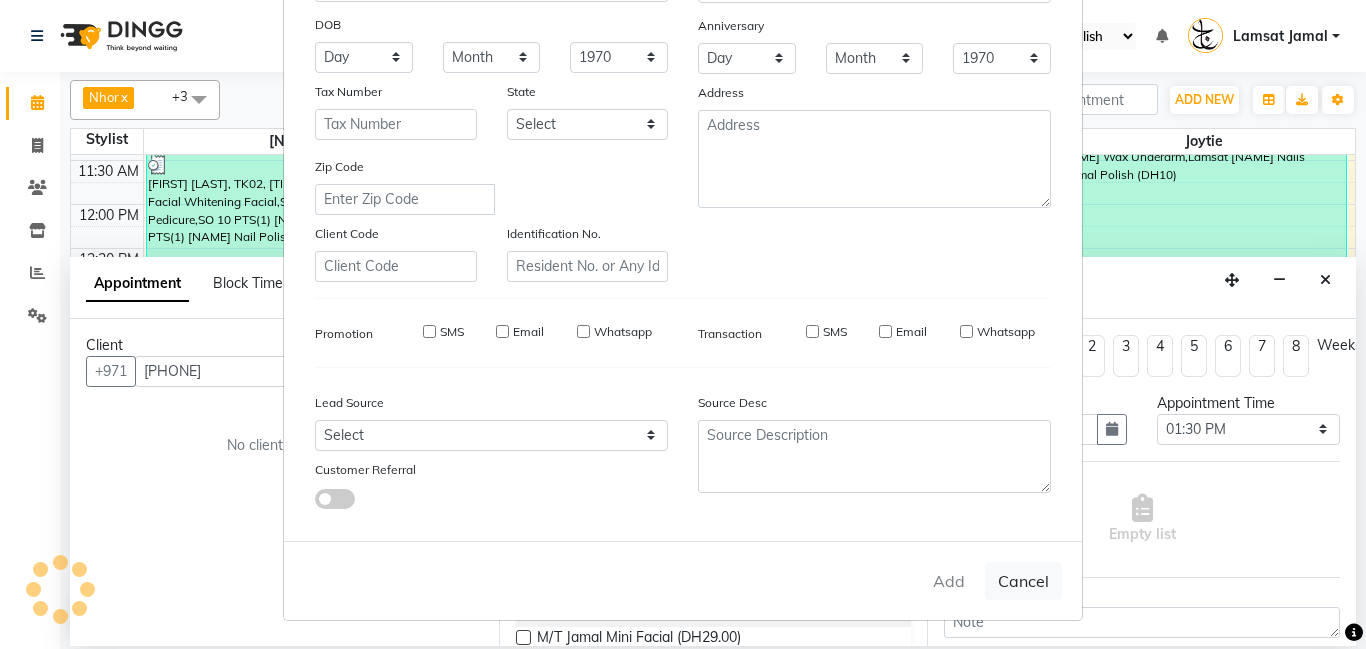 type 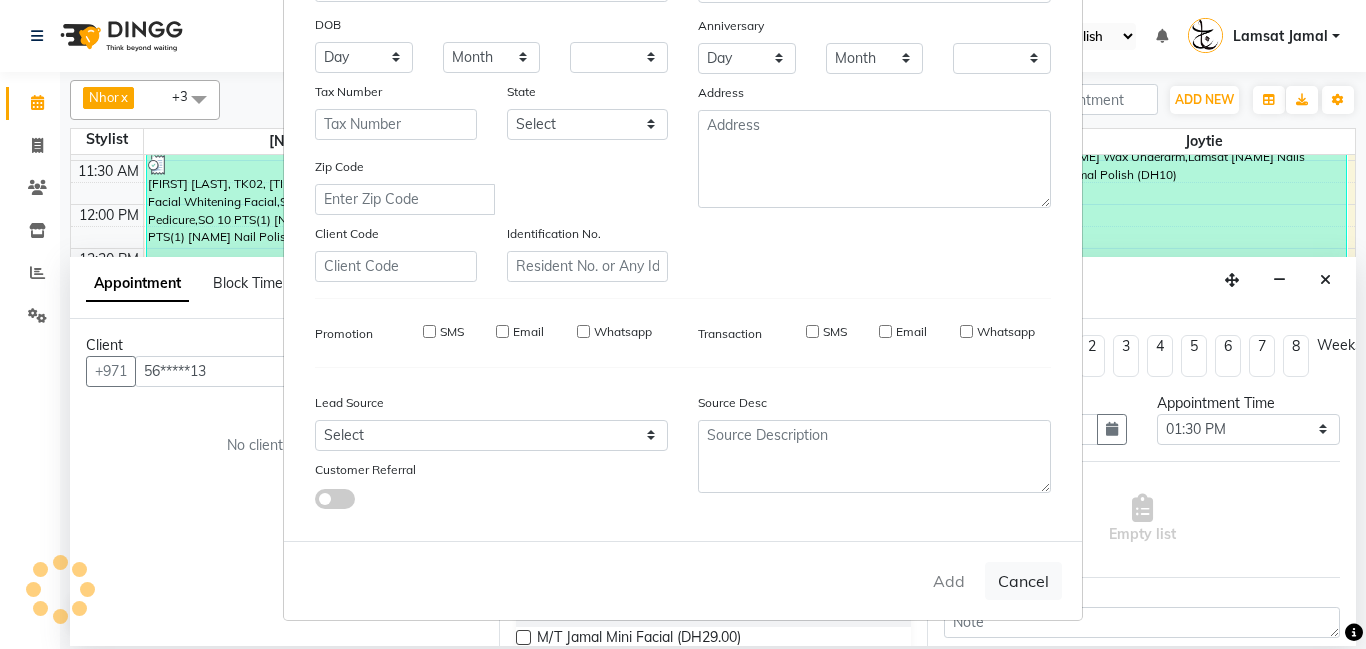 checkbox on "false" 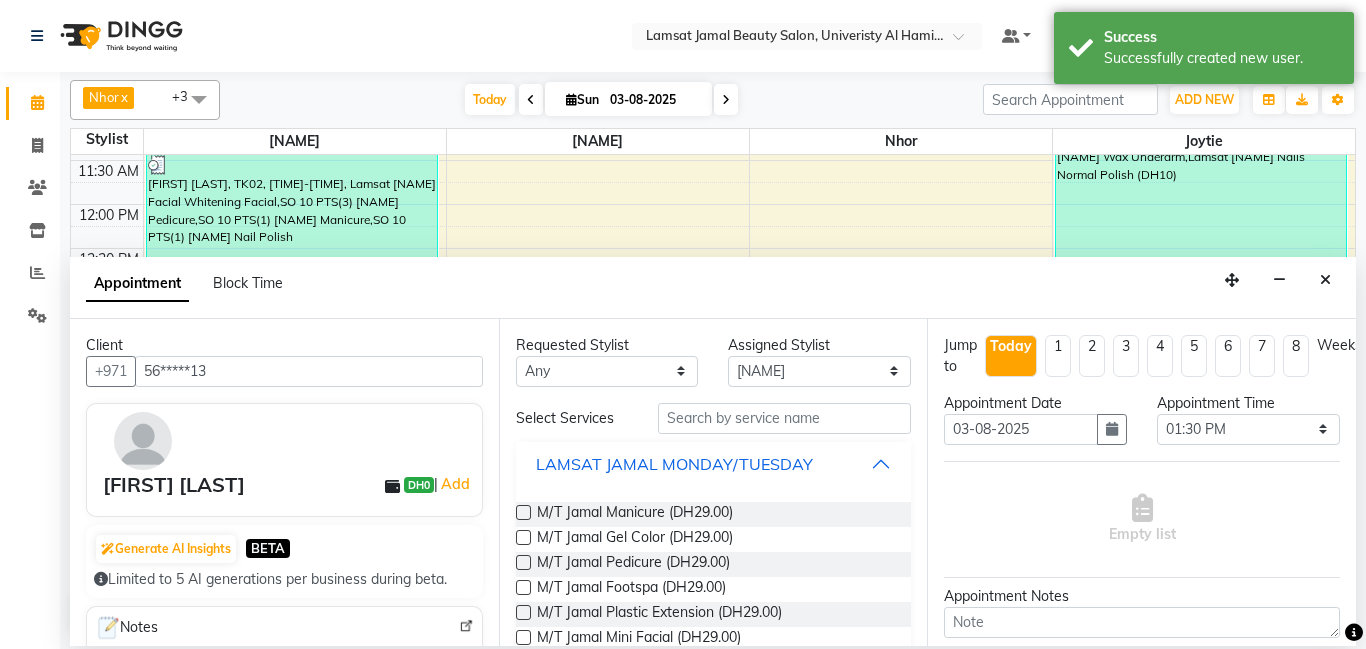 click on "LAMSAT JAMAL MONDAY/TUESDAY" at bounding box center (714, 464) 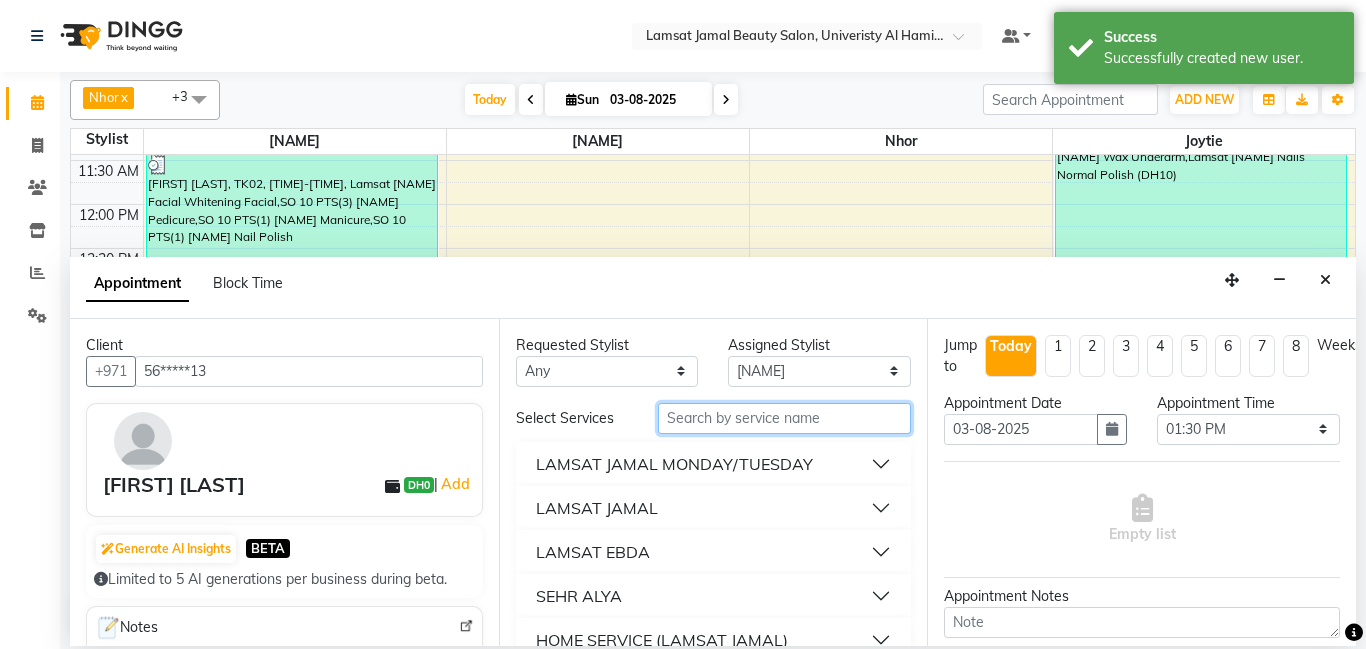 click at bounding box center (785, 418) 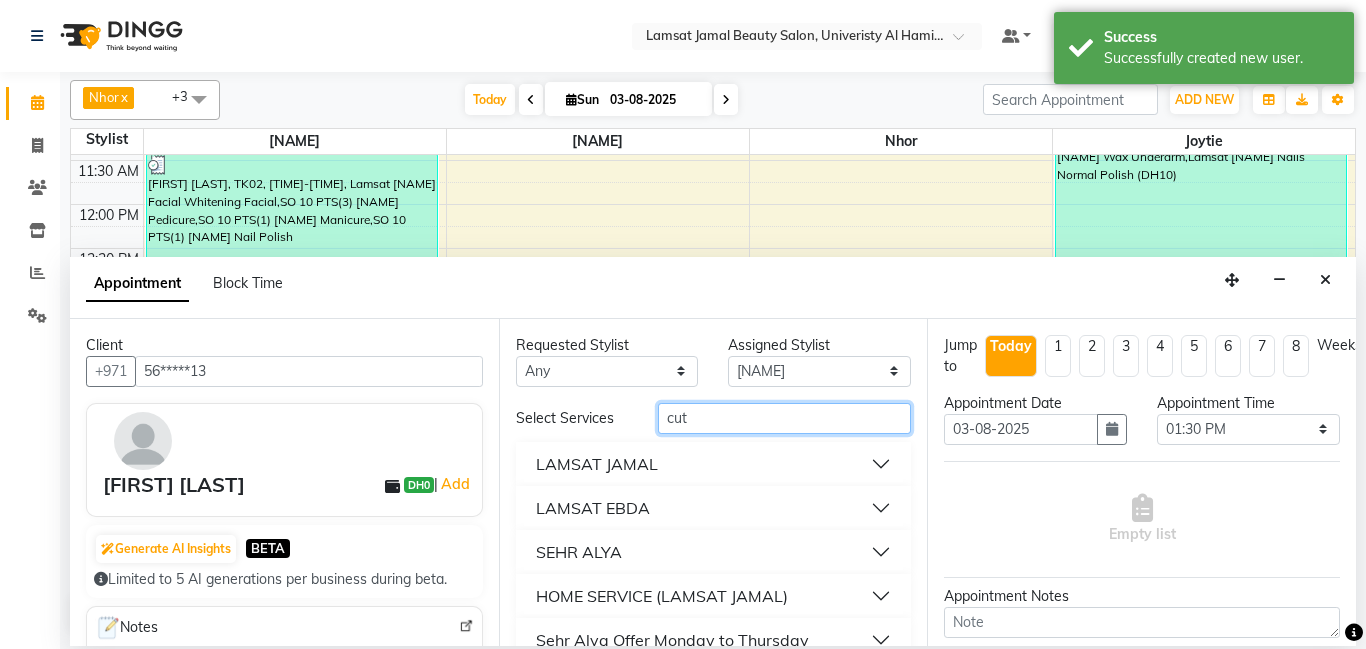 type on "cut" 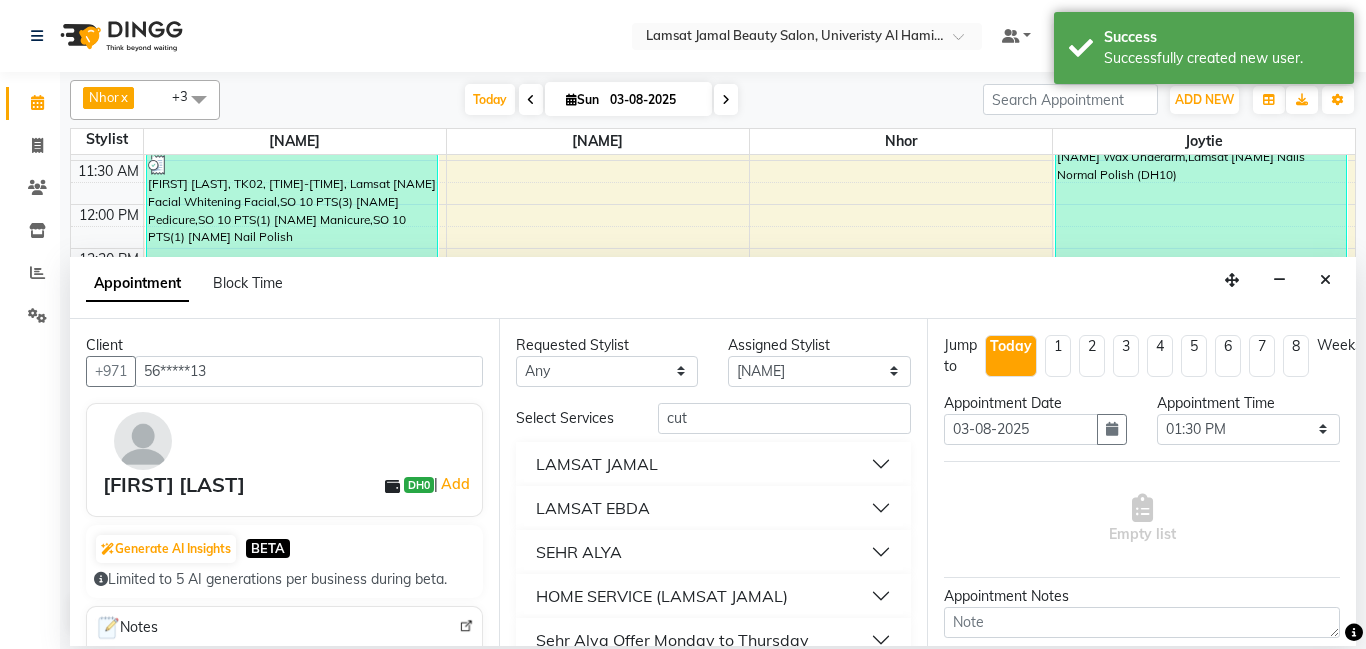 click on "LAMSAT JAMAL" at bounding box center [714, 464] 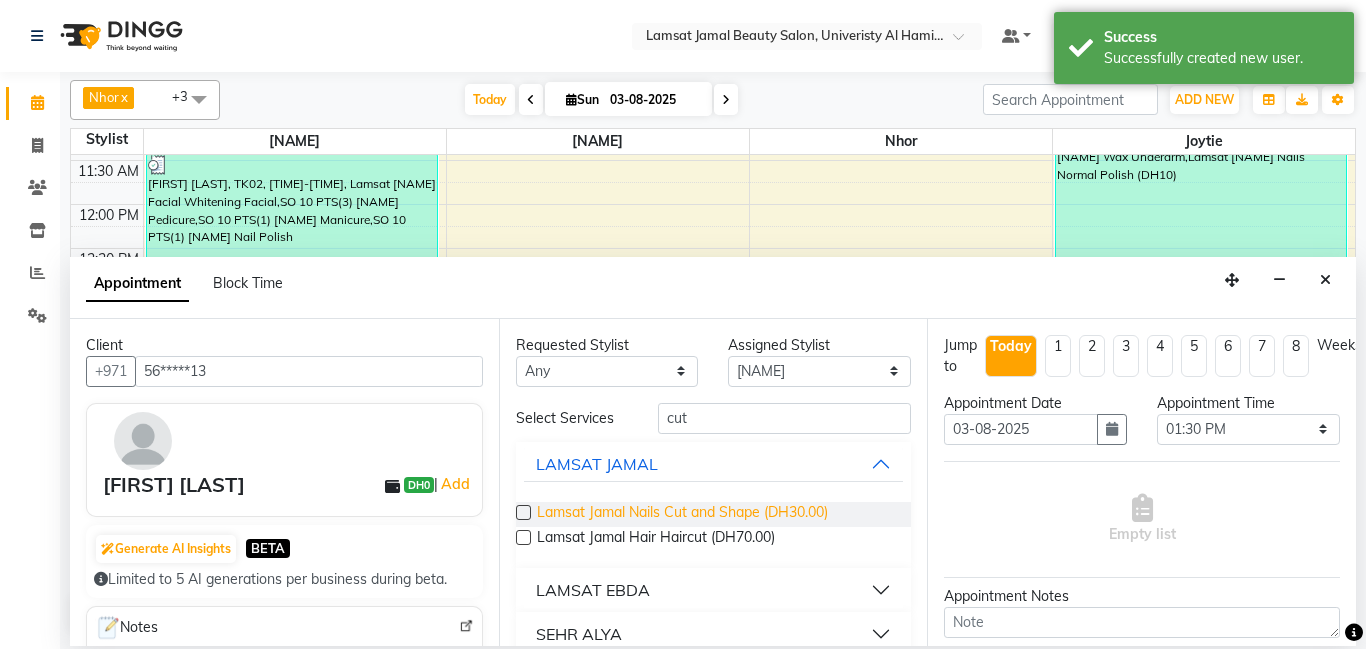 click on "Lamsat Jamal Nails Cut and Shape (DH30.00)" at bounding box center [682, 514] 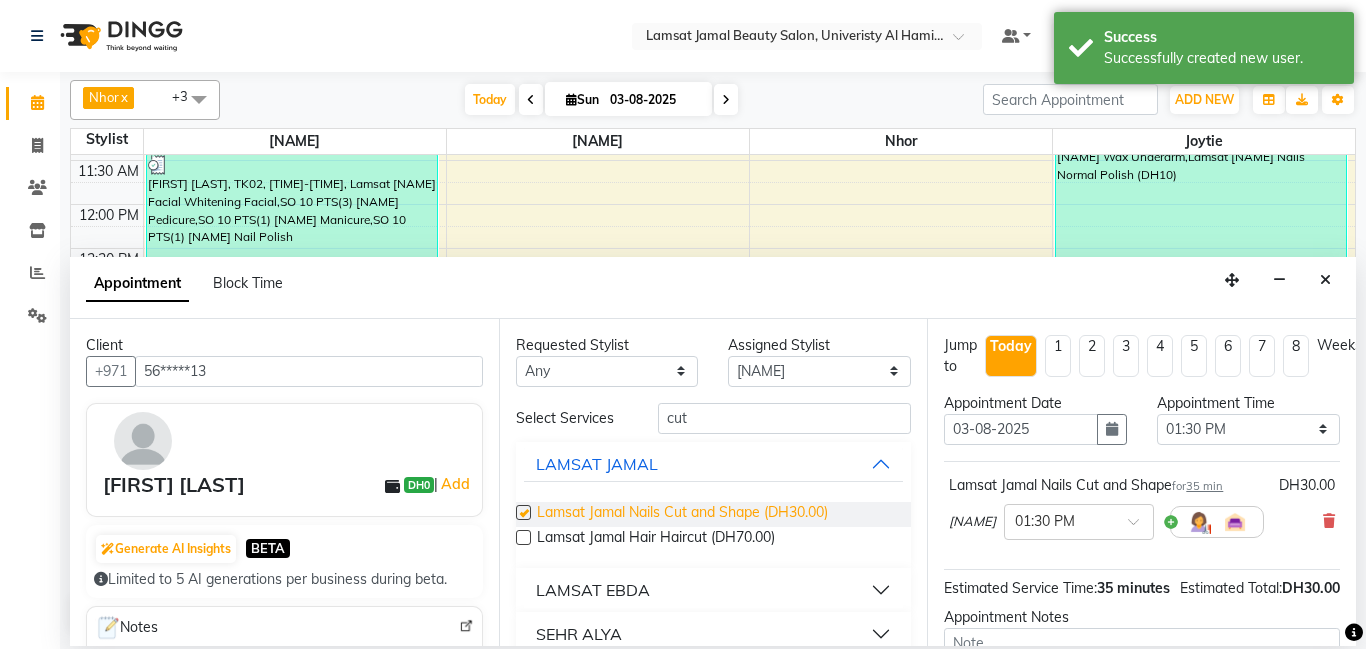 checkbox on "false" 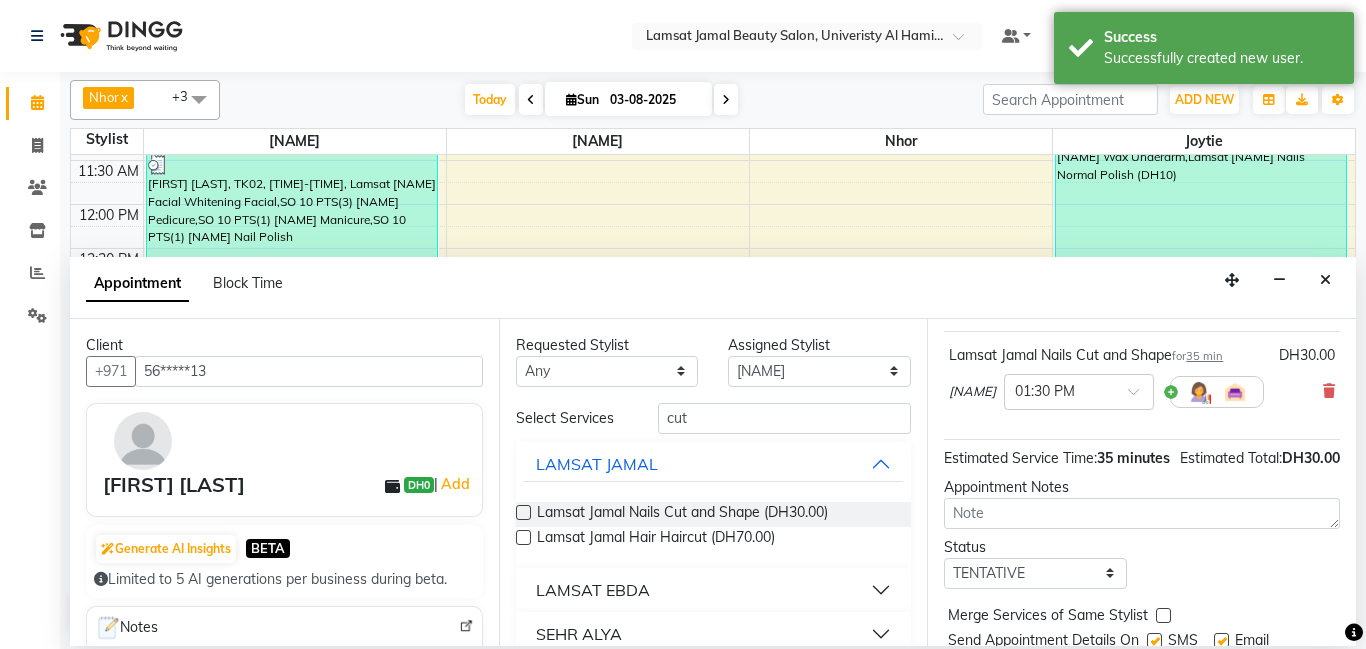 scroll, scrollTop: 220, scrollLeft: 0, axis: vertical 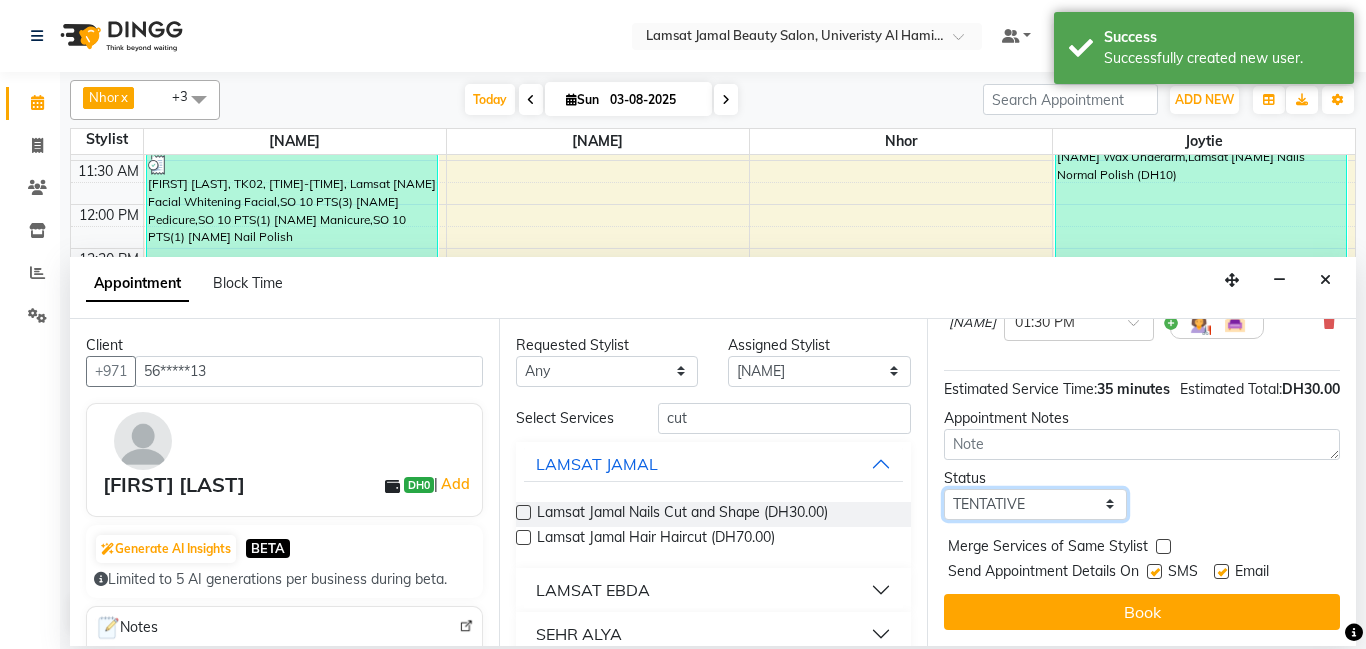 click on "Select TENTATIVE CONFIRM CHECK-IN UPCOMING" at bounding box center (1035, 504) 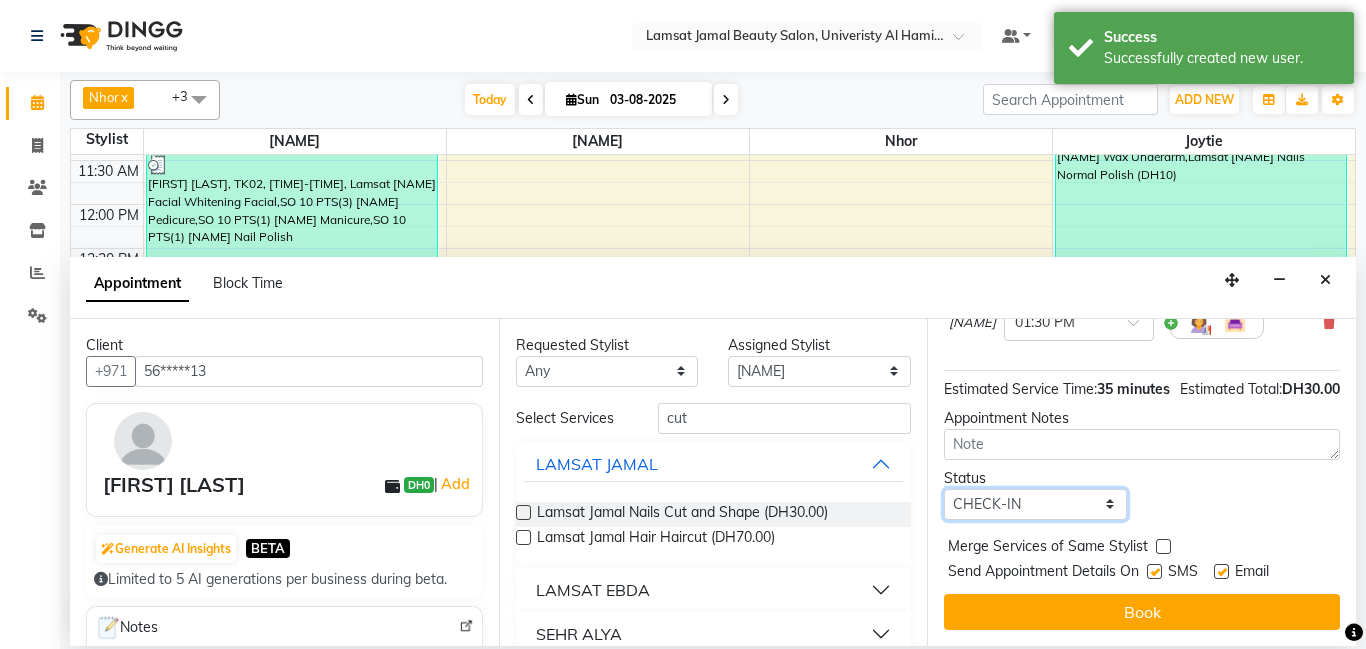 click on "Select TENTATIVE CONFIRM CHECK-IN UPCOMING" at bounding box center [1035, 504] 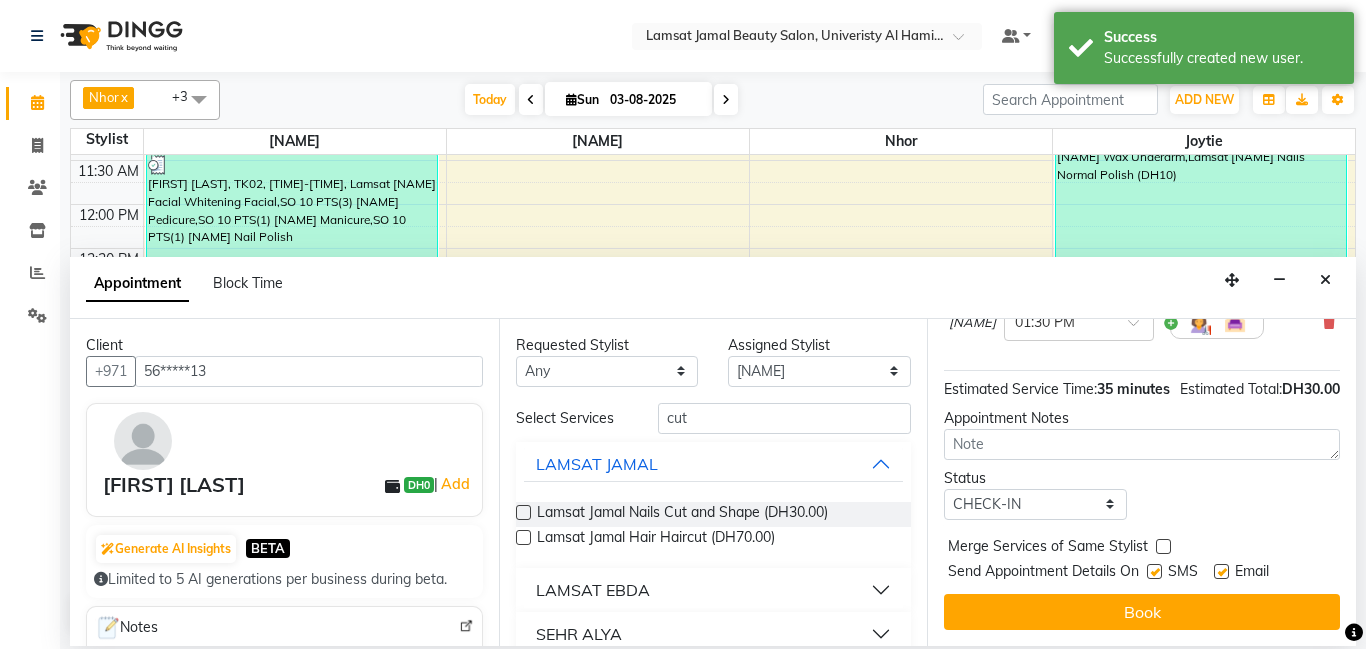 click at bounding box center [1163, 546] 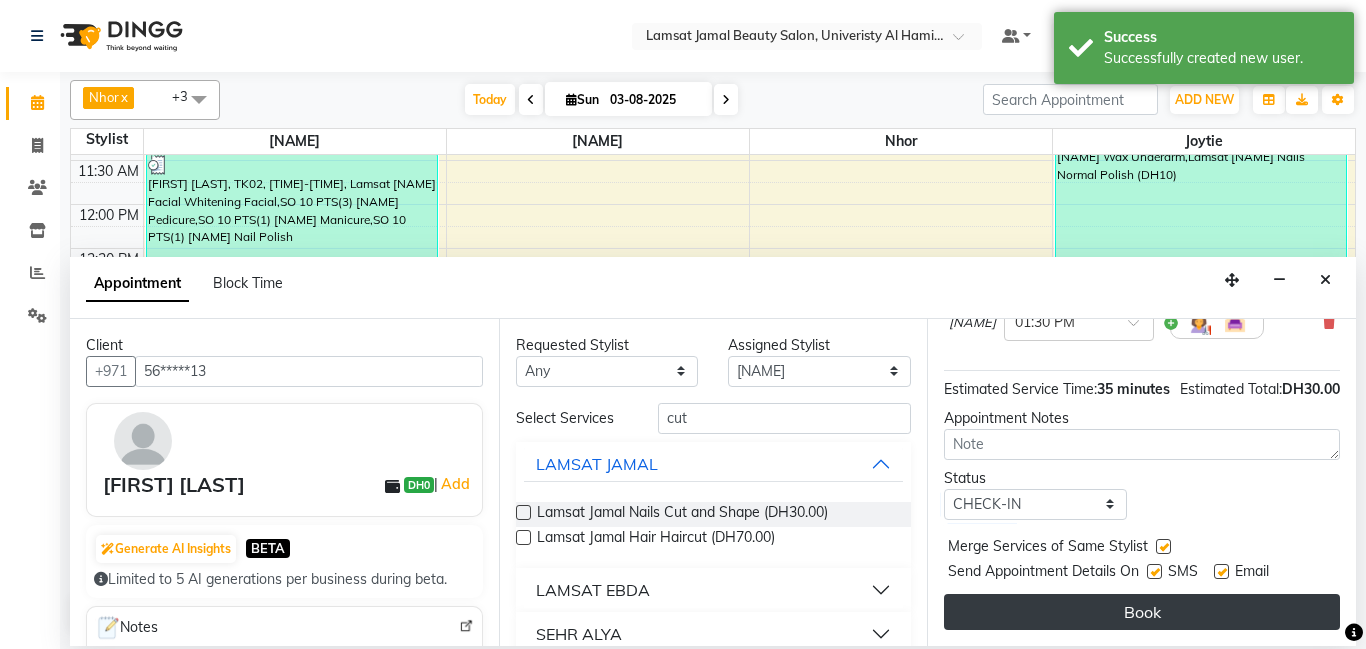 click on "Book" at bounding box center (1142, 612) 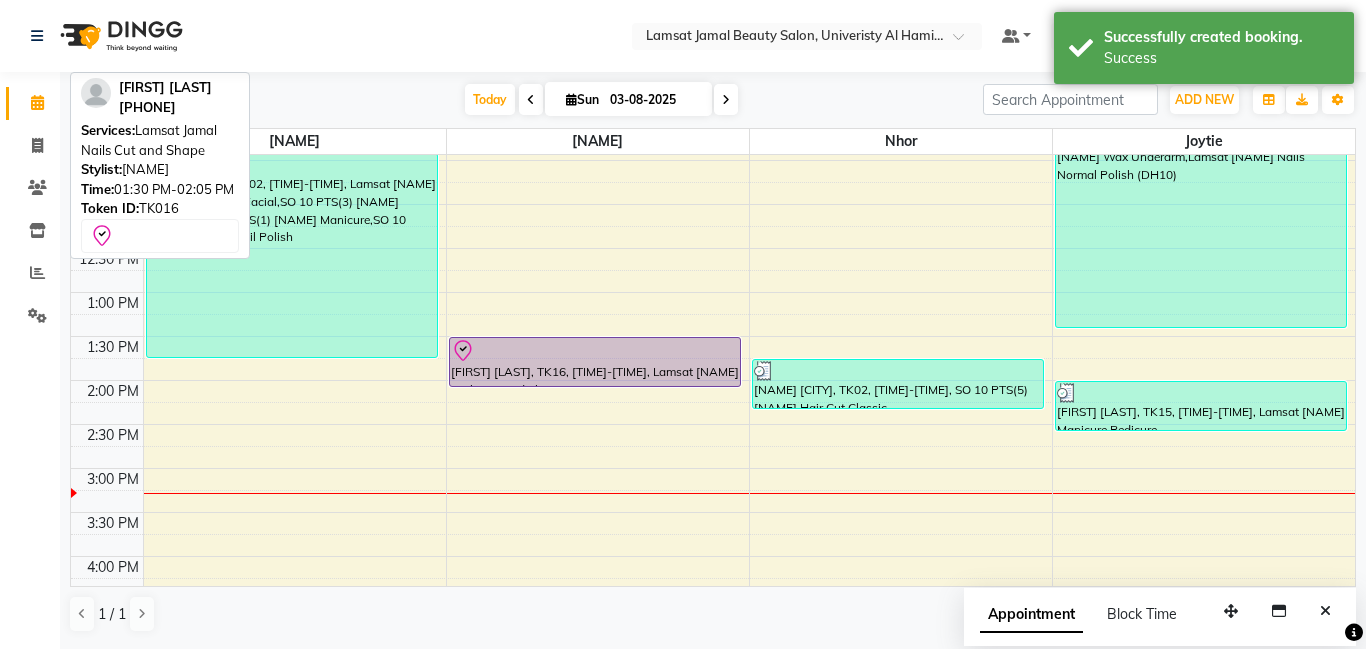 click on "[FIRST] [LAST], TK16, [TIME]-[TIME], Lamsat [NAME] Nails Cut and Shape" at bounding box center (595, 362) 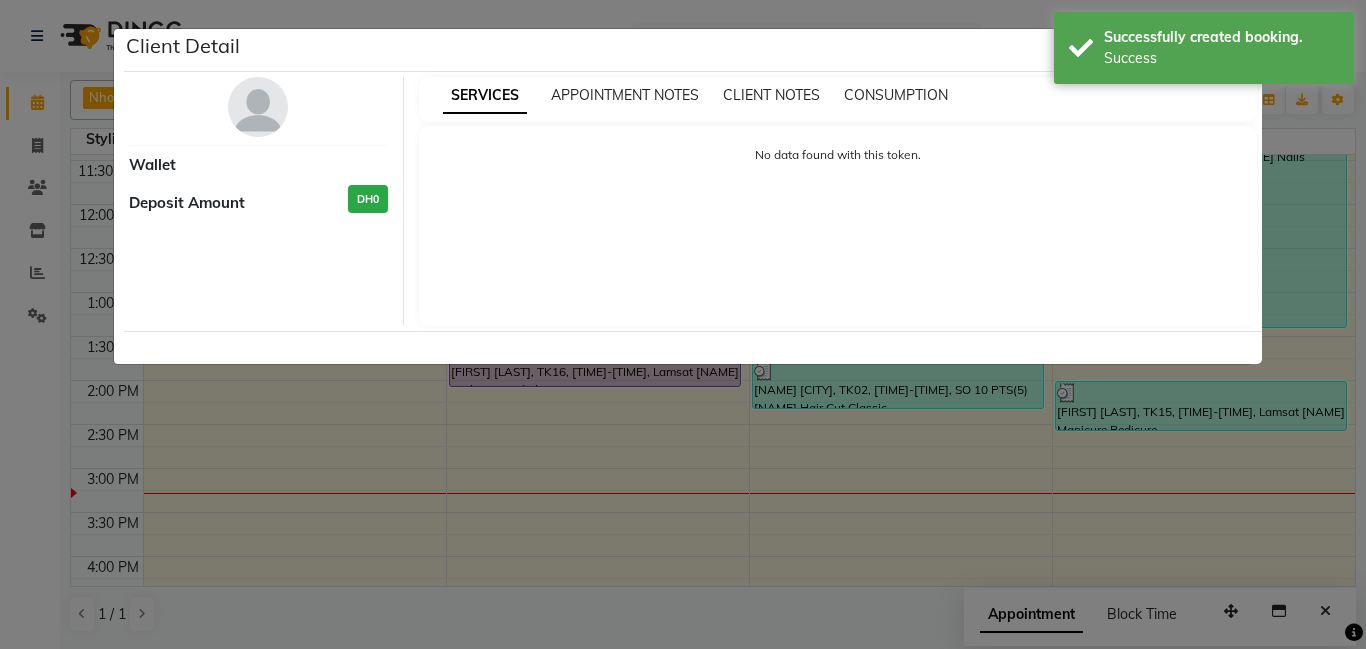 select on "8" 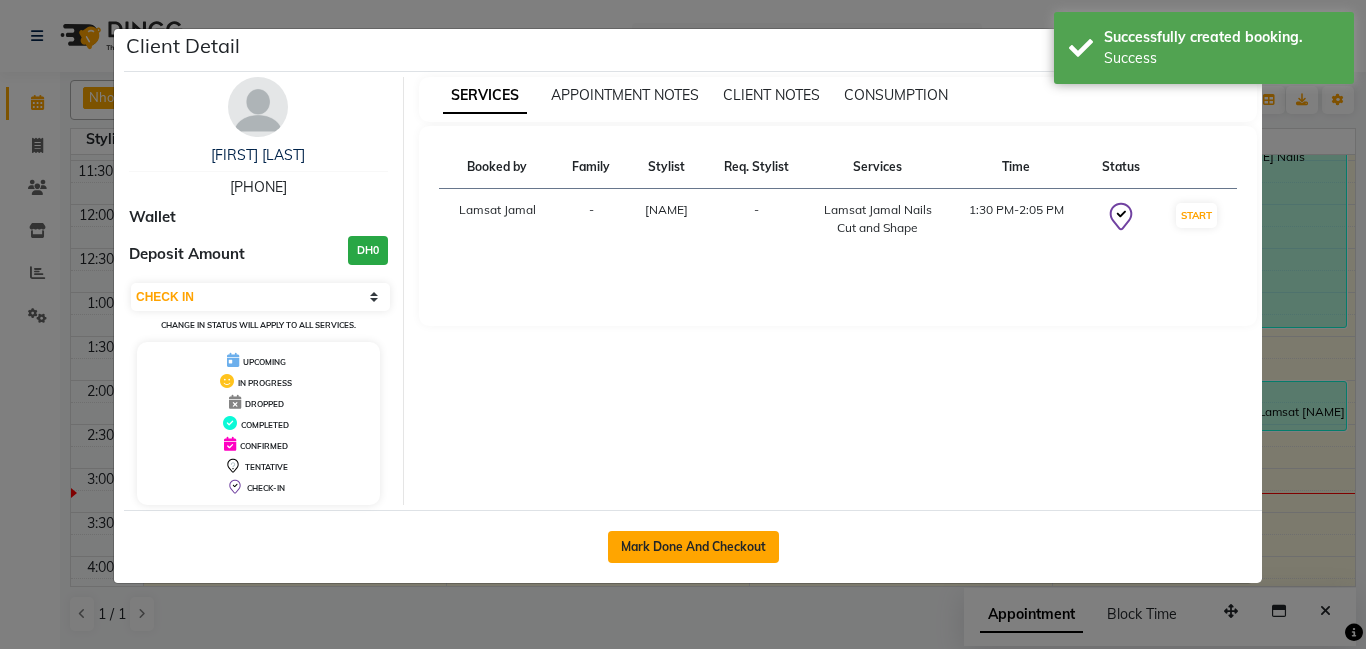 click on "Mark Done And Checkout" 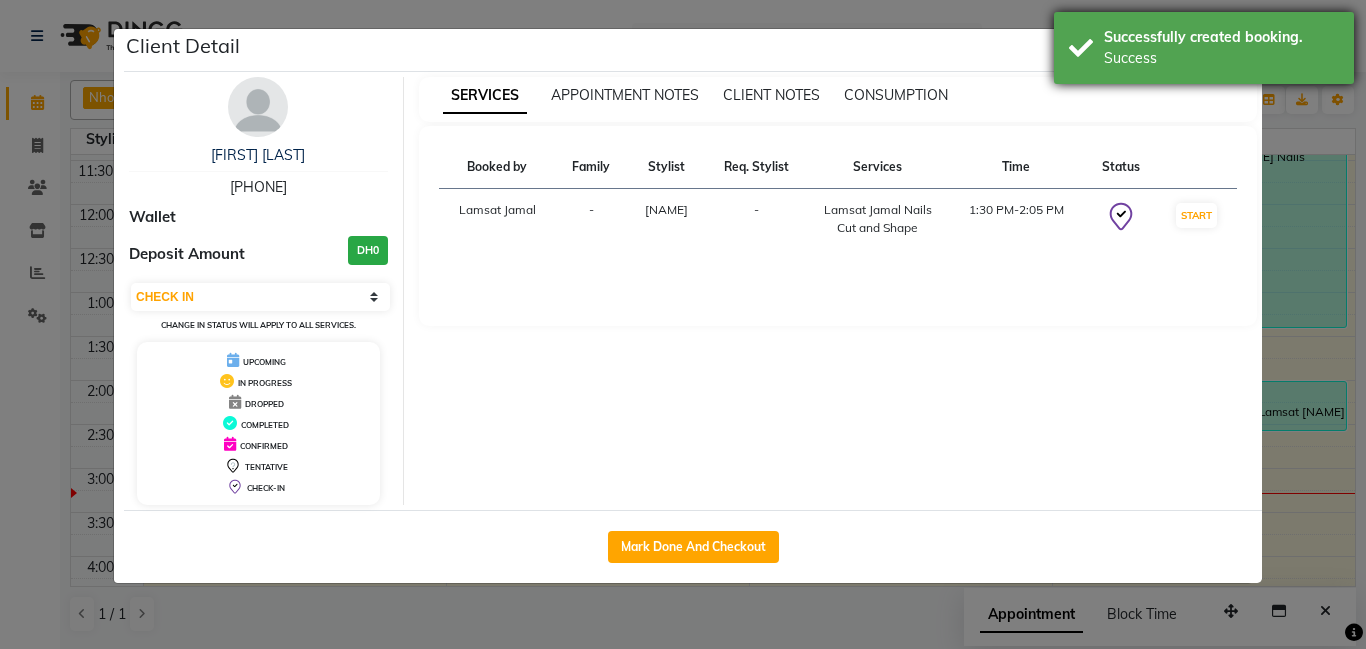 select on "service" 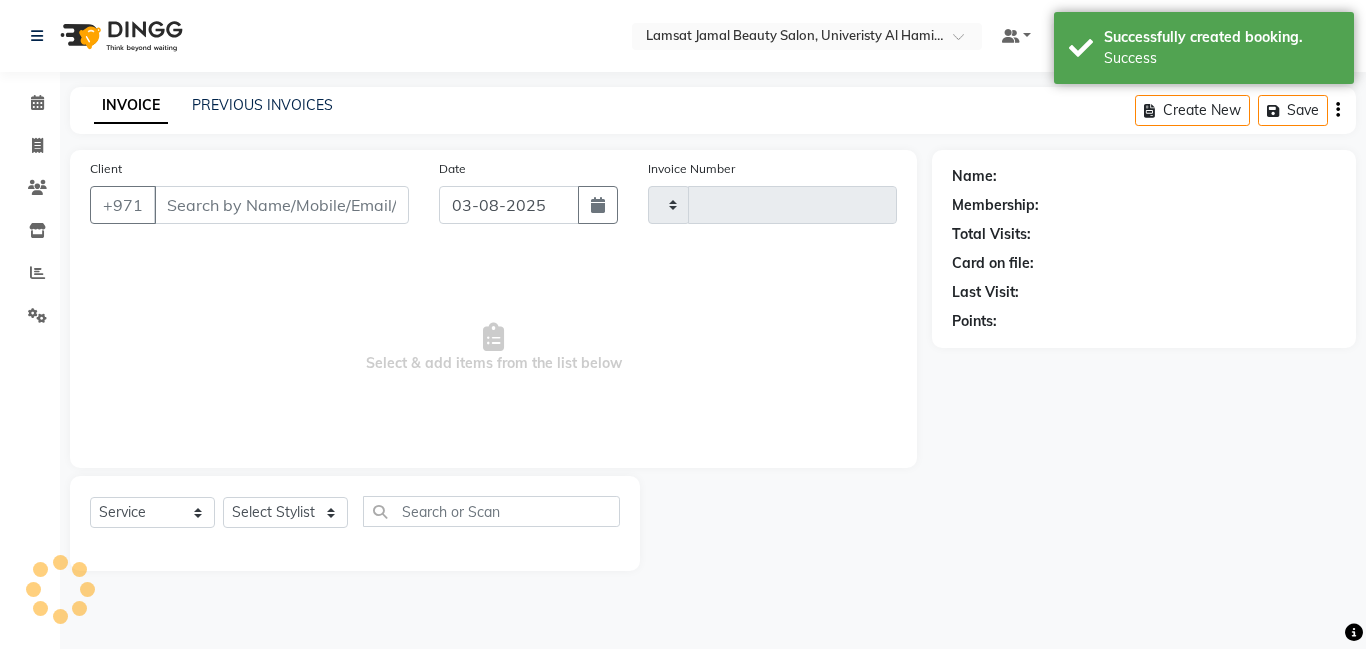 click on "Select Location × Lamsat [NAME] Beauty Salon, Univeristy Al Hamidiya Default Panel My Panel English ENGLISH Español العربية मराठी हिंदी ગુજરાતી தமிழ் 中文 Notifications nothing to show Lamsat [NAME] Manage Profile Change Password Sign out  Version:3.15.11" 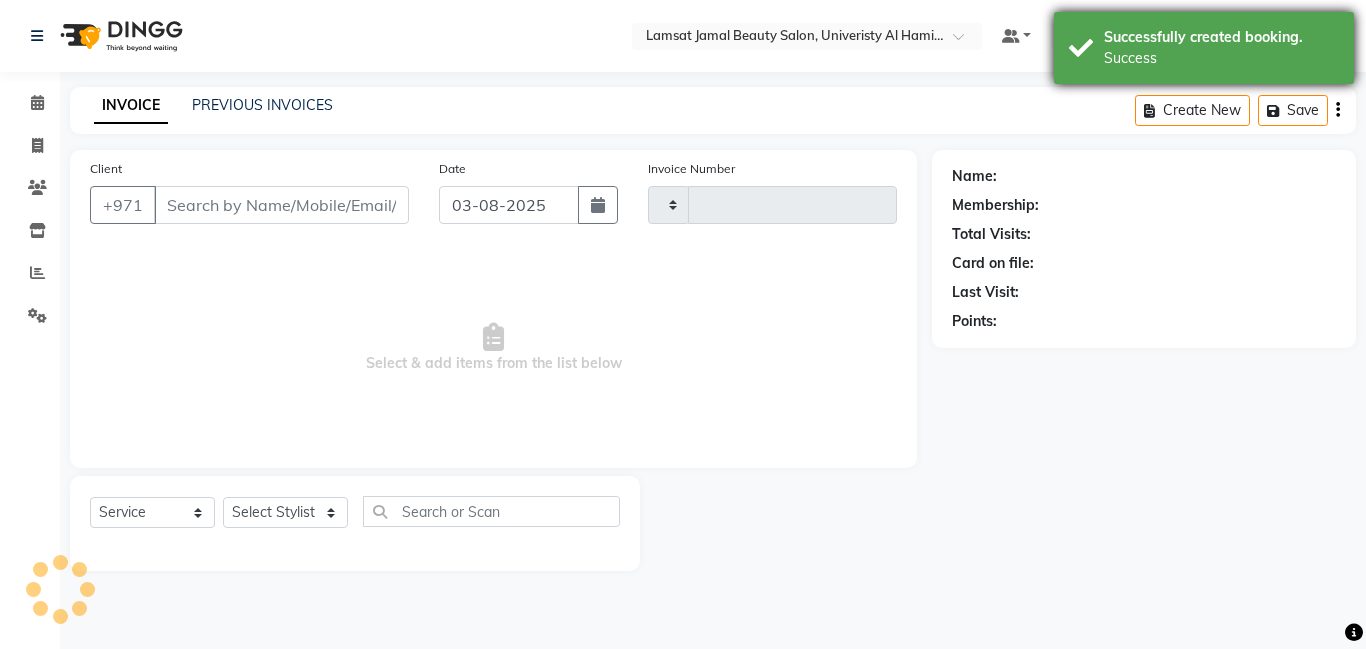 type on "2271" 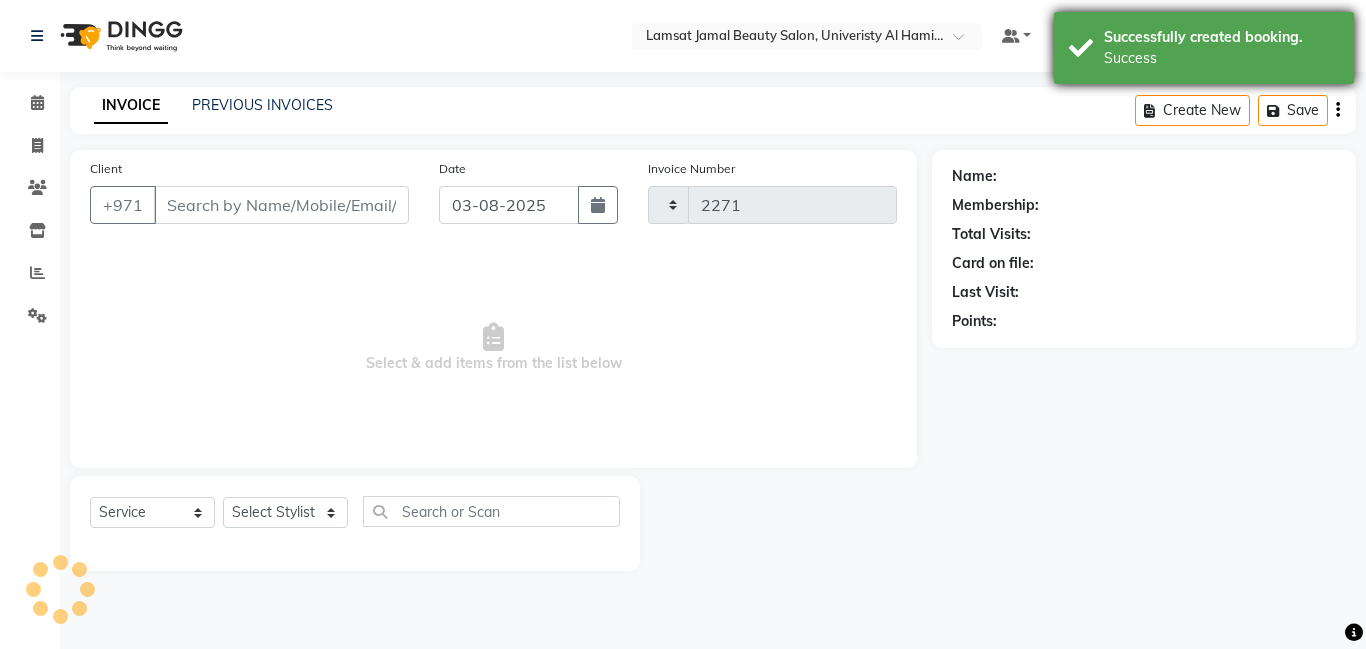 select on "8294" 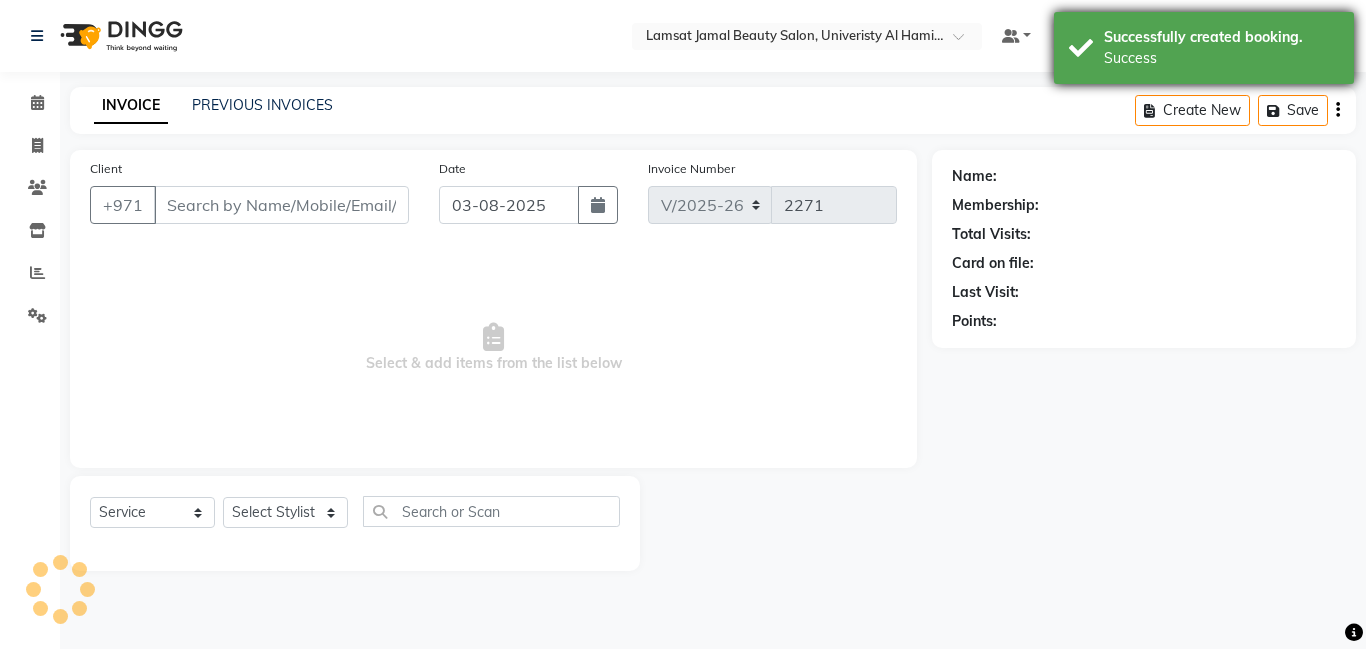 click on "Success" at bounding box center [1221, 58] 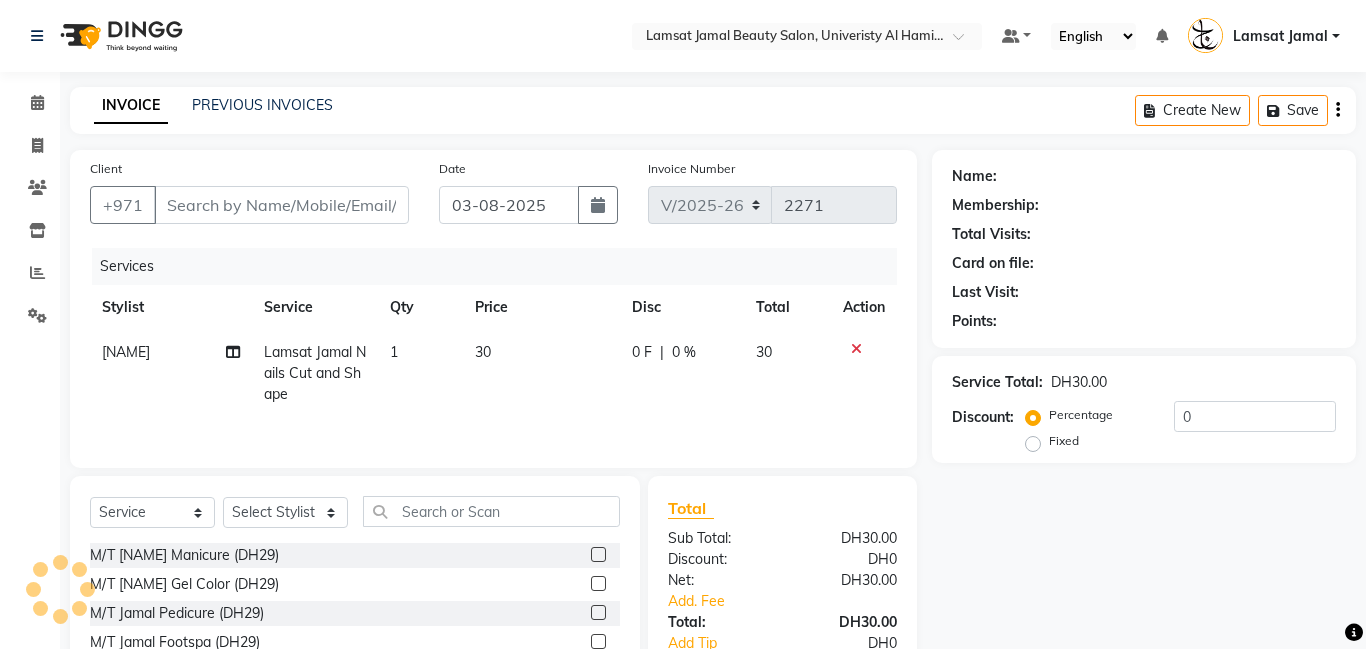 type on "56*****13" 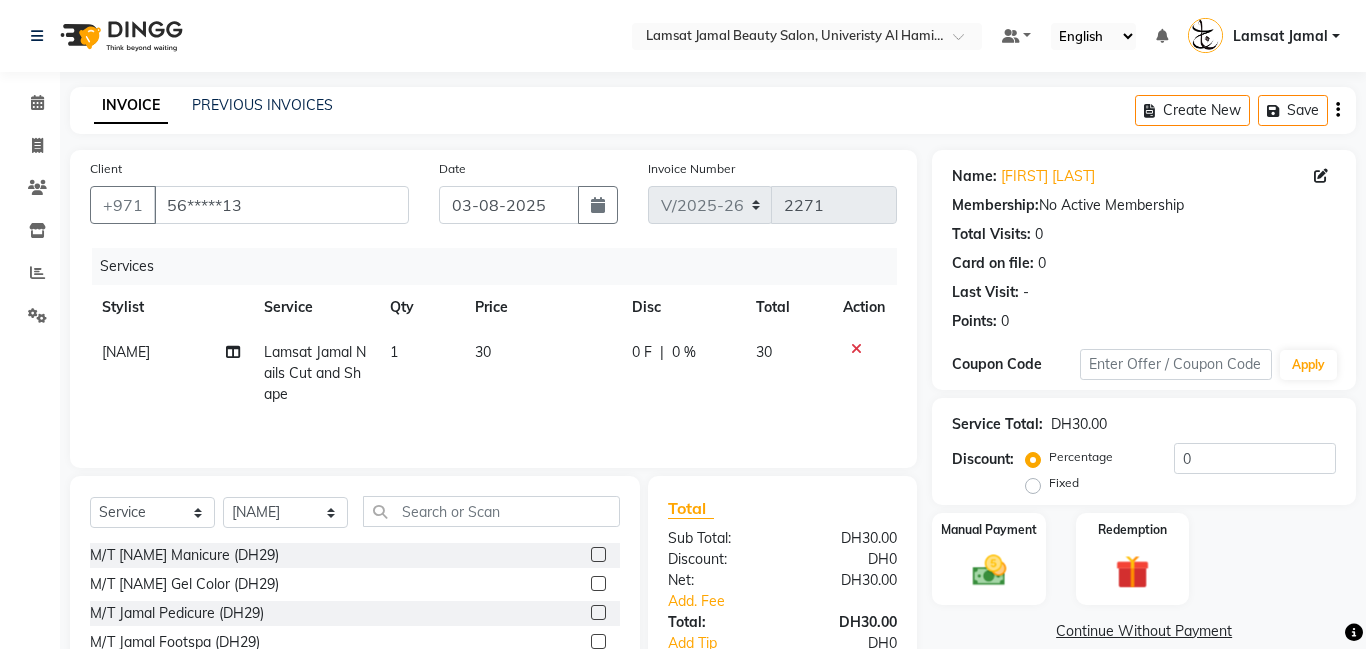 click 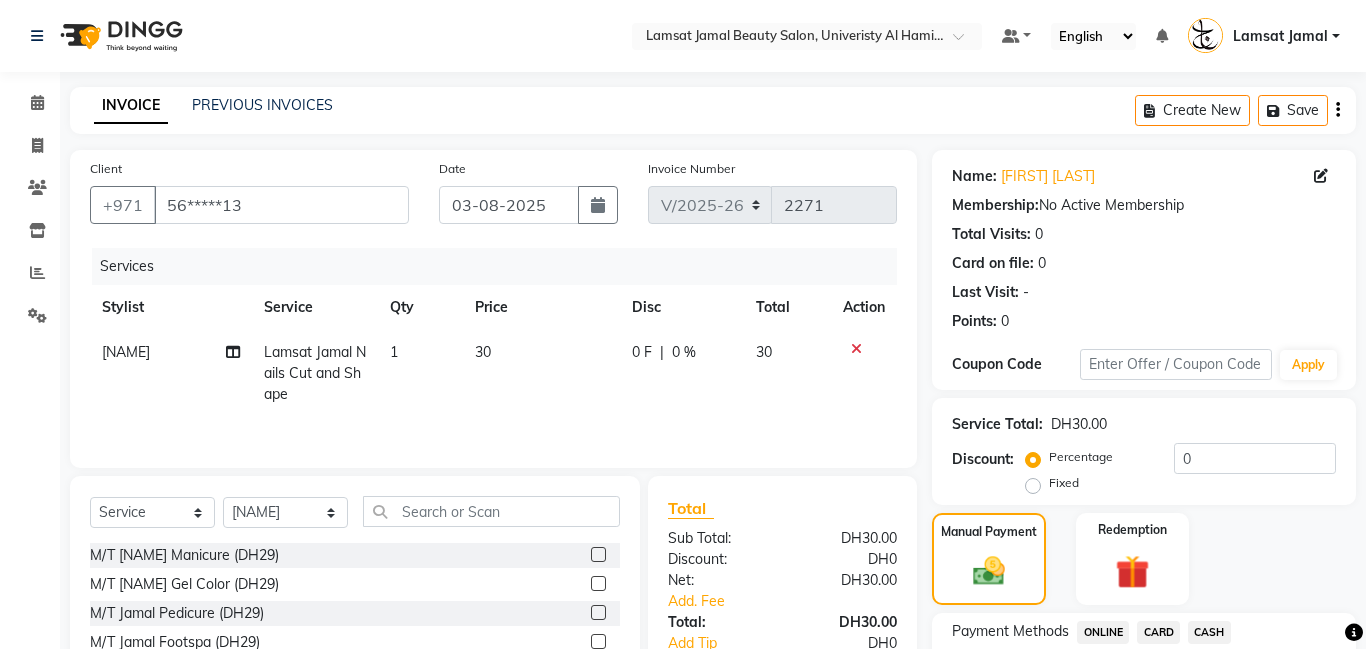 scroll, scrollTop: 152, scrollLeft: 0, axis: vertical 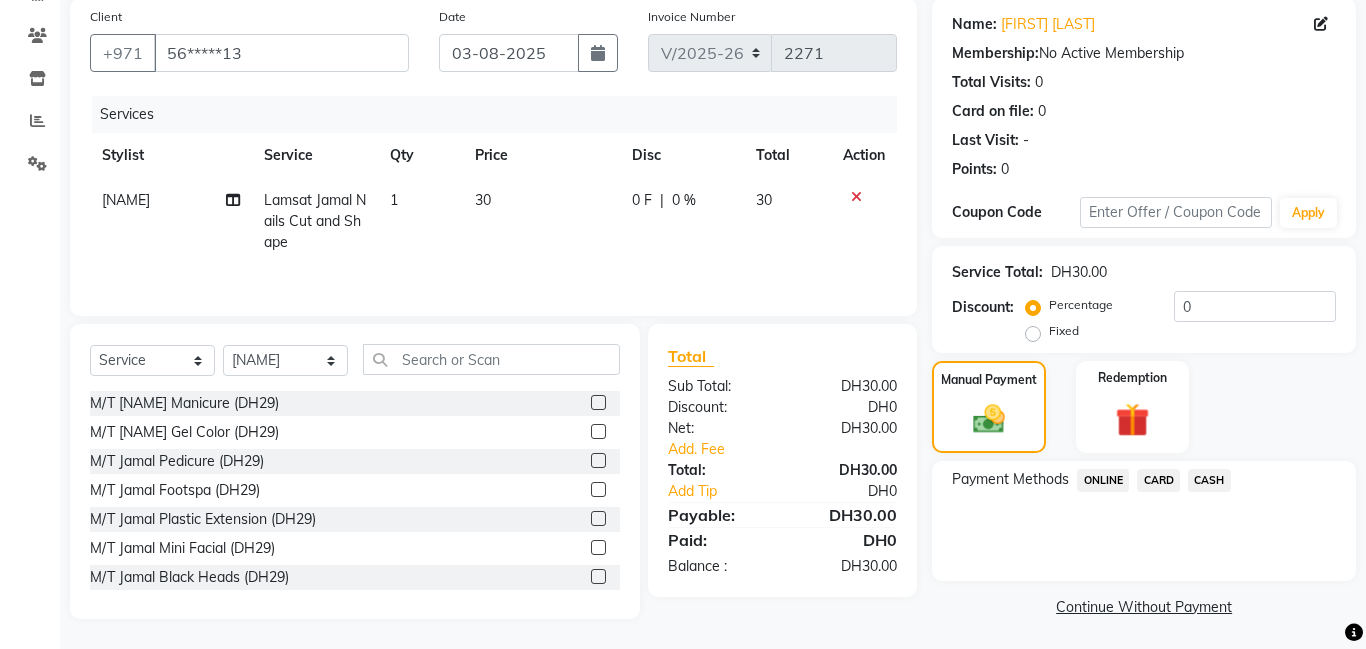 click on "Payment Methods  ONLINE   CARD   CASH" 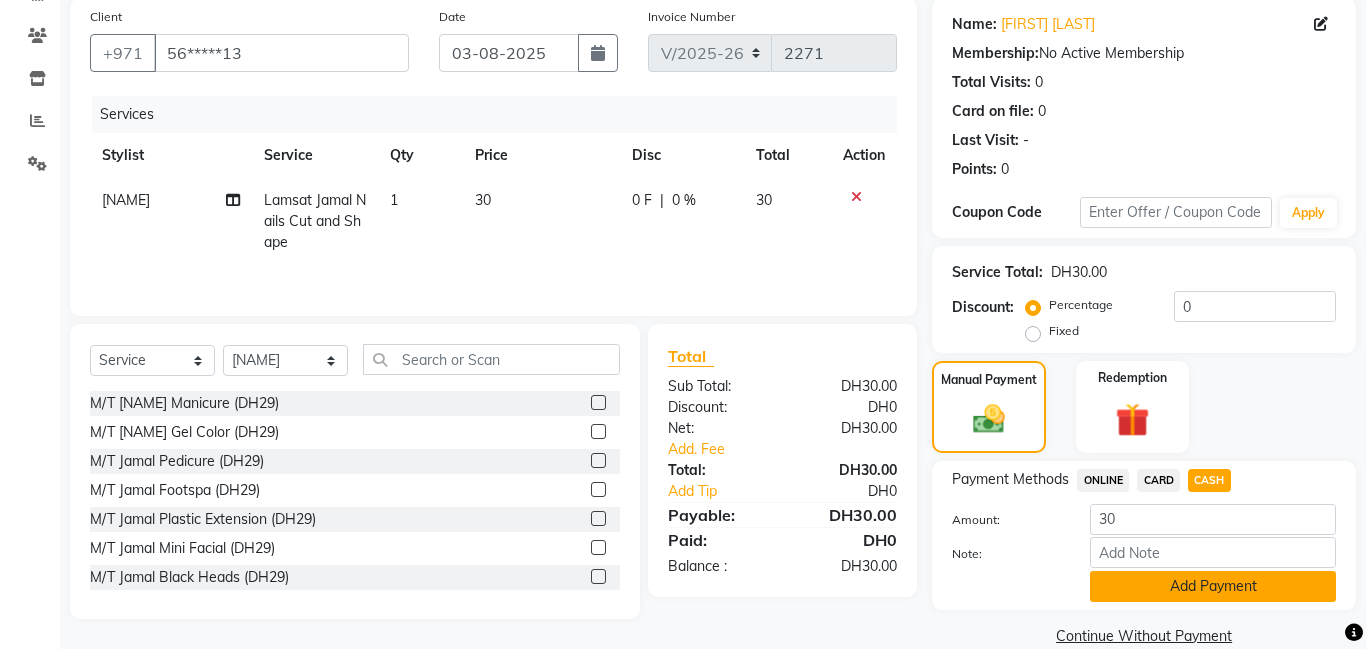click on "Add Payment" 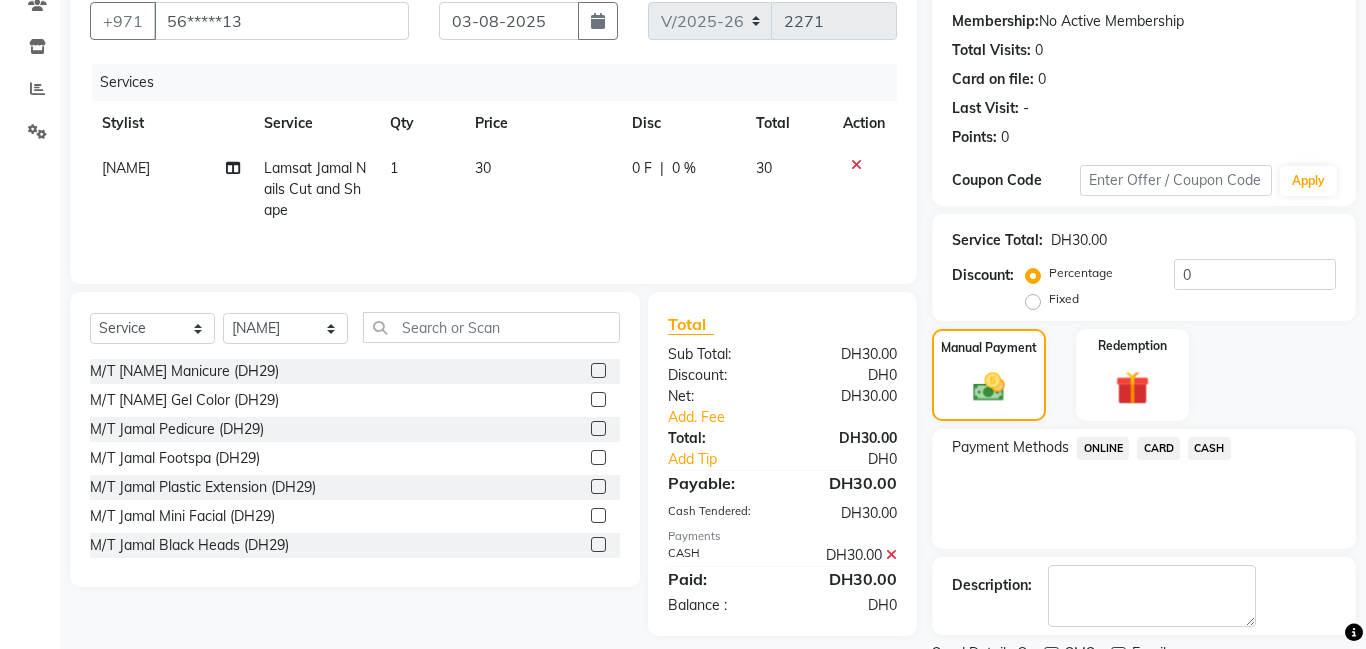 scroll, scrollTop: 268, scrollLeft: 0, axis: vertical 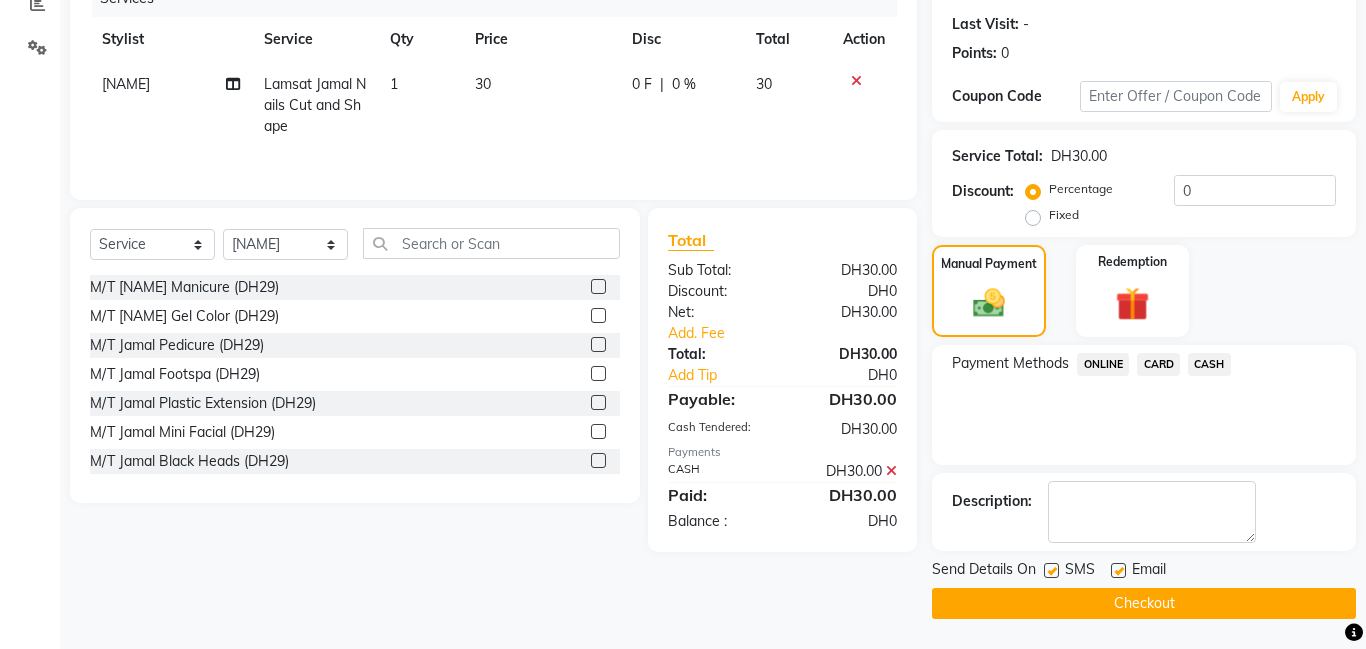 click on "Checkout" 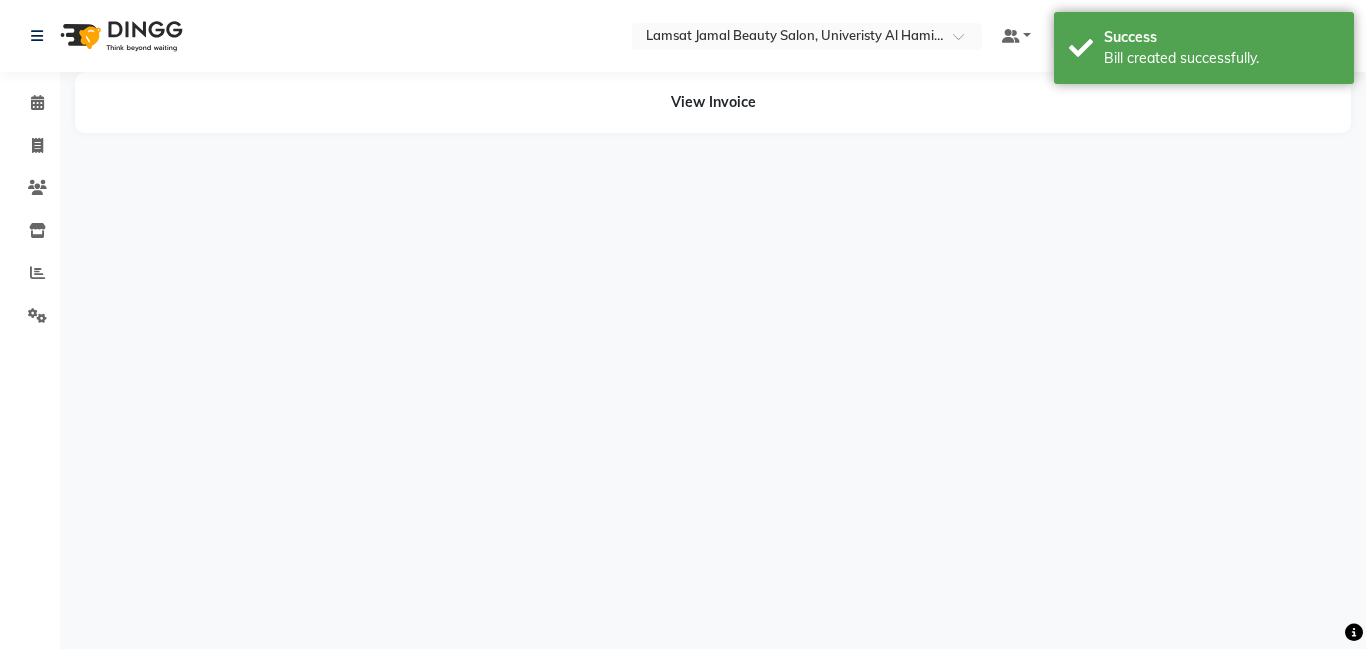 scroll, scrollTop: 0, scrollLeft: 0, axis: both 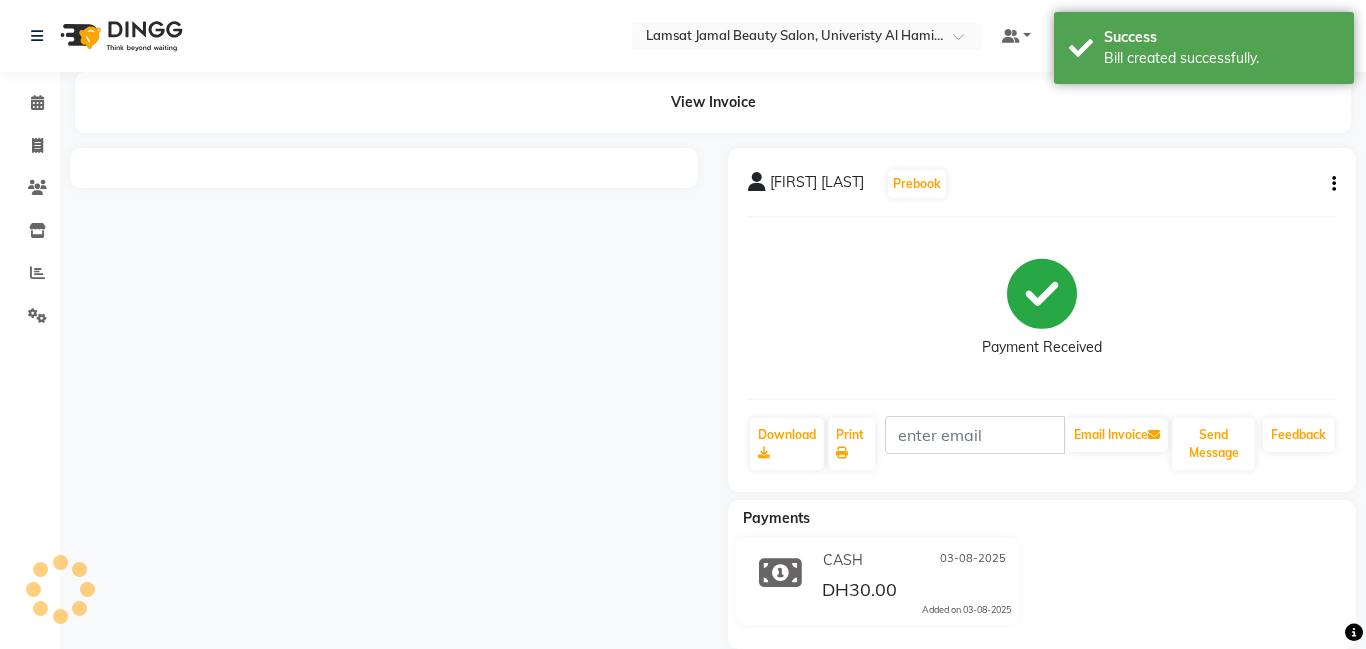click on "Success" at bounding box center [1221, 37] 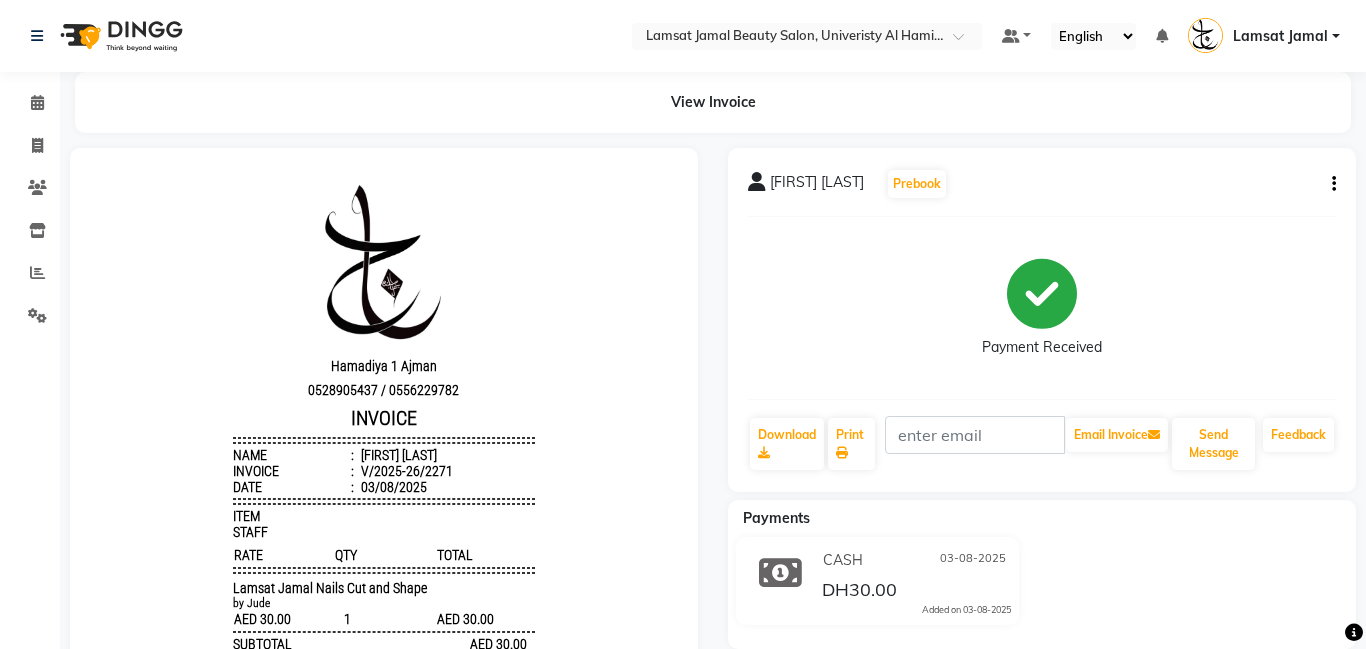 scroll, scrollTop: 0, scrollLeft: 0, axis: both 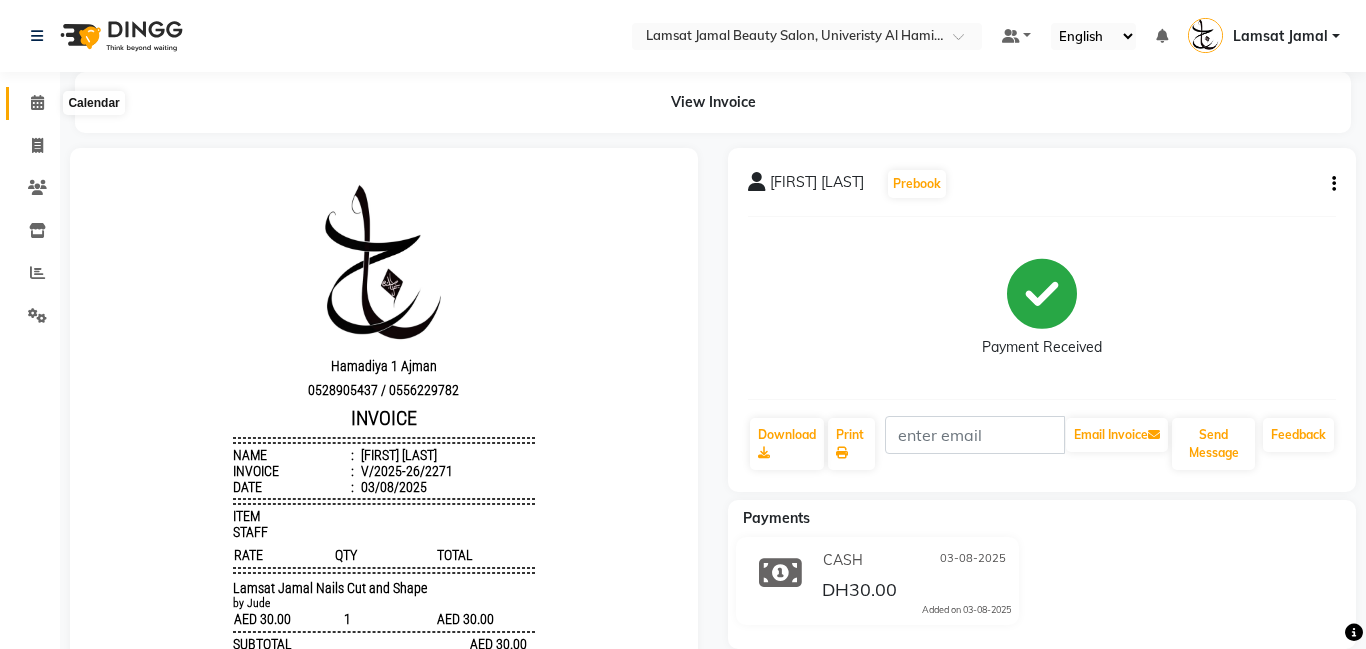 click 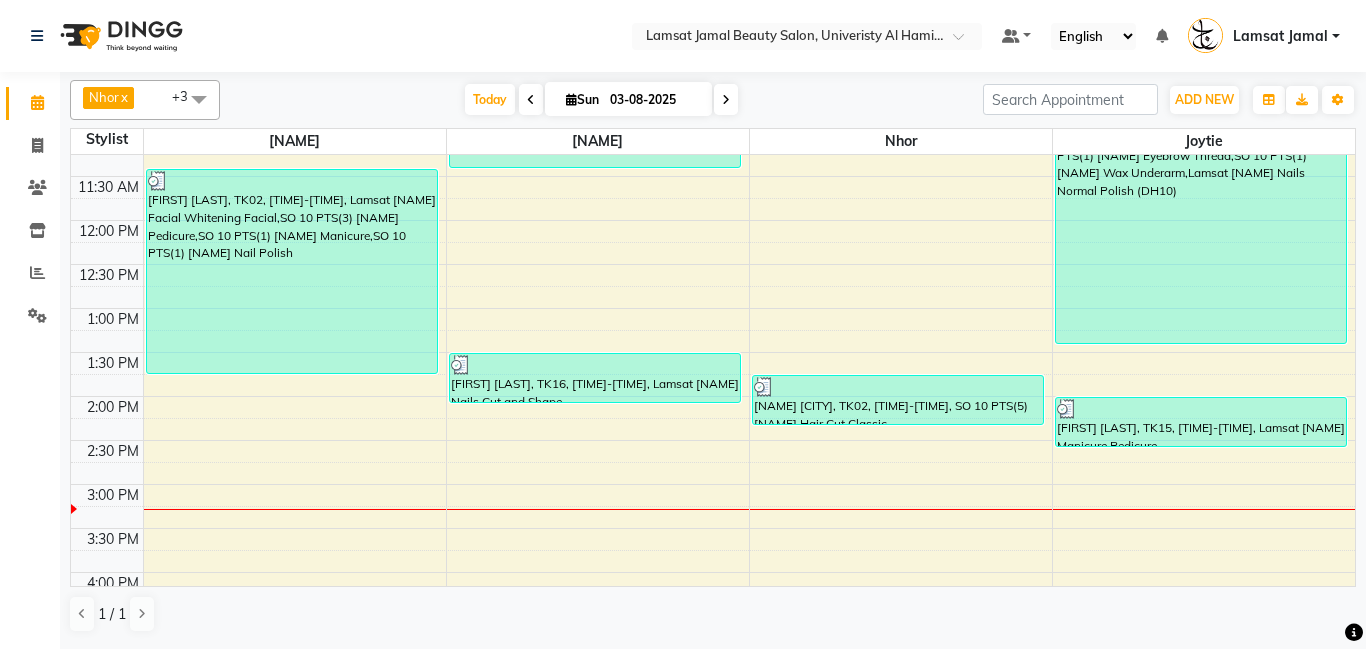 scroll, scrollTop: 188, scrollLeft: 0, axis: vertical 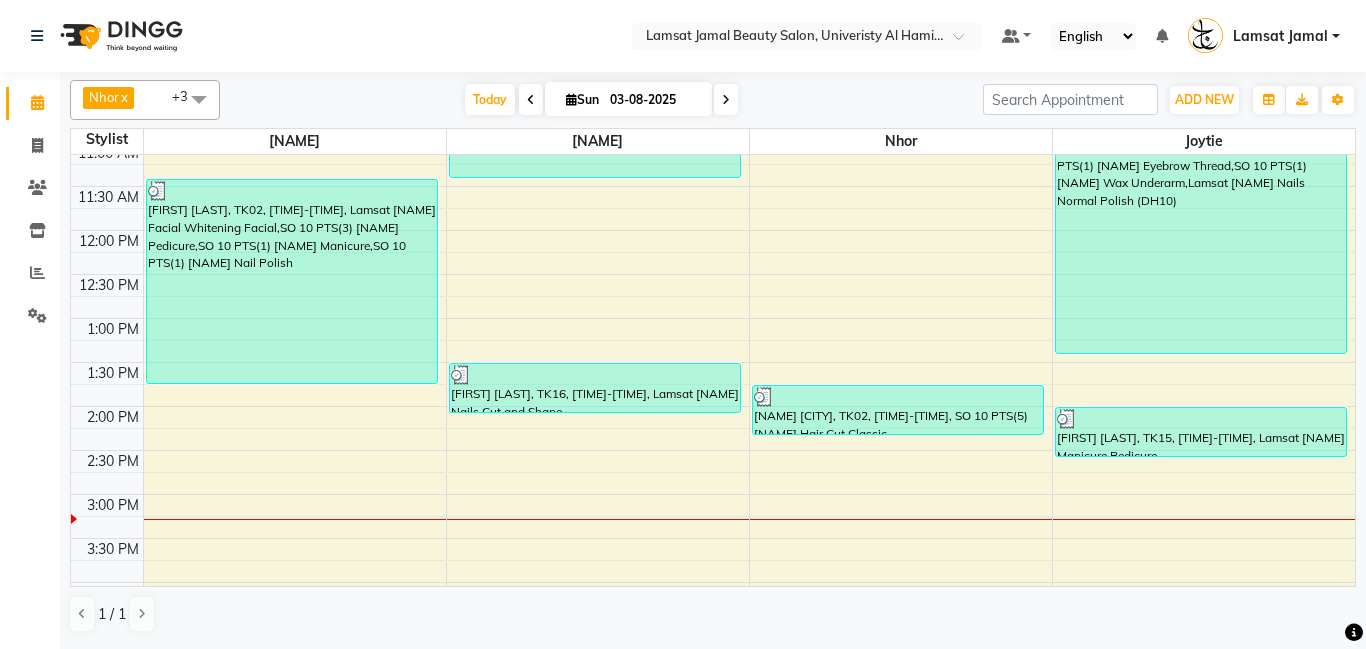 click on "9:00 AM 9:30 AM 10:00 AM 10:30 AM 11:00 AM 11:30 AM 12:00 PM 12:30 PM 1:00 PM 1:30 PM 2:00 PM 2:30 PM 3:00 PM 3:30 PM 4:00 PM 4:30 PM 5:00 PM 5:30 PM 6:00 PM 6:30 PM 7:00 PM 7:30 PM 8:00 PM 8:30 PM 9:00 PM 9:30 PM 10:00 PM 10:30 PM 11:00 PM 11:30 PM     [FIRST] [LAST], TK02, [TIME]-[TIME], Lamsat [NAME] Facial Whitening Facial,SO 10 PTS(3) [NAME] Pedicure,SO 10 PTS(1) [NAME] Manicure,SO 10 PTS(1) [NAME] Nail Polish     [FIRST] [LAST], TK02, [TIME]-[TIME], Lamsat [NAME] Hair Protein Shoulder Length,Lamsat [NAME] Hair Colors Full Color     [FIRST] [LAST], TK02, [TIME]-[TIME], Lamsat [NAME] Nails Cut and Shape     [FIRST] [LAST], TK02, [TIME]-[TIME], SO 10 PTS(5) [NAME] Hair Cut Classic     [FIRST] [LAST], TK01, [TIME]-[TIME], SO 10 PTS(5) [NAME] Bikini,SO 10 PTS(3) [NAME] Pedicure,SO 10 PTS(1) [NAME] Eyebrow Thread,SO 10 PTS(1) [NAME] Wax Underarm,Lamsat [NAME] Nails Normal Polish (DH10)     [FIRST] [LAST], TK15, [TIME]-[TIME], Lamsat [NAME] Manicure Pedicure" at bounding box center (713, 626) 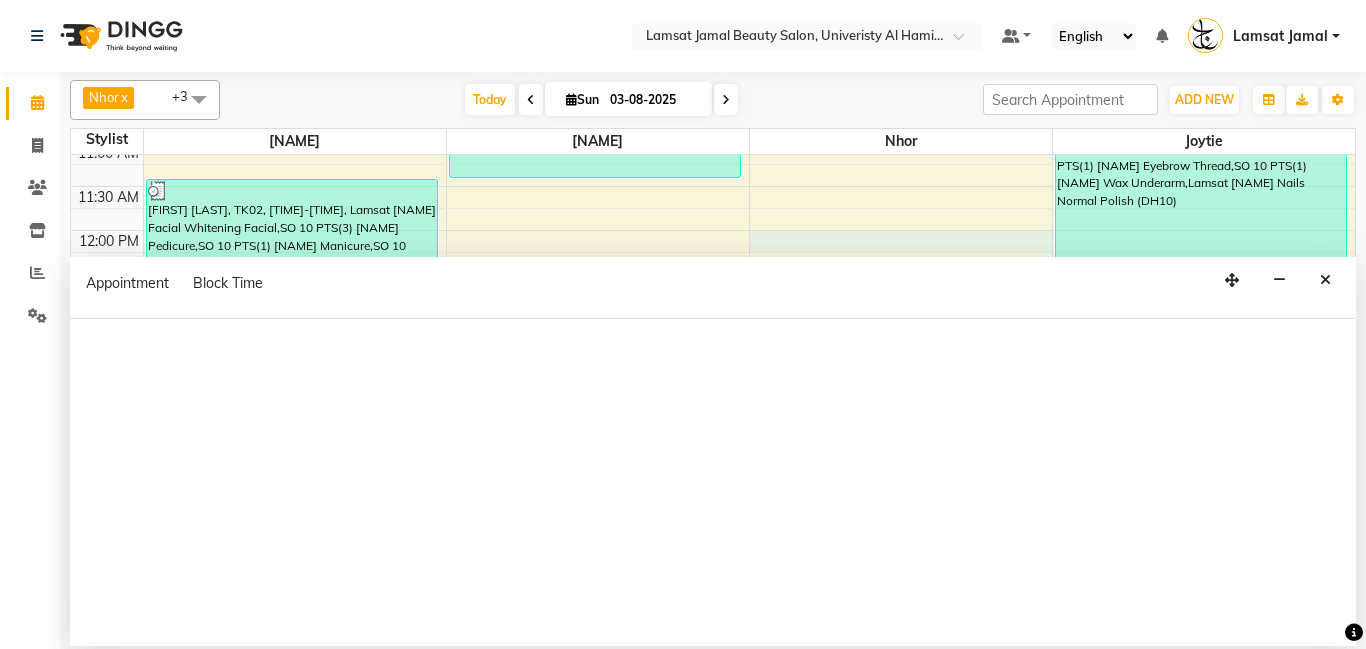 select on "79907" 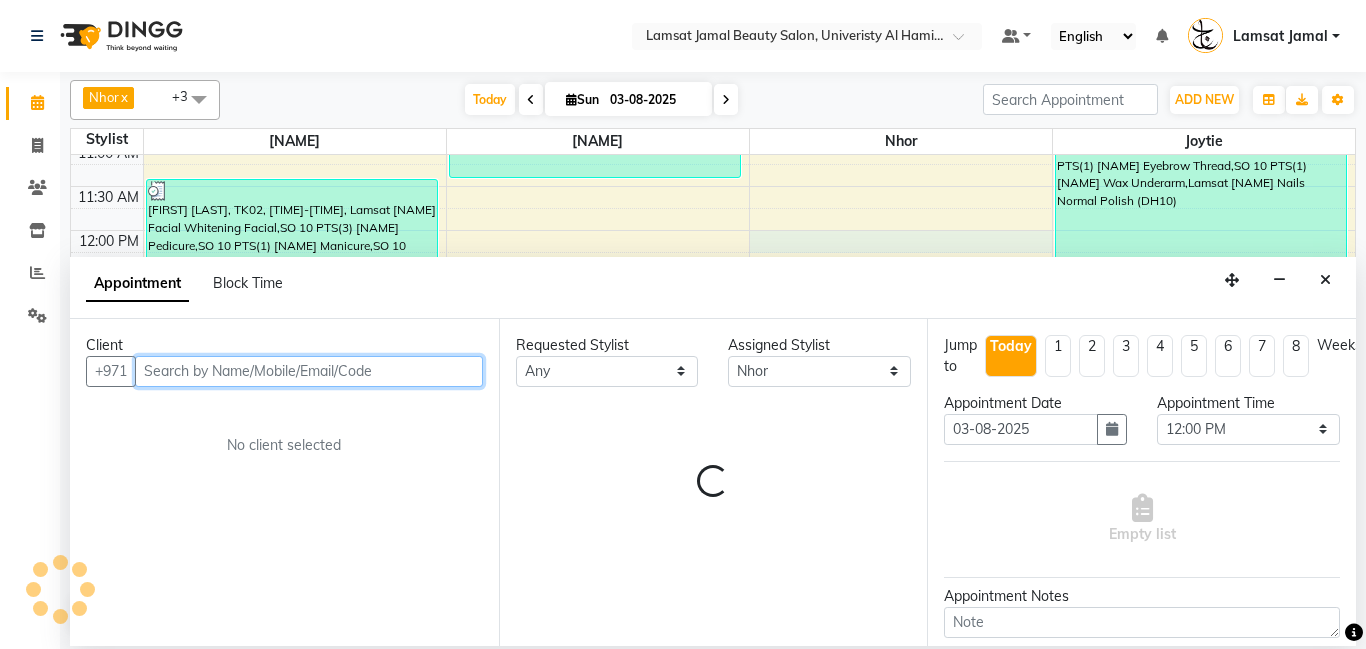 click at bounding box center [309, 371] 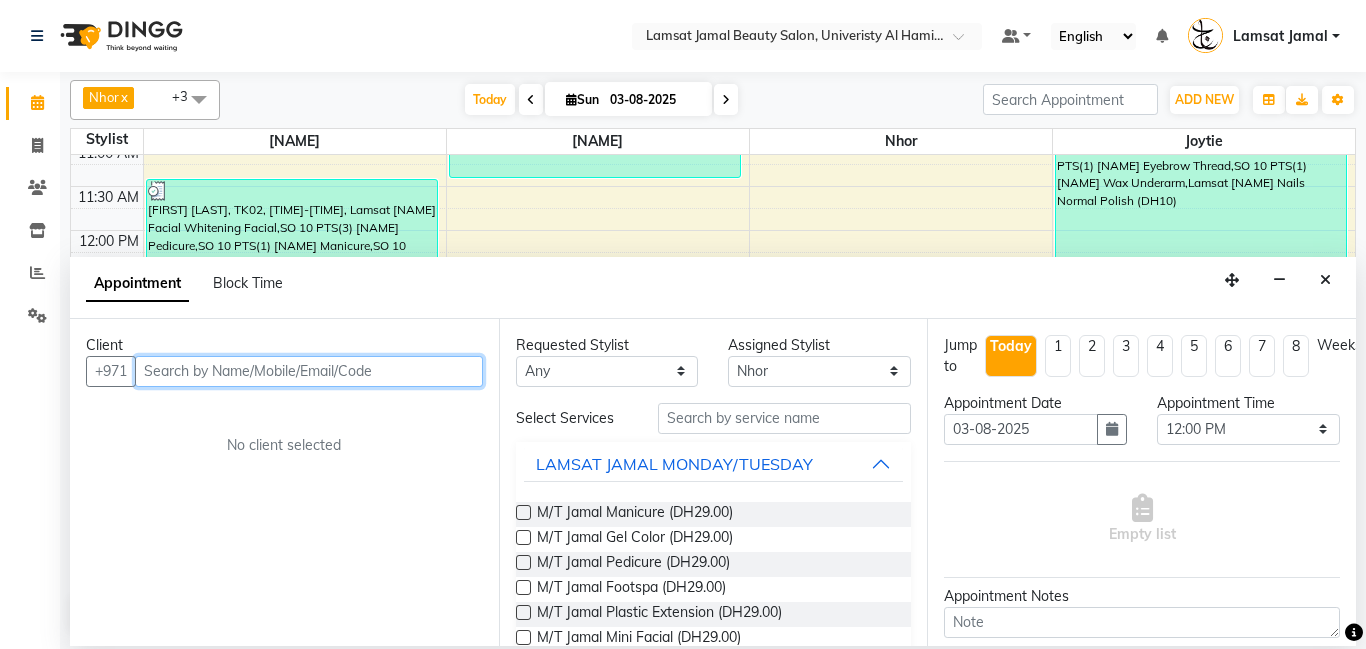 click at bounding box center [309, 371] 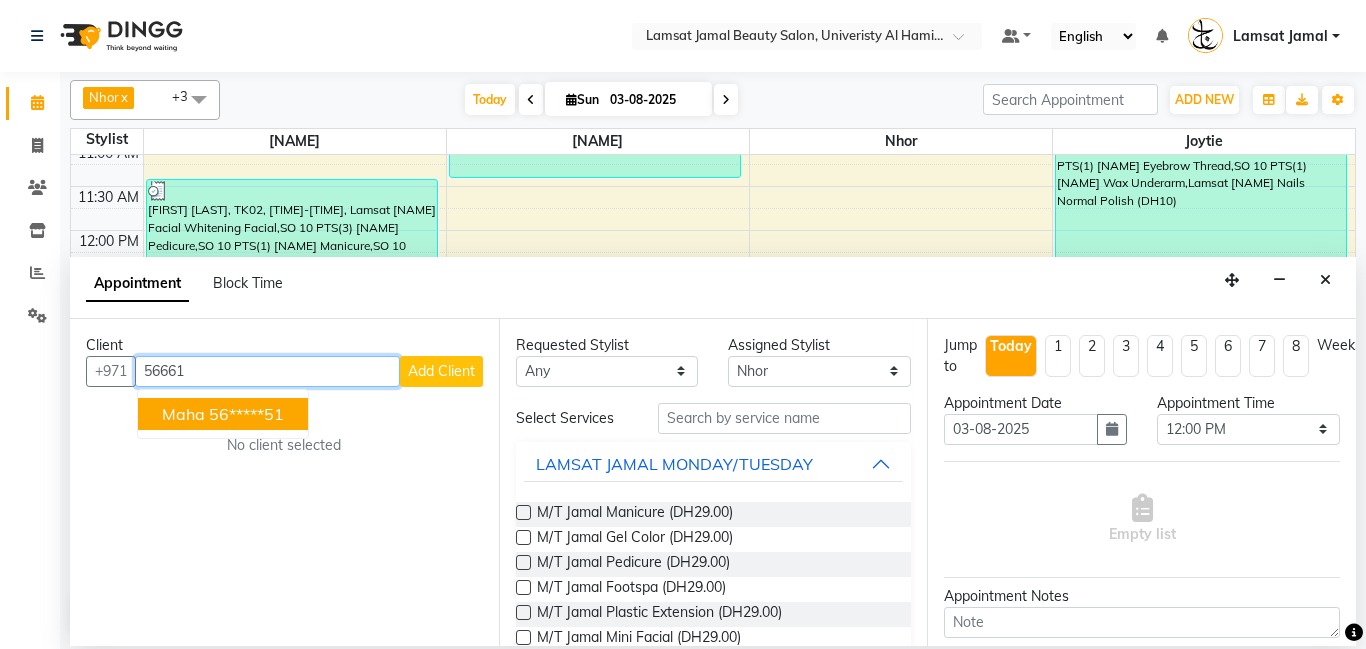 click on "56661" at bounding box center [267, 371] 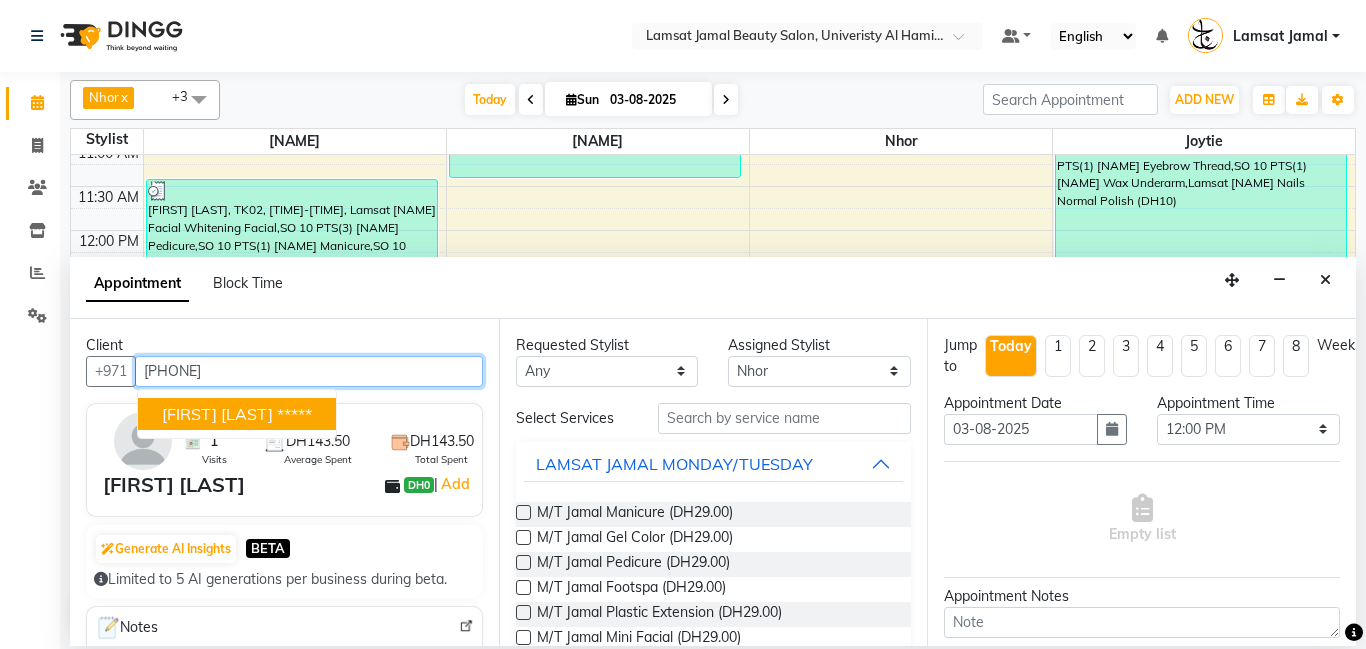 click on "[FIRST] [LAST] *****" at bounding box center [237, 414] 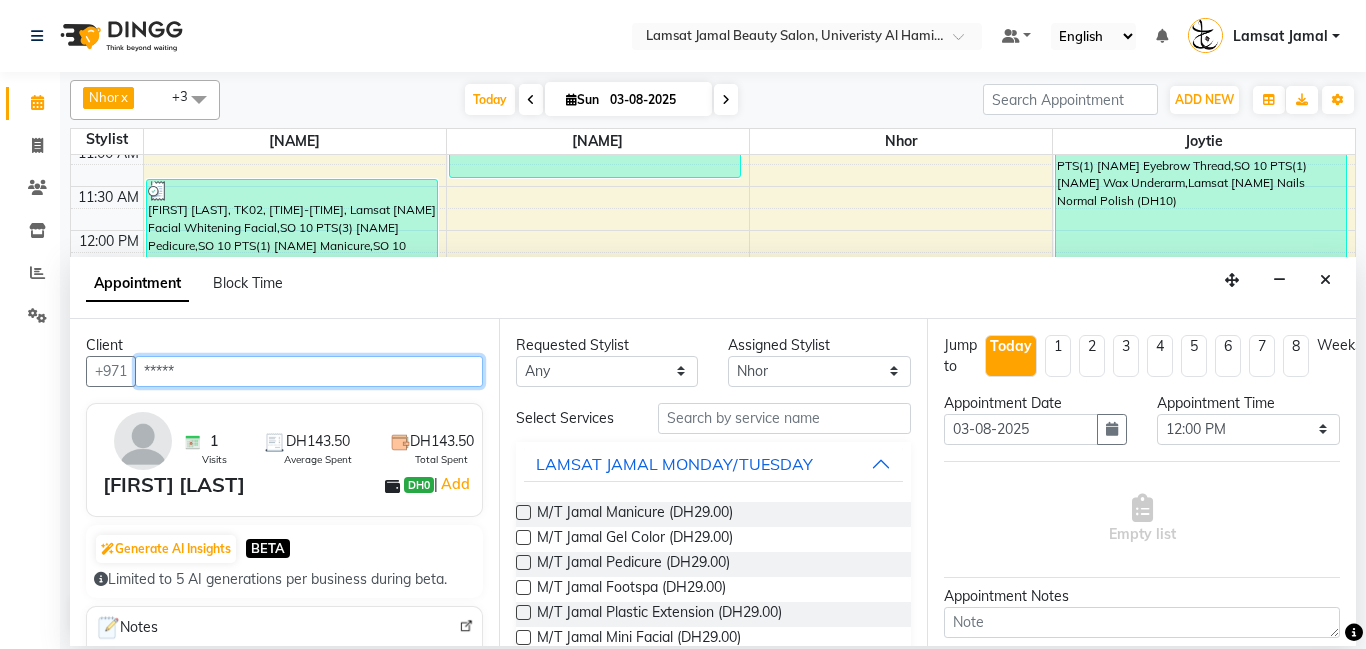 type on "*****" 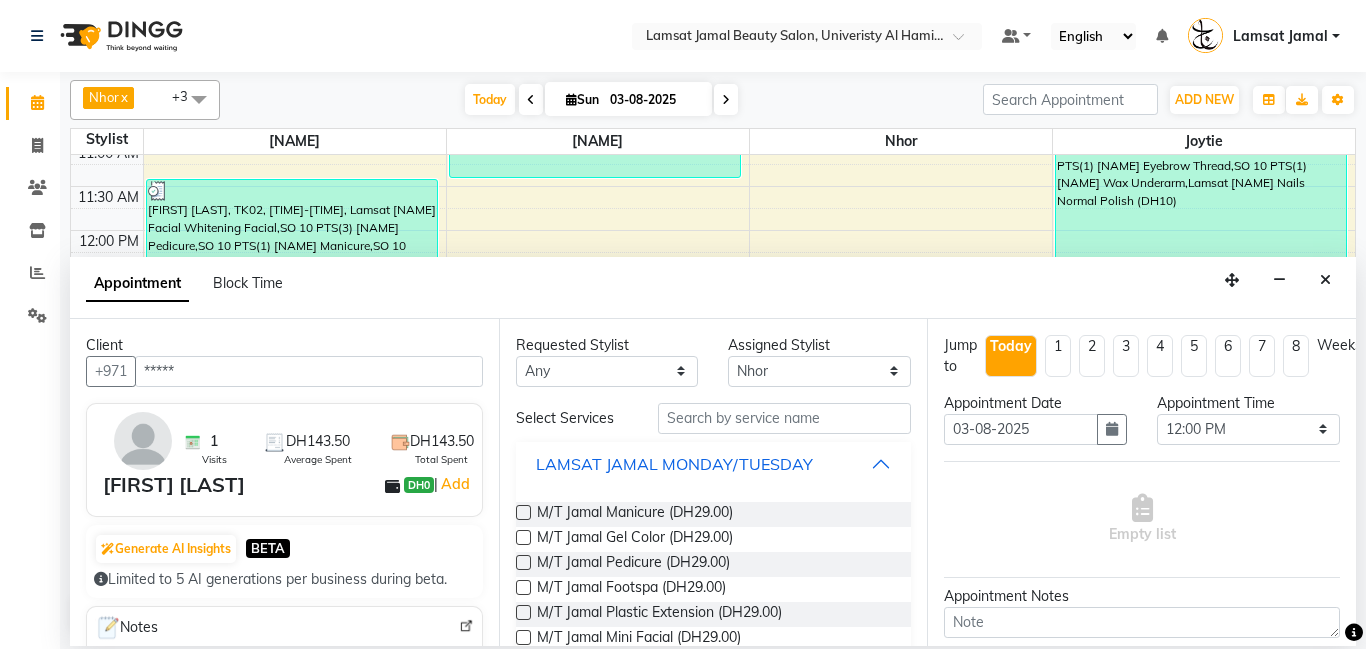 click on "LAMSAT JAMAL MONDAY/TUESDAY" at bounding box center (714, 464) 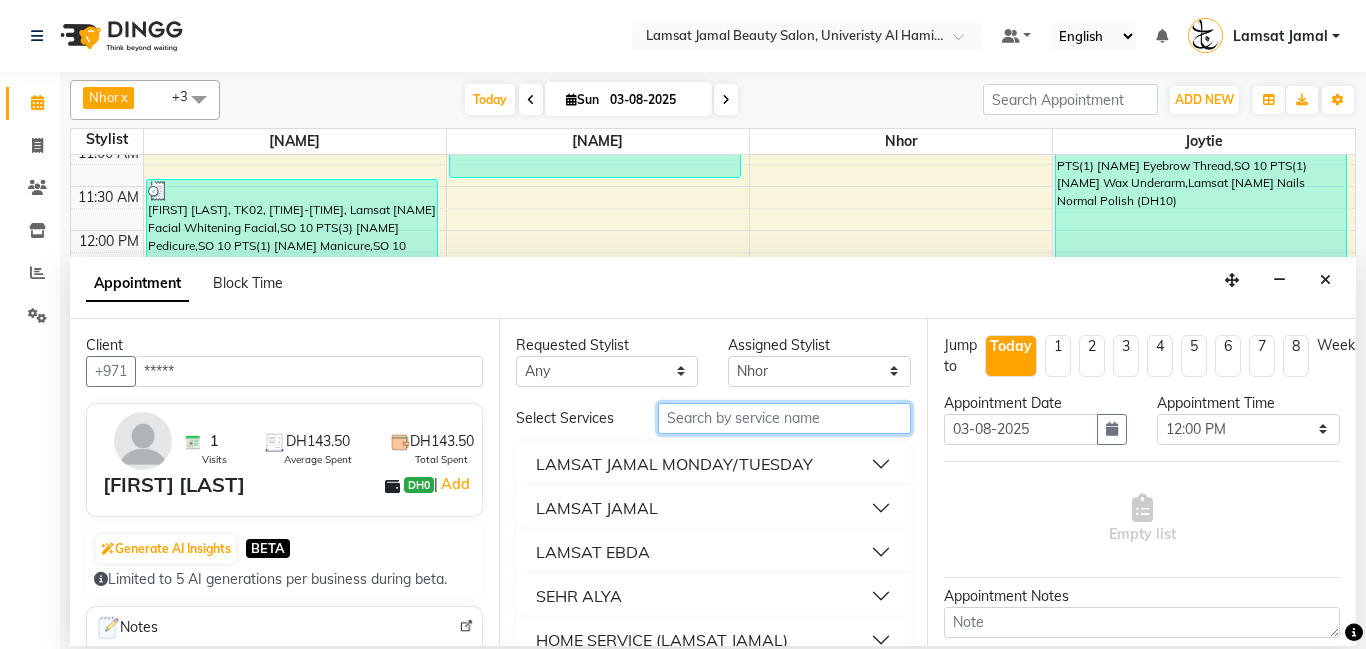 click at bounding box center (785, 418) 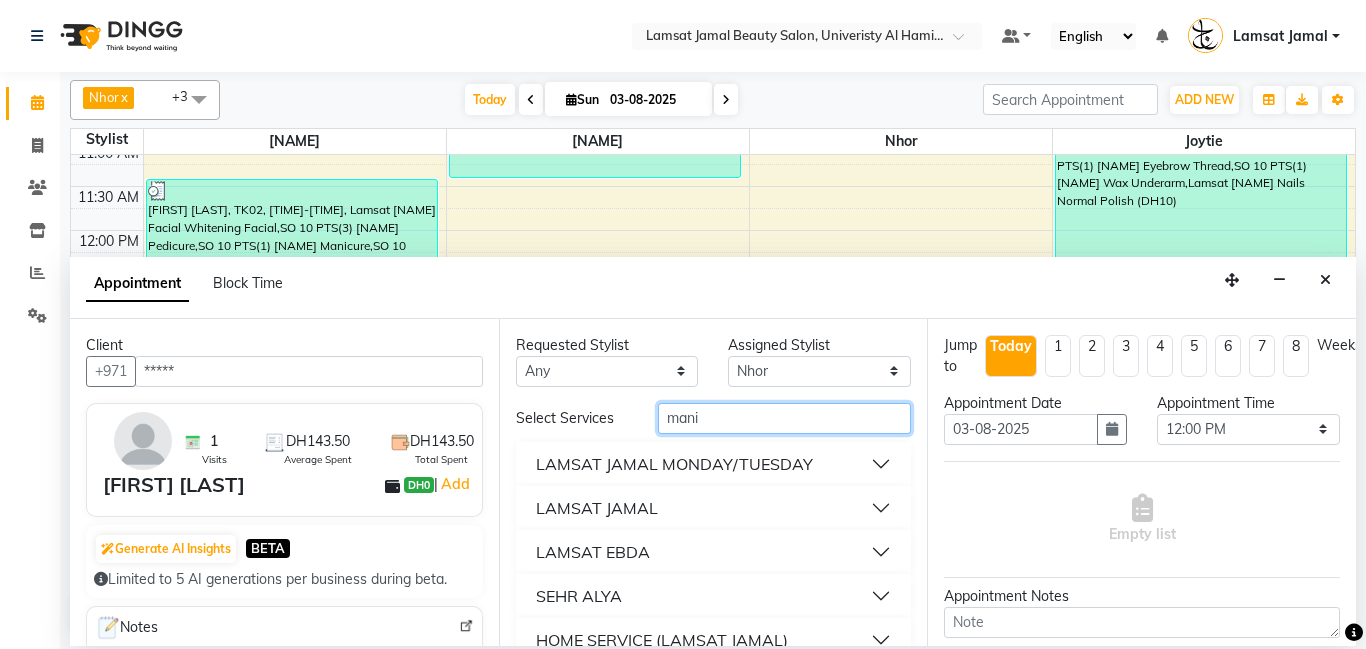 type on "mani" 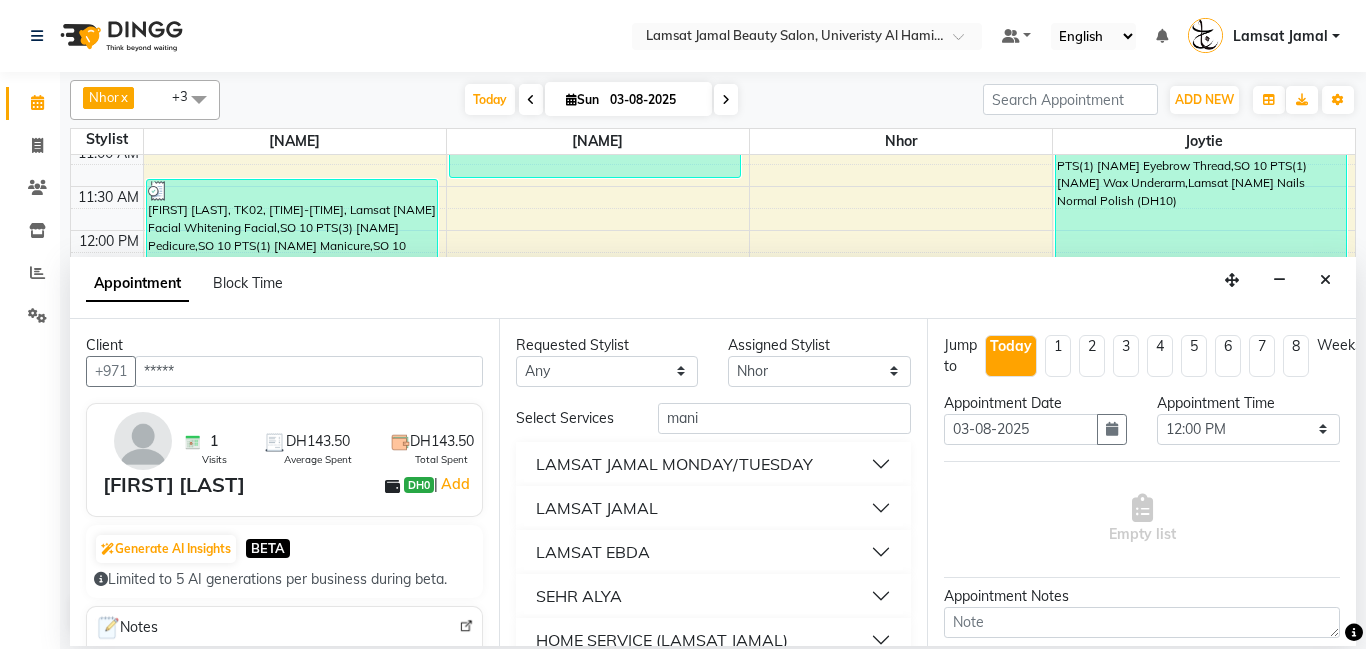 click on "LAMSAT JAMAL" at bounding box center (714, 508) 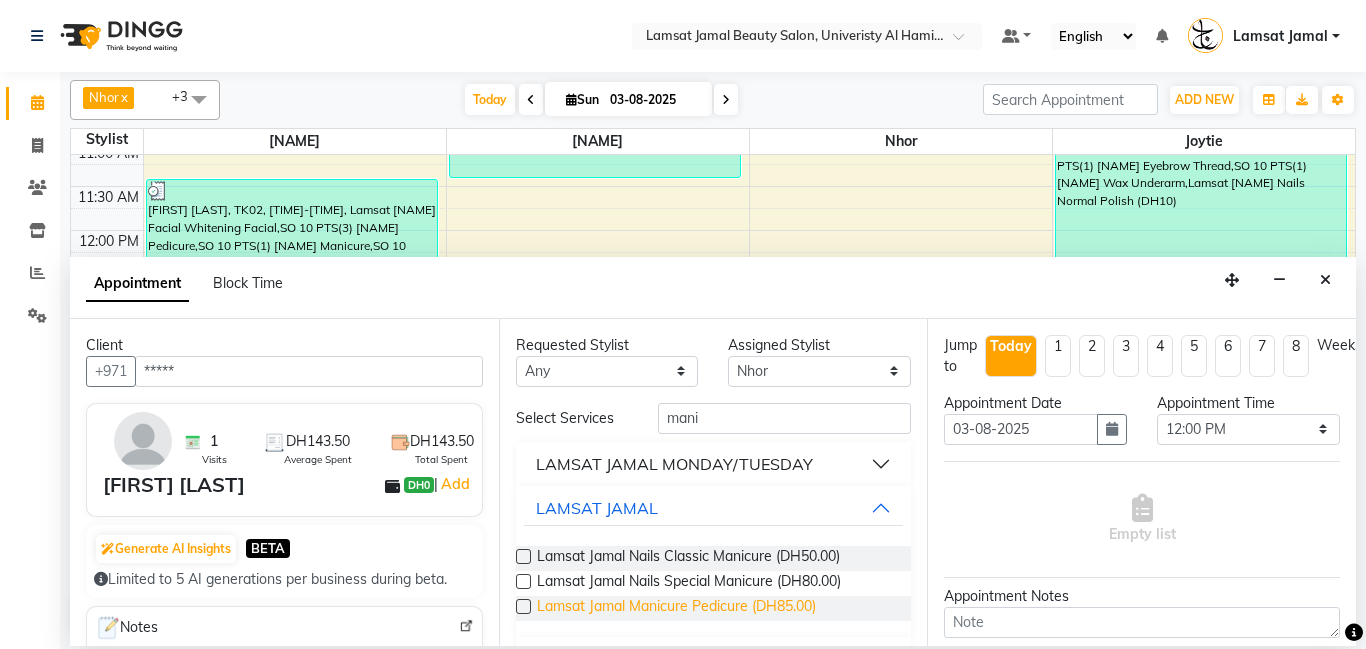 click on "Lamsat Jamal Manicure Pedicure (DH85.00)" at bounding box center [676, 608] 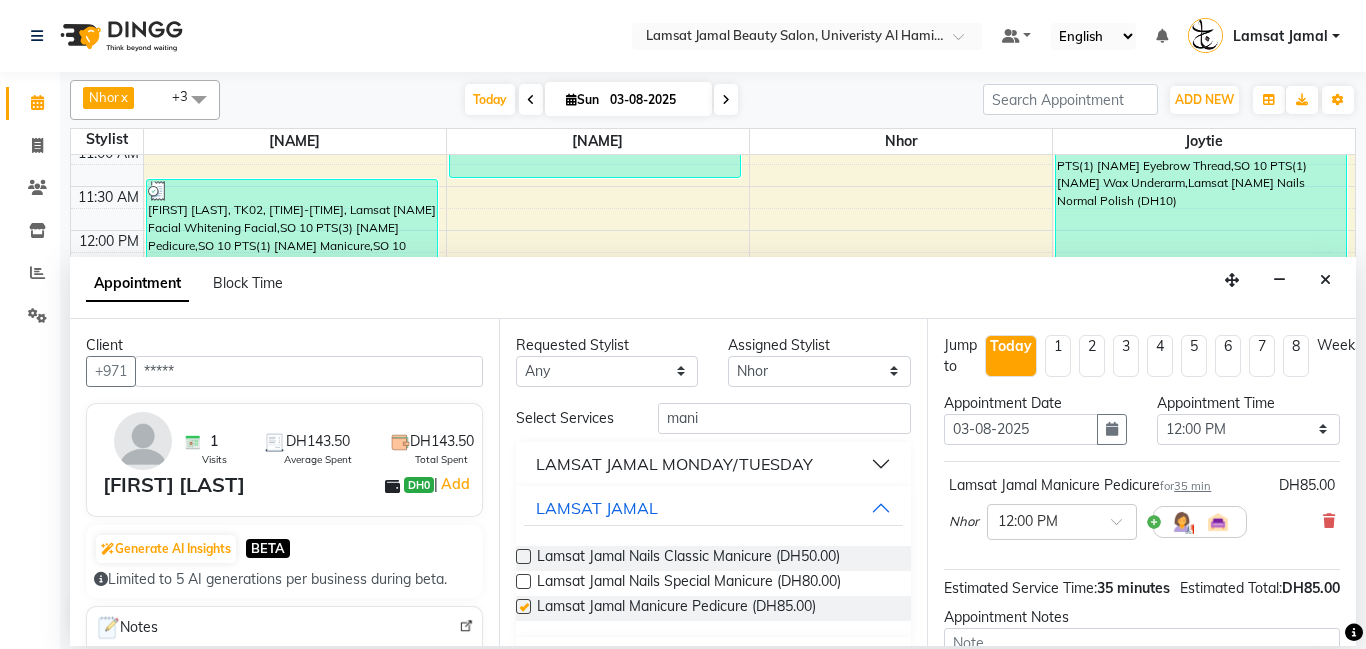checkbox on "false" 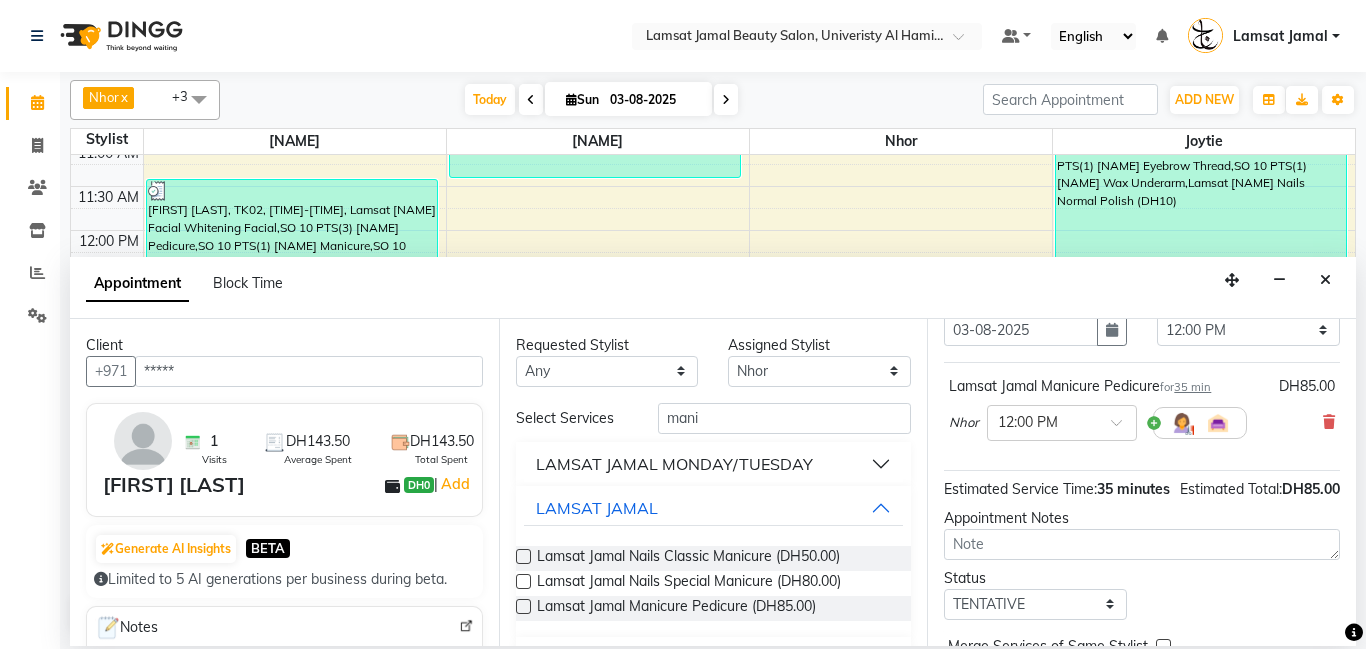 scroll, scrollTop: 220, scrollLeft: 0, axis: vertical 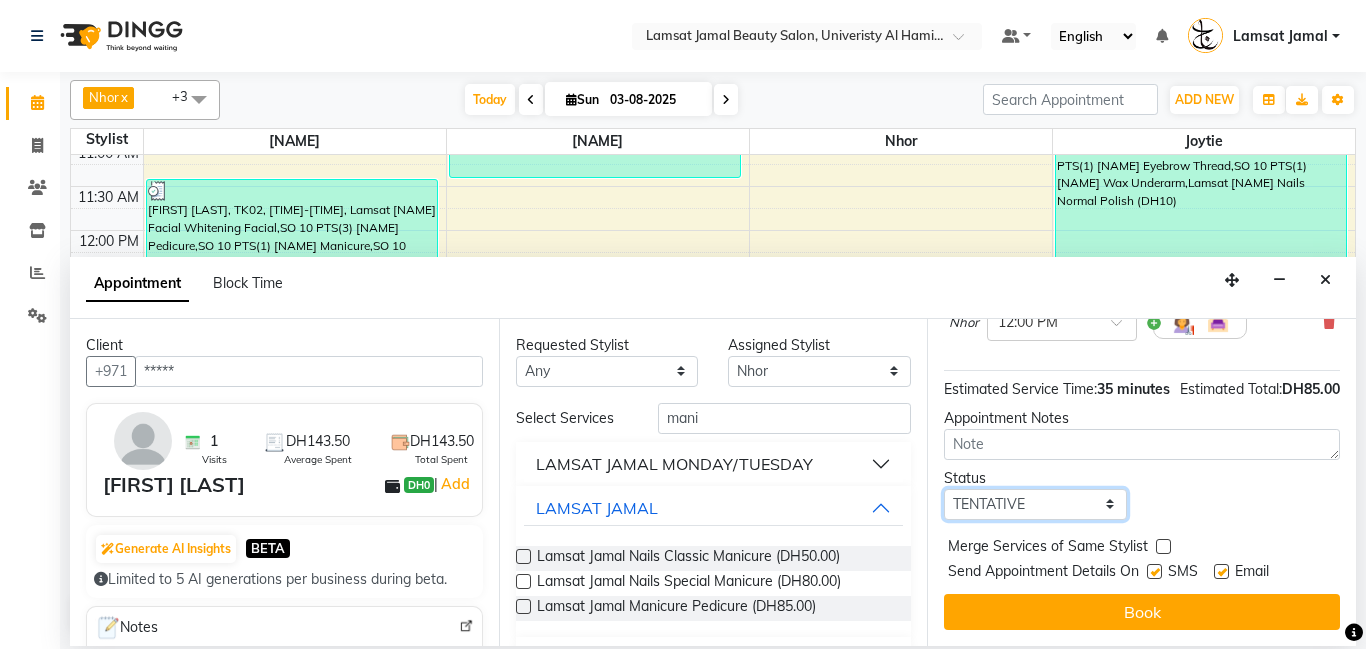 click on "Select TENTATIVE CONFIRM CHECK-IN UPCOMING" at bounding box center [1035, 504] 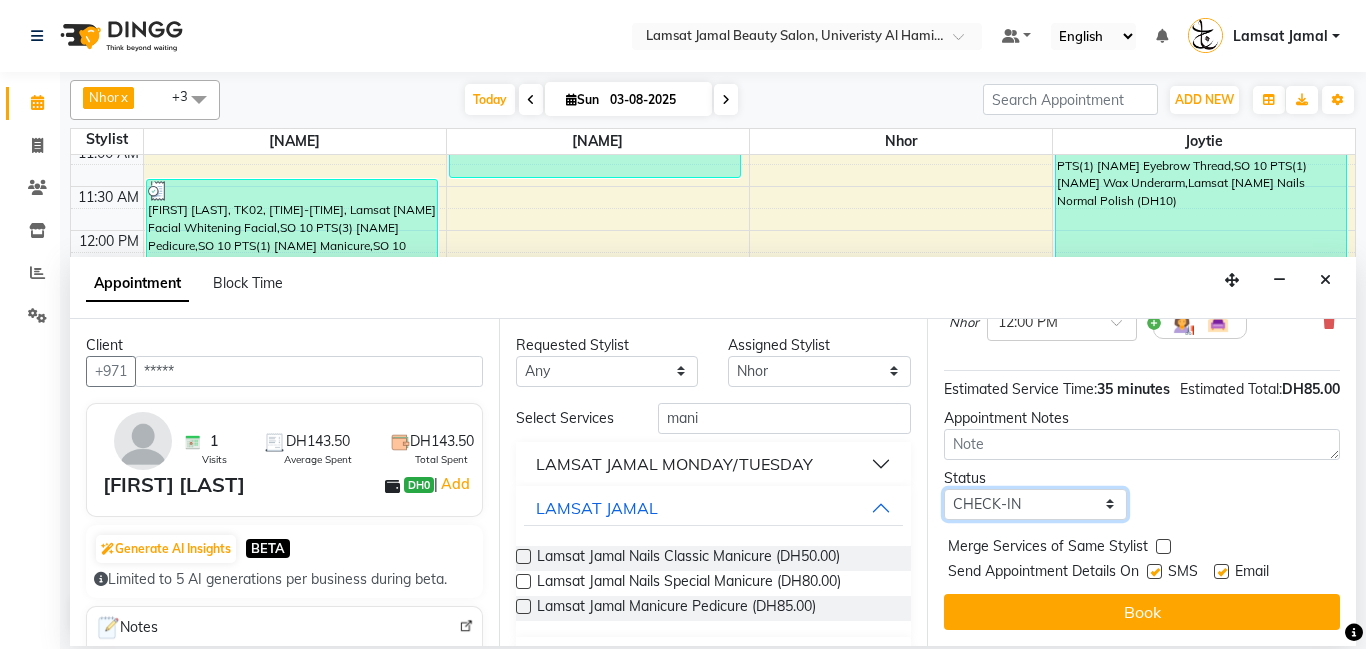 click on "Select TENTATIVE CONFIRM CHECK-IN UPCOMING" at bounding box center [1035, 504] 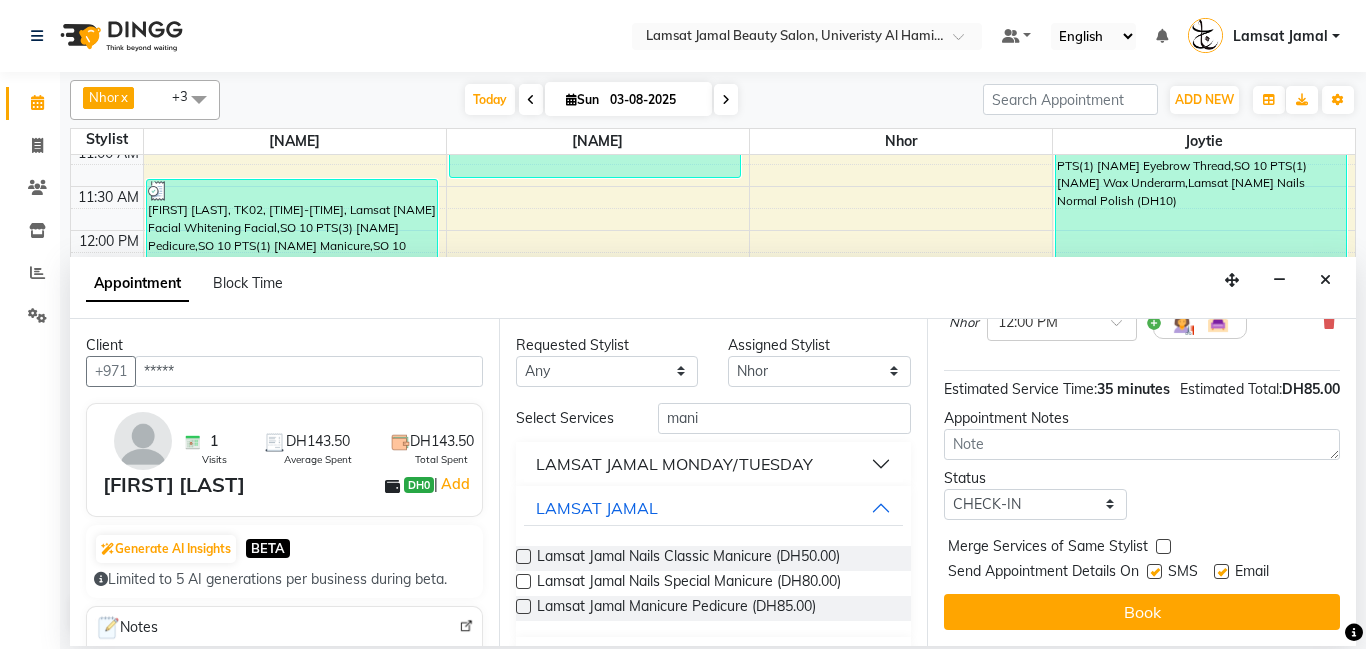 click at bounding box center (1163, 546) 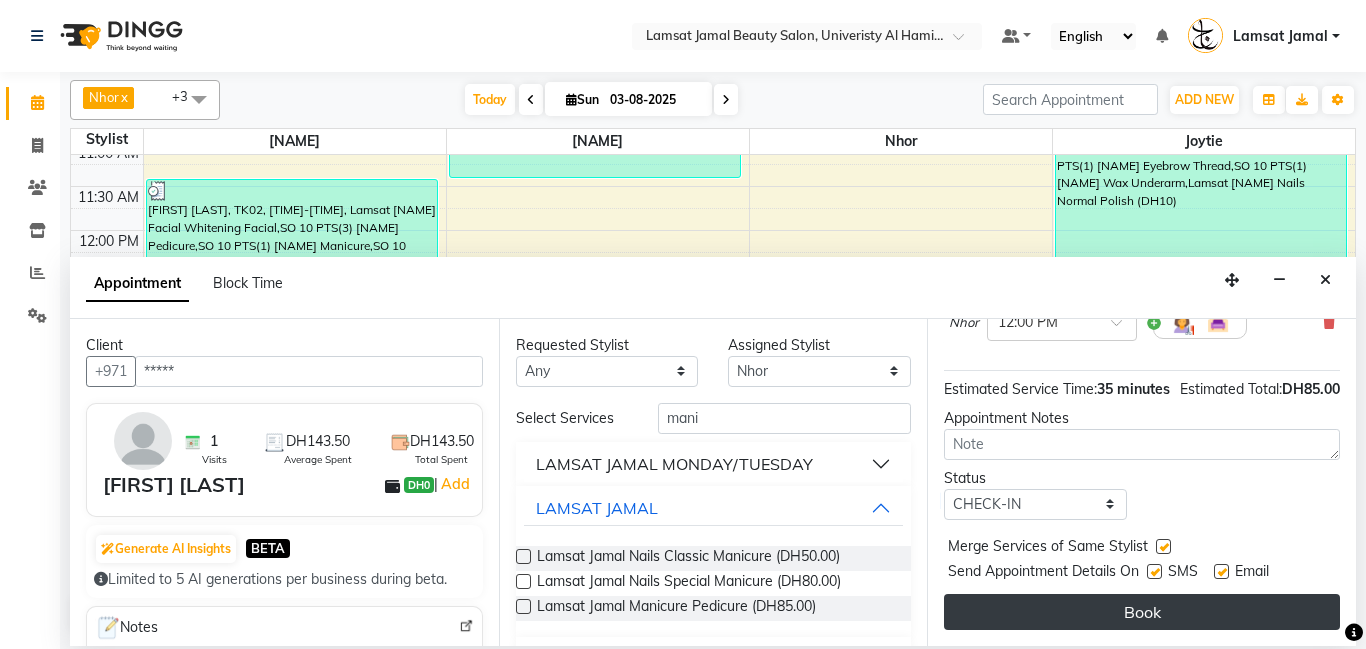 click on "Book" at bounding box center [1142, 612] 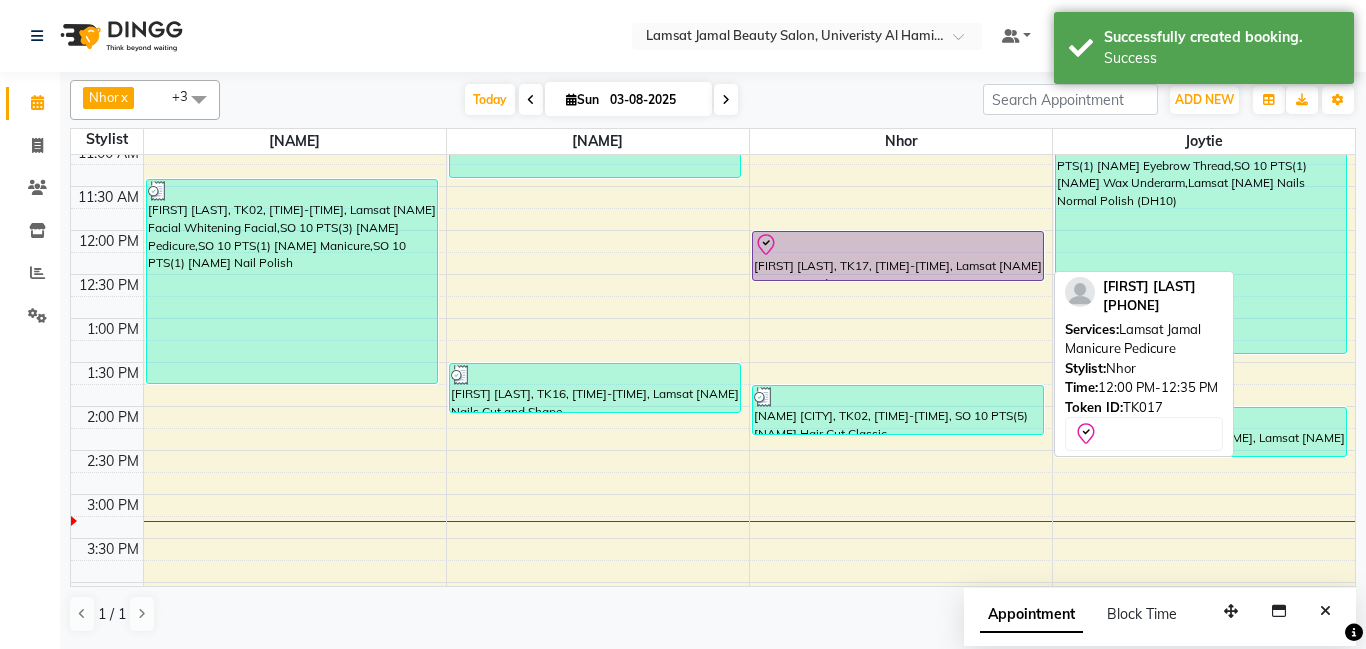 click on "[FIRST] [LAST], TK17, [TIME]-[TIME], Lamsat [NAME] Manicure Pedicure" at bounding box center [898, 256] 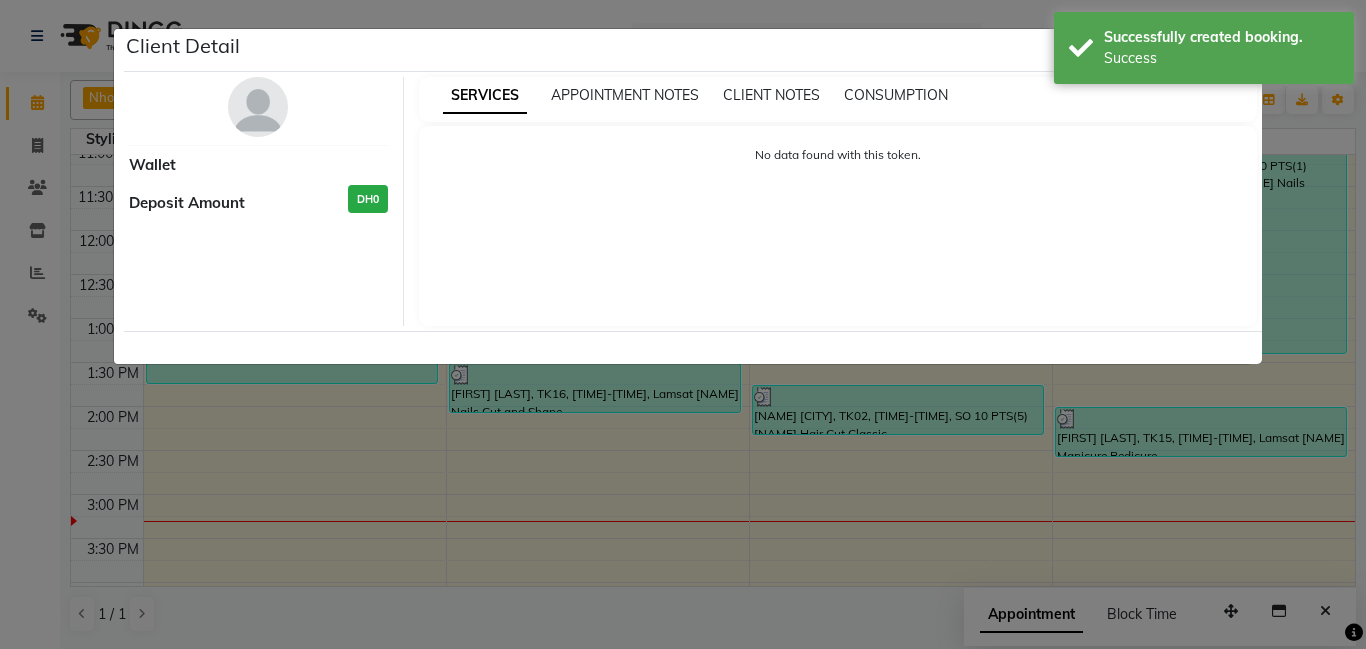 select on "8" 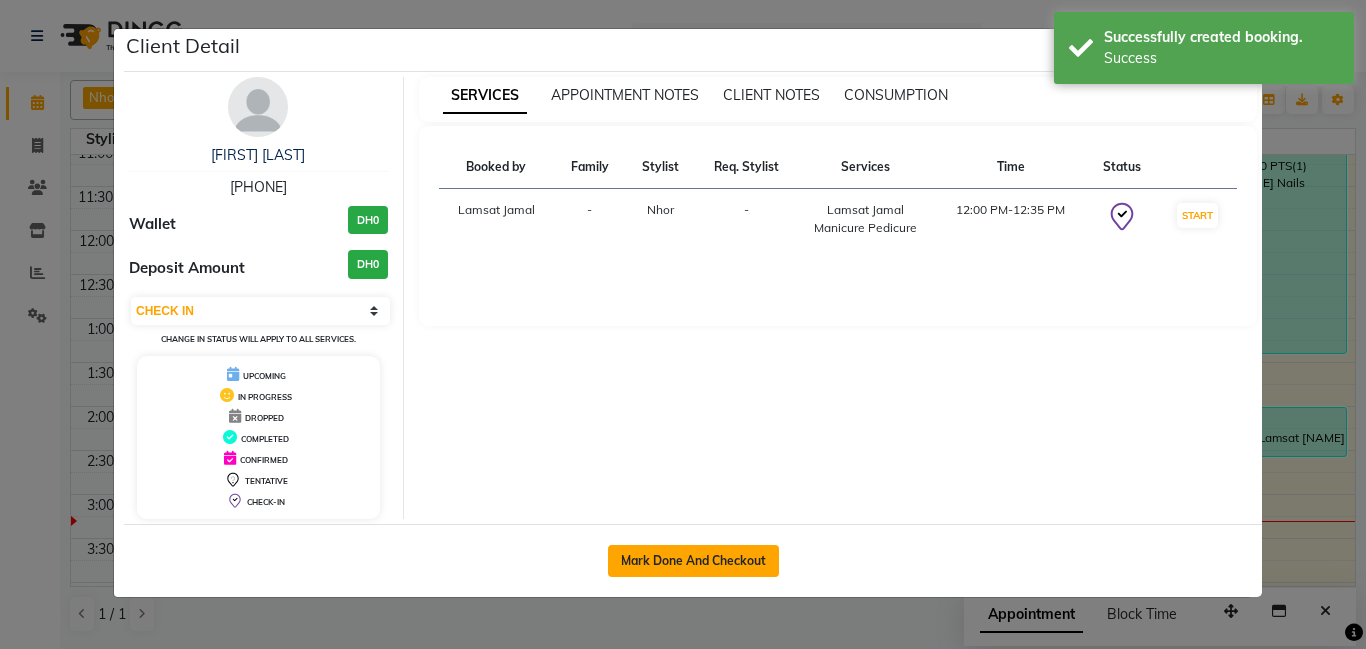 click on "Mark Done And Checkout" 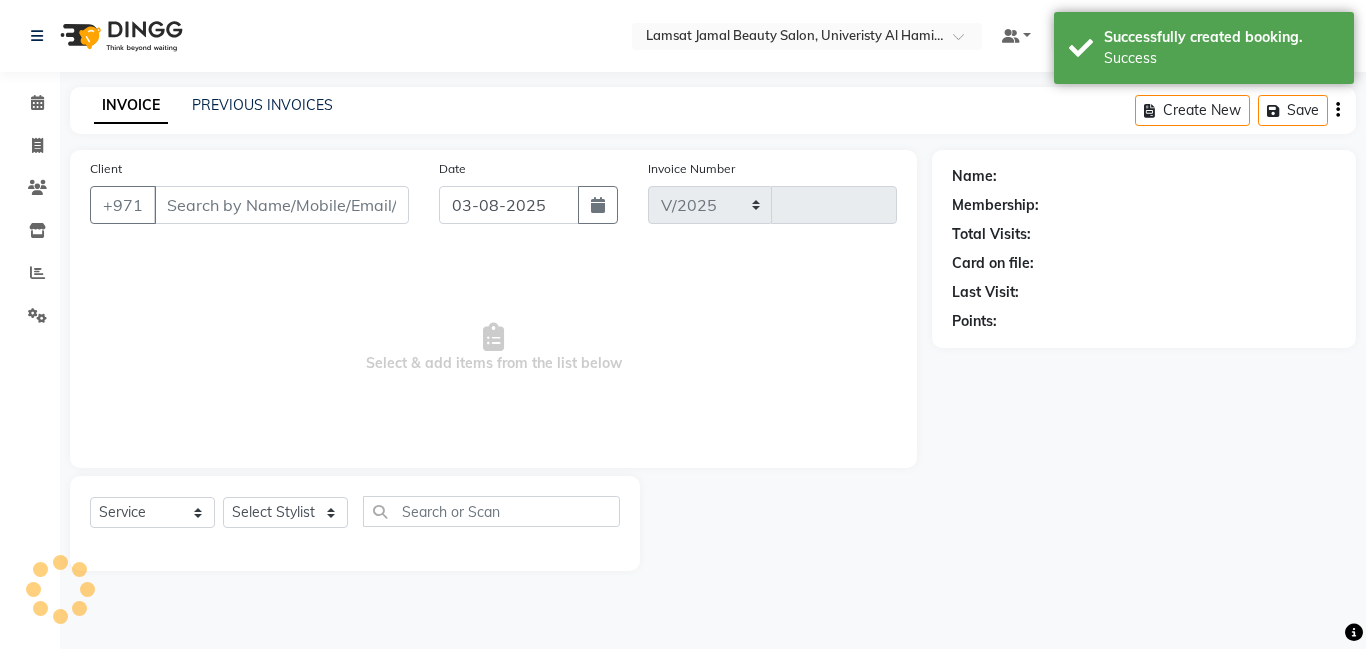 select on "8294" 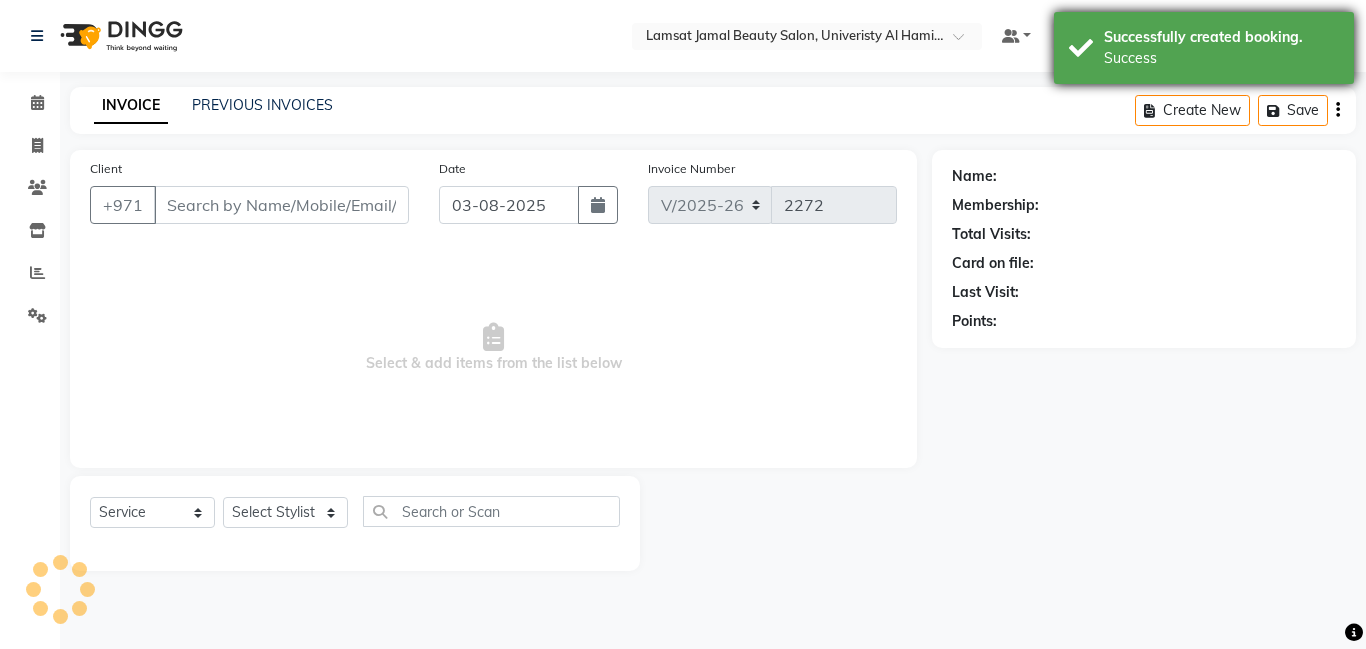 click on "Successfully created booking." at bounding box center (1221, 37) 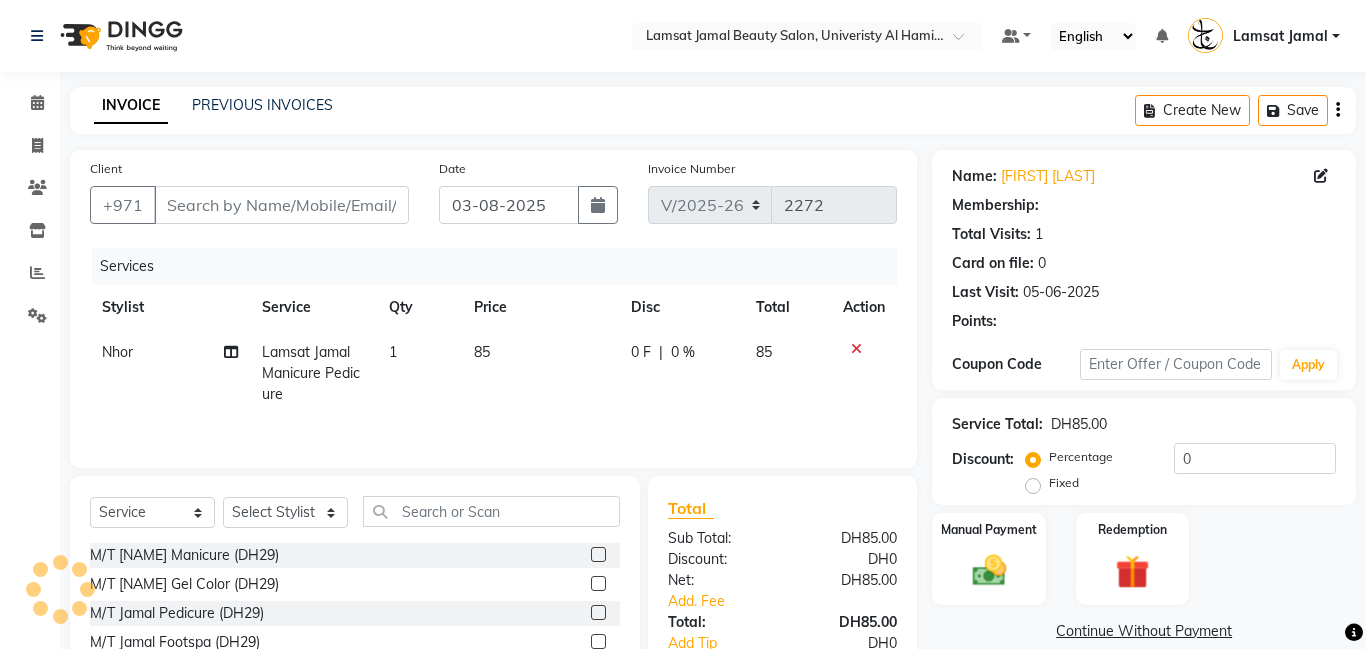 type on "*****" 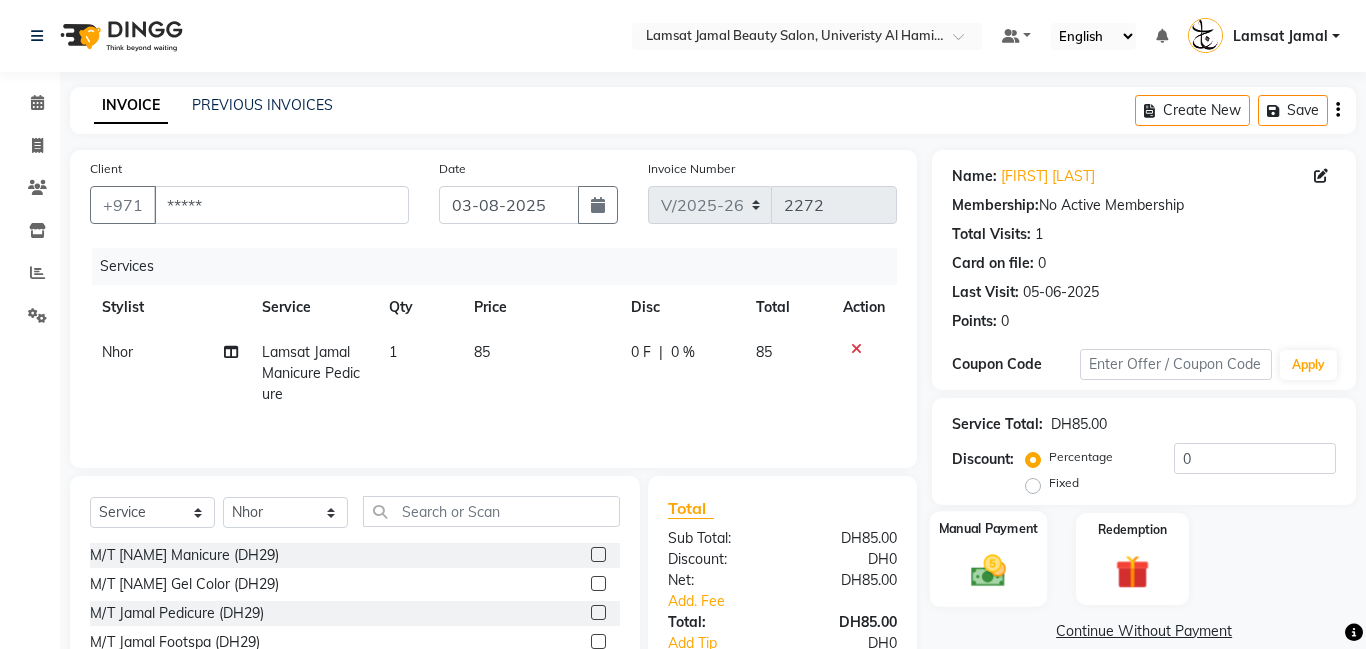 click 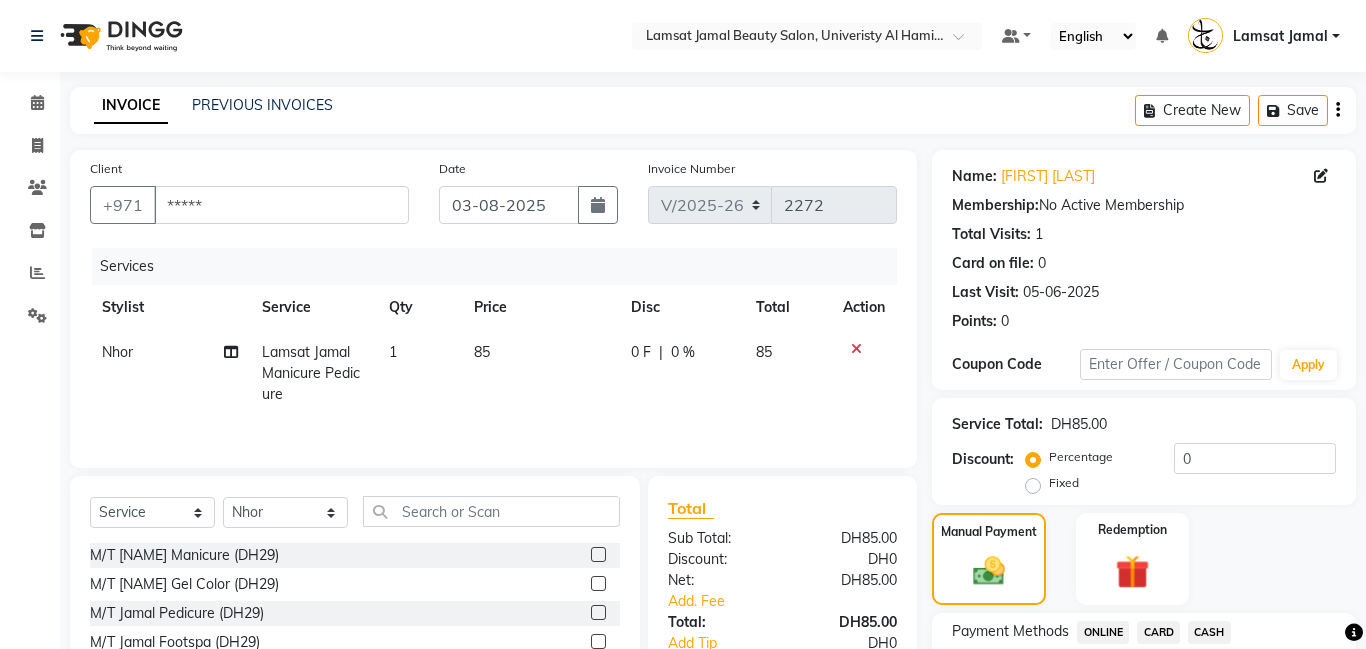 scroll, scrollTop: 152, scrollLeft: 0, axis: vertical 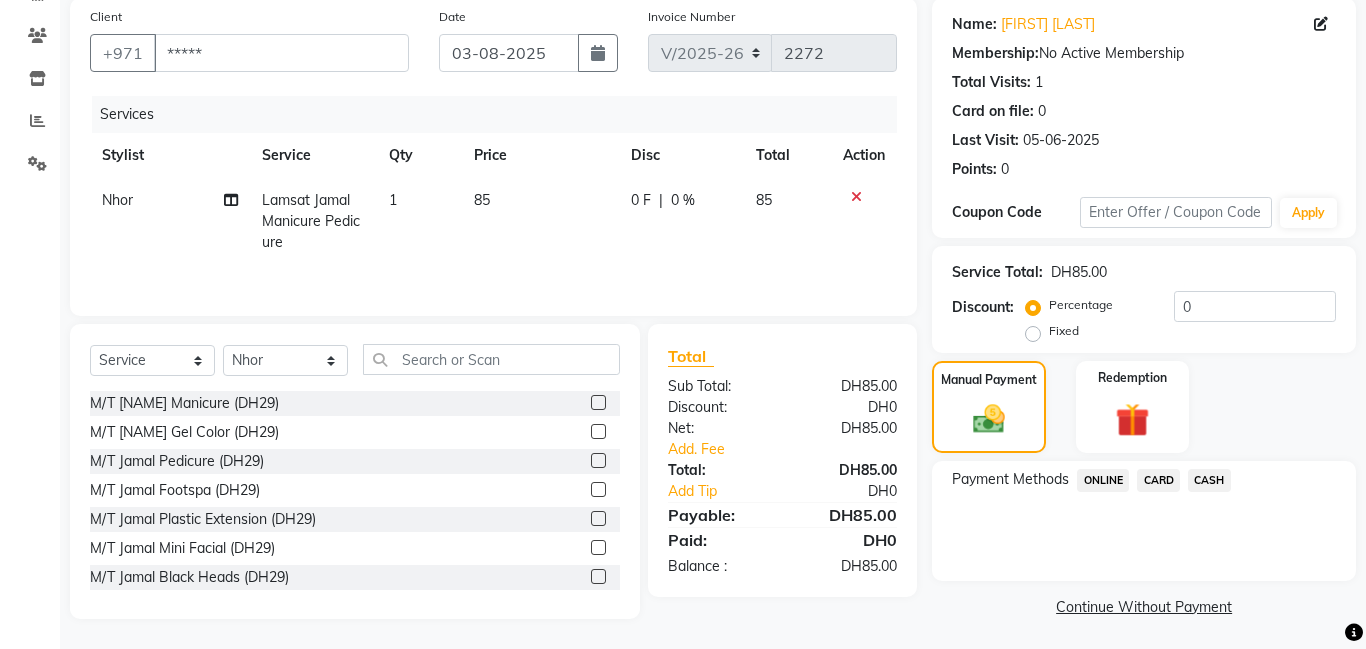 click on "ONLINE" 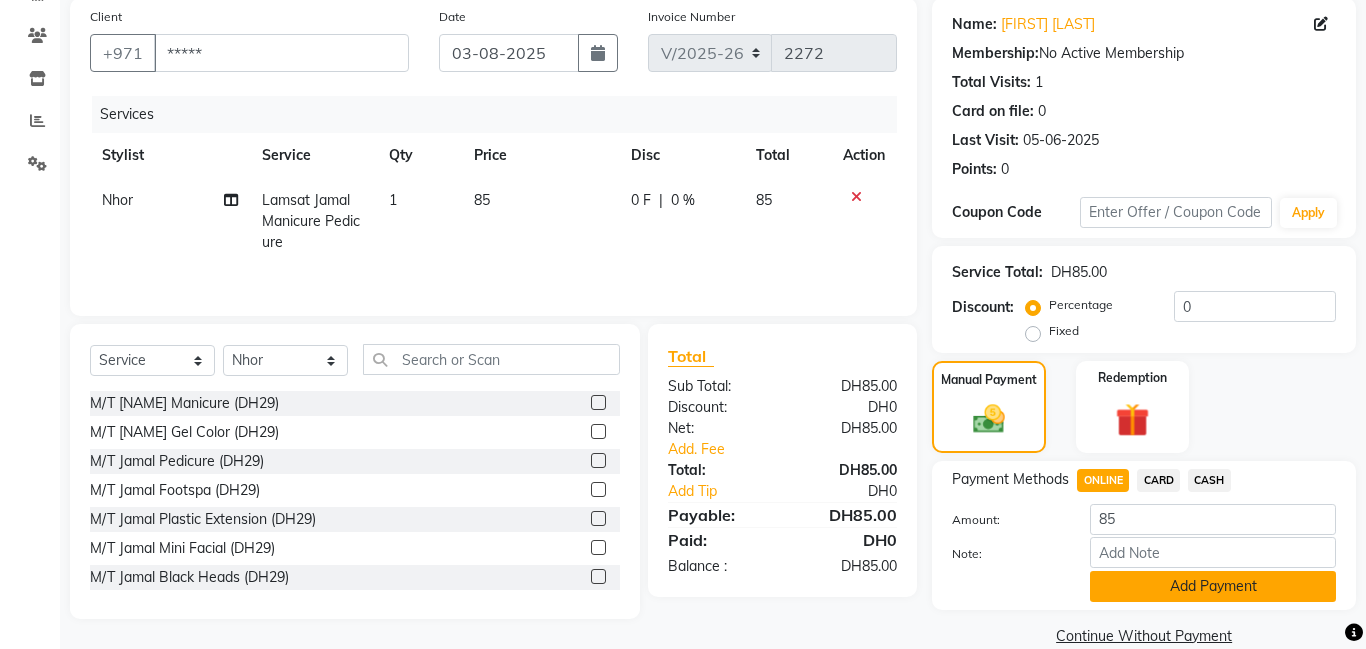 click on "Add Payment" 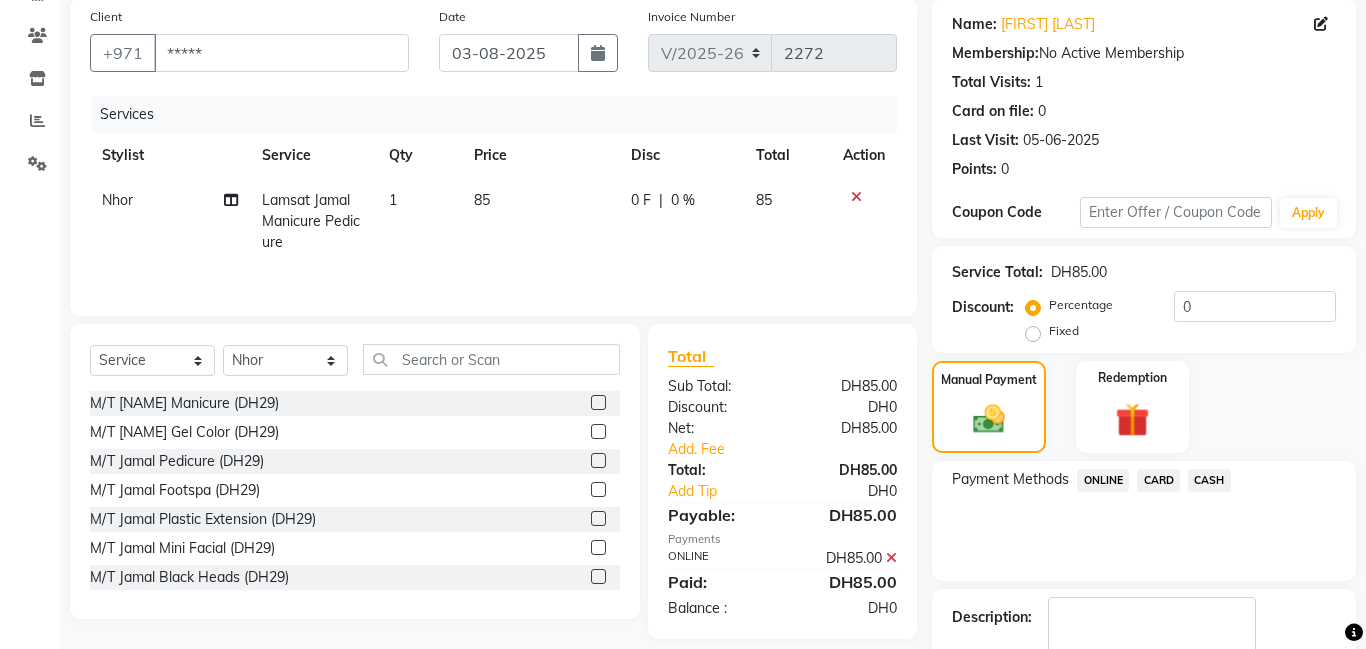 click on "Checkout" 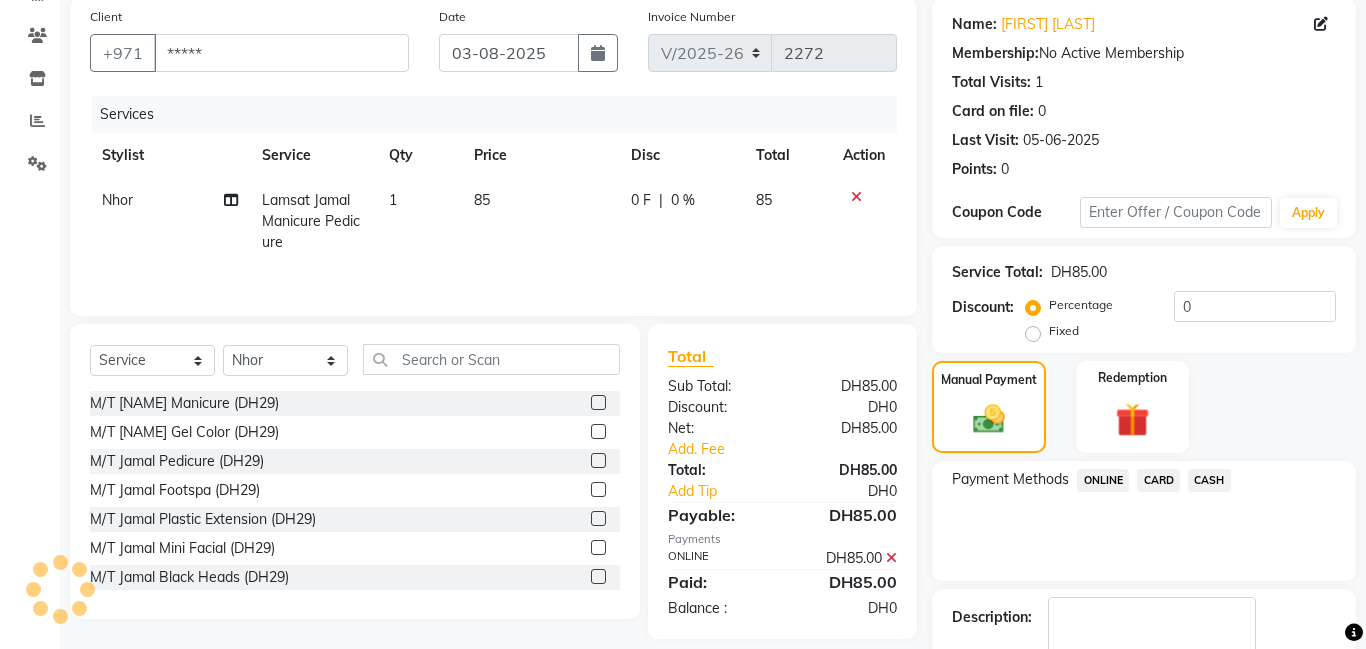 scroll, scrollTop: 268, scrollLeft: 0, axis: vertical 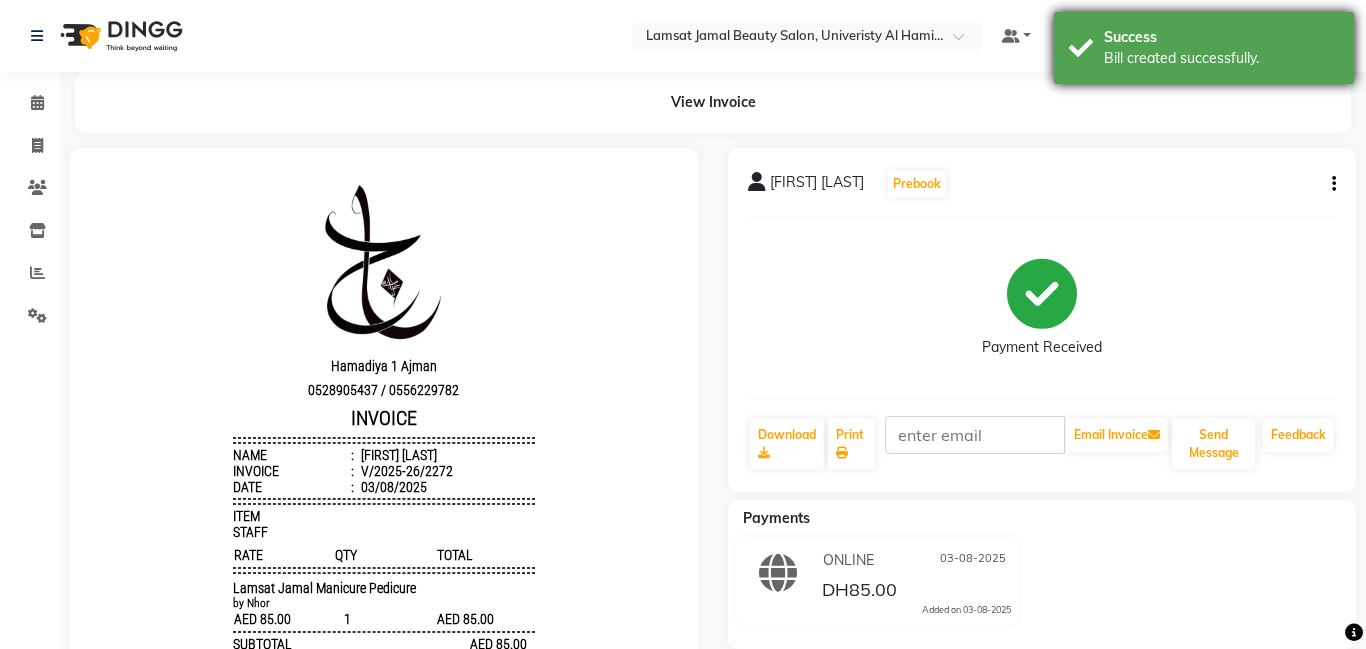click on "Bill created successfully." at bounding box center (1221, 58) 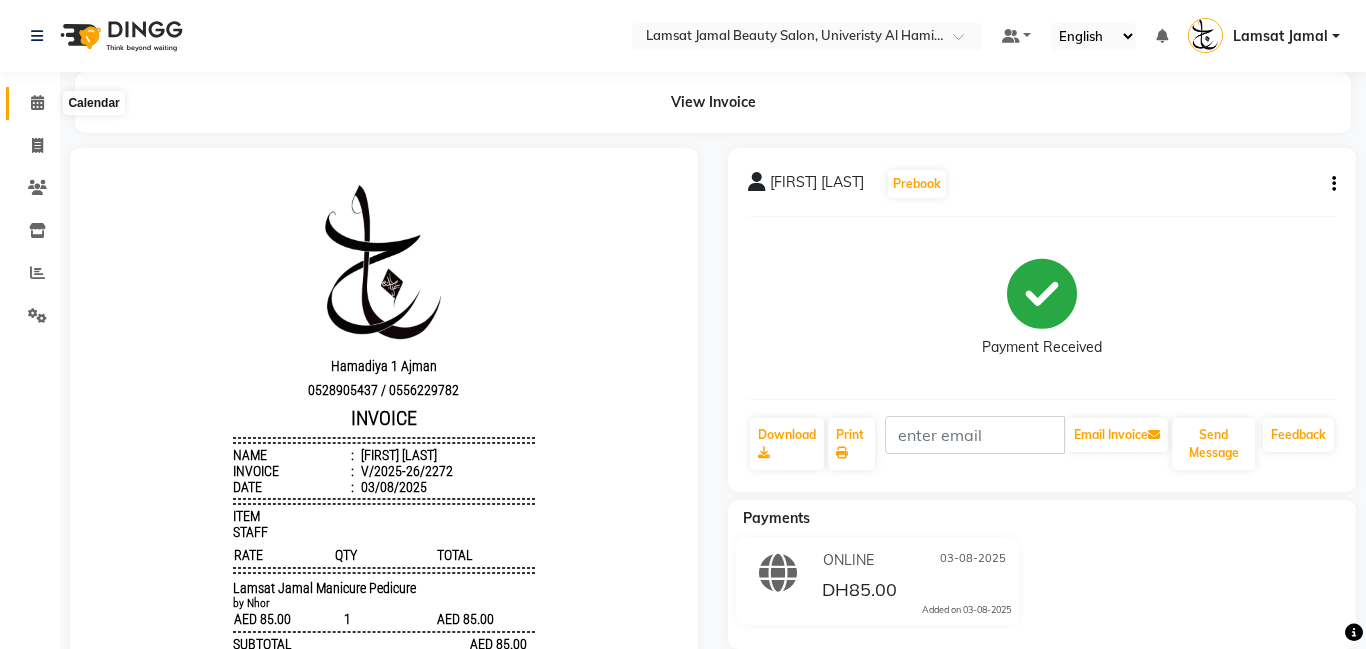 click 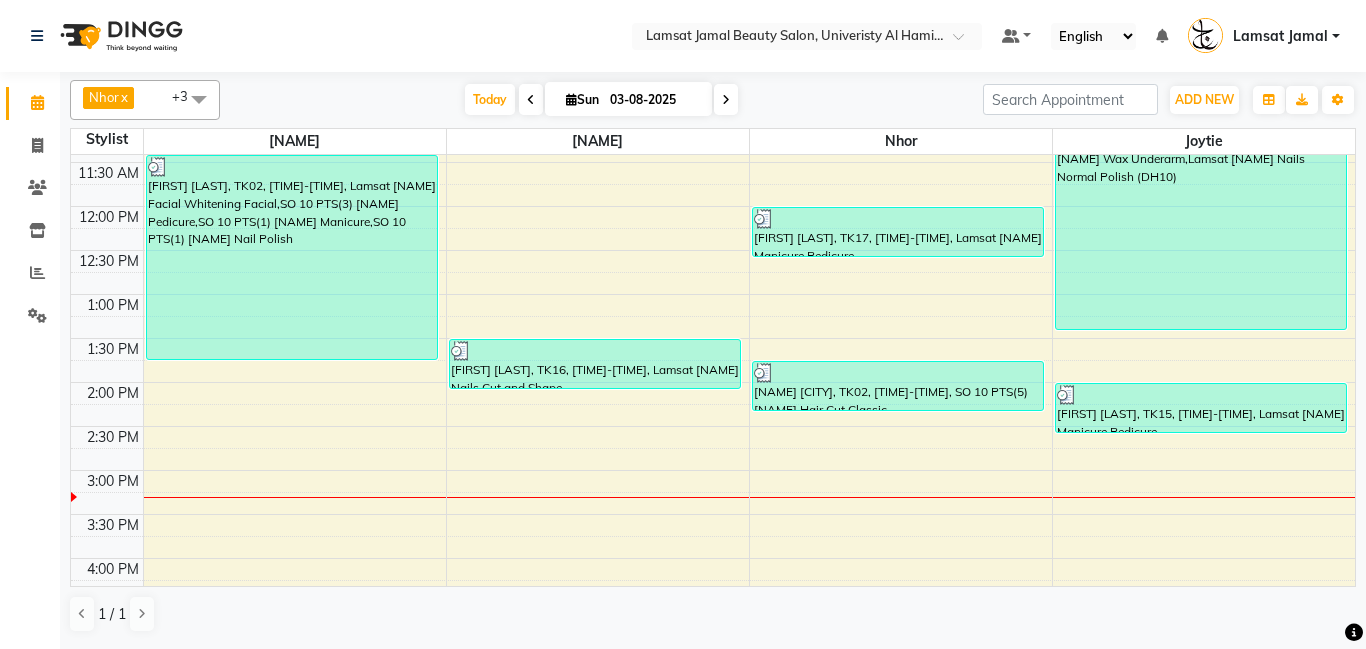 scroll, scrollTop: 216, scrollLeft: 0, axis: vertical 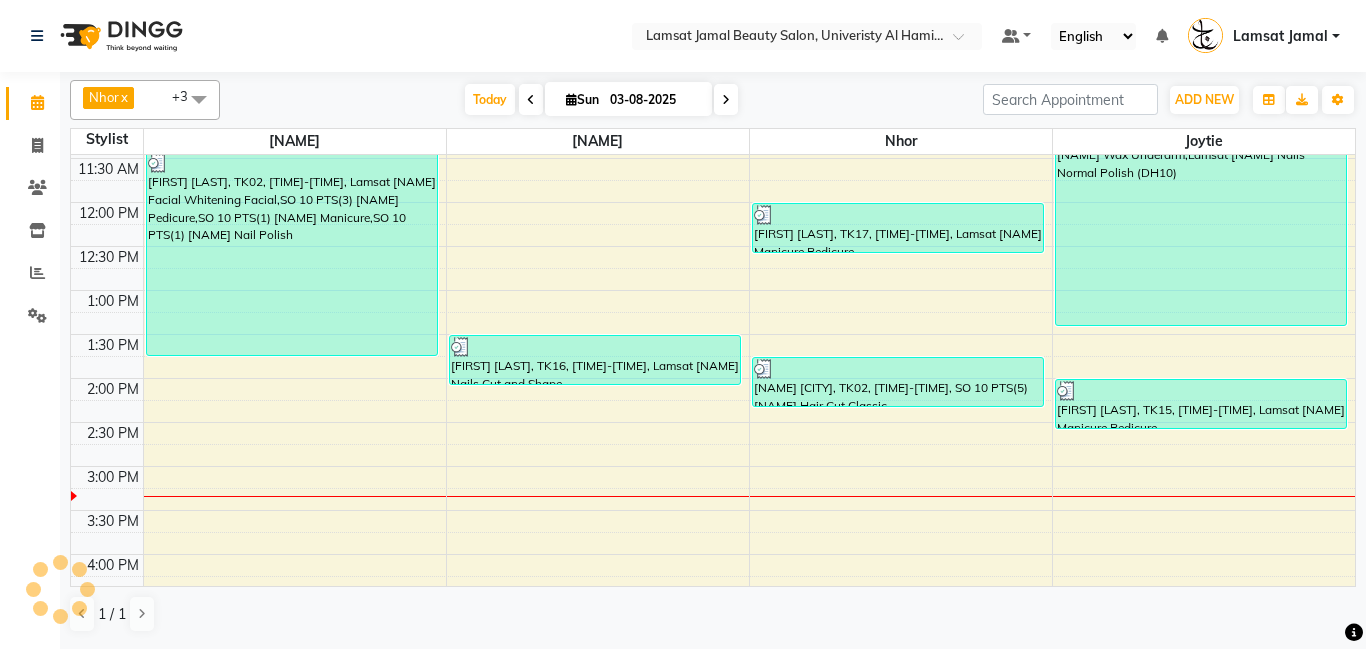 click on "[TIME] [TIME] [TIME] [TIME] [TIME] [TIME] [TIME] [TIME] [TIME] [TIME] [TIME] [TIME] [TIME] [TIME] [TIME] [TIME] [TIME] [TIME] [TIME] [TIME] [TIME] [TIME] [TIME] [TIME] [TIME] [TIME] [TIME] [TIME] [TIME] [TIME]     [NAME] [CITY], TK02, [TIME]-[TIME], Lamsat [NAME] Facial Whitening Facial,SO 10 PTS(3) [NAME] Pedicure,SO 10 PTS(1) [NAME] Manicure,SO 10 PTS(1) [NAME] Nail Polish     [NAME] [LAST], TK16, [TIME]-[TIME], Lamsat [NAME] Nails Cut and Shape     [NAME] [LAST], TK17, [TIME]-[TIME], Lamsat [NAME] Manicure Pedicure     [NAME] [CITY], TK02, [TIME]-[TIME], SO 10 PTS(5) [NAME] Hair Cut Classic     [NAME] [CITY], TK01, [TIME]-[TIME], SO 10 PTS(5) [NAME] Bikini,SO 10 PTS(3) [NAME] Pedicure,SO 10 PTS(1) [NAME] Eyebrow Thread,SO 10 PTS(1) [NAME] Wax Underarm,Lamsat [NAME] Nails Normal Polish (DH10)" at bounding box center (713, 598) 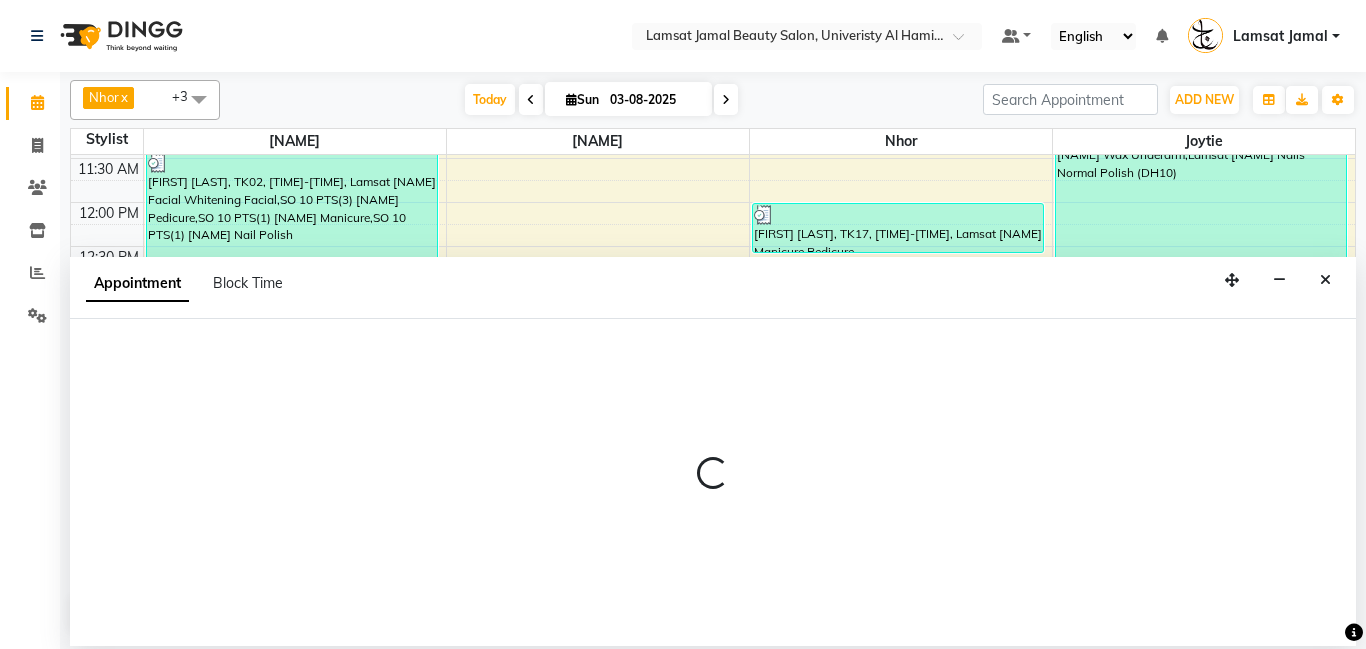 select on "79901" 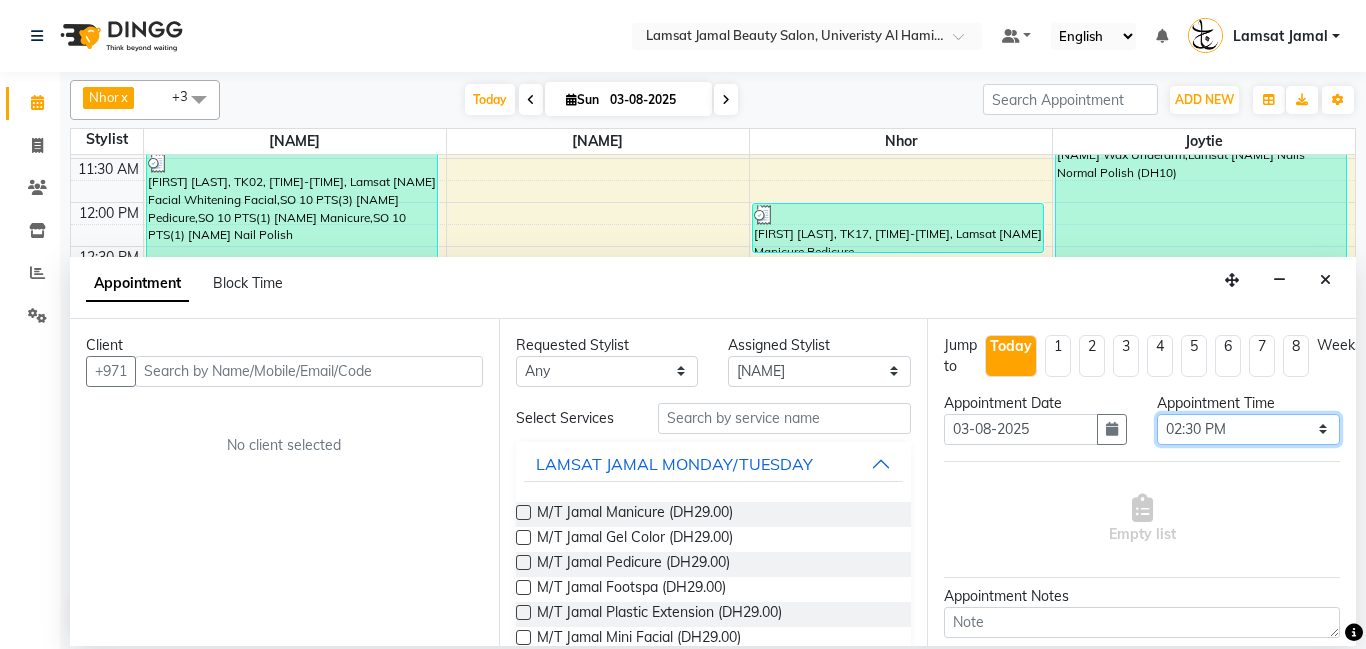 click on "Select 10:00 AM 10:05 AM 10:10 AM 10:15 AM 10:20 AM 10:25 AM 10:30 AM 10:35 AM 10:40 AM 10:45 AM 10:50 AM 10:55 AM 11:00 AM 11:05 AM 11:10 AM 11:15 AM 11:20 AM 11:25 AM 11:30 AM 11:35 AM 11:40 AM 11:45 AM 11:50 AM 11:55 AM 12:00 PM 12:05 PM 12:10 PM 12:15 PM 12:20 PM 12:25 PM 12:30 PM 12:35 PM 12:40 PM 12:45 PM 12:50 PM 12:55 PM 01:00 PM 01:05 PM 01:10 PM 01:15 PM 01:20 PM 01:25 PM 01:30 PM 01:35 PM 01:40 PM 01:45 PM 01:50 PM 01:55 PM 02:00 PM 02:05 PM 02:10 PM 02:15 PM 02:20 PM 02:25 PM 02:30 PM 02:35 PM 02:40 PM 02:45 PM 02:50 PM 02:55 PM 03:00 PM 03:05 PM 03:10 PM 03:15 PM 03:20 PM 03:25 PM 03:30 PM 03:35 PM 03:40 PM 03:45 PM 03:50 PM 03:55 PM 04:00 PM 04:05 PM 04:10 PM 04:15 PM 04:20 PM 04:25 PM 04:30 PM 04:35 PM 04:40 PM 04:45 PM 04:50 PM 04:55 PM 05:00 PM 05:05 PM 05:10 PM 05:15 PM 05:20 PM 05:25 PM 05:30 PM 05:35 PM 05:40 PM 05:45 PM 05:50 PM 05:55 PM 06:00 PM 06:05 PM 06:10 PM 06:15 PM 06:20 PM 06:25 PM 06:30 PM 06:35 PM 06:40 PM 06:45 PM 06:50 PM 06:55 PM 07:00 PM 07:05 PM 07:10 PM 07:15 PM 07:20 PM" at bounding box center [1248, 429] 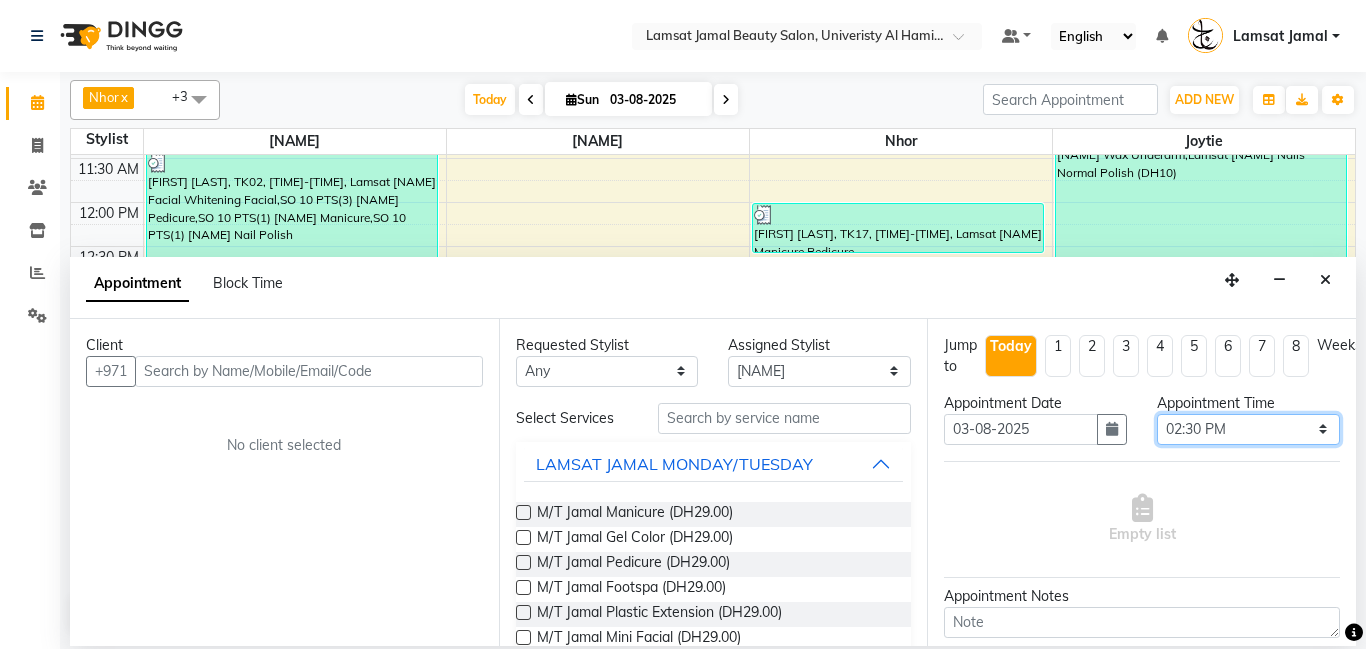 select on "860" 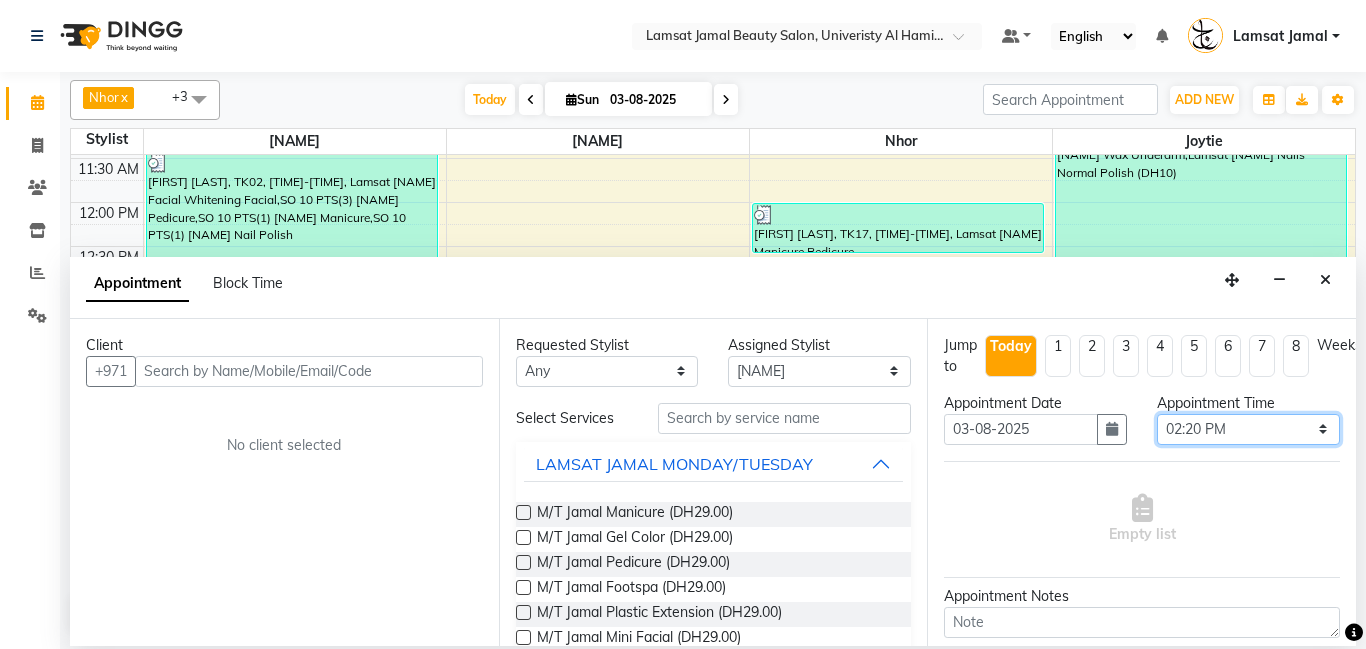 click on "Select 10:00 AM 10:05 AM 10:10 AM 10:15 AM 10:20 AM 10:25 AM 10:30 AM 10:35 AM 10:40 AM 10:45 AM 10:50 AM 10:55 AM 11:00 AM 11:05 AM 11:10 AM 11:15 AM 11:20 AM 11:25 AM 11:30 AM 11:35 AM 11:40 AM 11:45 AM 11:50 AM 11:55 AM 12:00 PM 12:05 PM 12:10 PM 12:15 PM 12:20 PM 12:25 PM 12:30 PM 12:35 PM 12:40 PM 12:45 PM 12:50 PM 12:55 PM 01:00 PM 01:05 PM 01:10 PM 01:15 PM 01:20 PM 01:25 PM 01:30 PM 01:35 PM 01:40 PM 01:45 PM 01:50 PM 01:55 PM 02:00 PM 02:05 PM 02:10 PM 02:15 PM 02:20 PM 02:25 PM 02:30 PM 02:35 PM 02:40 PM 02:45 PM 02:50 PM 02:55 PM 03:00 PM 03:05 PM 03:10 PM 03:15 PM 03:20 PM 03:25 PM 03:30 PM 03:35 PM 03:40 PM 03:45 PM 03:50 PM 03:55 PM 04:00 PM 04:05 PM 04:10 PM 04:15 PM 04:20 PM 04:25 PM 04:30 PM 04:35 PM 04:40 PM 04:45 PM 04:50 PM 04:55 PM 05:00 PM 05:05 PM 05:10 PM 05:15 PM 05:20 PM 05:25 PM 05:30 PM 05:35 PM 05:40 PM 05:45 PM 05:50 PM 05:55 PM 06:00 PM 06:05 PM 06:10 PM 06:15 PM 06:20 PM 06:25 PM 06:30 PM 06:35 PM 06:40 PM 06:45 PM 06:50 PM 06:55 PM 07:00 PM 07:05 PM 07:10 PM 07:15 PM 07:20 PM" at bounding box center [1248, 429] 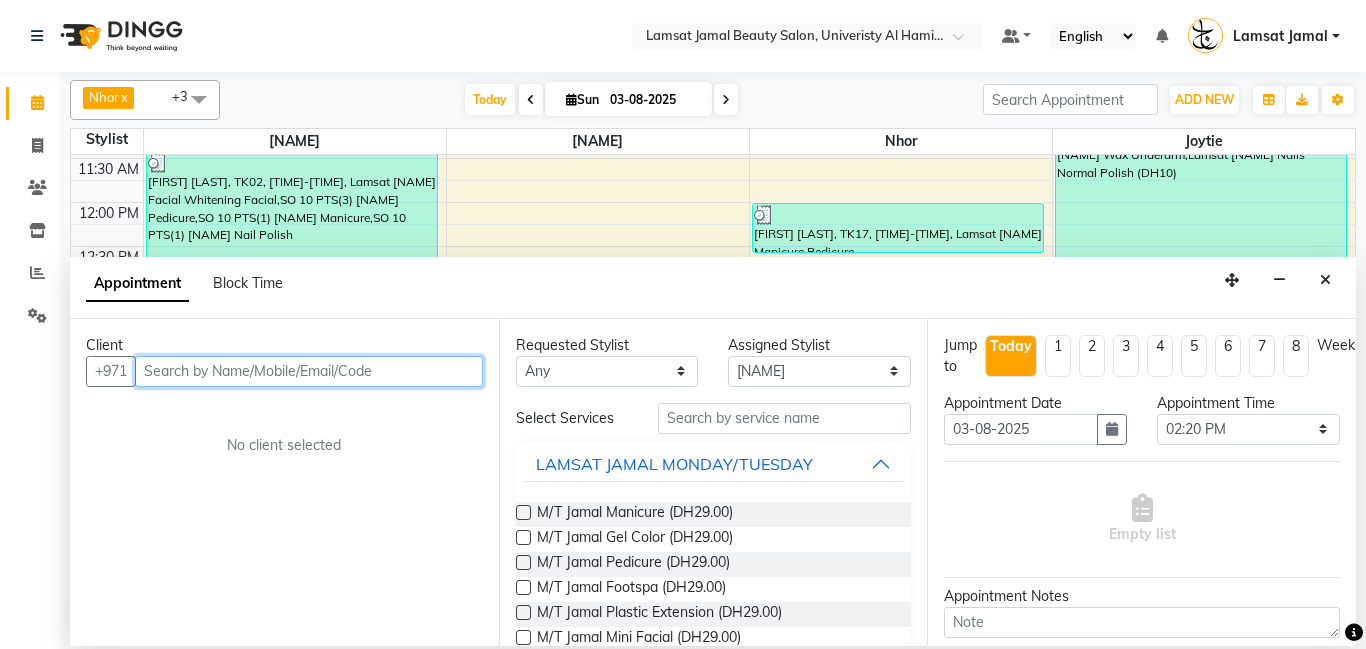 click at bounding box center (309, 371) 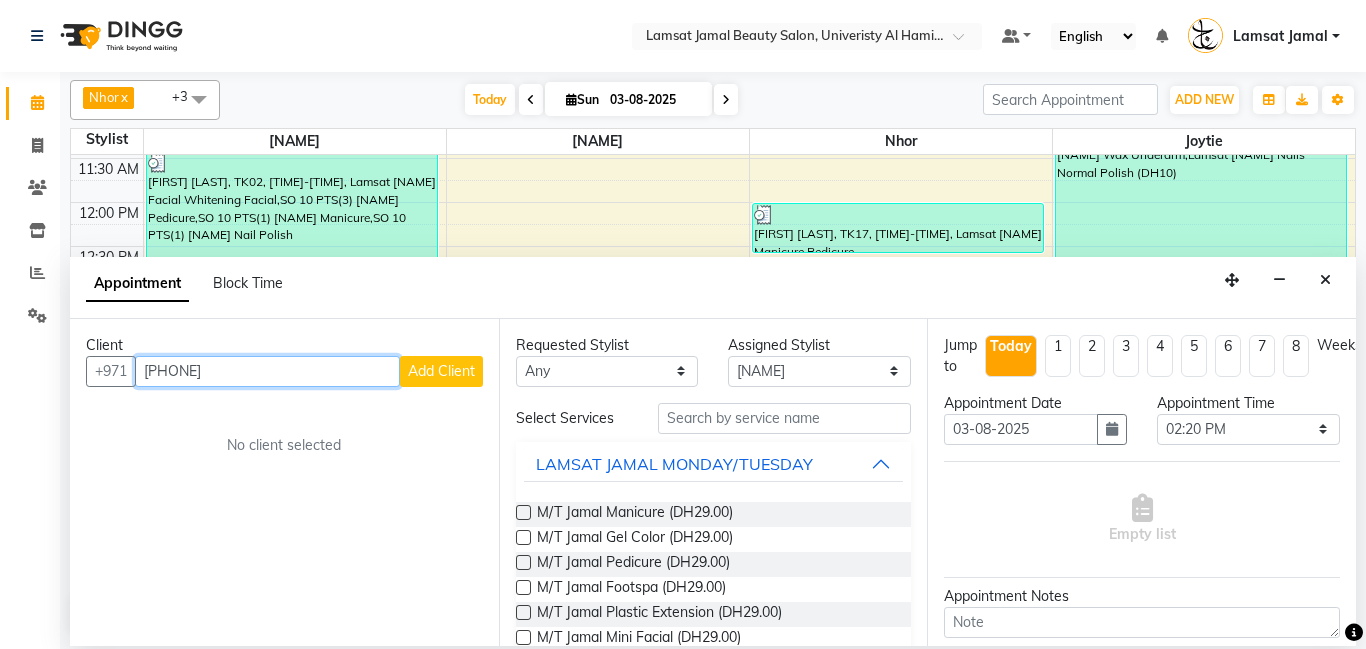 type on "[PHONE]" 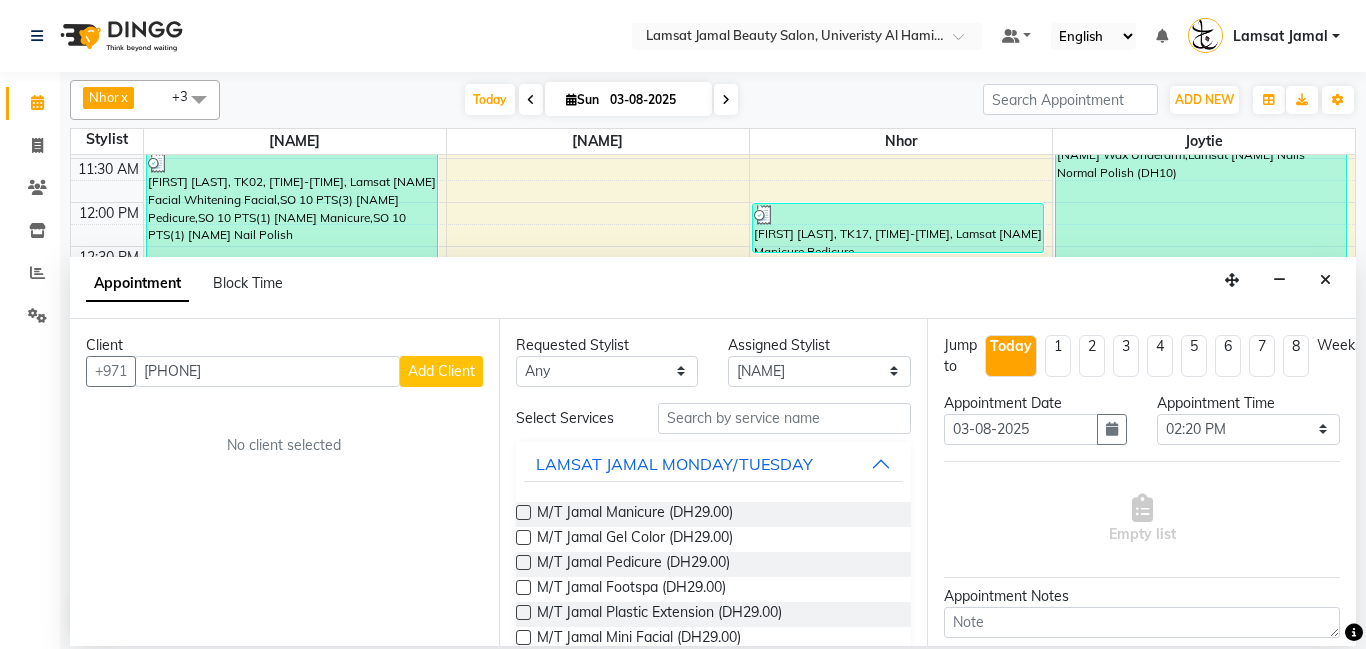 click on "Add Client" at bounding box center (441, 371) 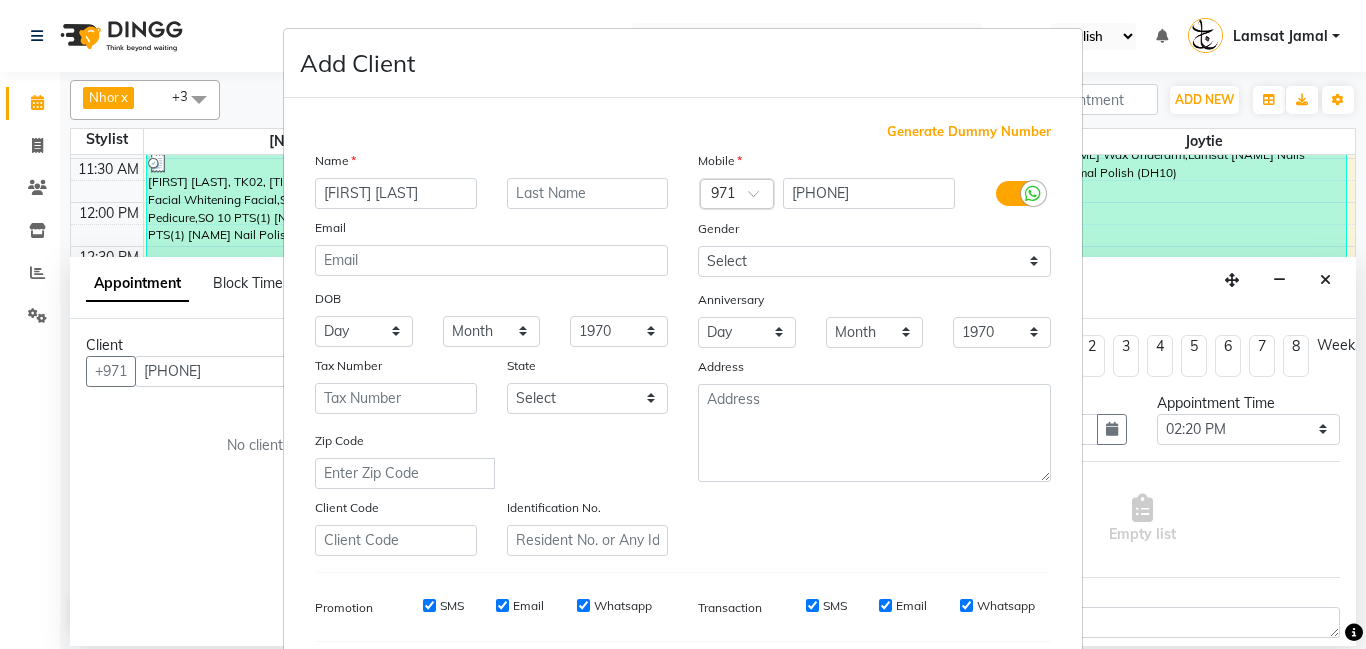 type on "[FIRST] [LAST]" 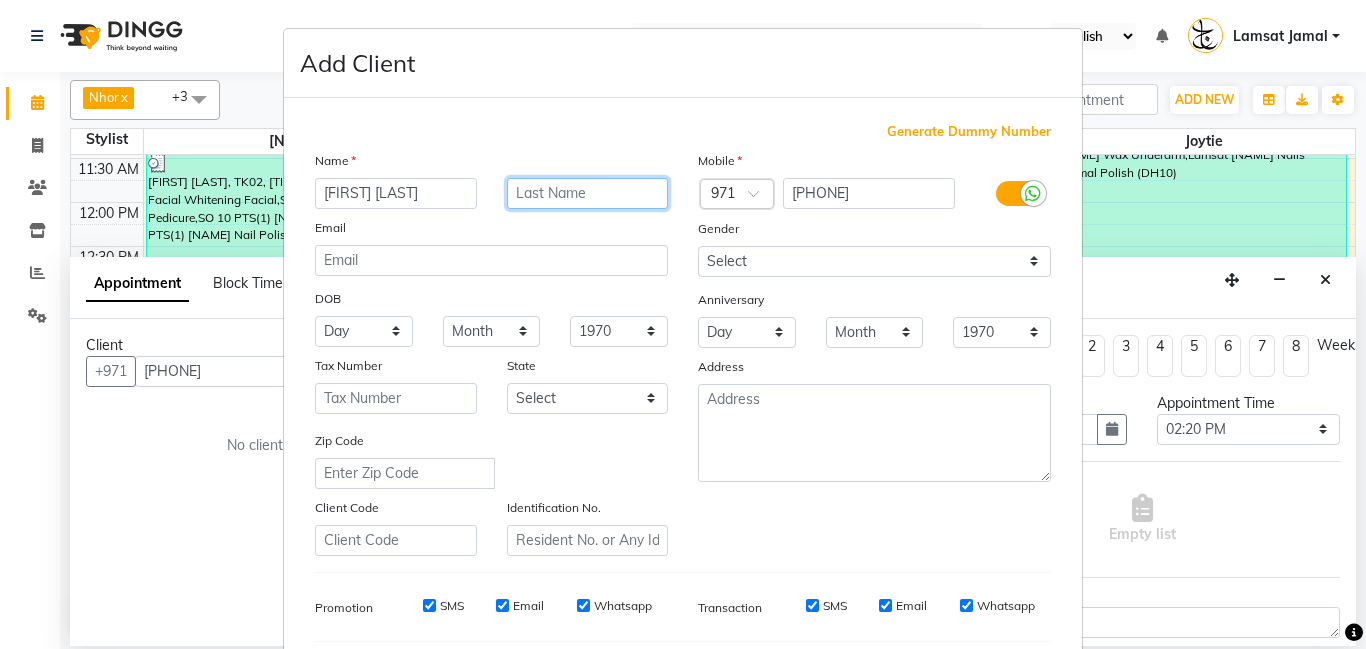 click at bounding box center (588, 193) 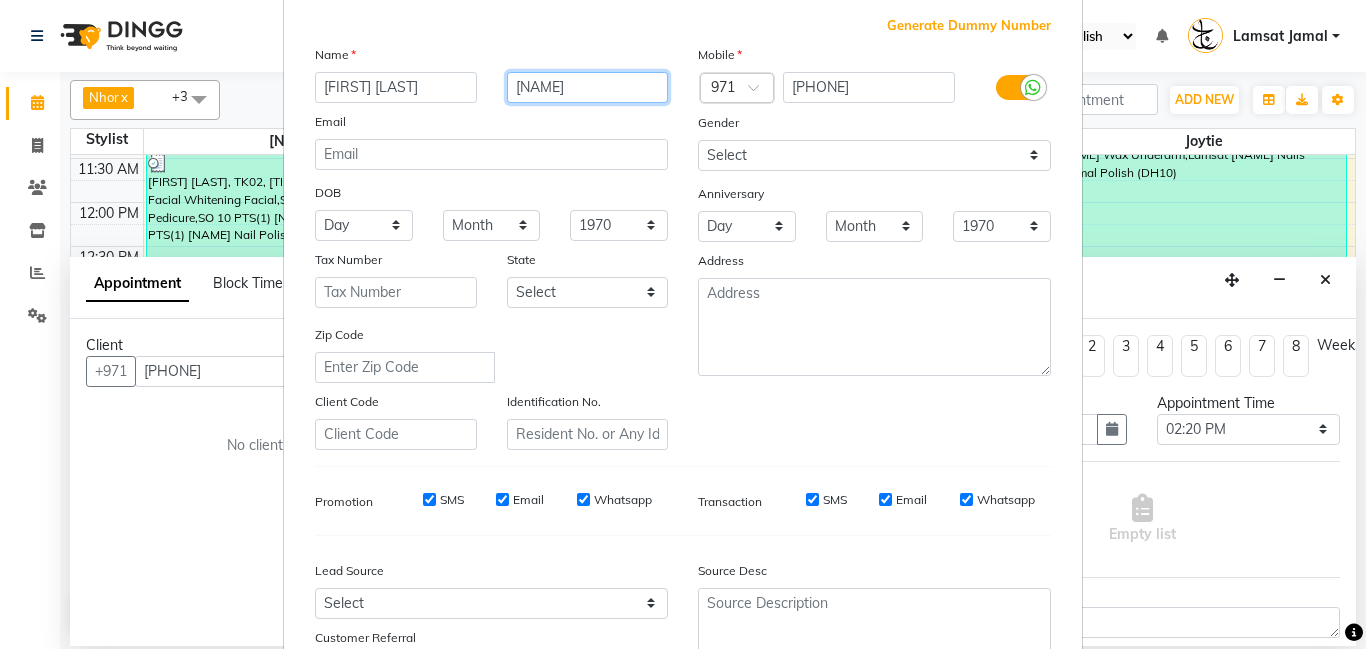 scroll, scrollTop: 274, scrollLeft: 0, axis: vertical 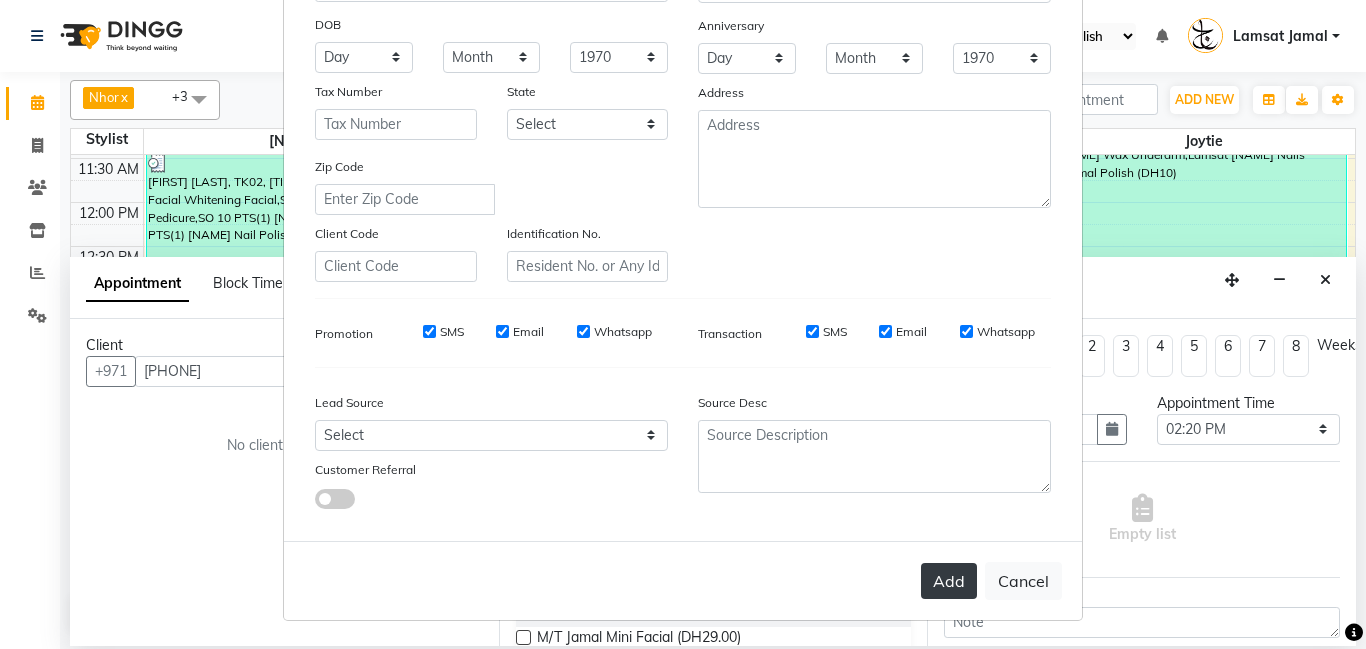 type on "[NAME]" 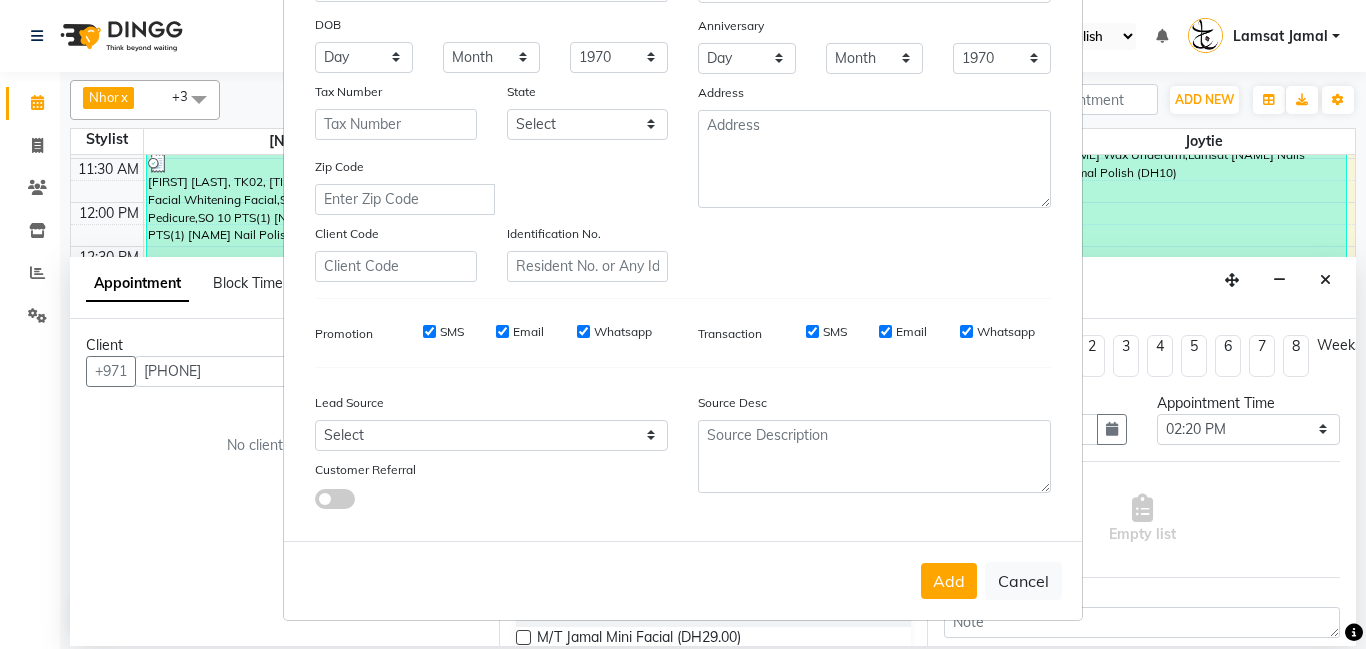 click on "Add" at bounding box center (949, 581) 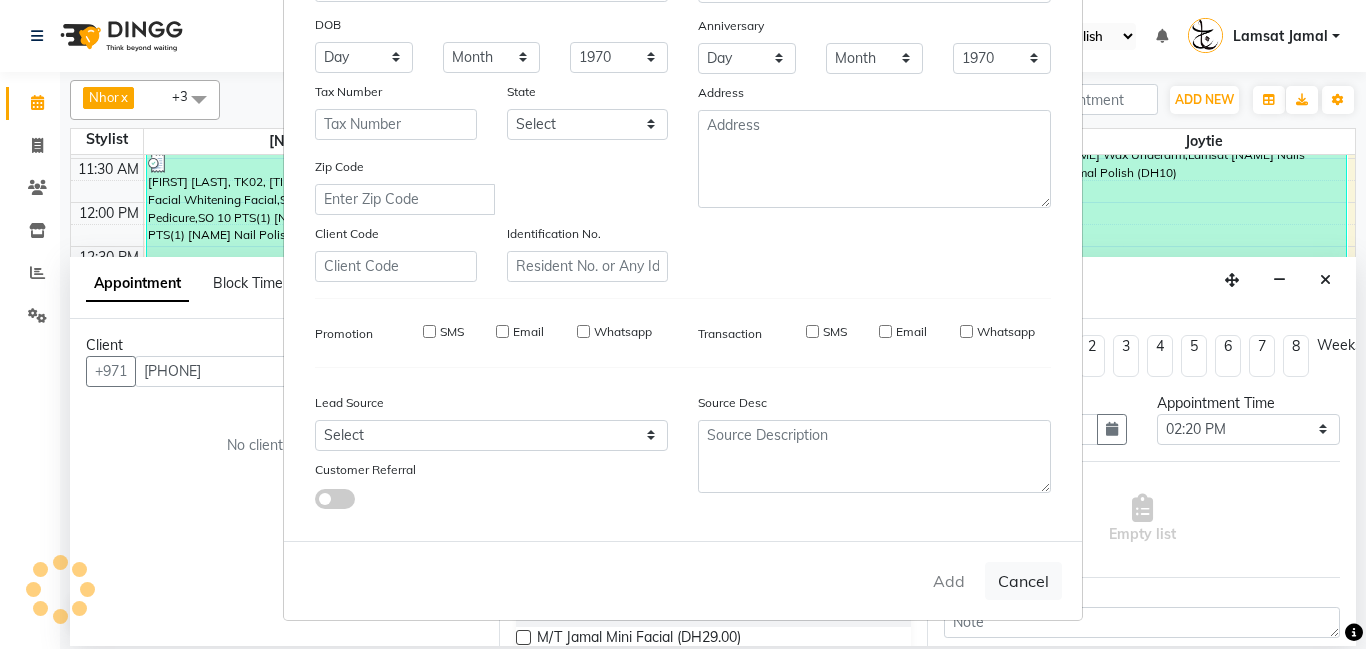 type on "56*****11" 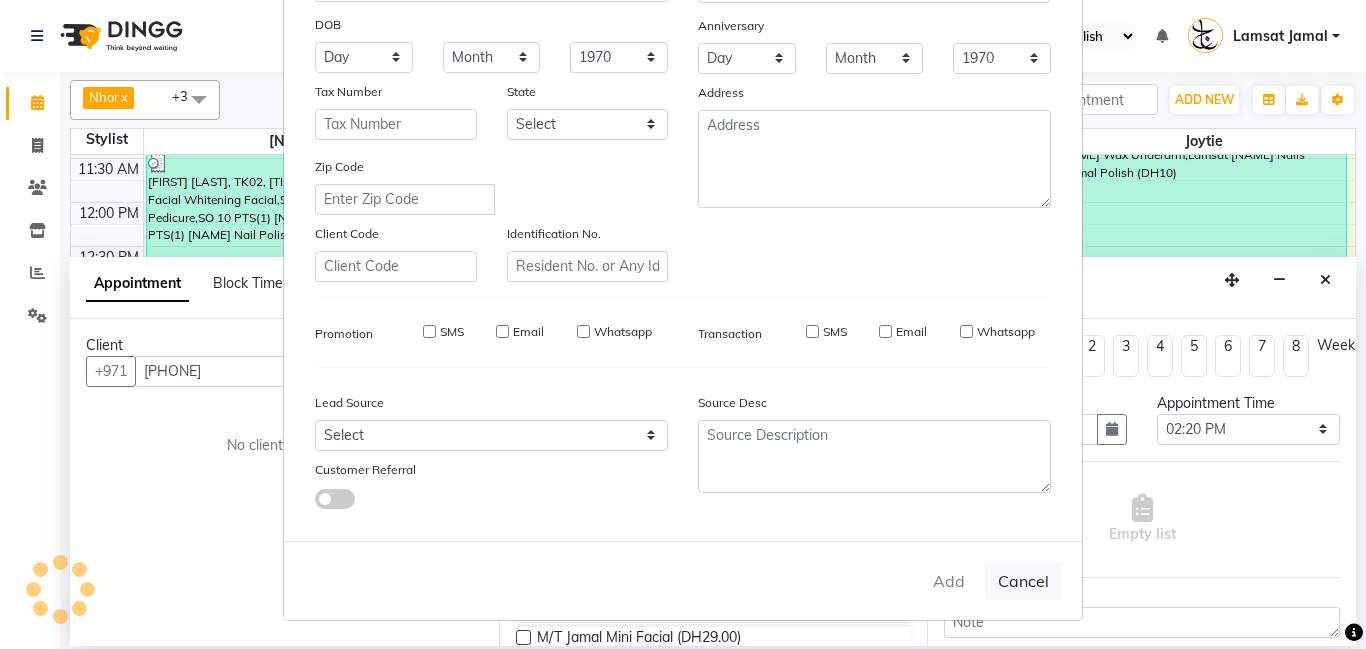 type 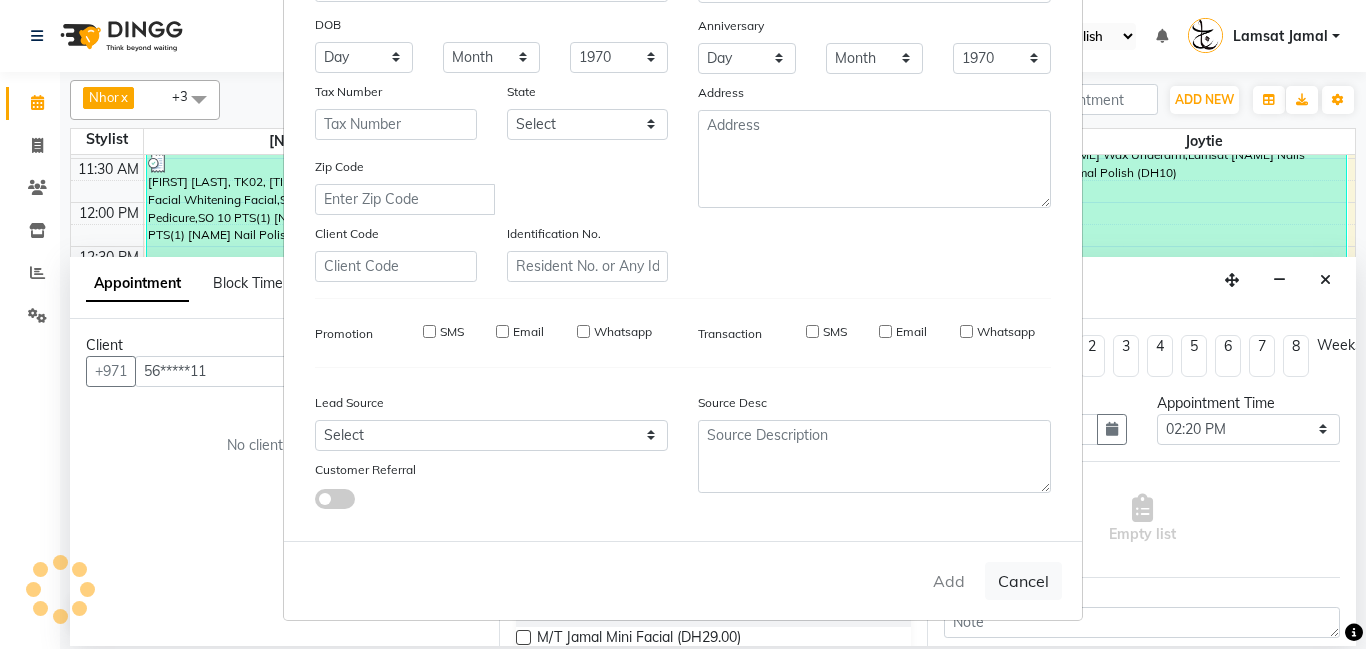 select 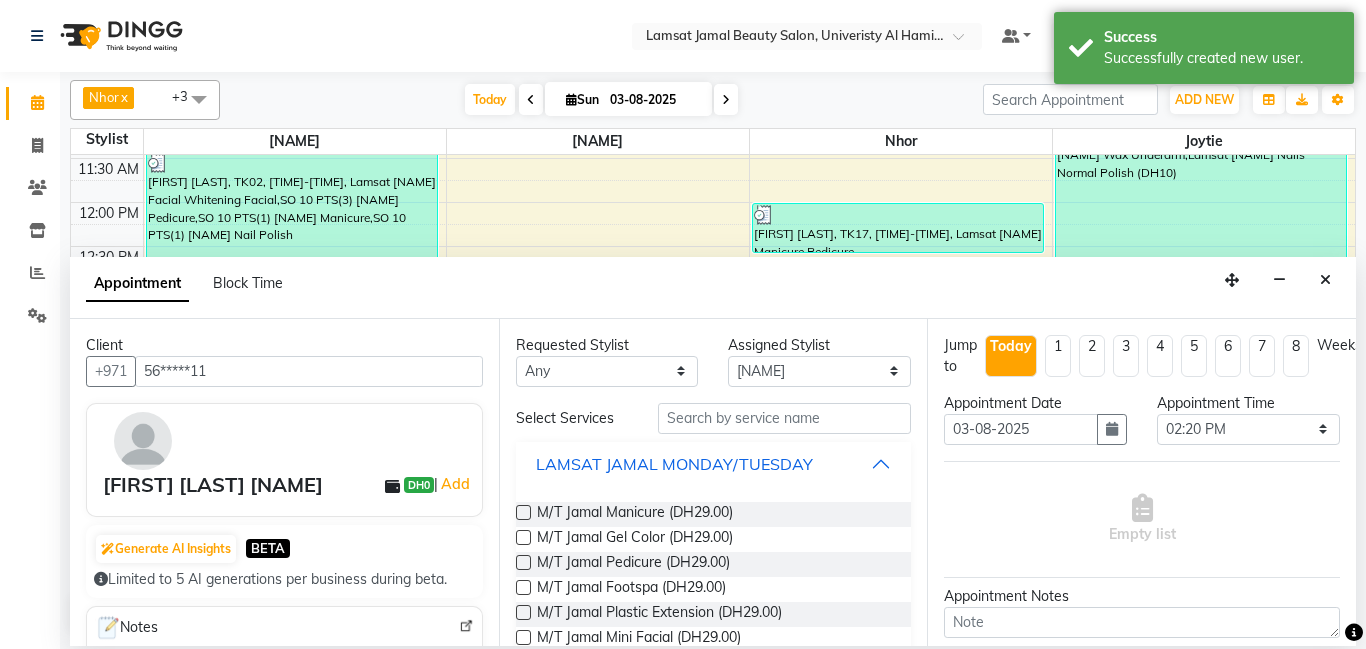 click on "LAMSAT JAMAL MONDAY/TUESDAY" at bounding box center (714, 464) 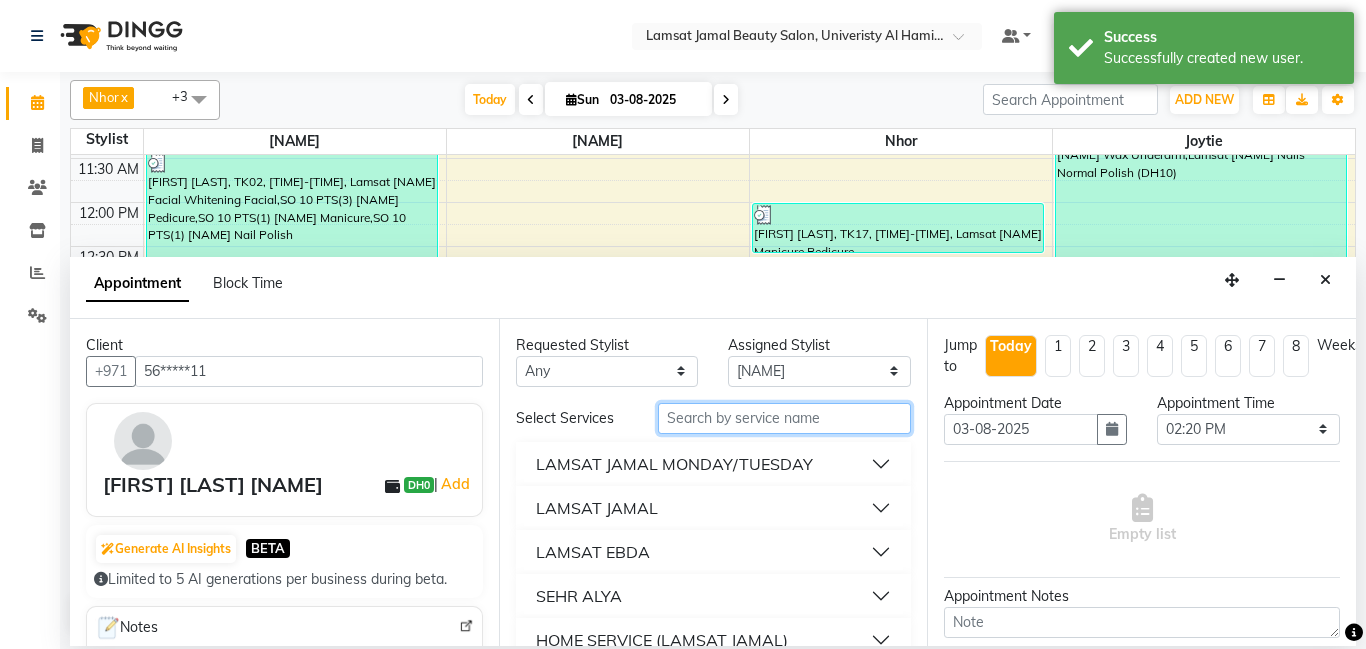 click at bounding box center (785, 418) 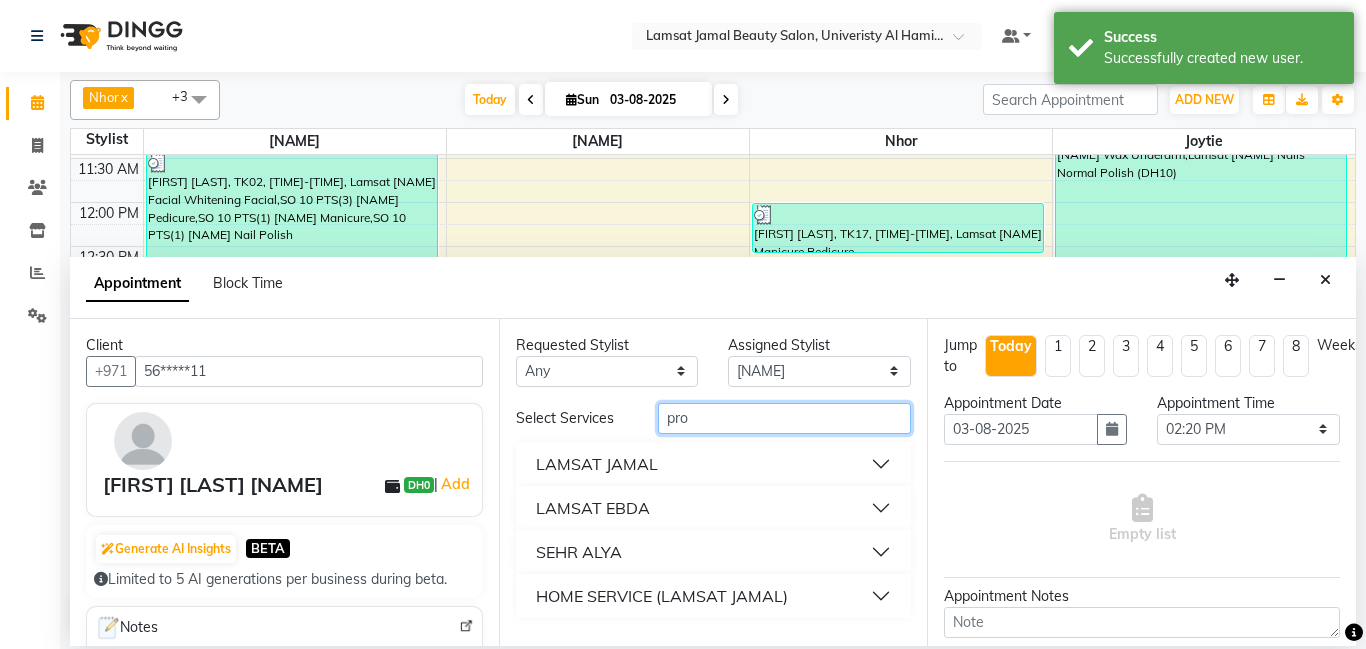type on "pro" 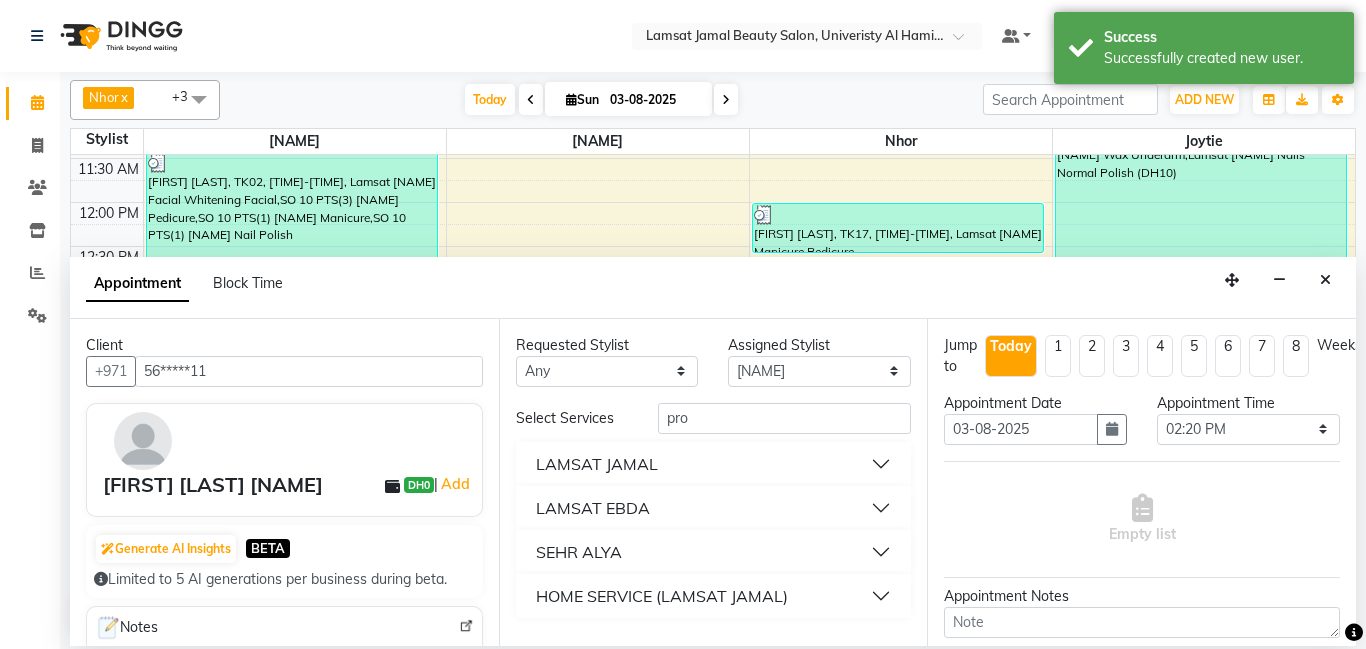 click on "LAMSAT JAMAL" at bounding box center (714, 464) 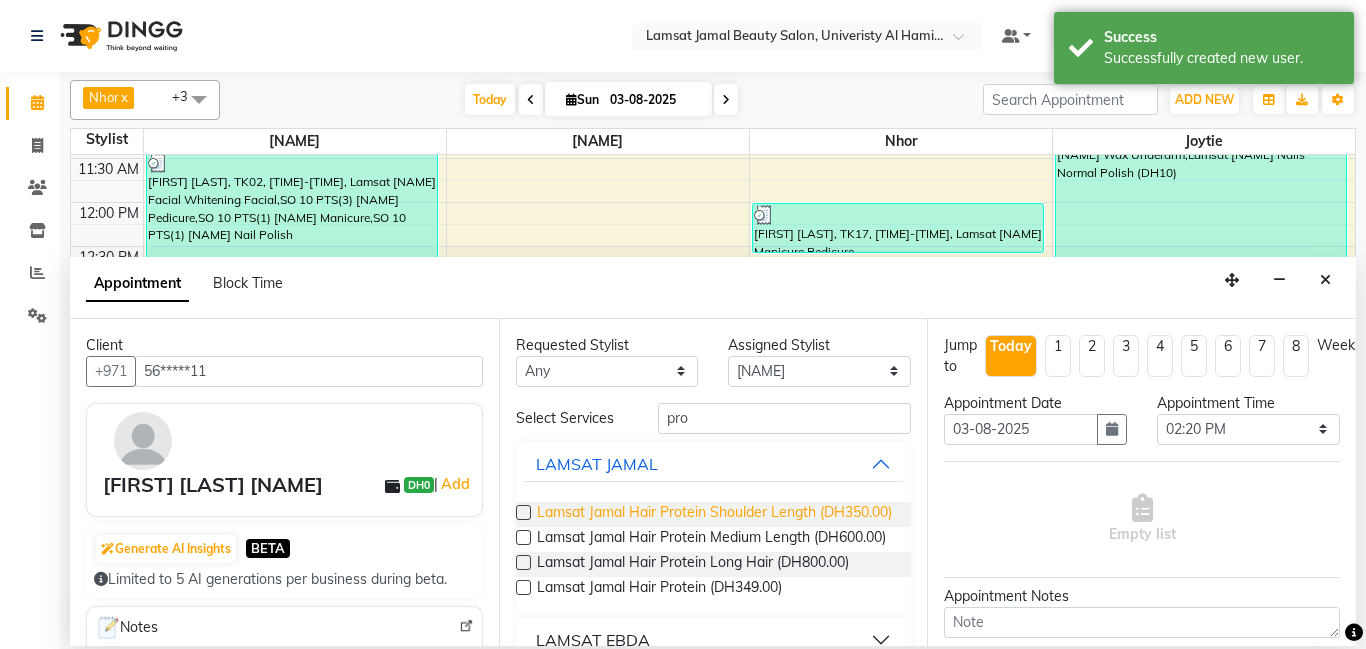 click on "Lamsat Jamal Hair Protein Shoulder Length (DH350.00)" at bounding box center [714, 514] 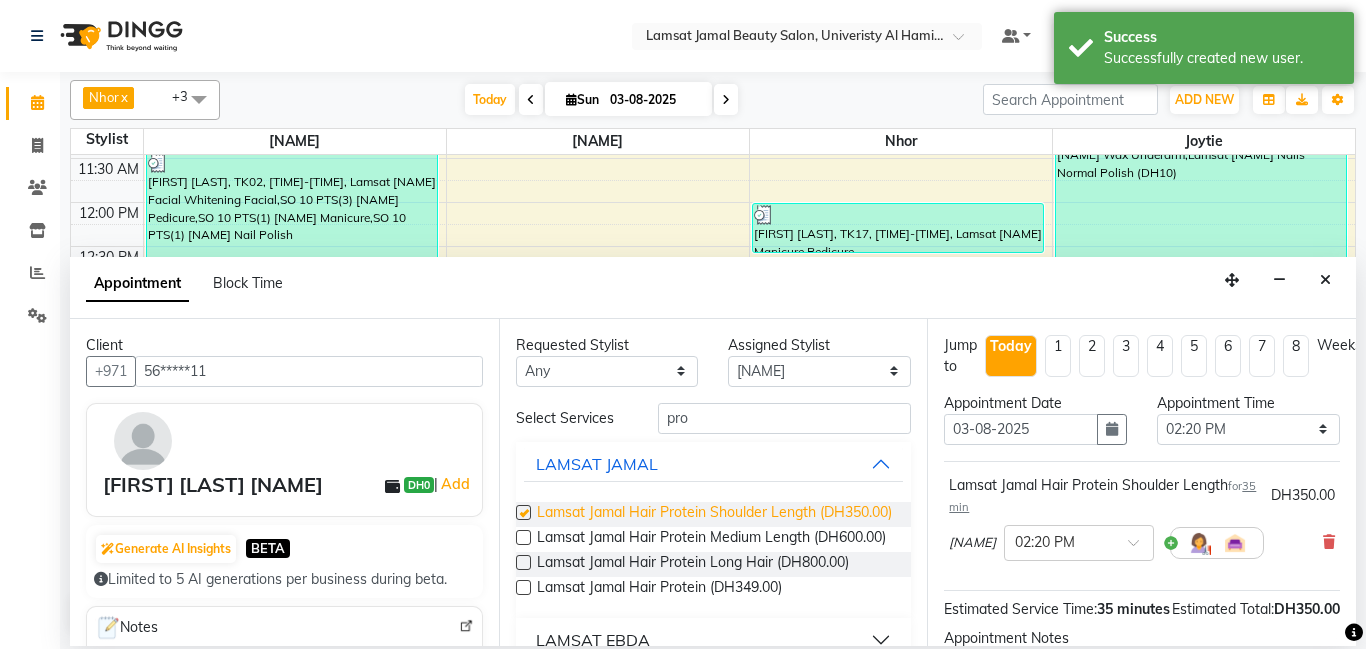 checkbox on "false" 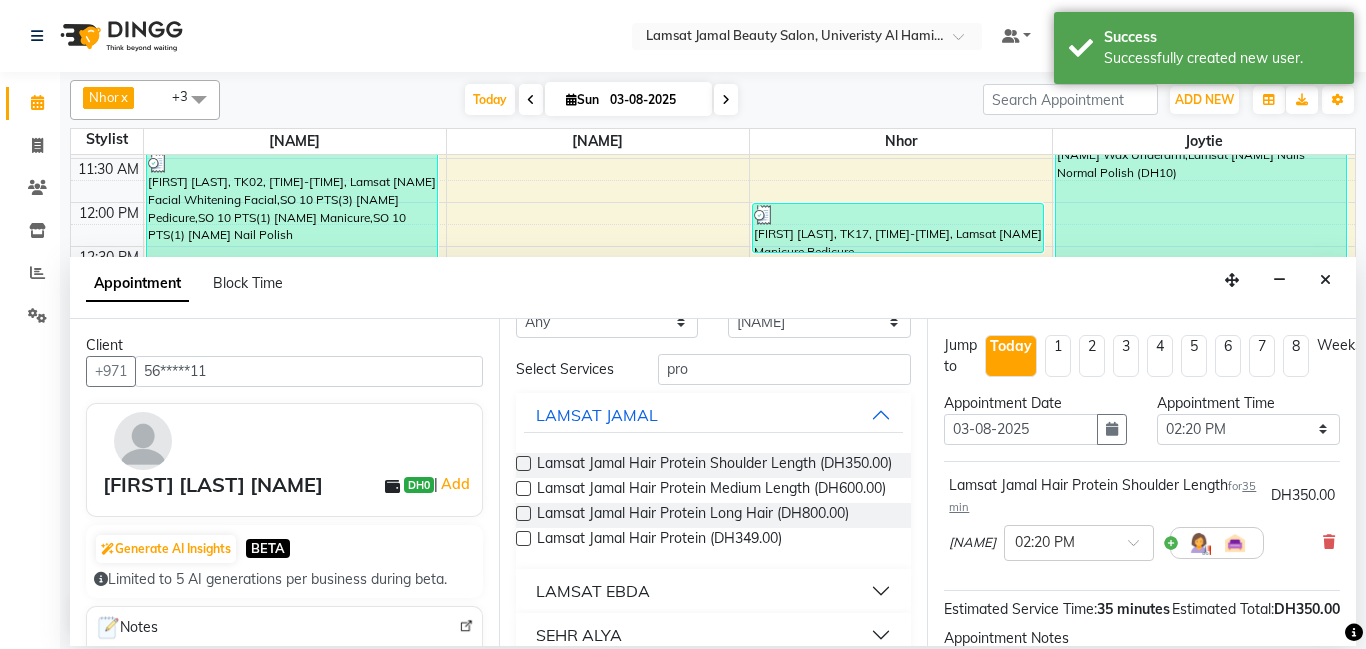 scroll, scrollTop: 120, scrollLeft: 0, axis: vertical 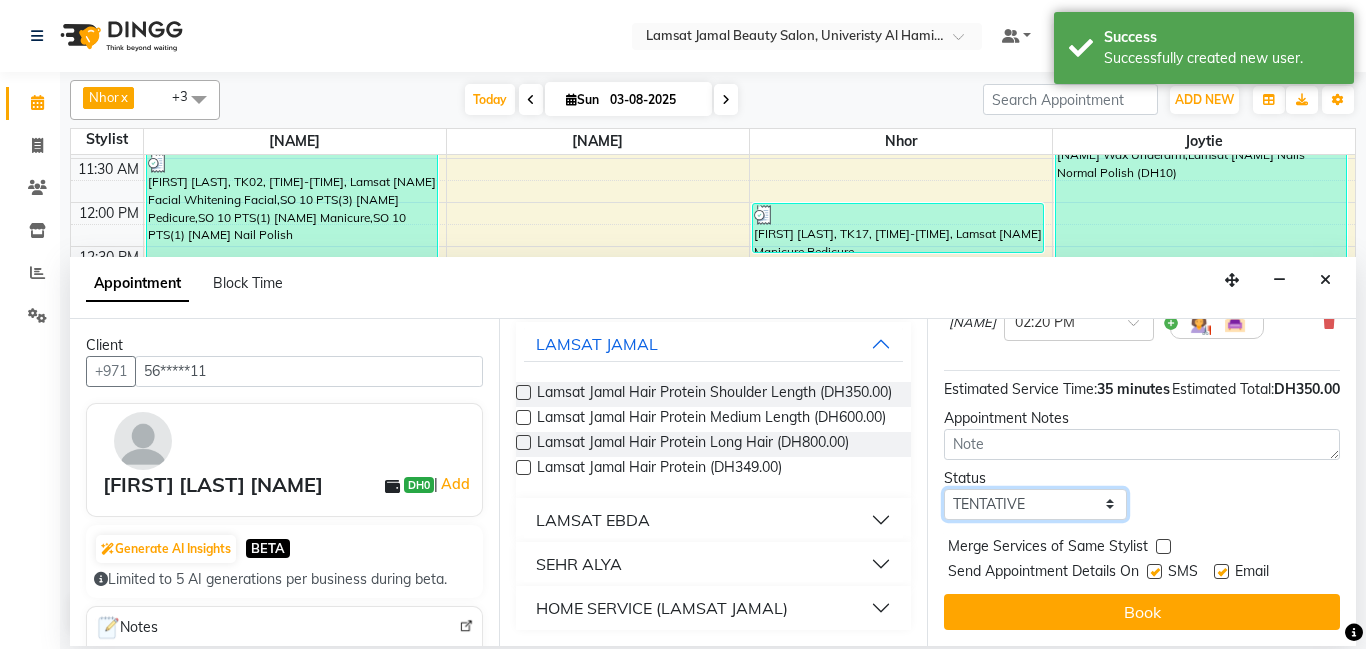 click on "Select TENTATIVE CONFIRM CHECK-IN UPCOMING" at bounding box center [1035, 504] 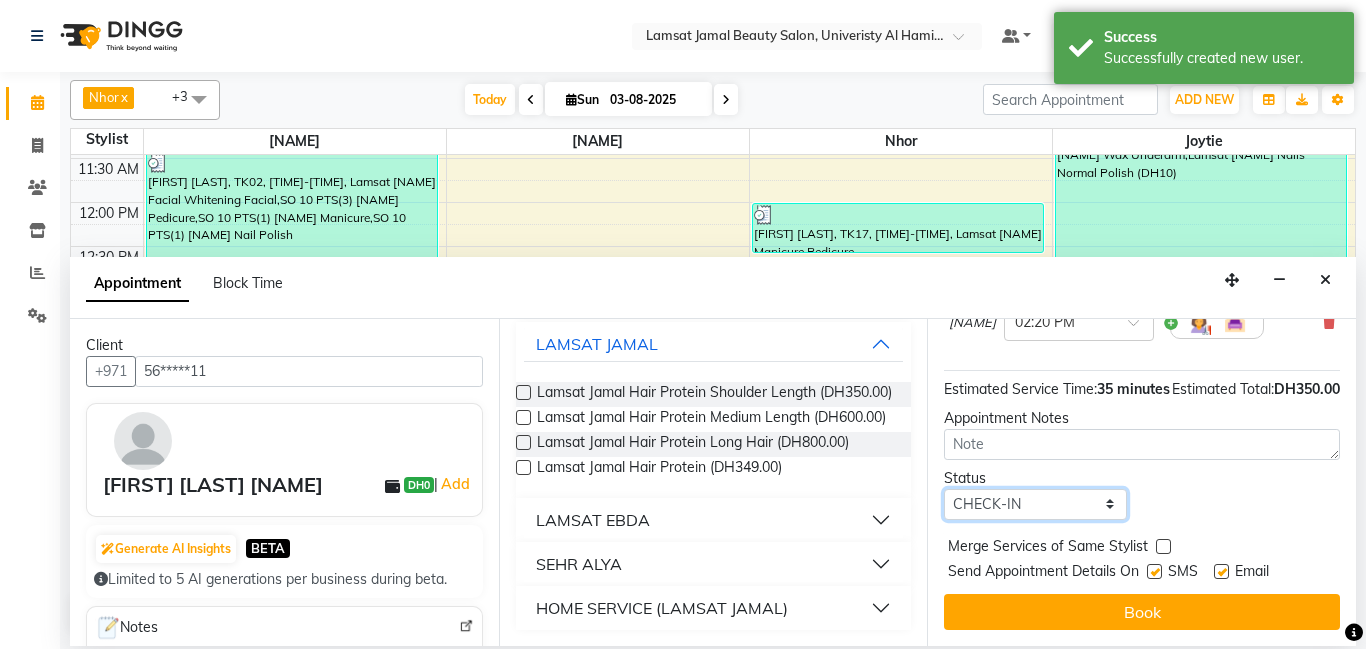 click on "Select TENTATIVE CONFIRM CHECK-IN UPCOMING" at bounding box center (1035, 504) 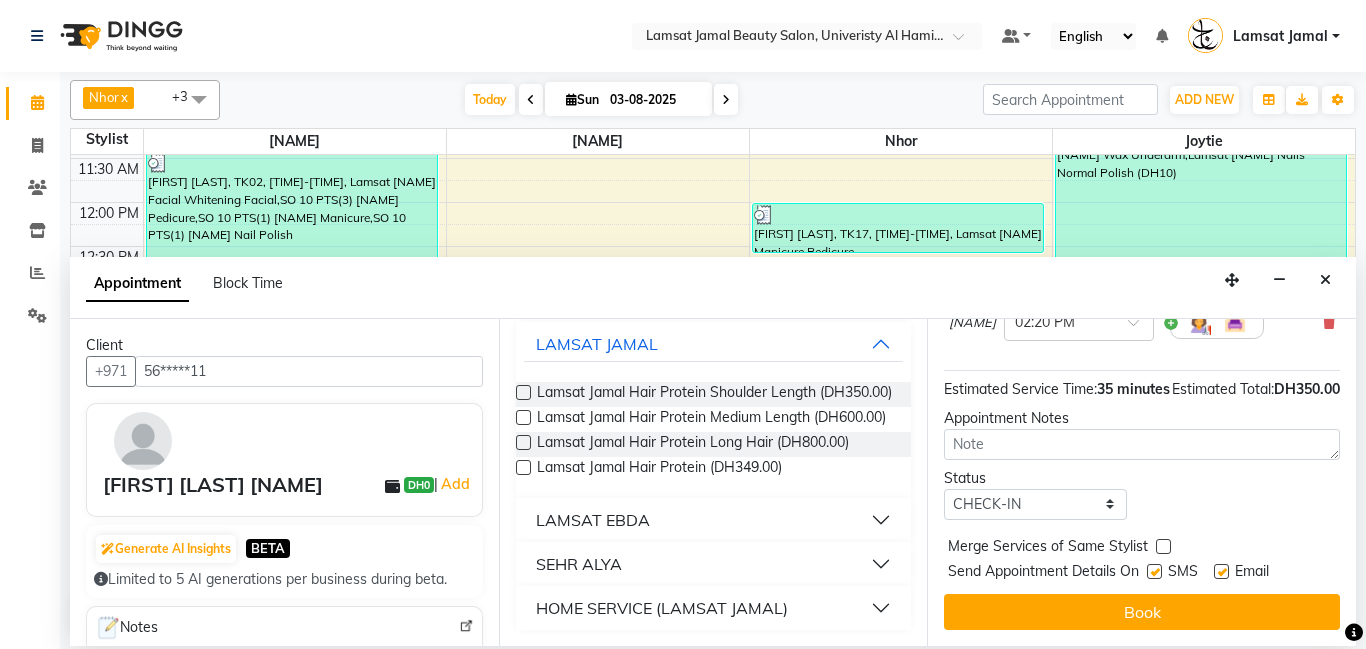 click at bounding box center [1163, 546] 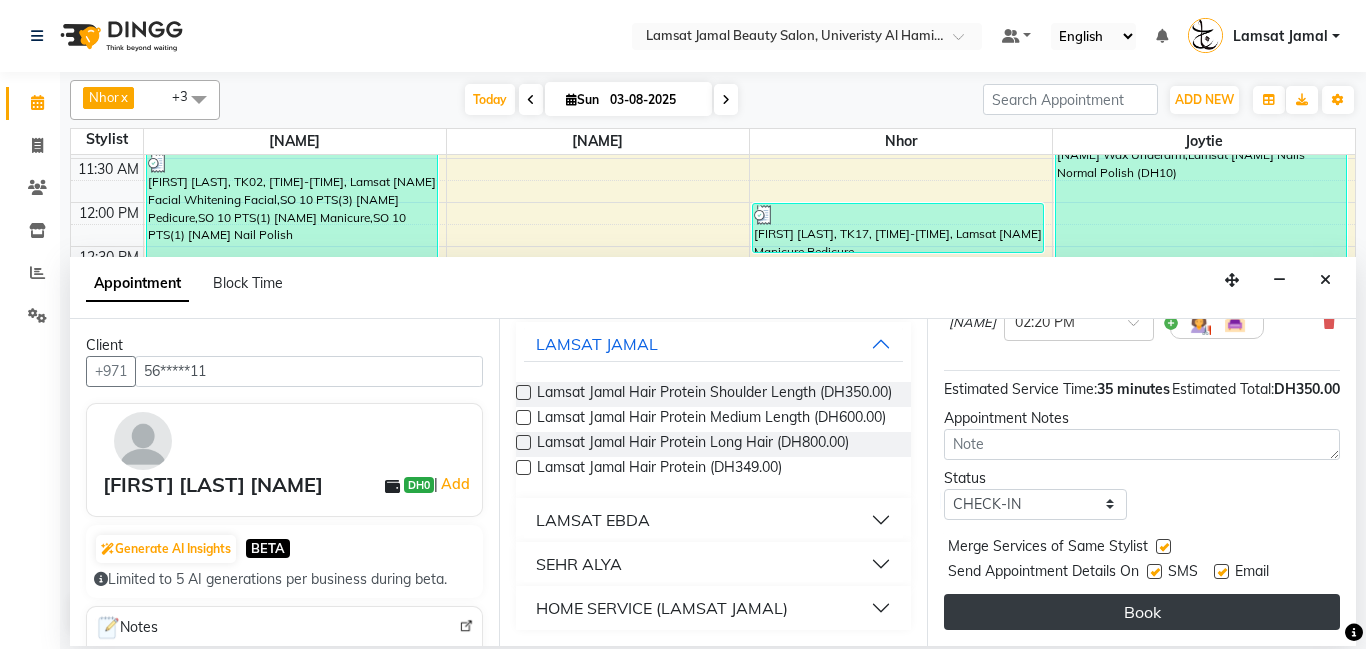 click on "Book" at bounding box center [1142, 612] 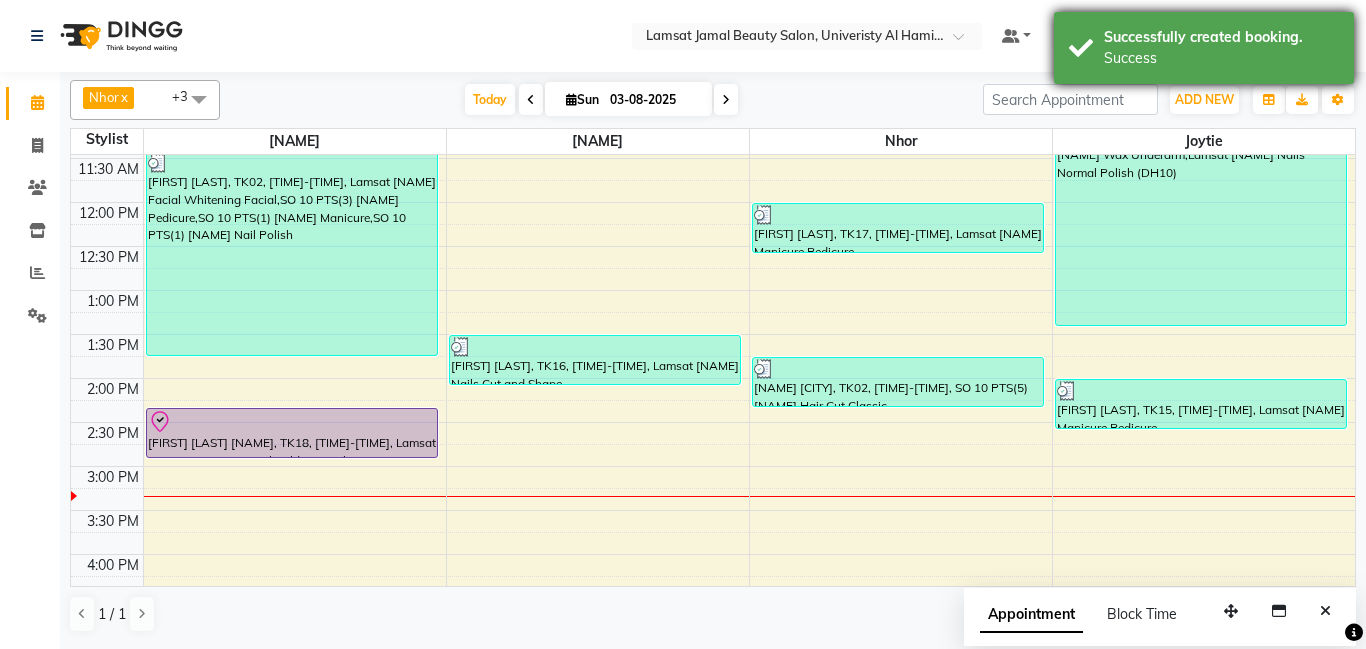 click on "Success" at bounding box center (1221, 58) 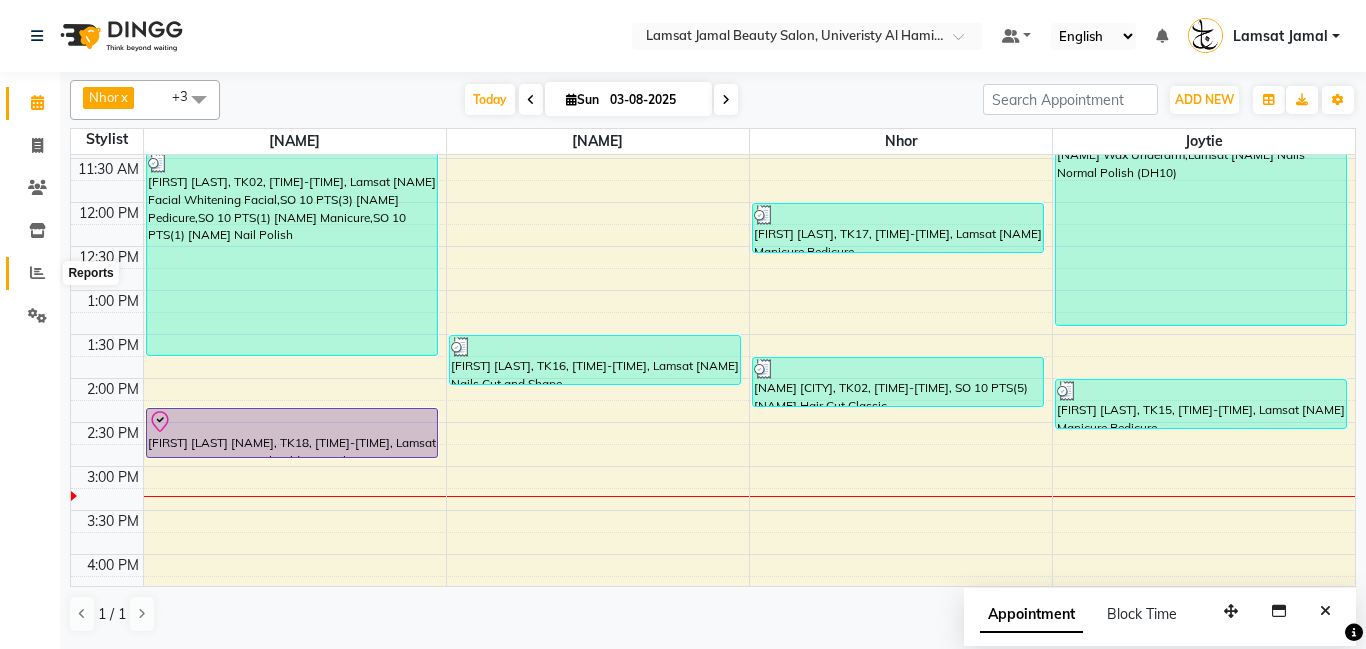 click 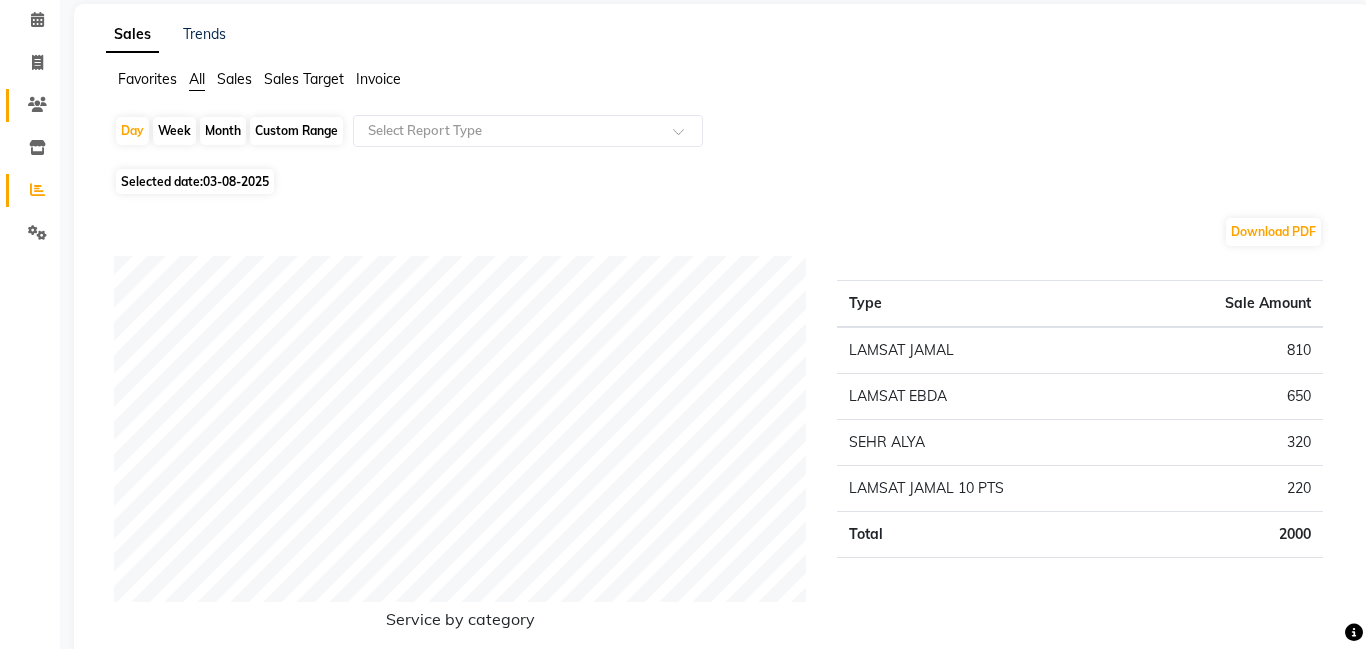 scroll, scrollTop: 0, scrollLeft: 0, axis: both 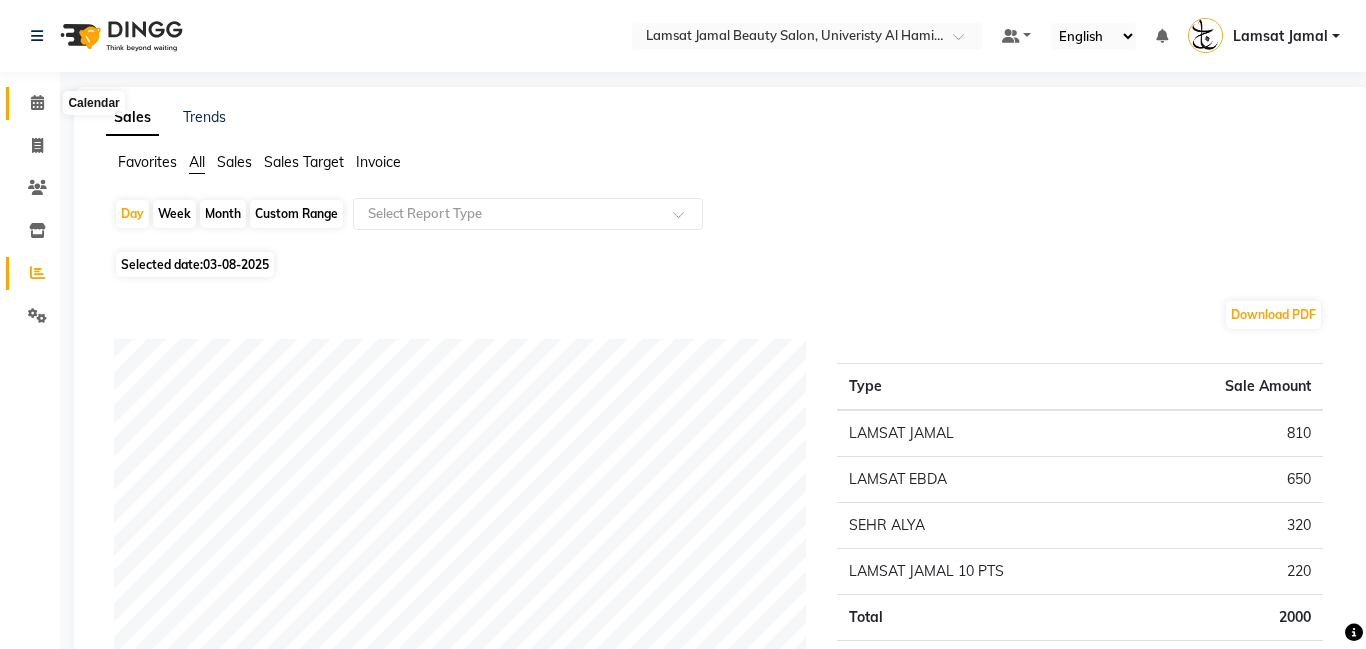 click 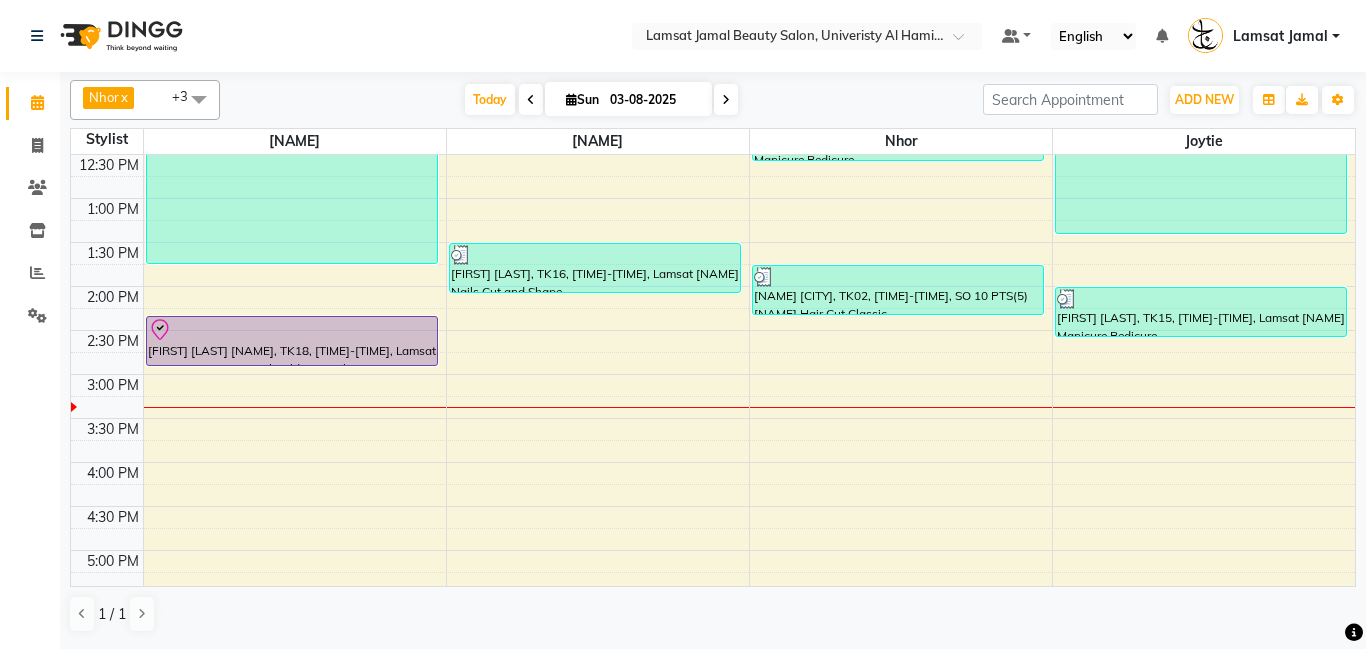 scroll, scrollTop: 309, scrollLeft: 0, axis: vertical 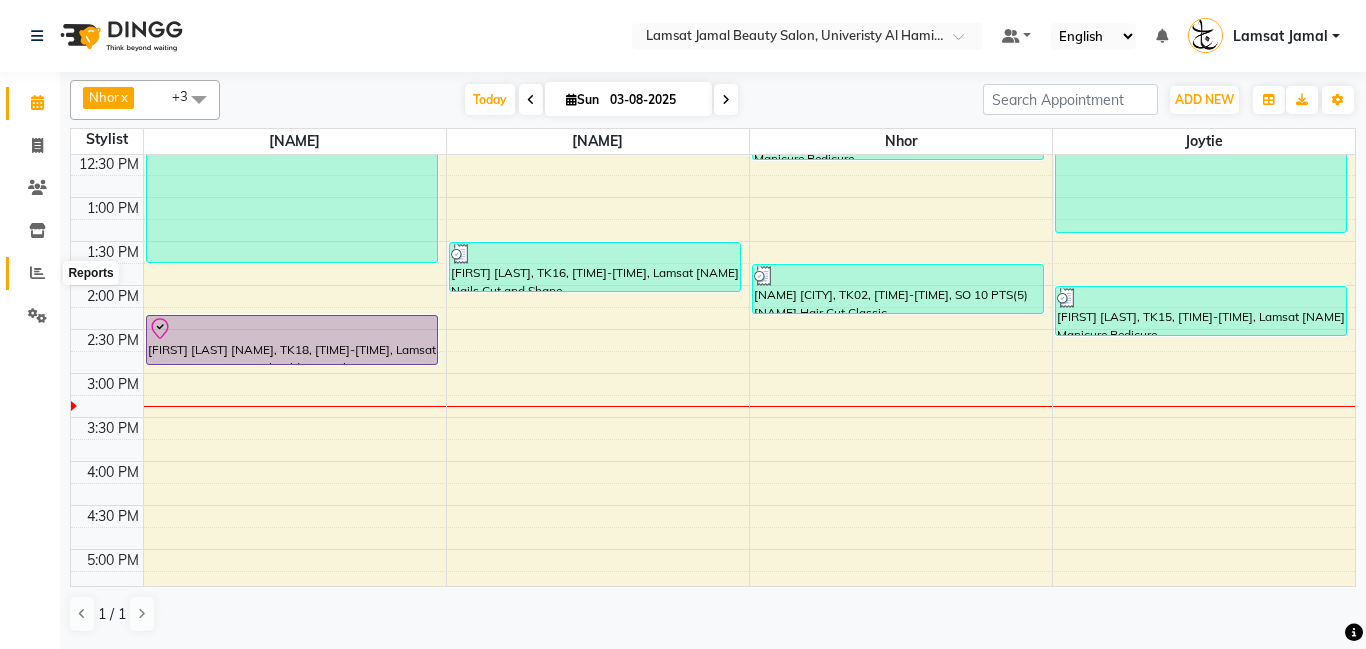 click 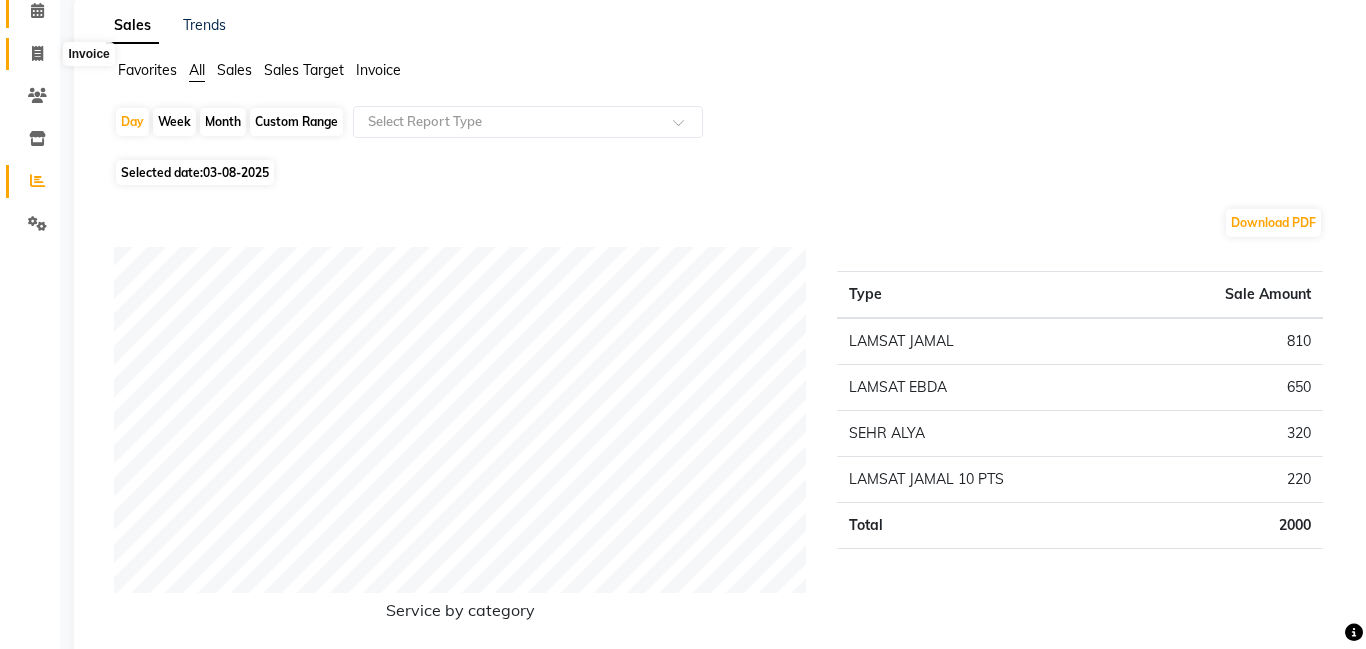 scroll, scrollTop: 0, scrollLeft: 0, axis: both 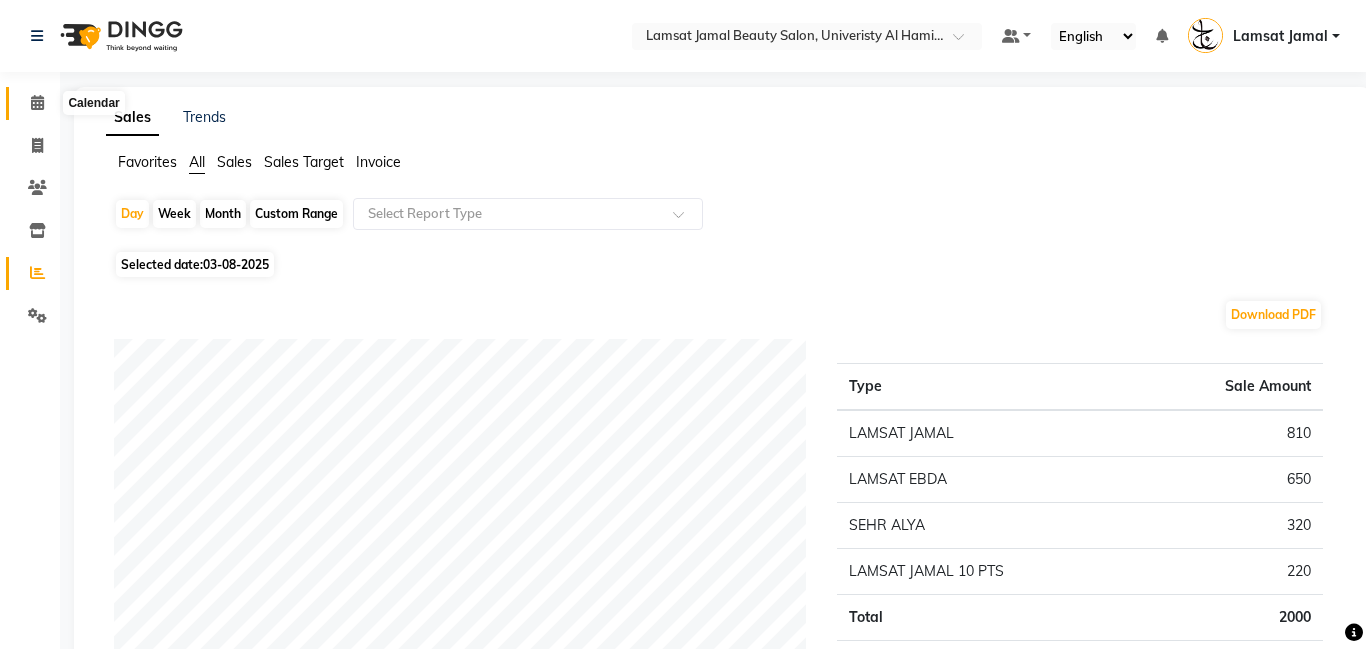 click 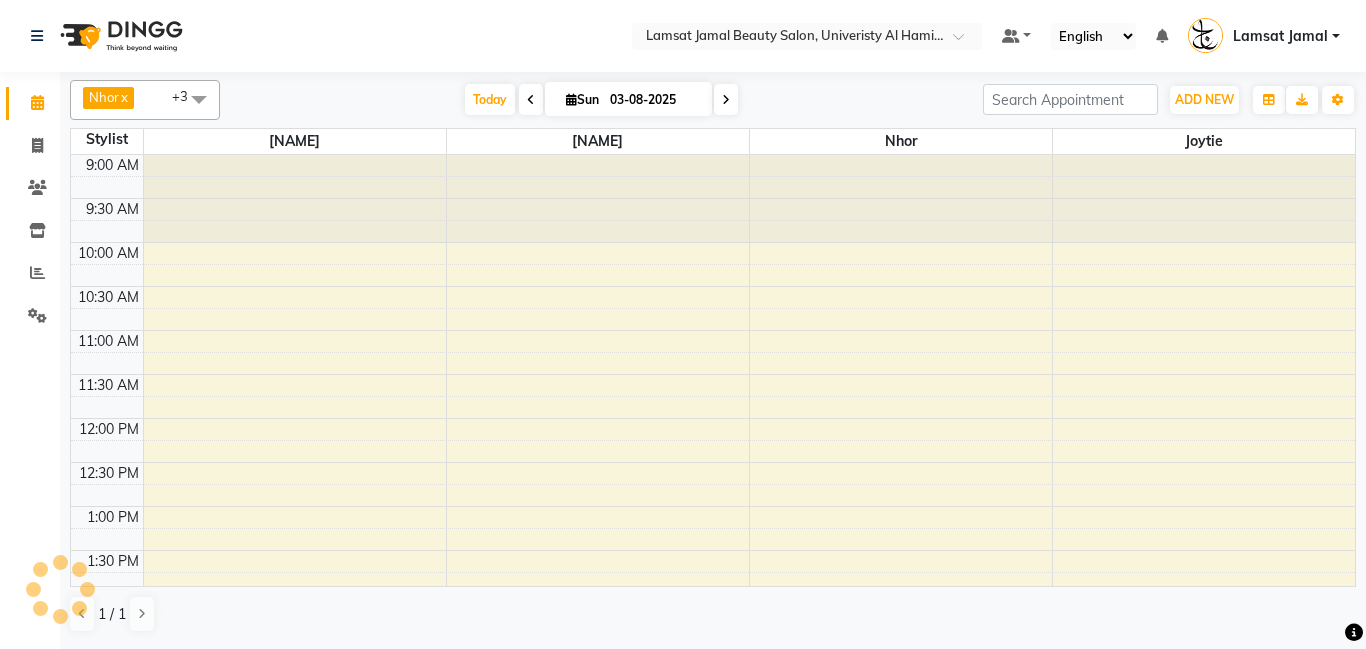 scroll, scrollTop: 0, scrollLeft: 0, axis: both 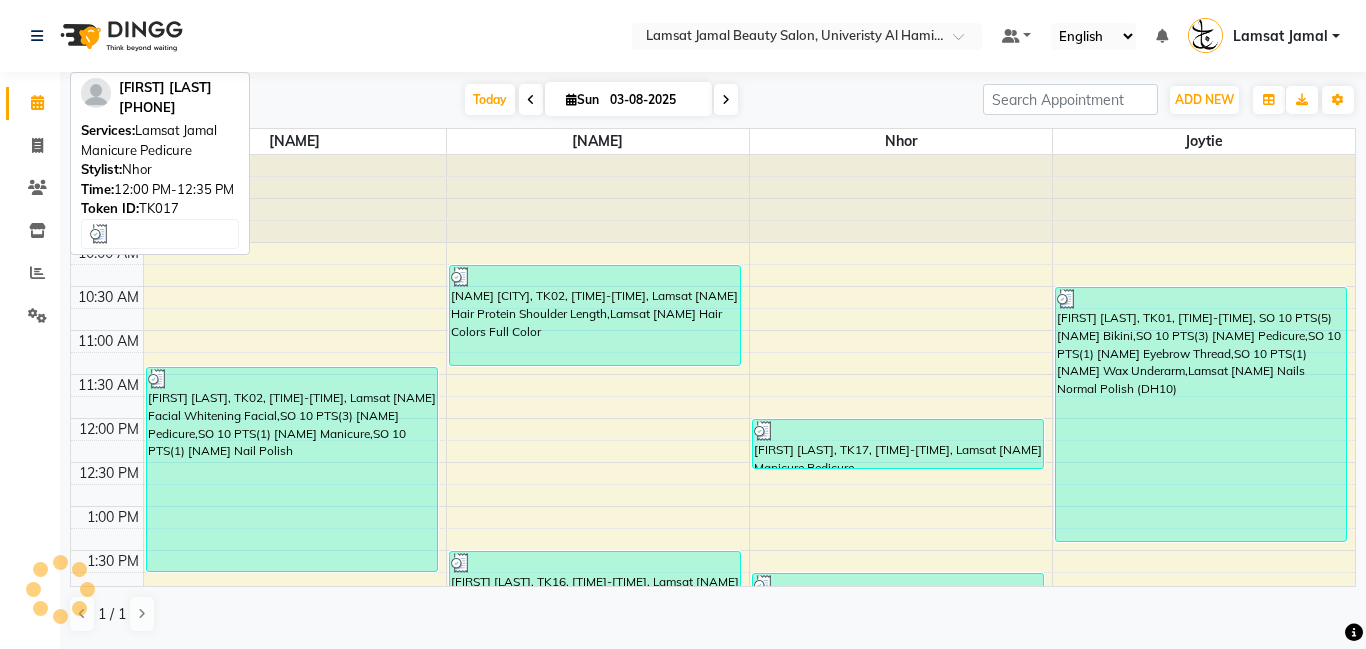 click on "[FIRST] [LAST], TK17, [TIME]-[TIME], Lamsat [NAME] Manicure Pedicure" at bounding box center (898, 444) 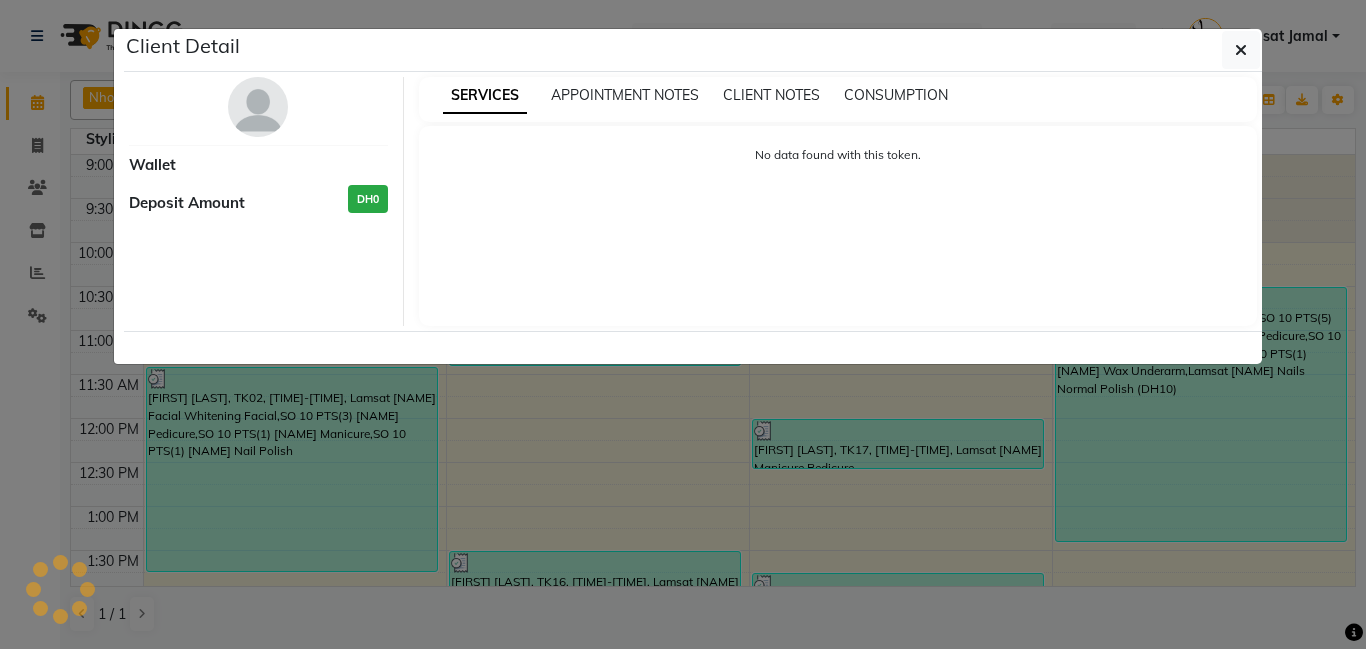 scroll, scrollTop: 120, scrollLeft: 0, axis: vertical 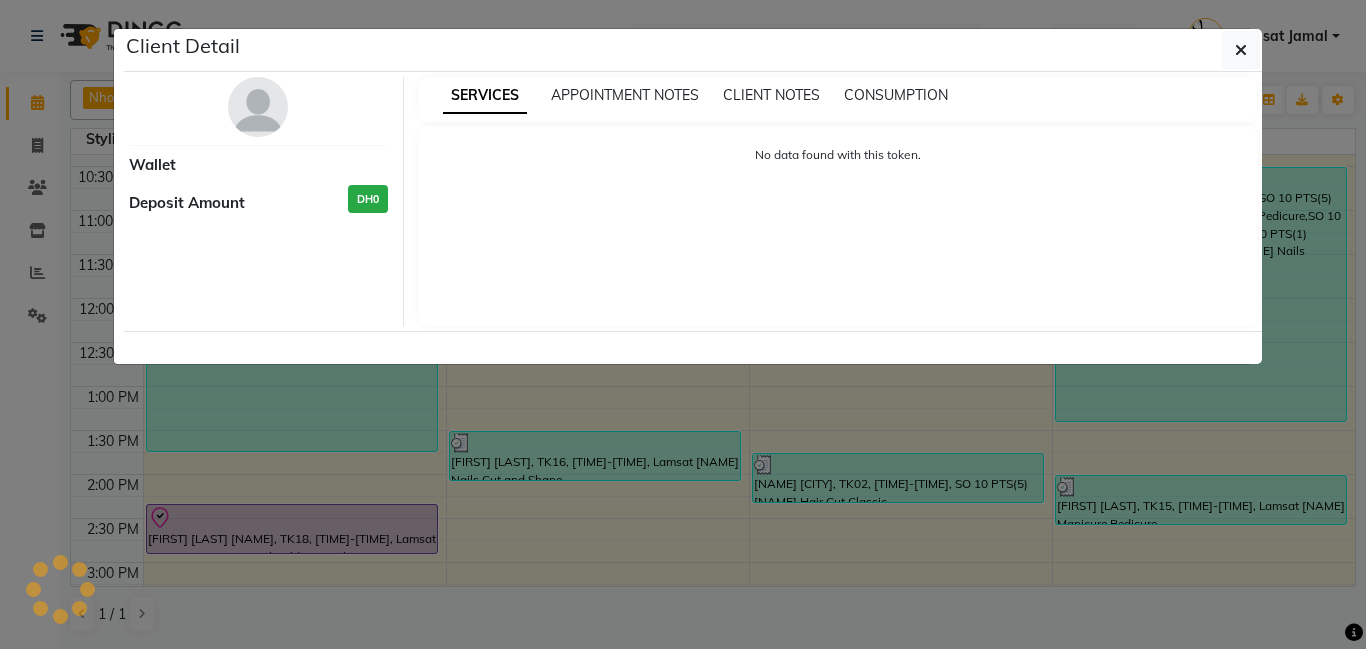 select on "3" 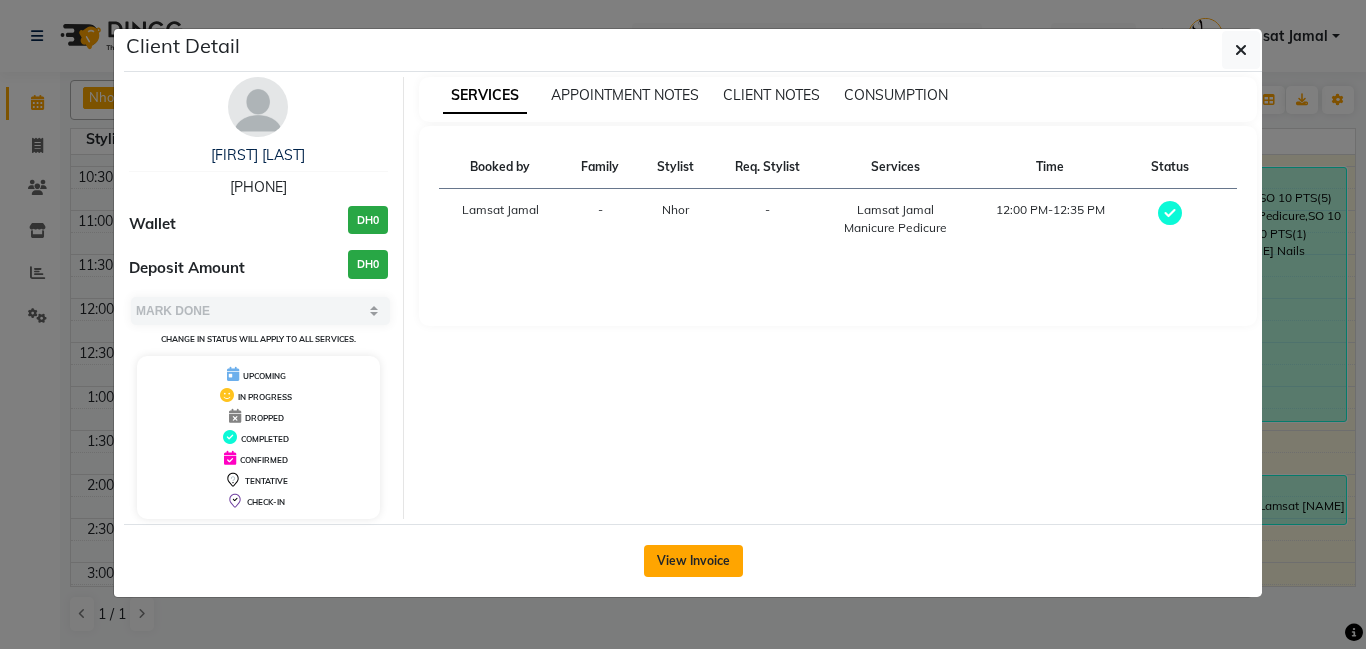 click on "View Invoice" 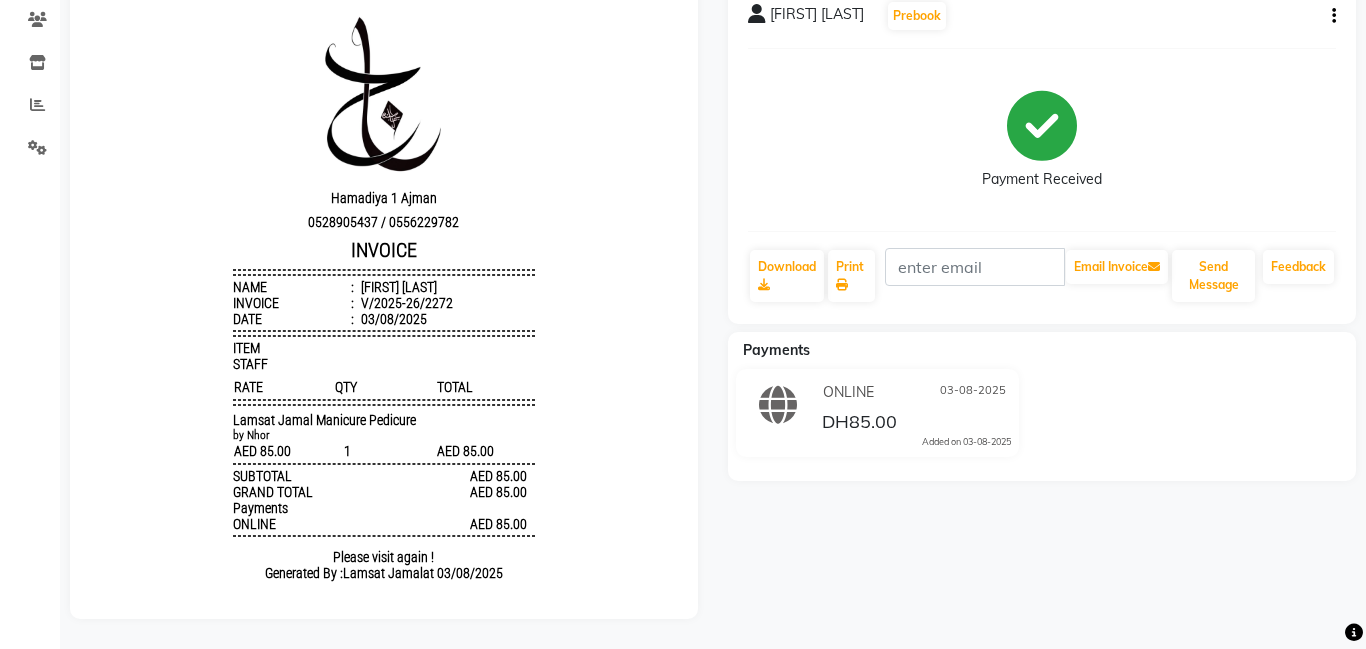 scroll, scrollTop: 0, scrollLeft: 0, axis: both 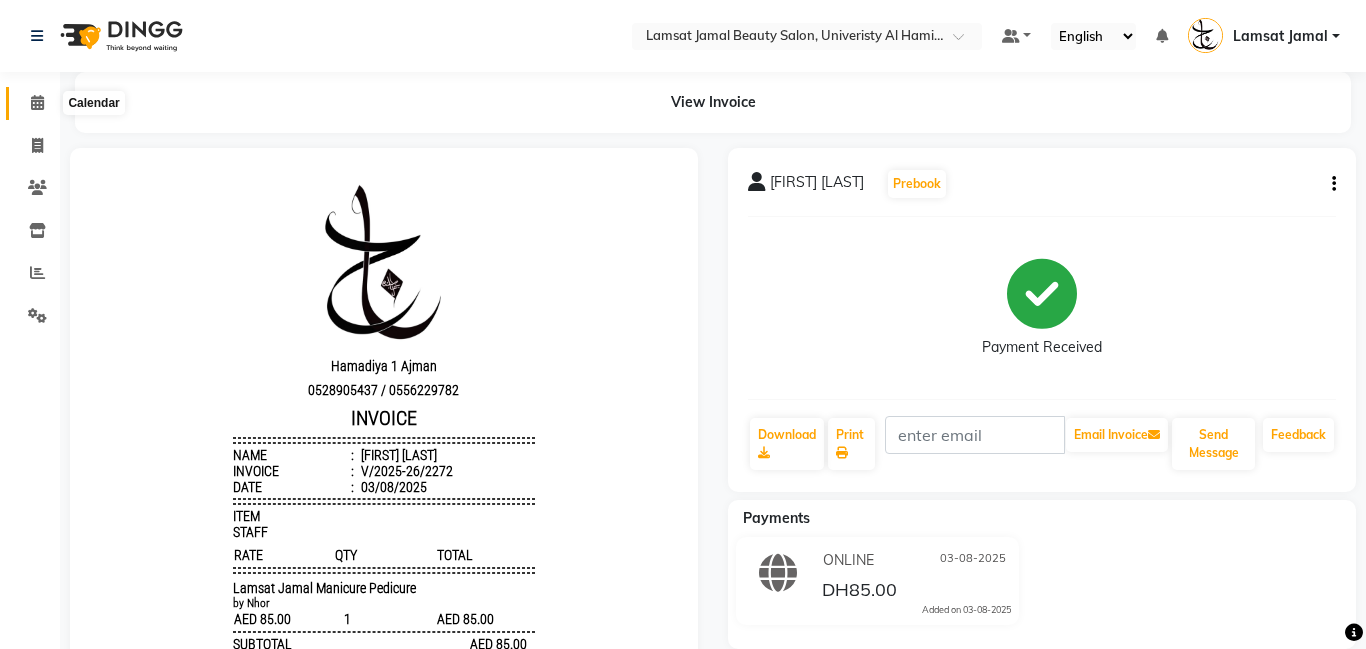 click 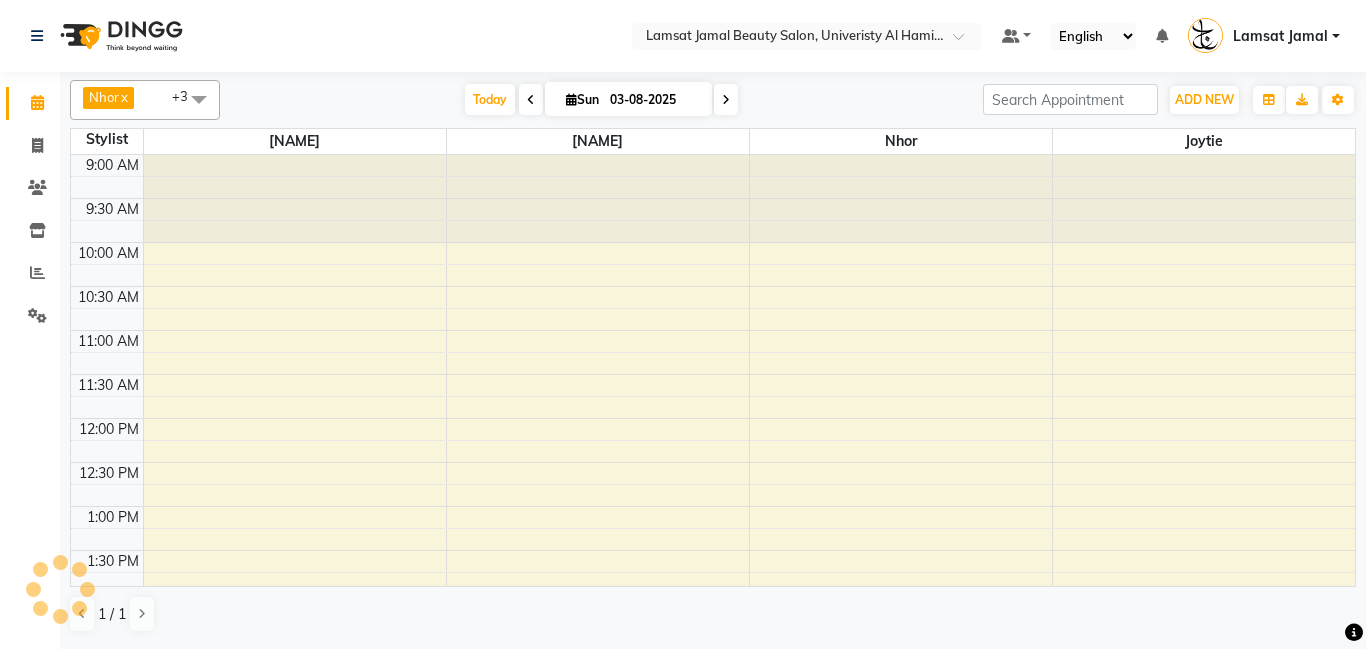scroll, scrollTop: 0, scrollLeft: 0, axis: both 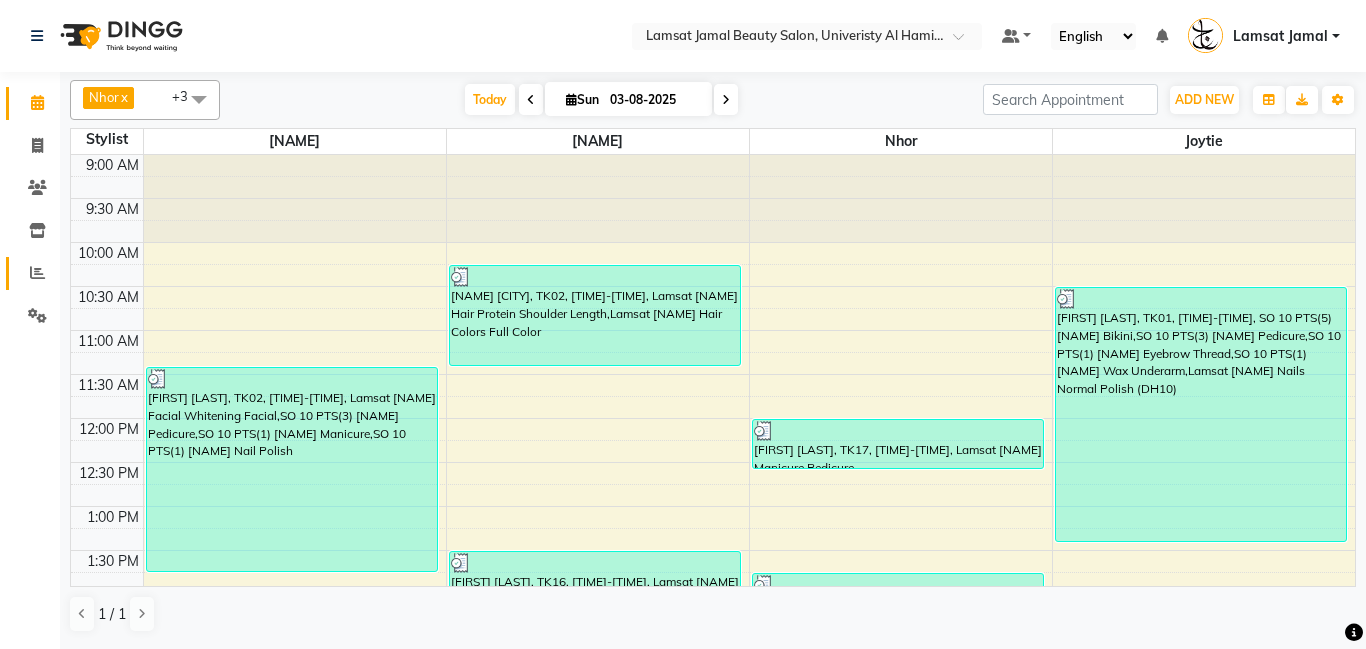click 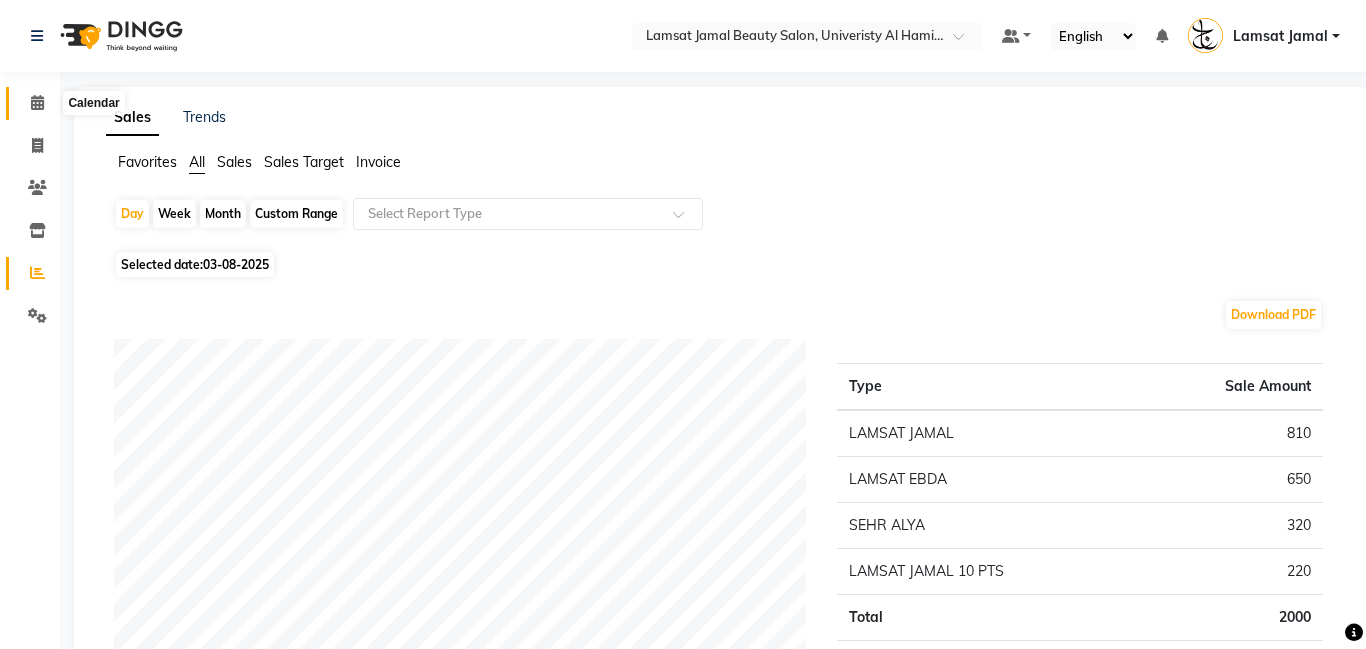 click 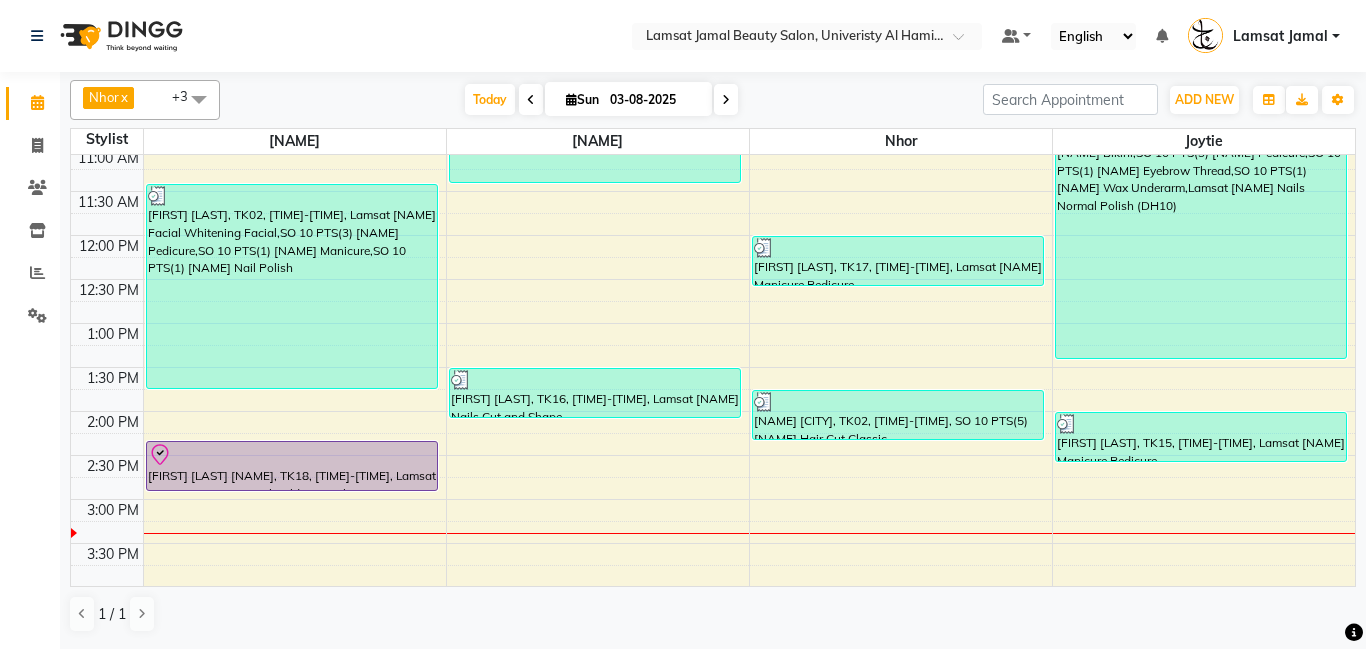 scroll, scrollTop: 194, scrollLeft: 0, axis: vertical 